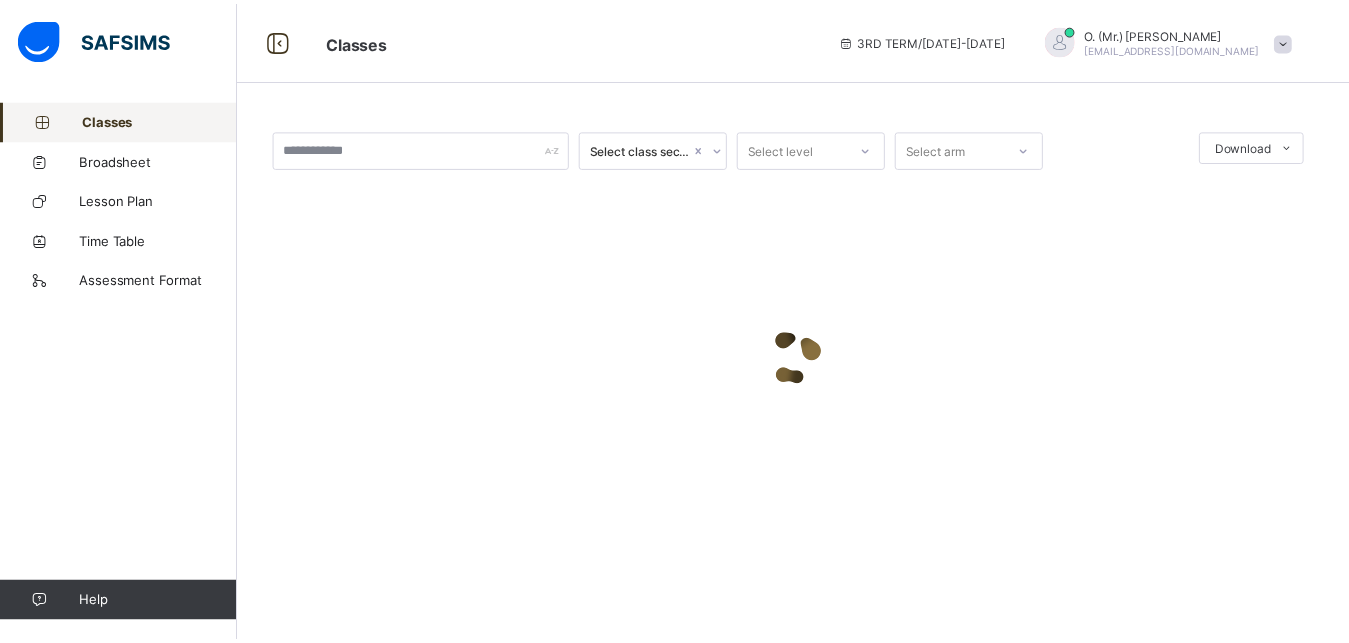 scroll, scrollTop: 0, scrollLeft: 0, axis: both 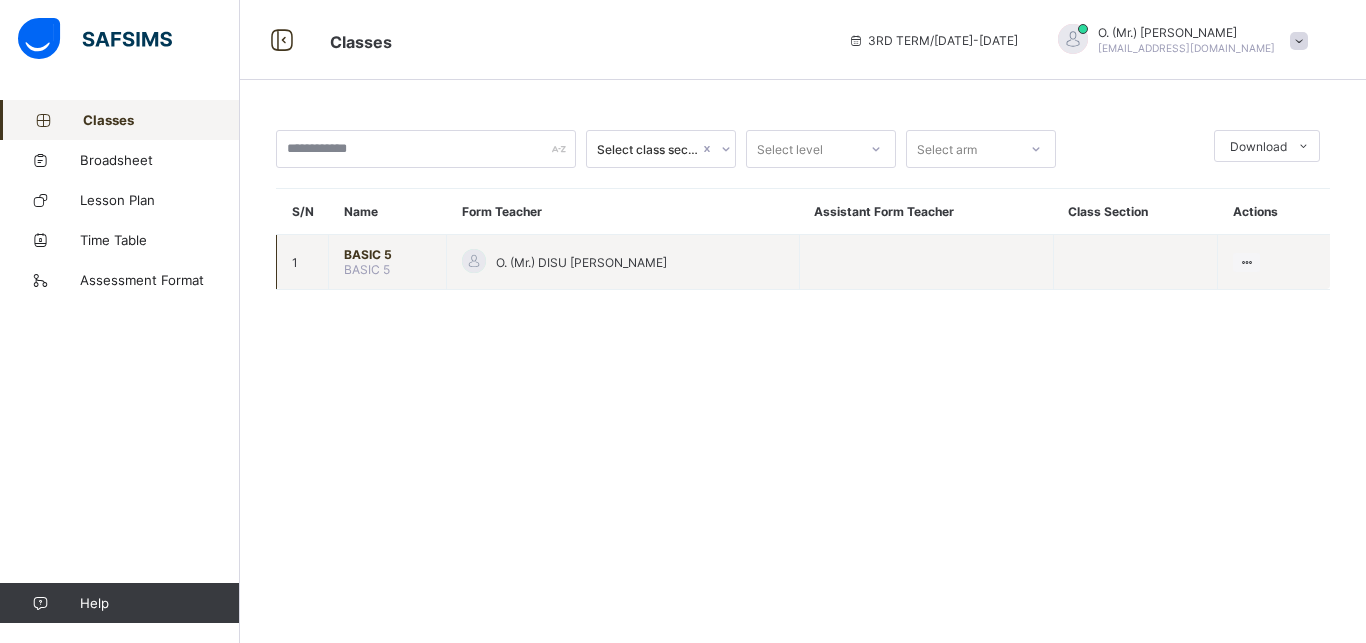 click on "BASIC 5" at bounding box center (387, 254) 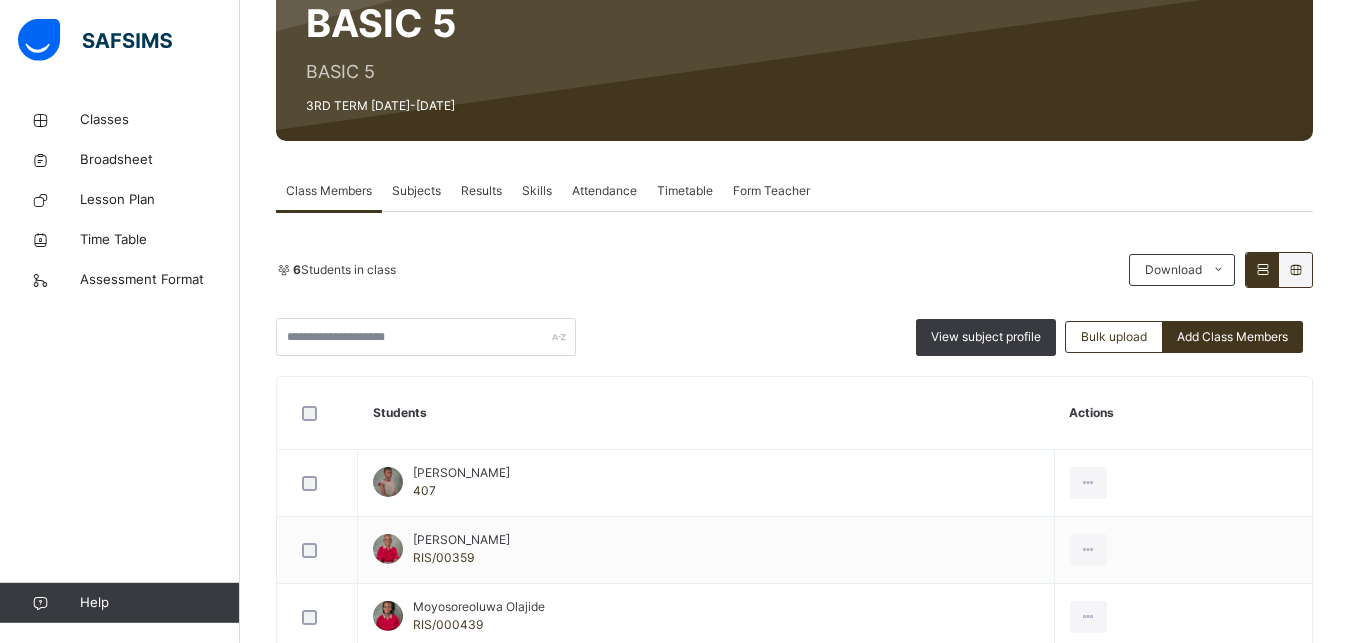 scroll, scrollTop: 209, scrollLeft: 0, axis: vertical 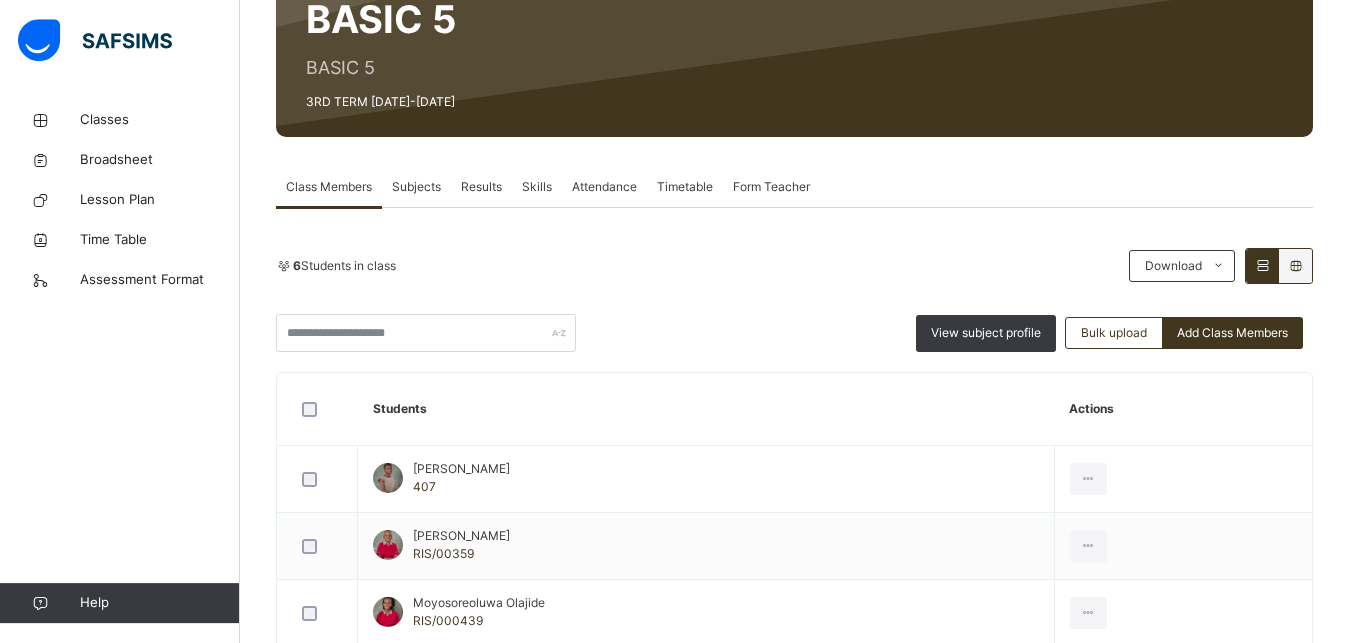 click on "Results" at bounding box center (481, 187) 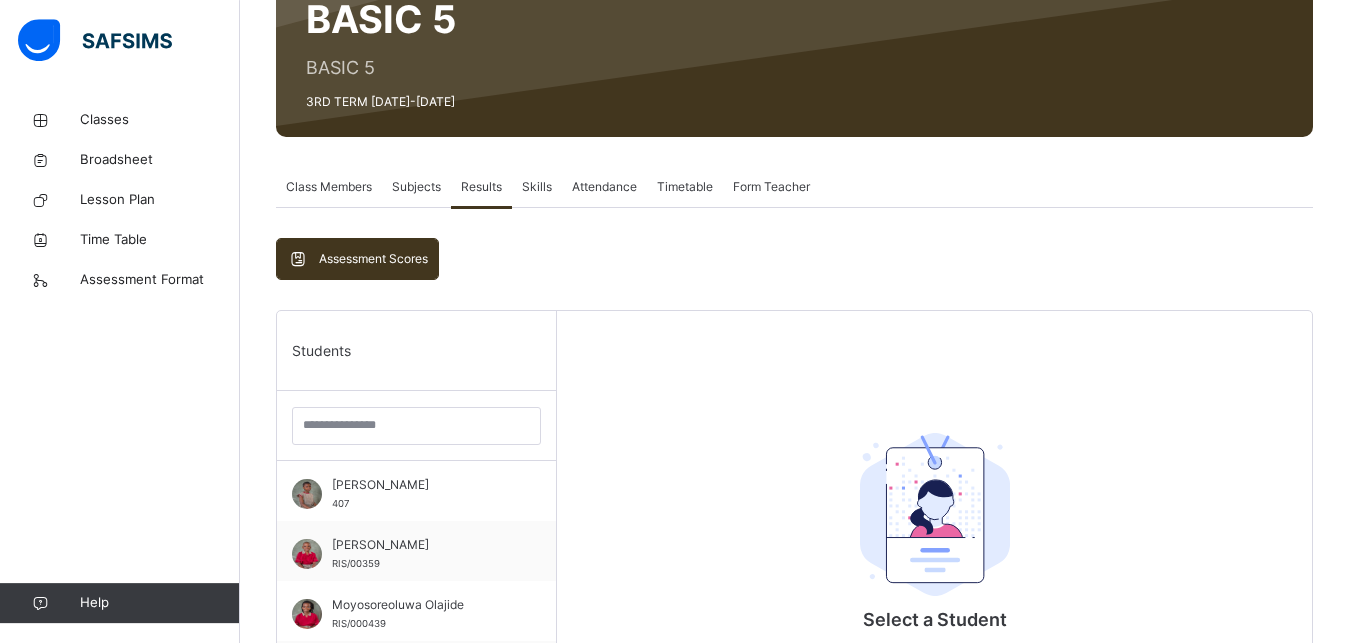 click on "Subjects" at bounding box center (416, 187) 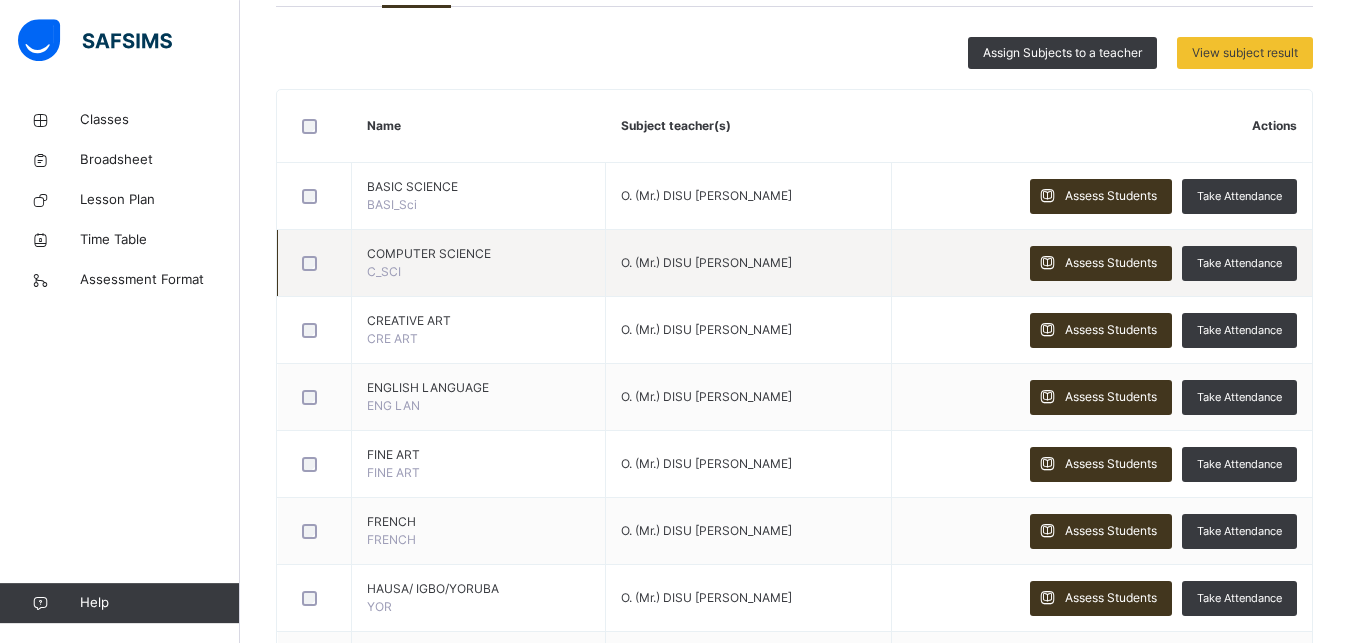 scroll, scrollTop: 413, scrollLeft: 0, axis: vertical 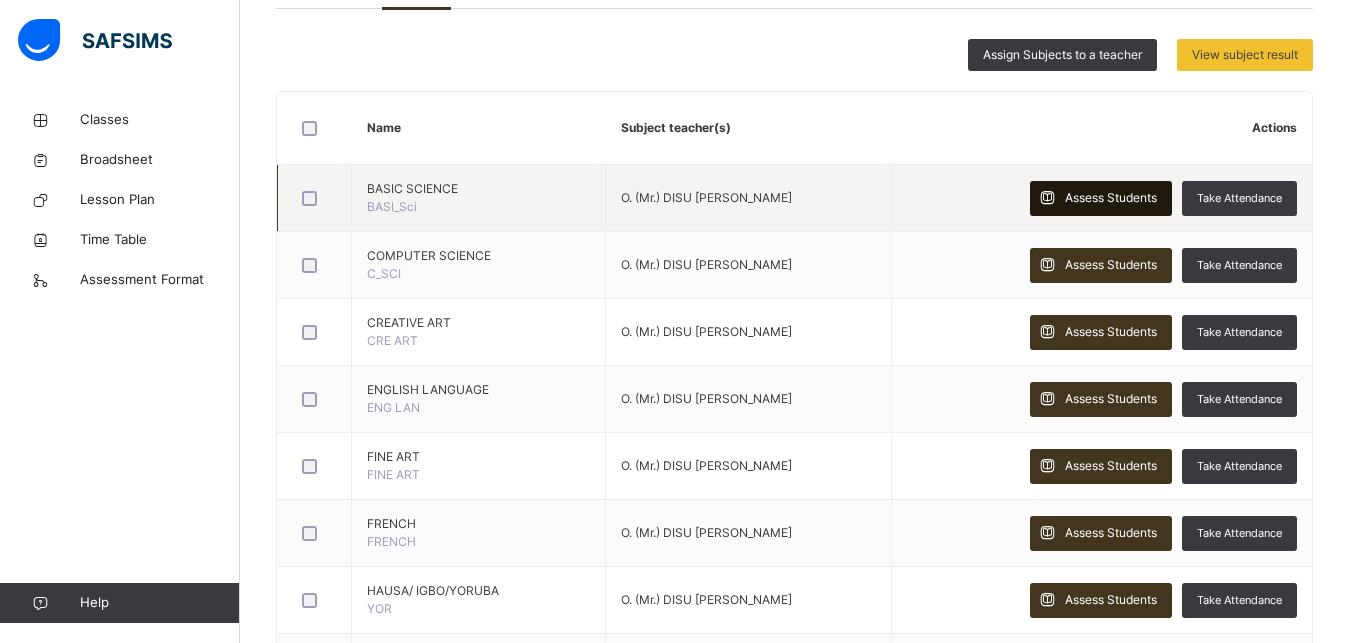 click on "Assess Students" at bounding box center [1111, 198] 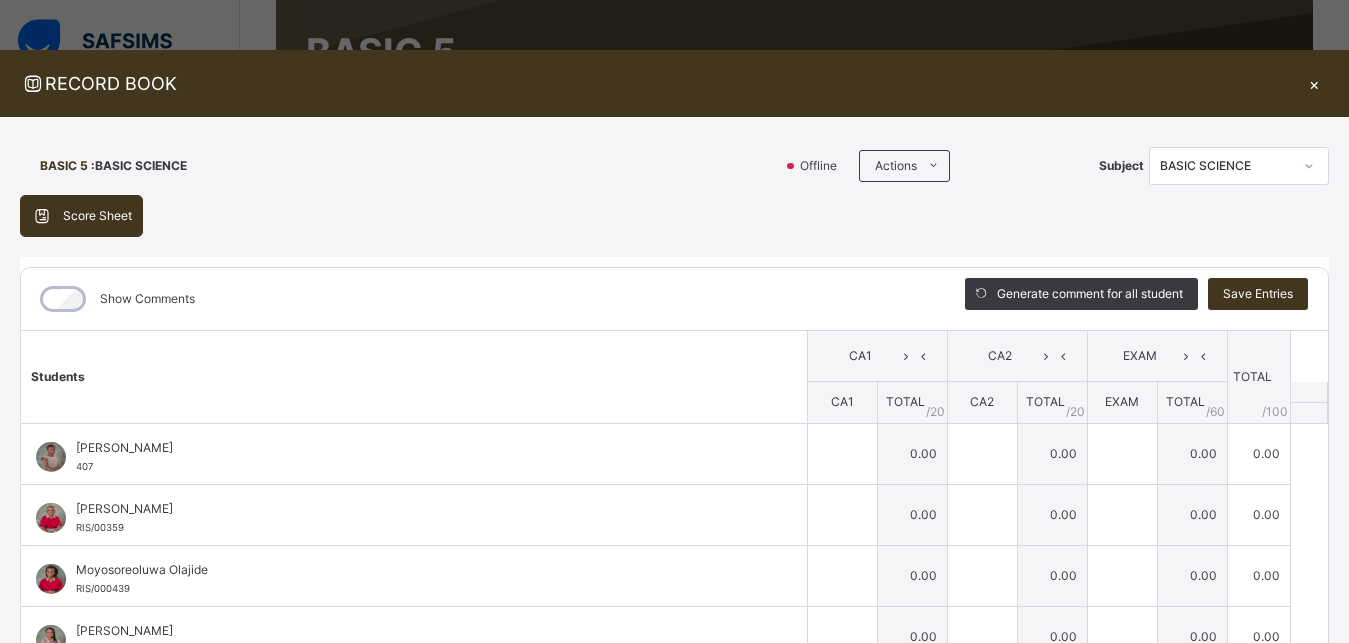 scroll, scrollTop: 0, scrollLeft: 0, axis: both 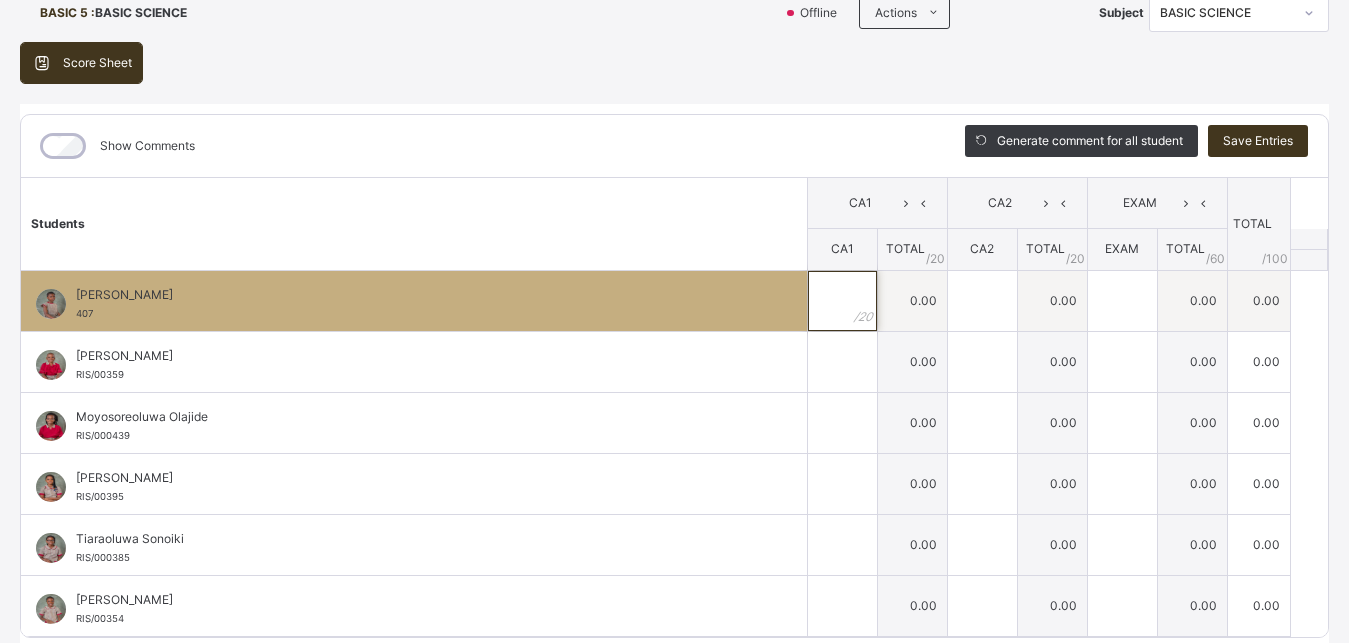 click at bounding box center (842, 301) 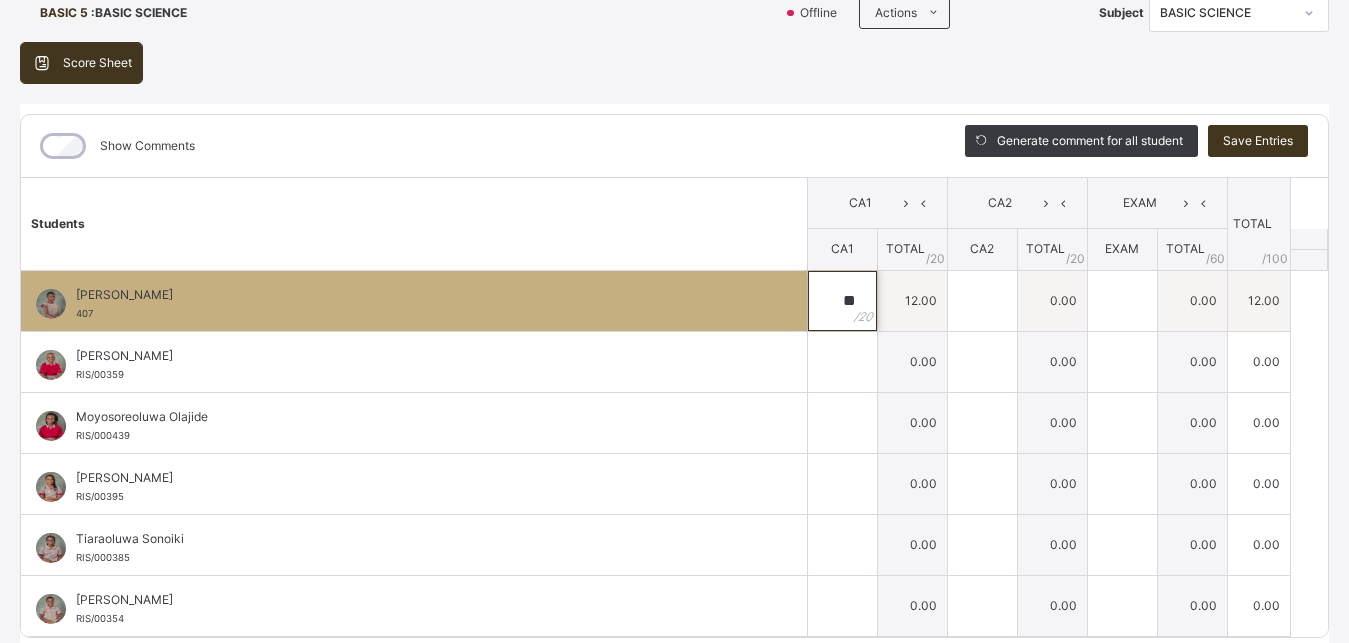 type on "**" 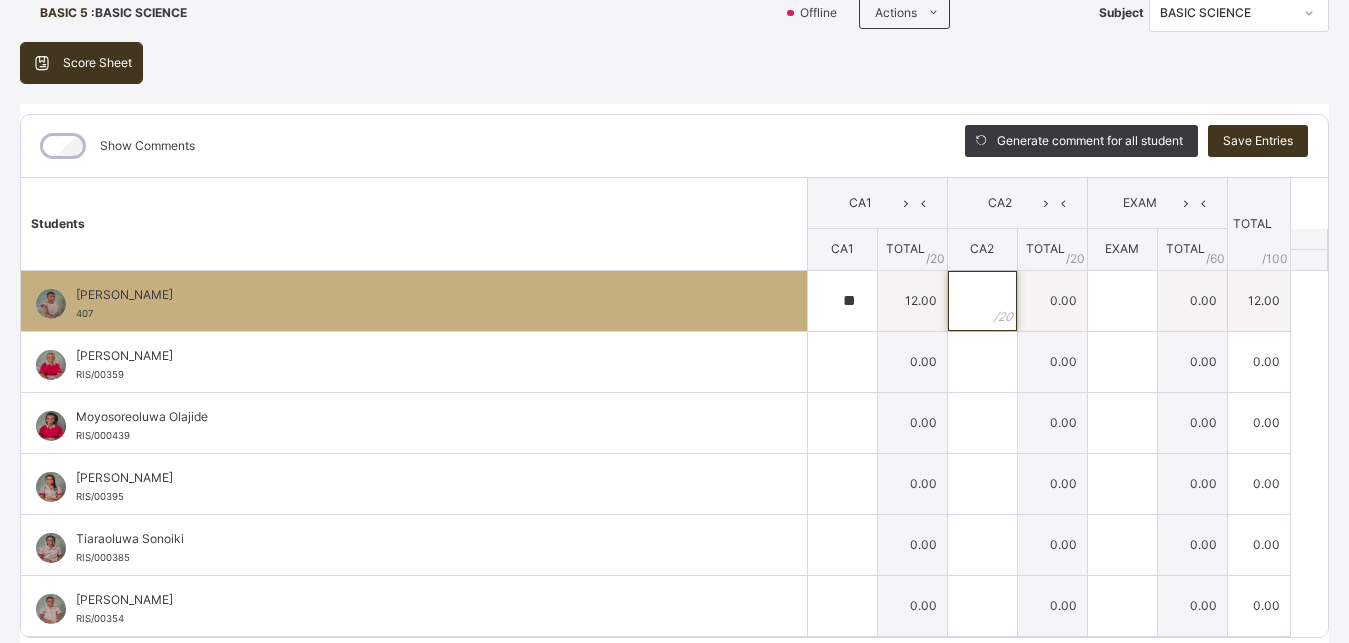 click at bounding box center (982, 301) 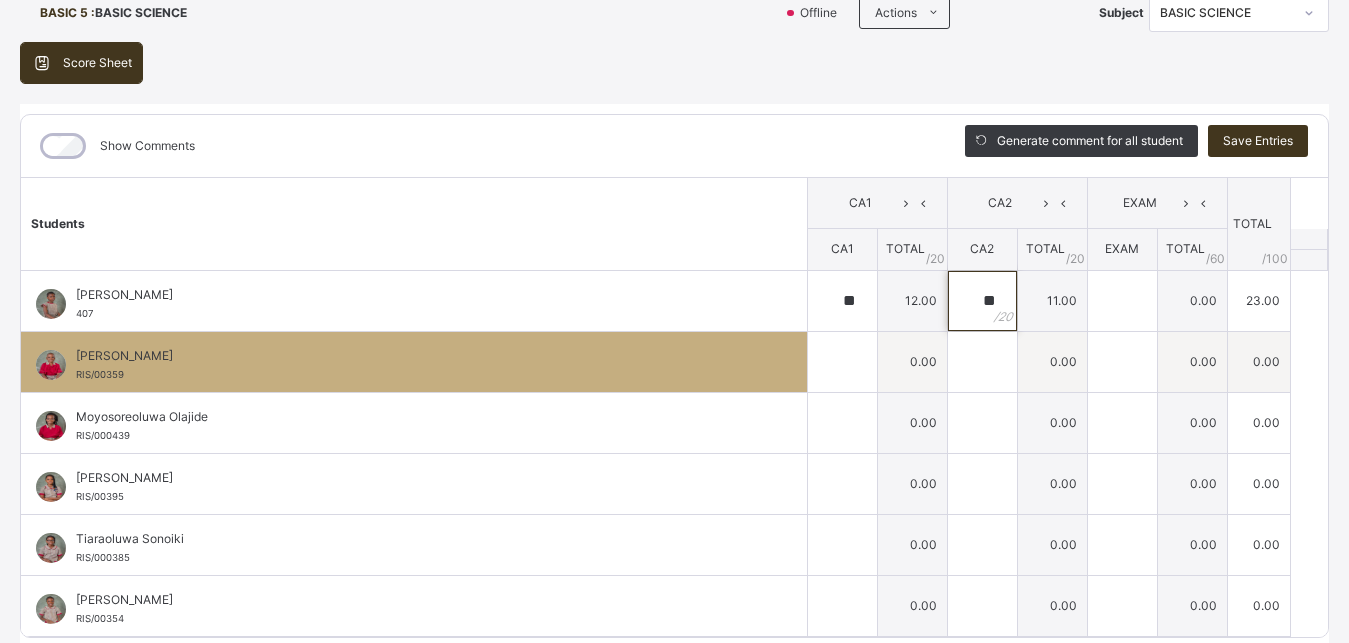type on "**" 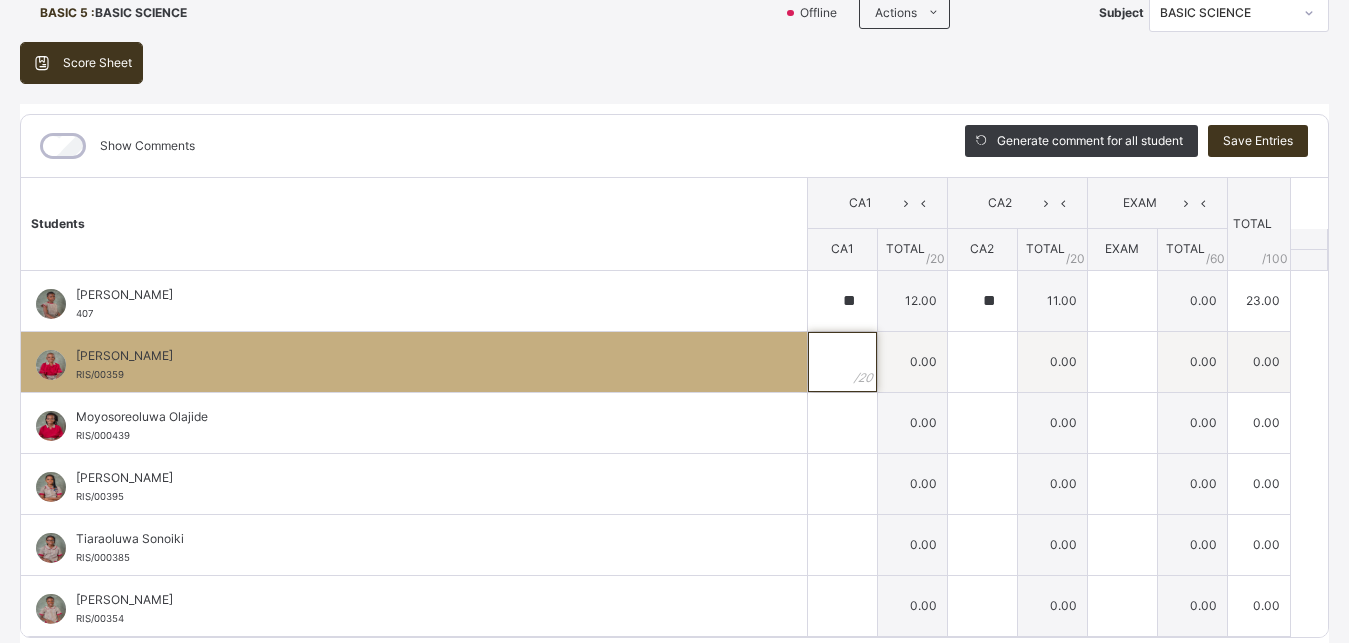 click at bounding box center [842, 362] 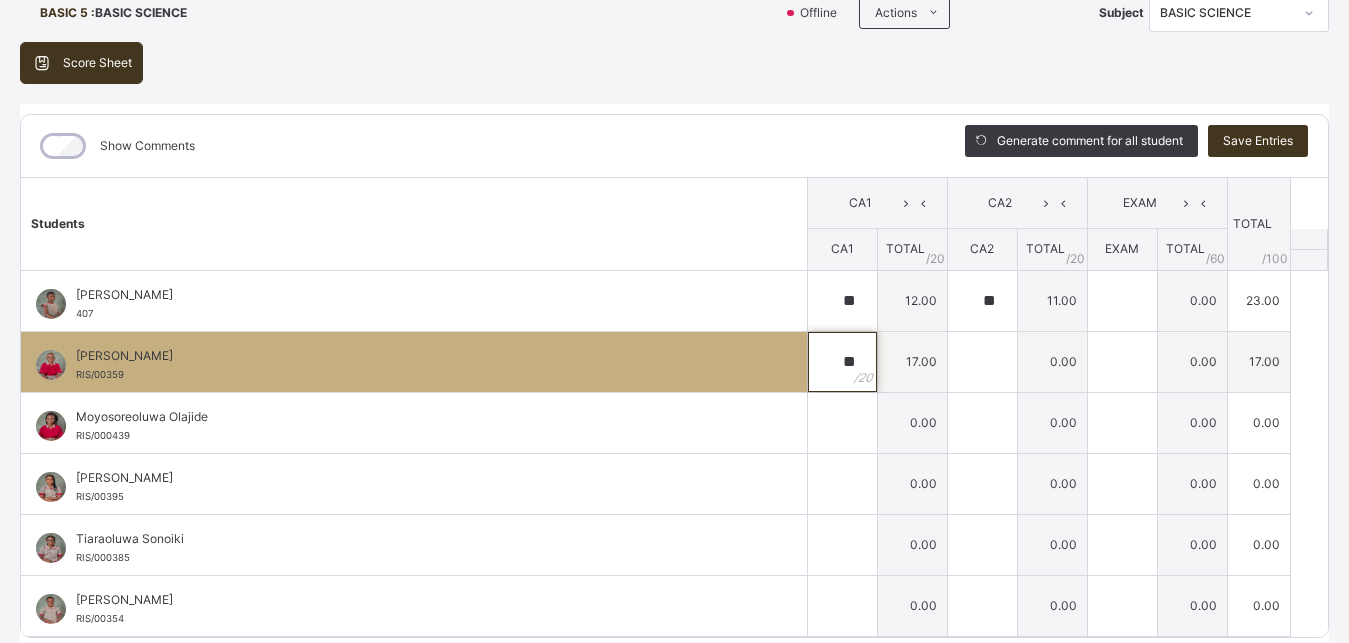 type on "**" 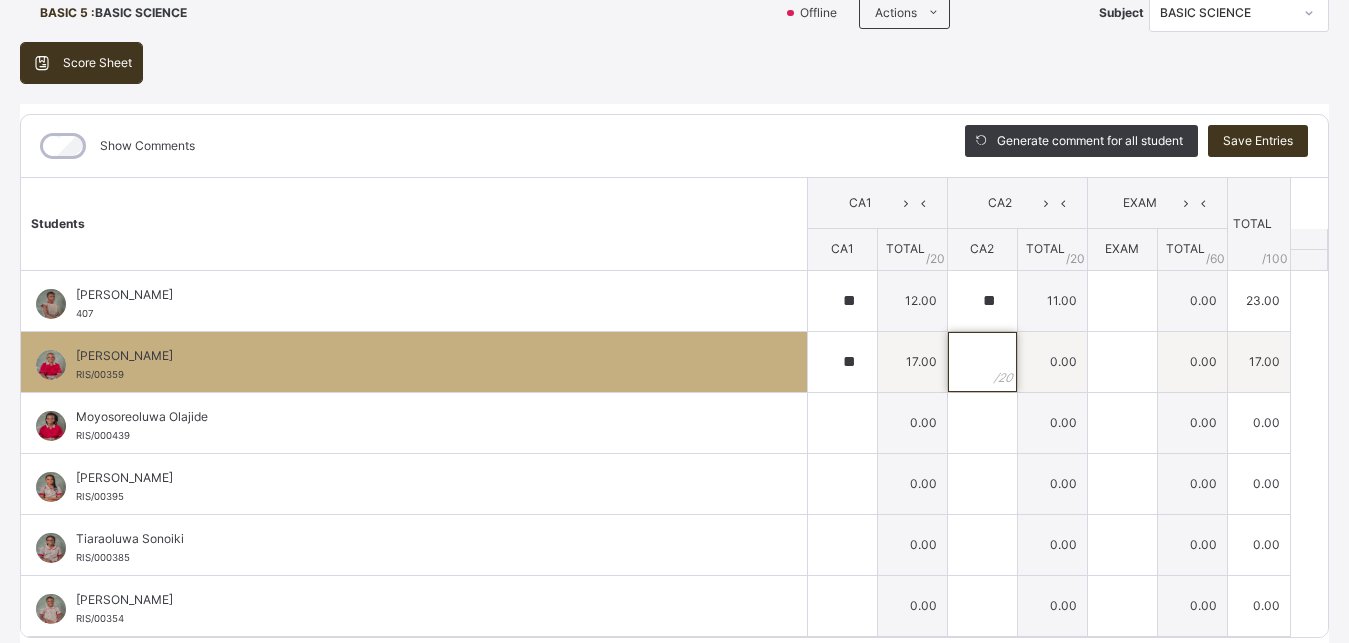click at bounding box center (982, 362) 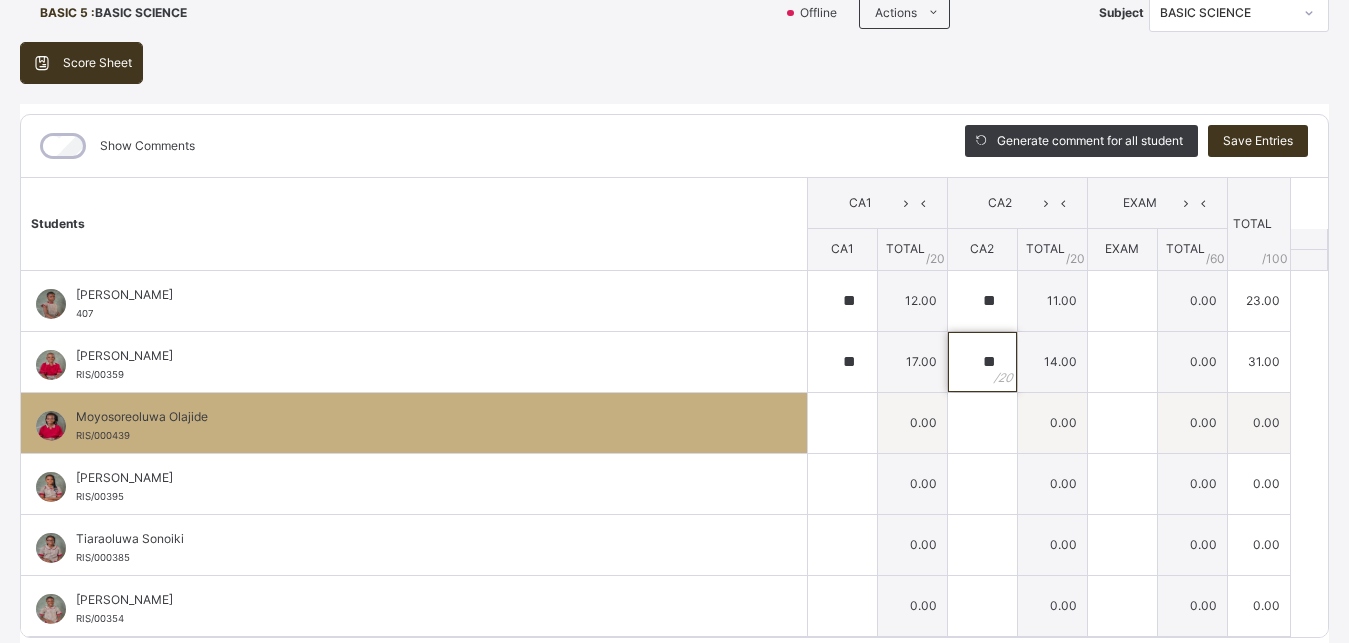 type on "**" 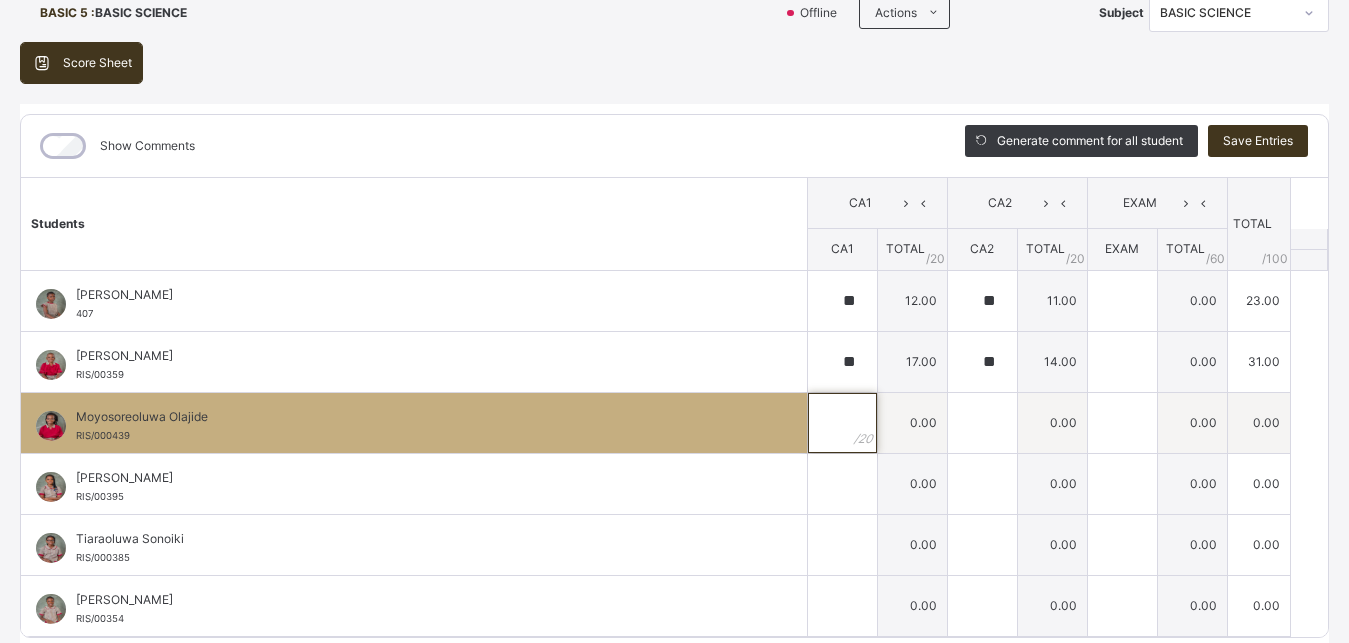 click at bounding box center (842, 423) 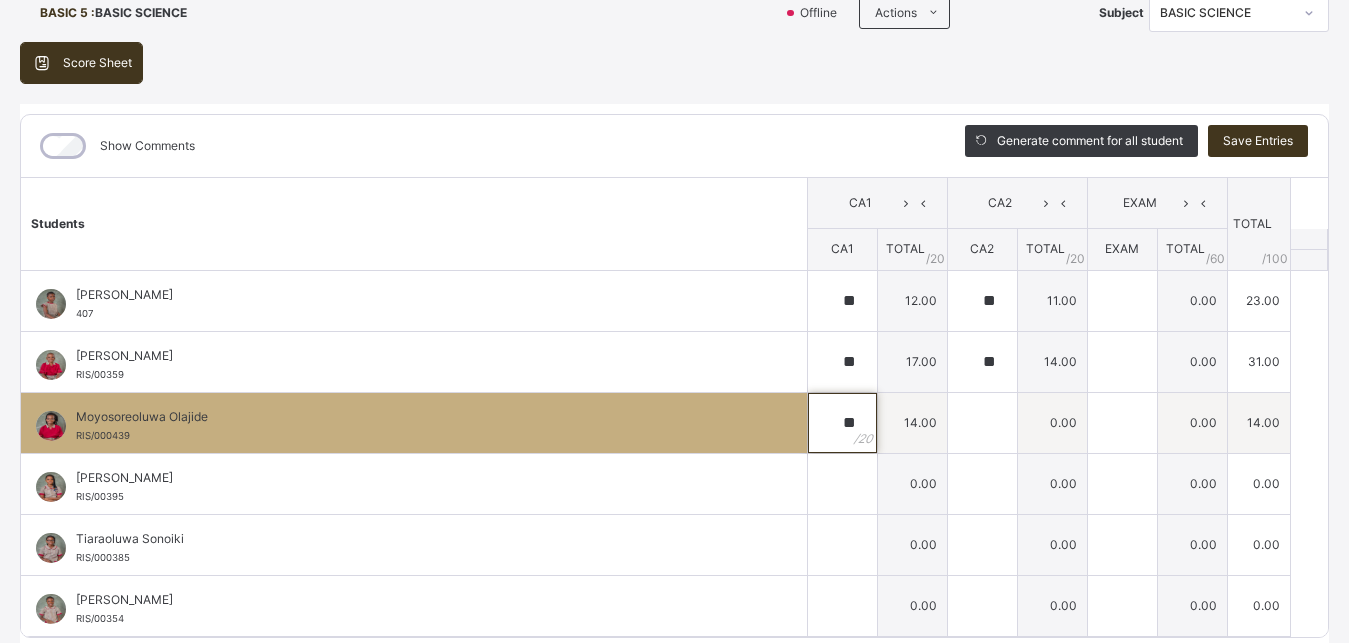 type on "**" 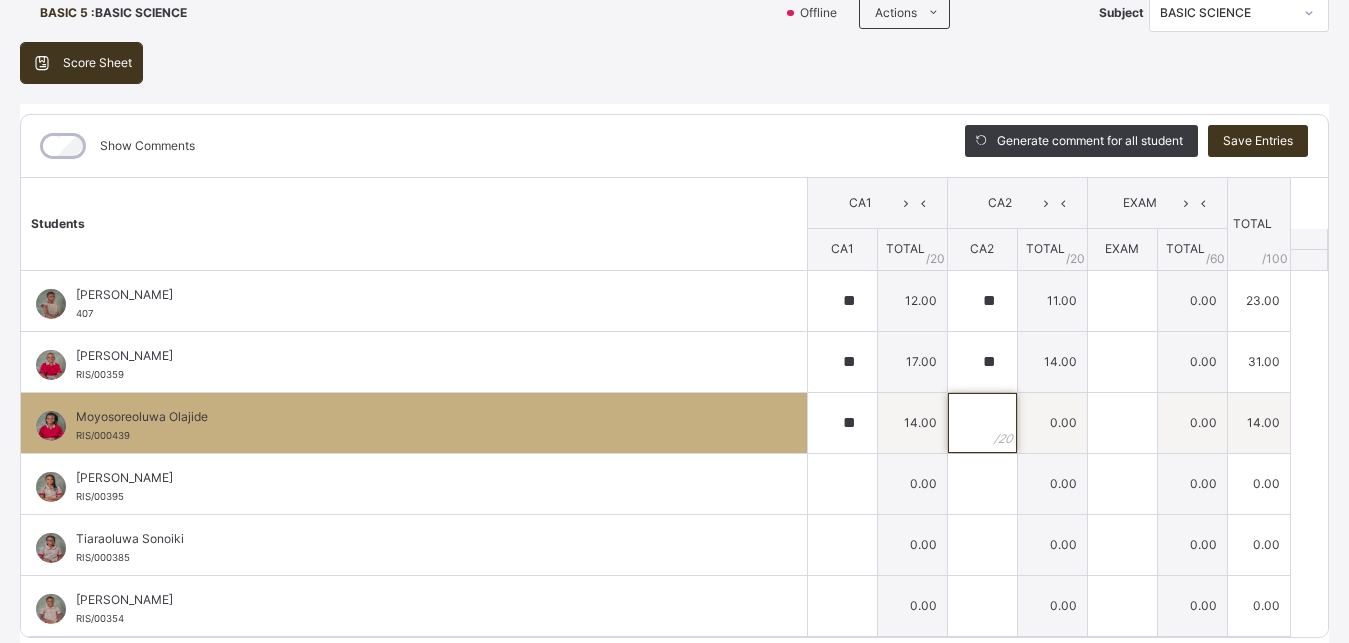click at bounding box center [982, 423] 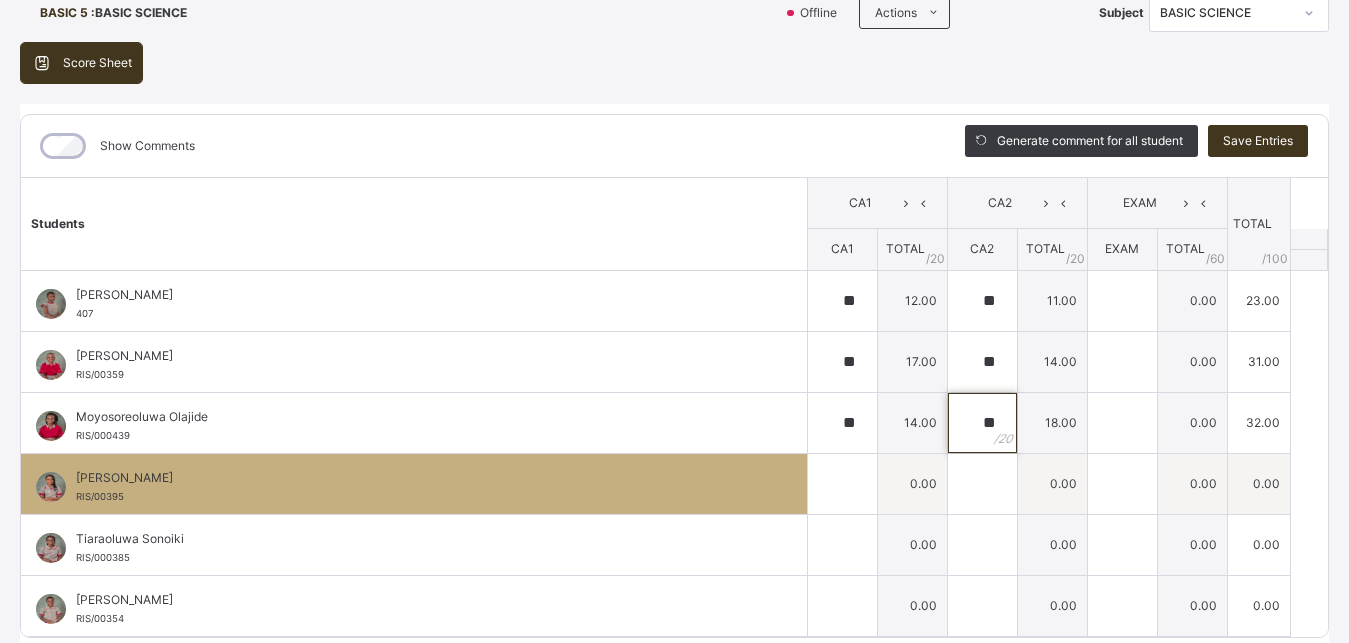 type on "**" 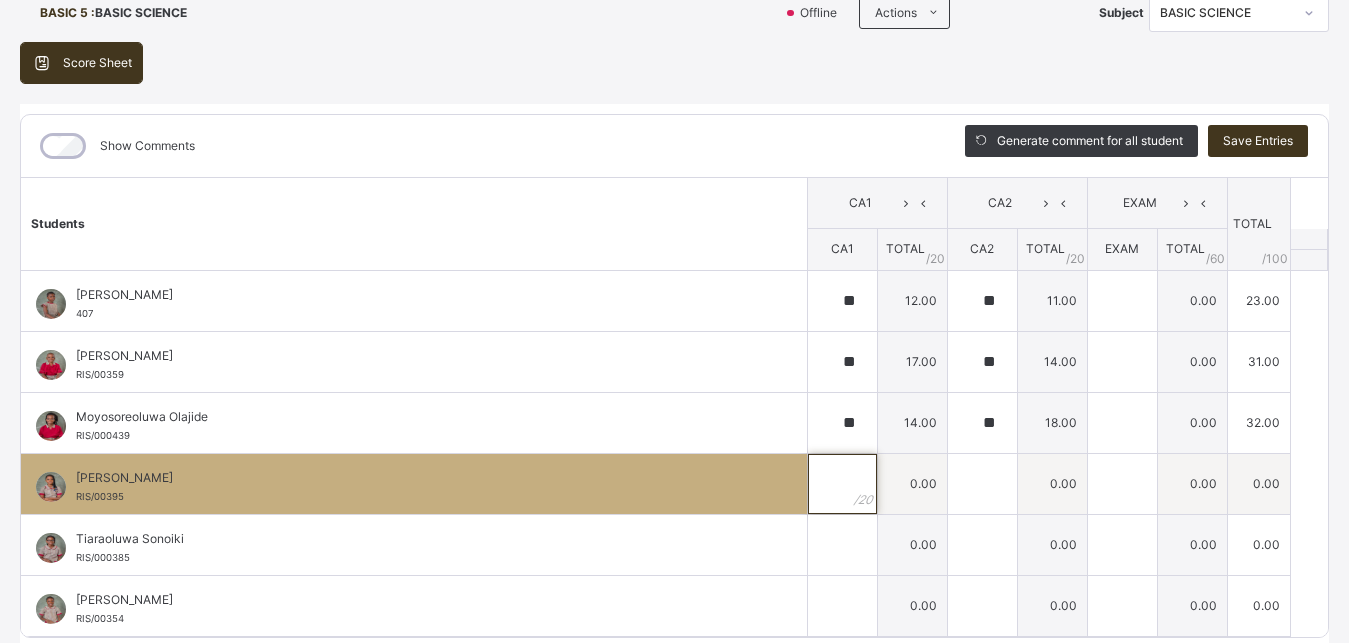click at bounding box center (842, 484) 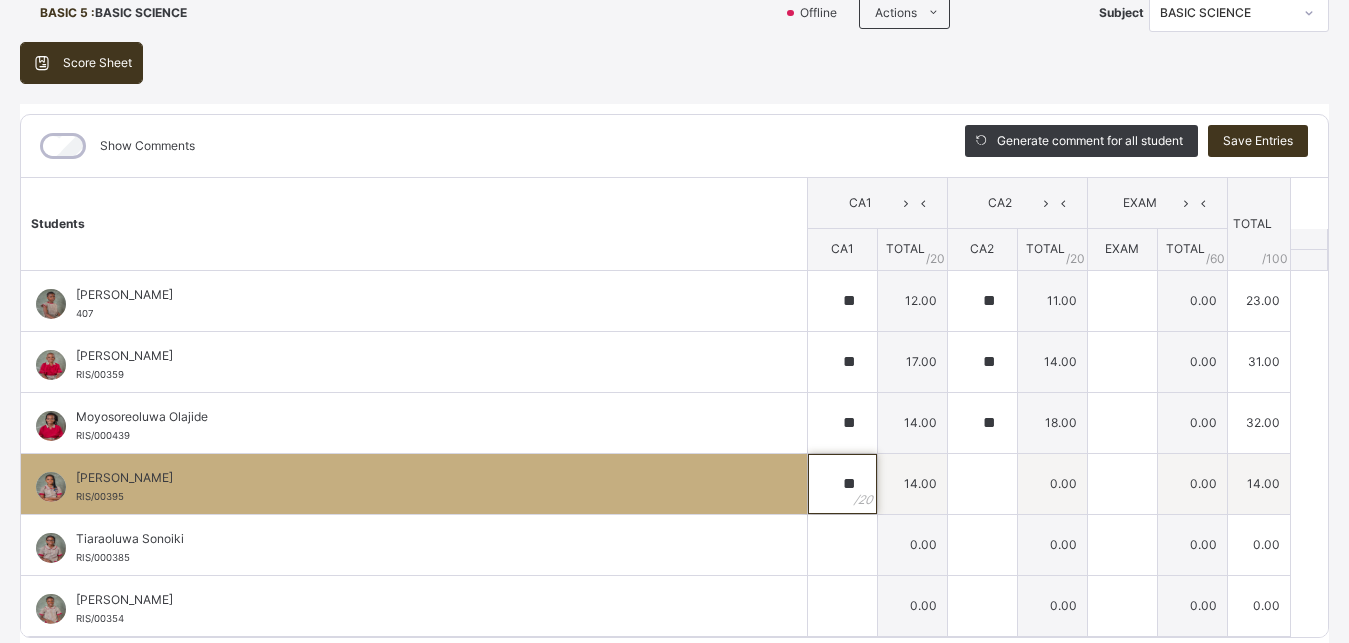 type on "**" 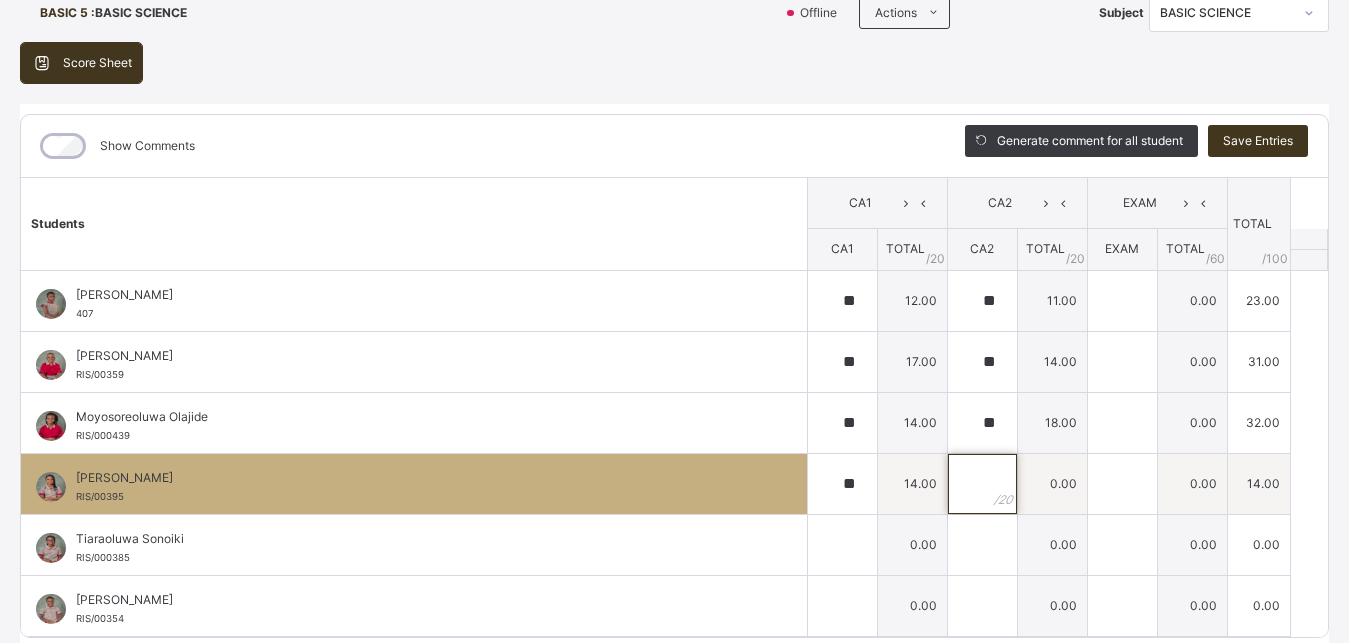 click at bounding box center (982, 484) 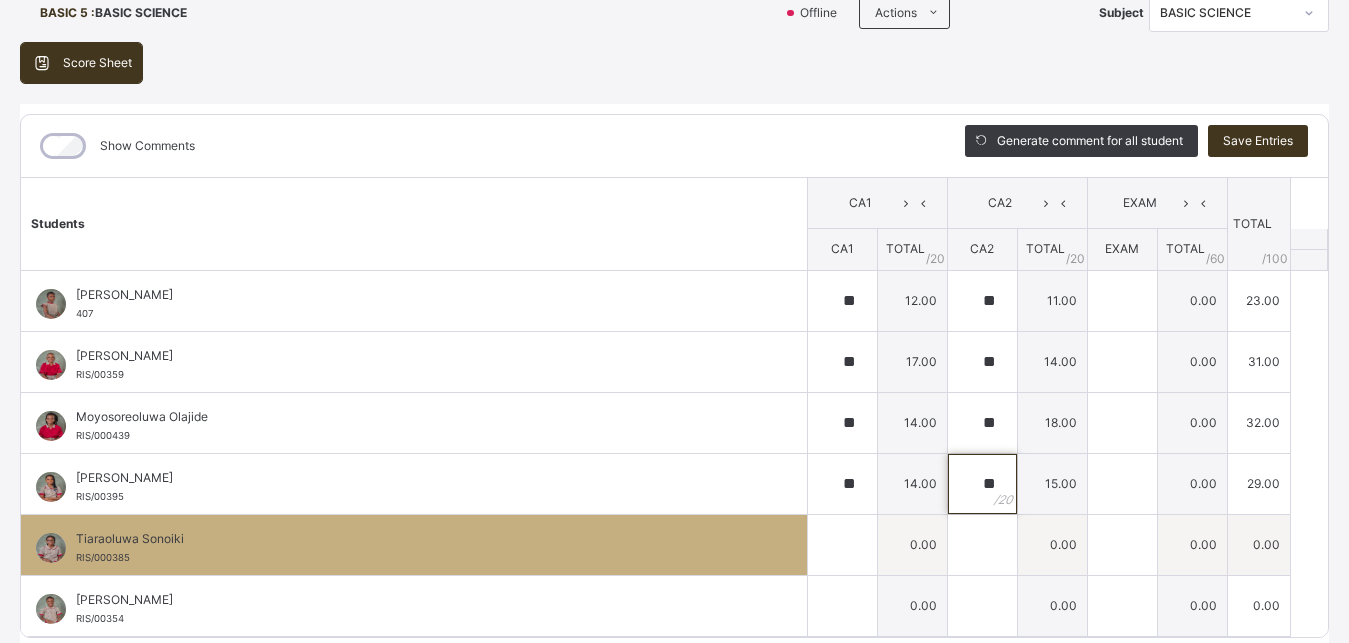 type on "**" 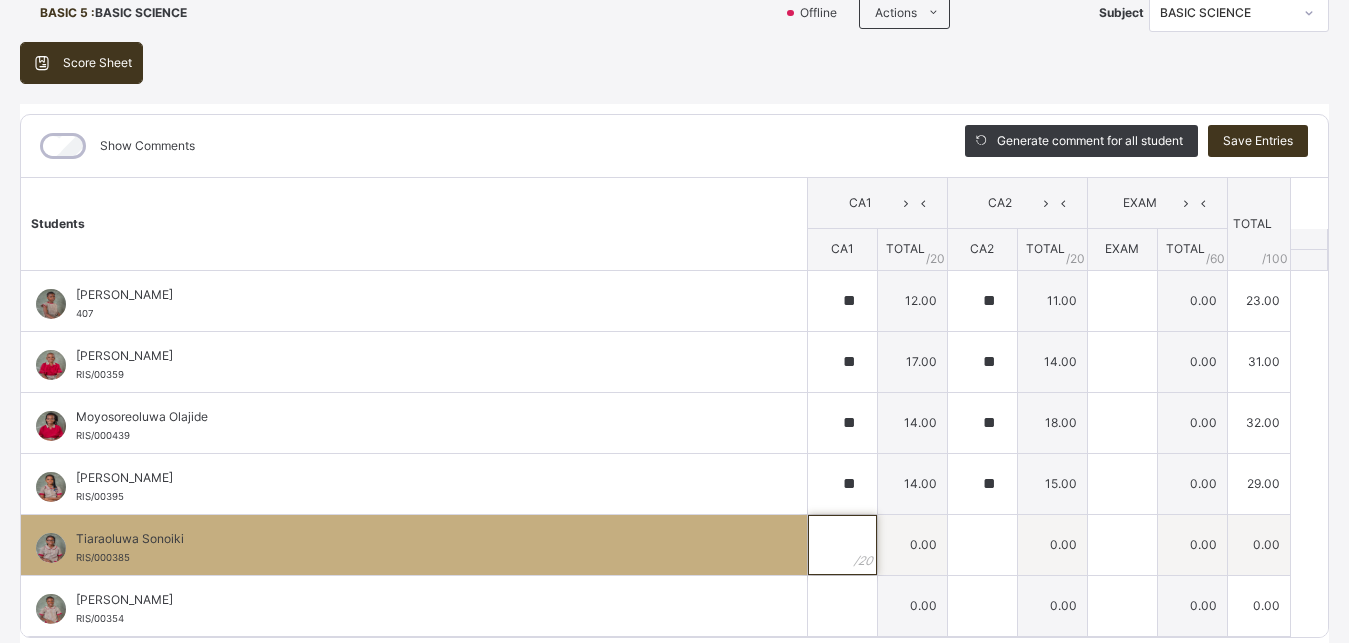 click at bounding box center (842, 545) 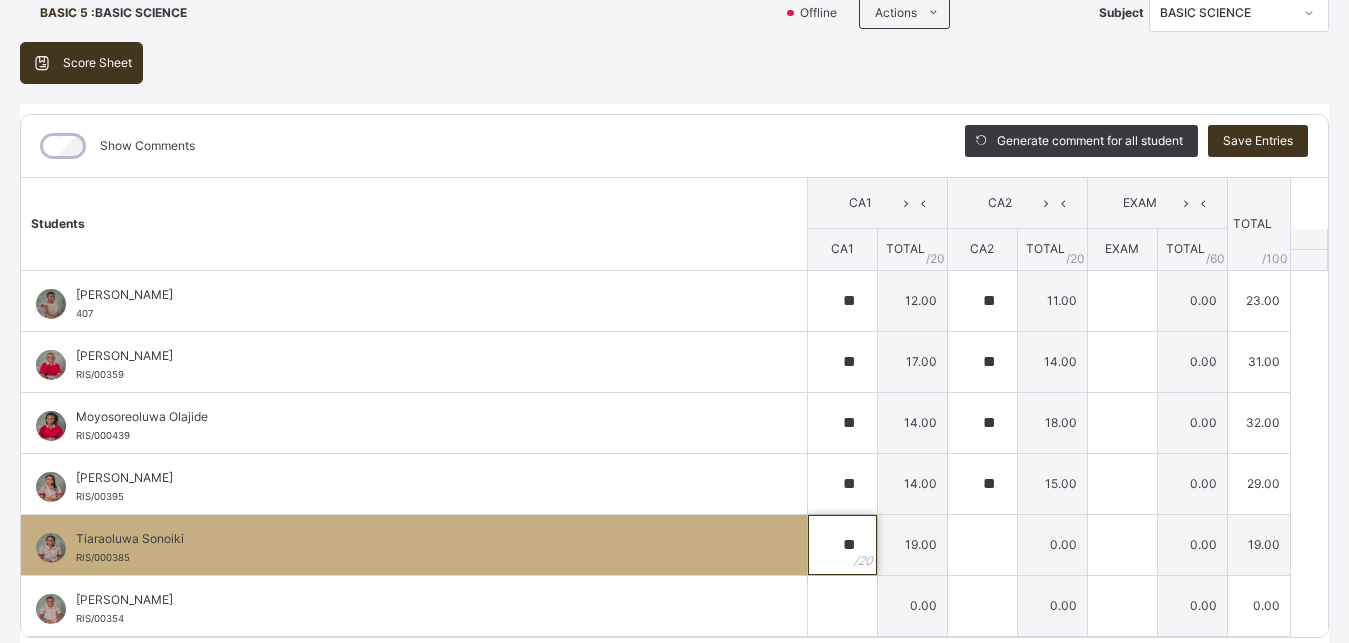 type on "**" 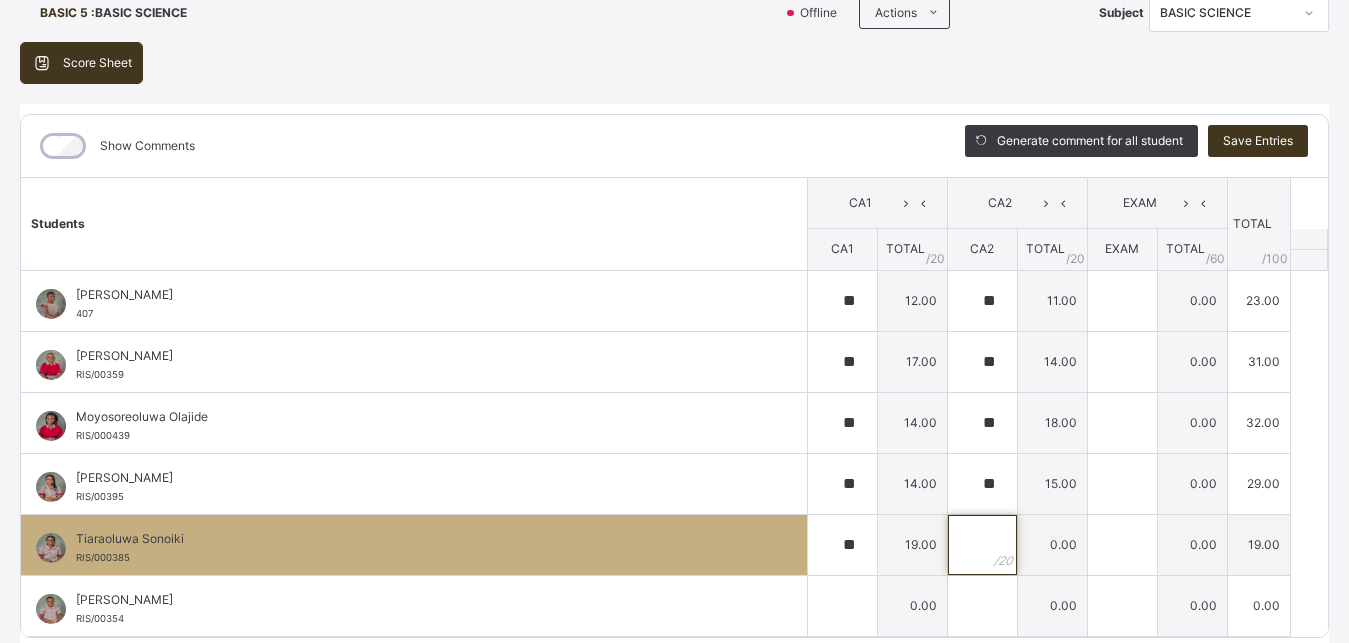 click at bounding box center [982, 545] 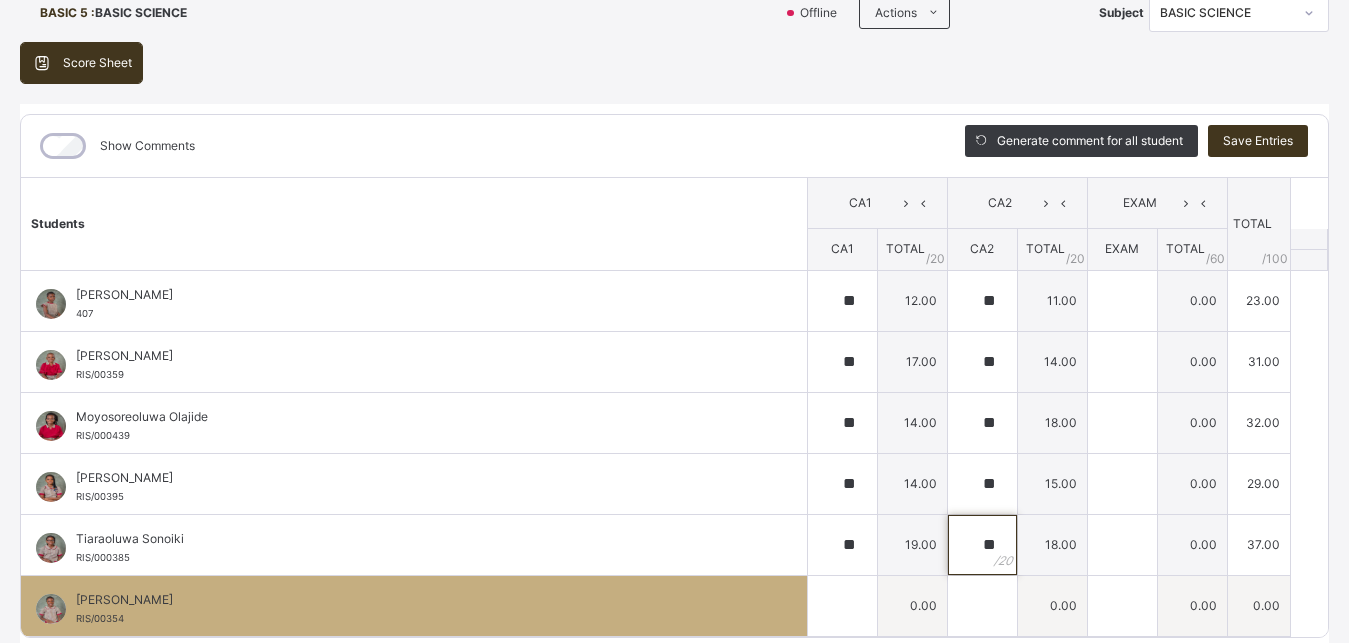 type on "**" 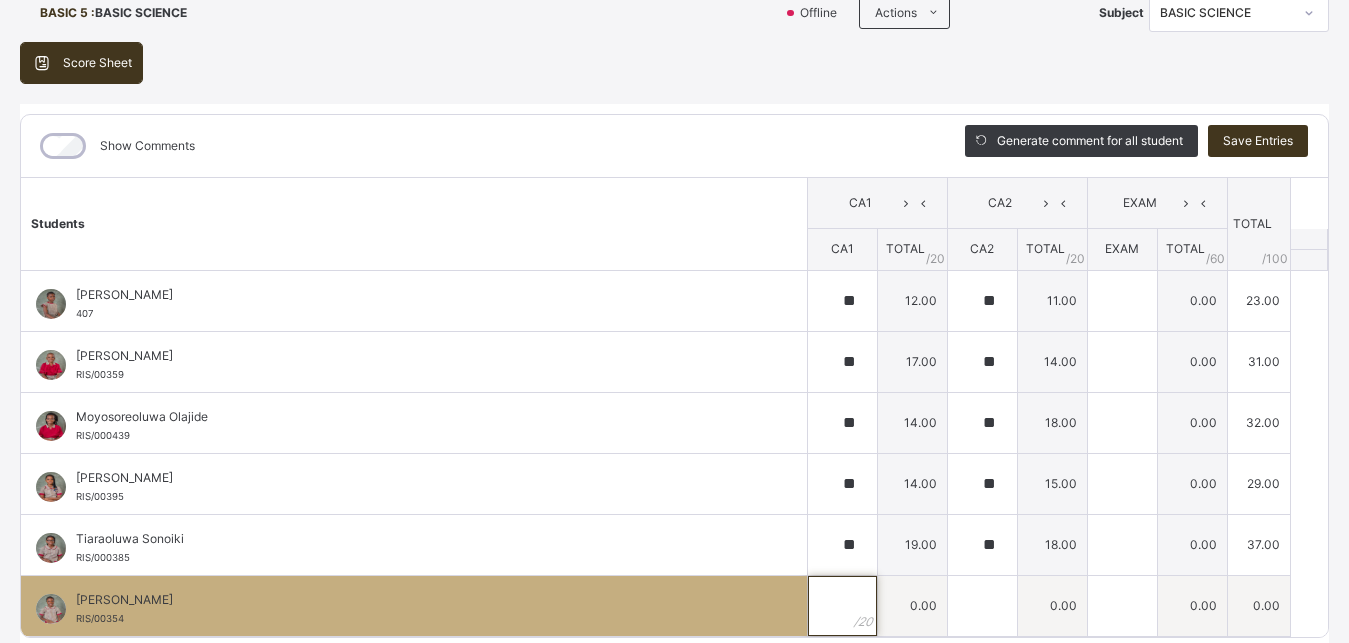 click at bounding box center [842, 606] 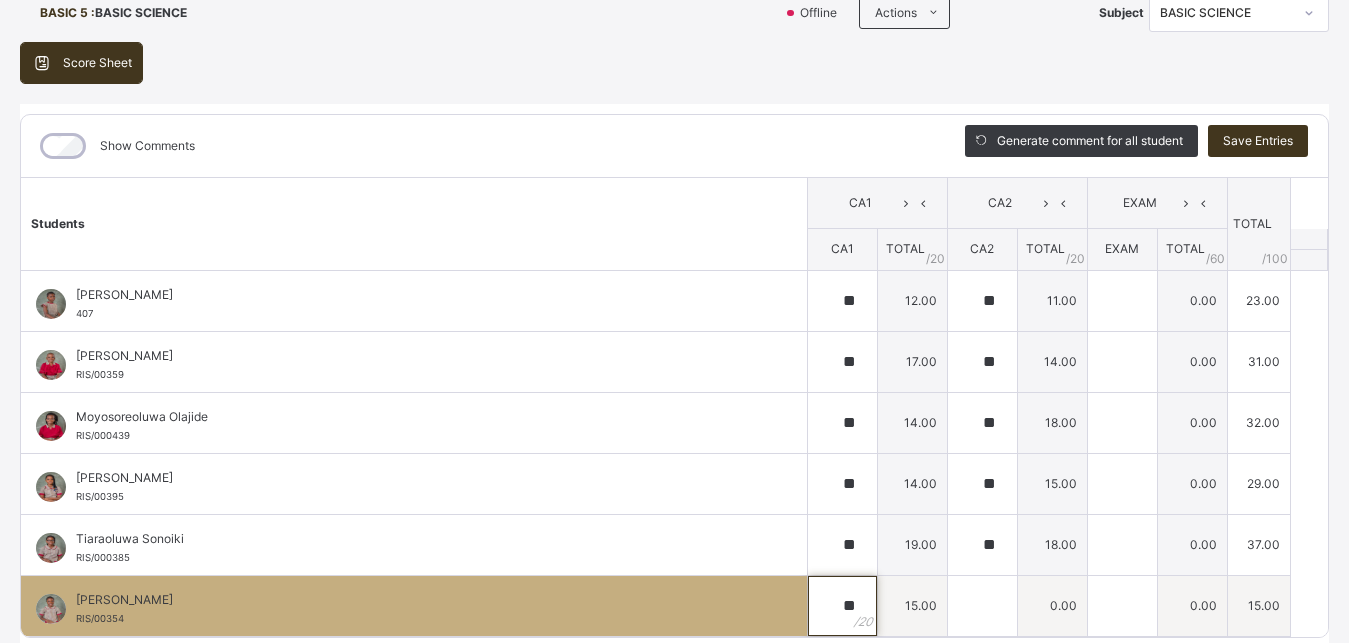 type on "**" 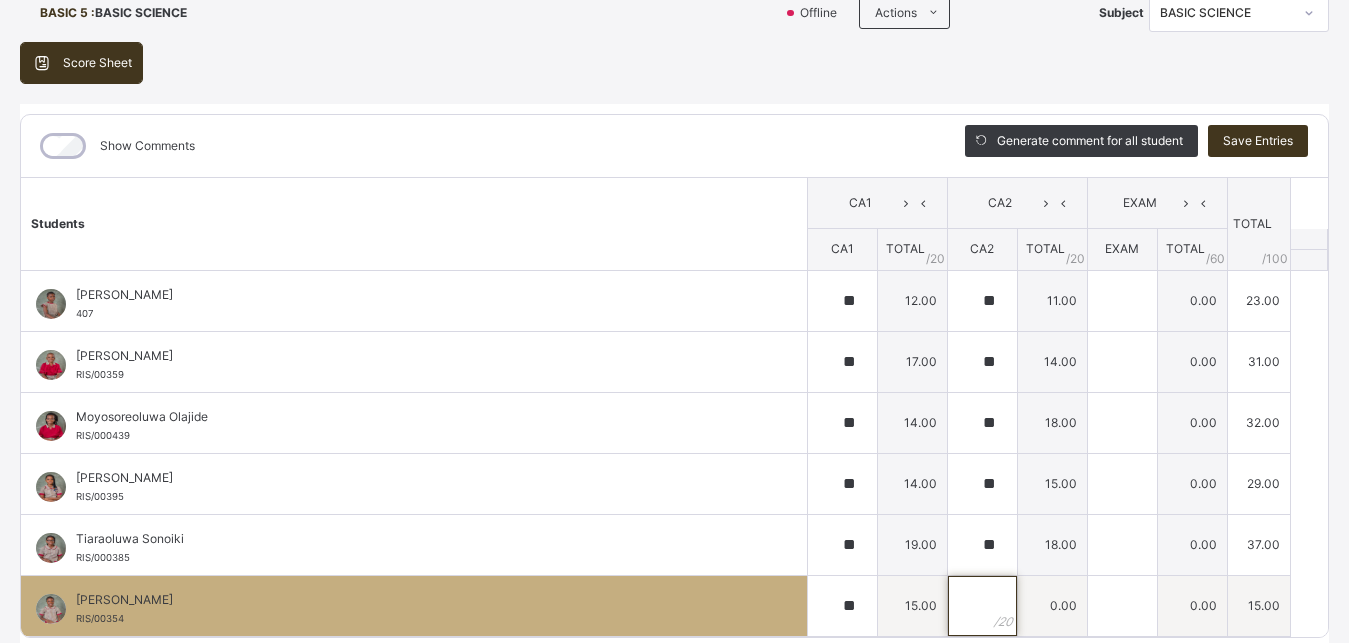 click at bounding box center [982, 606] 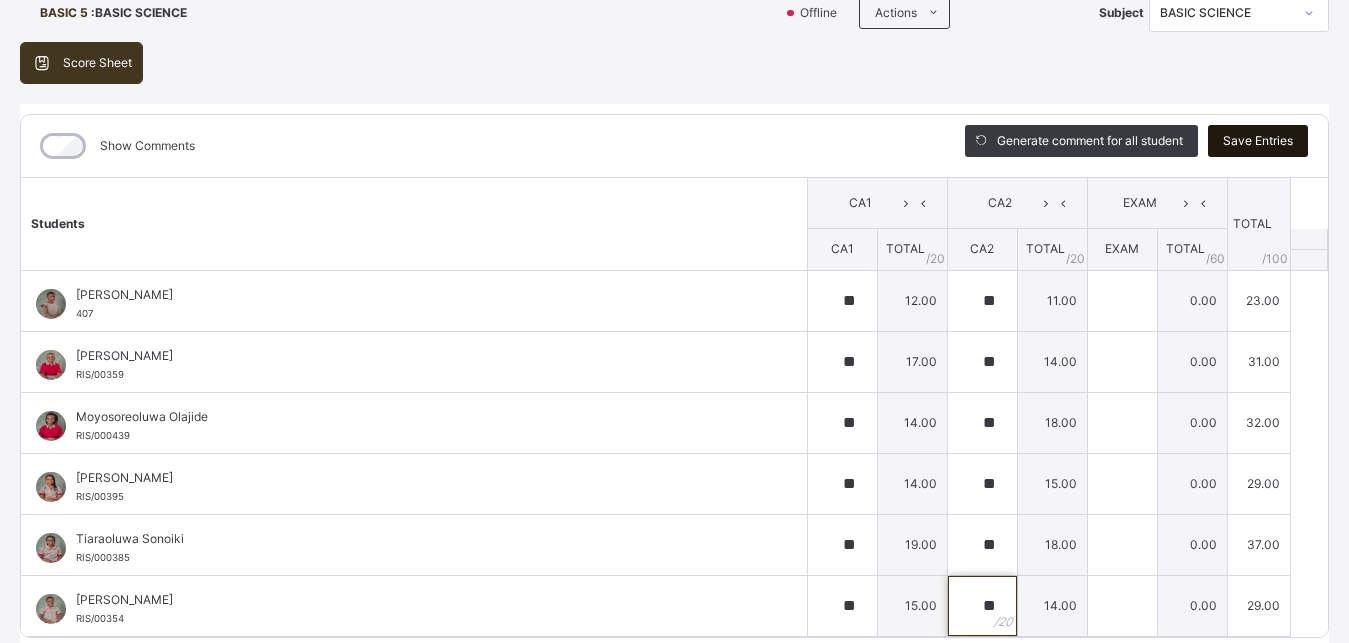 type on "**" 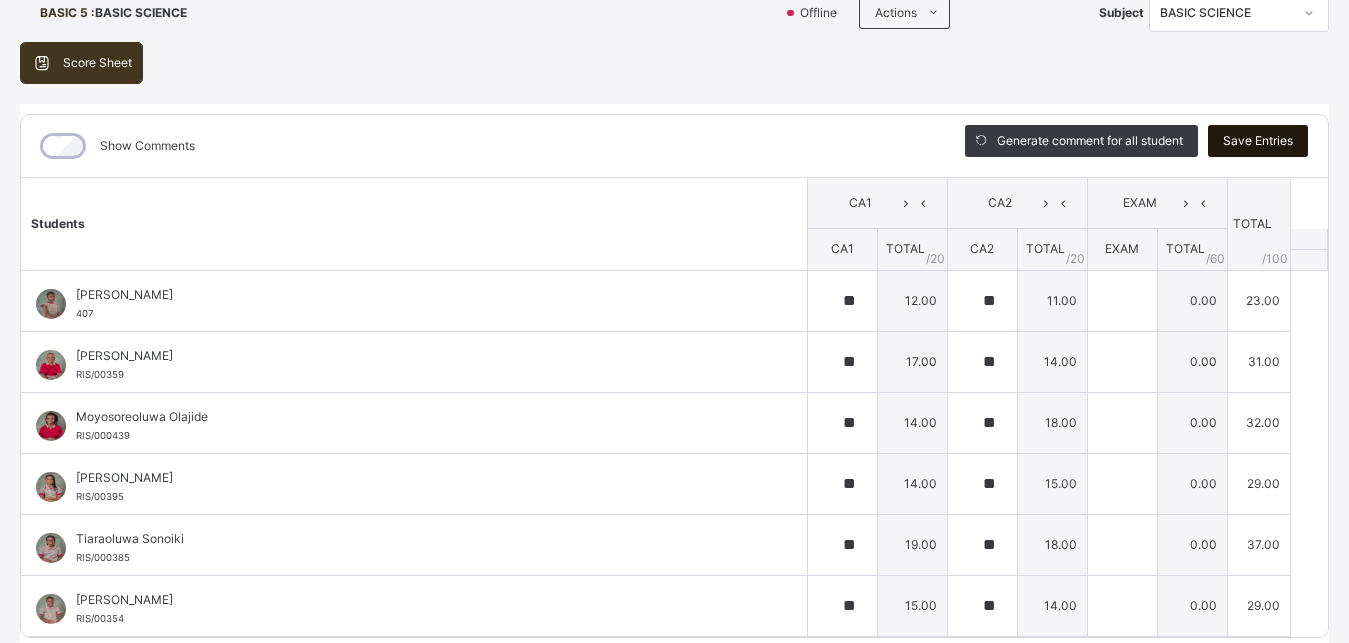 click on "Save Entries" at bounding box center [1258, 141] 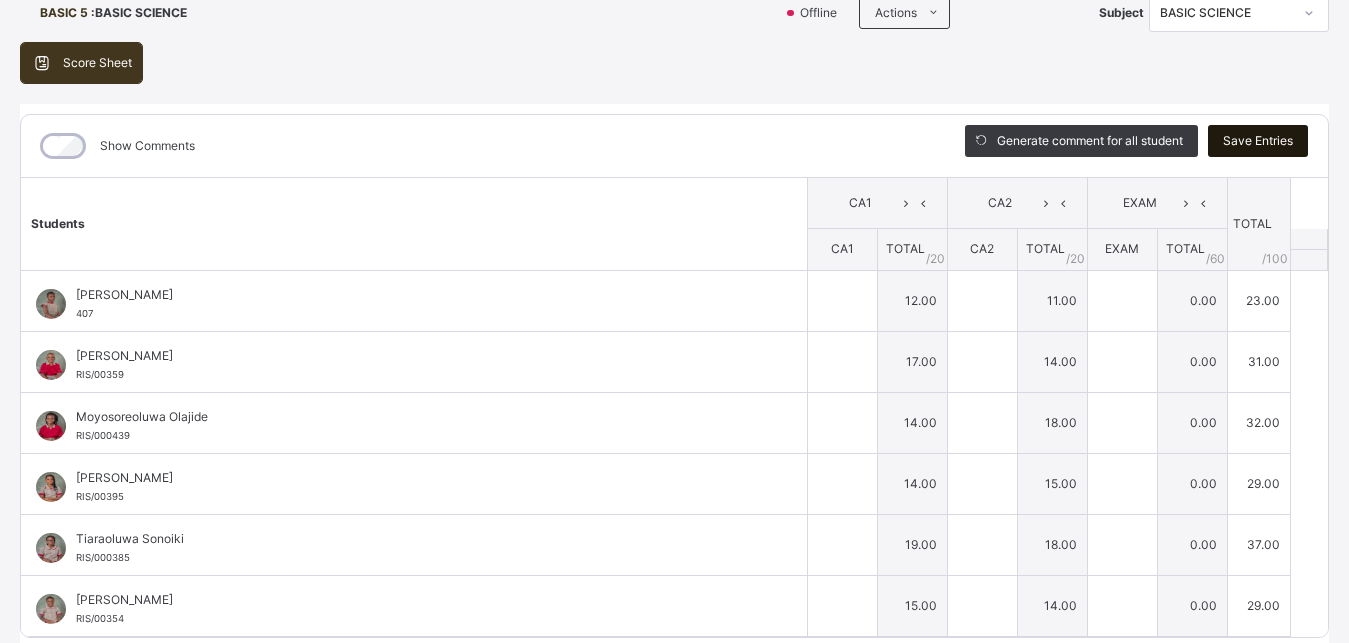 type on "**" 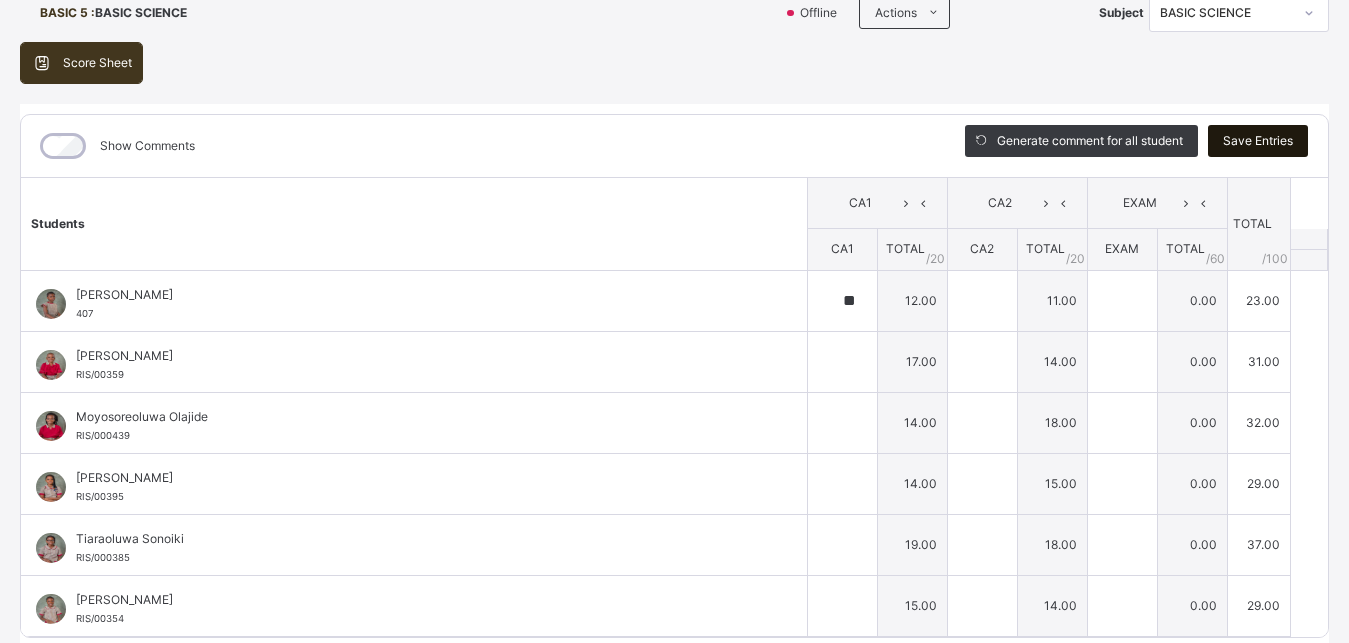 type on "**" 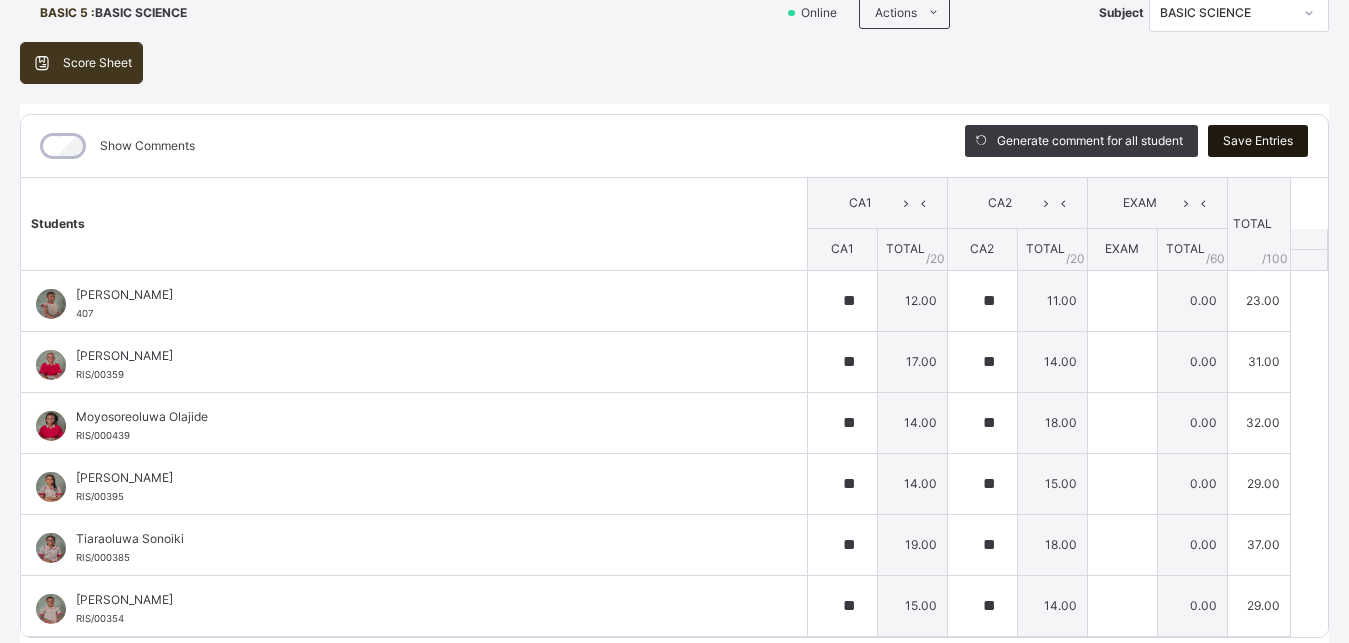 click on "Save Entries" at bounding box center (1258, 141) 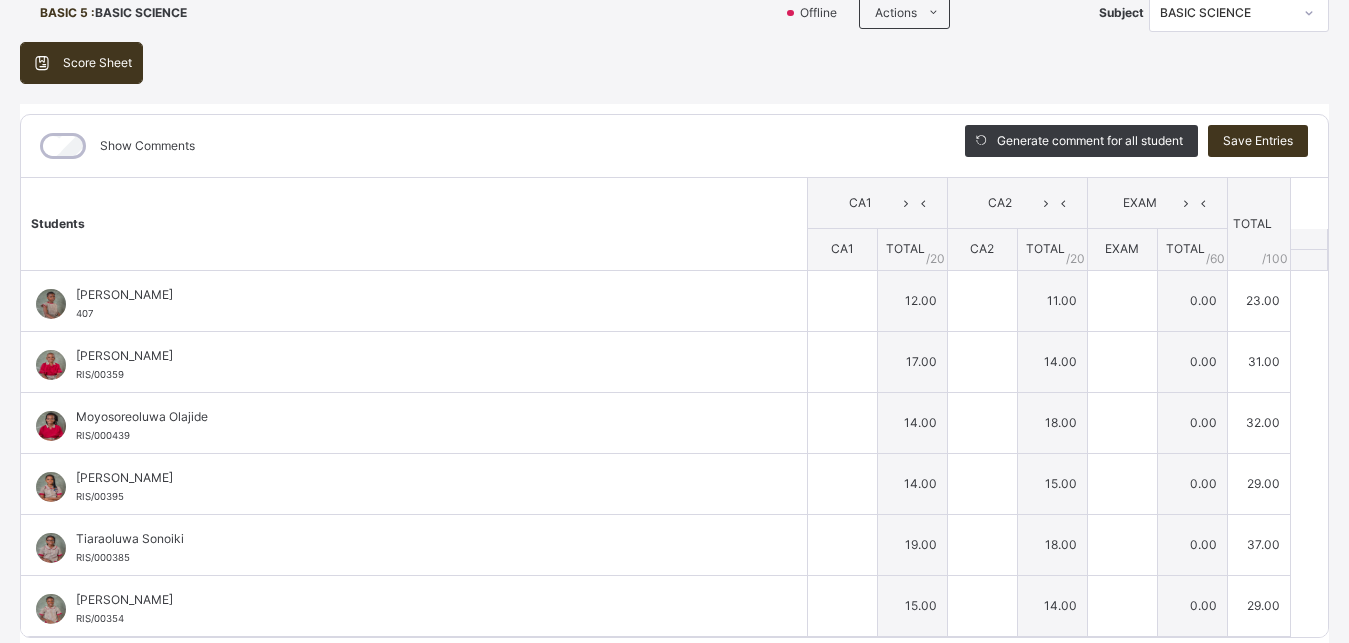 type on "**" 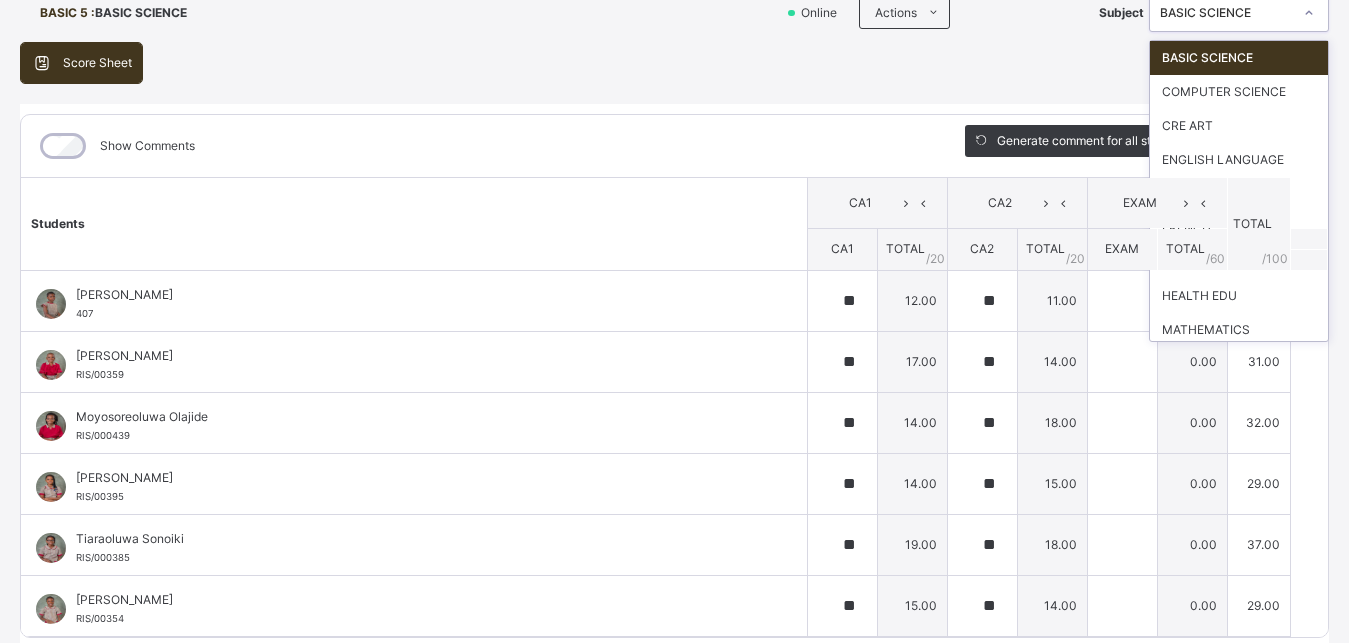 drag, startPoint x: 1291, startPoint y: 17, endPoint x: 1274, endPoint y: 37, distance: 26.24881 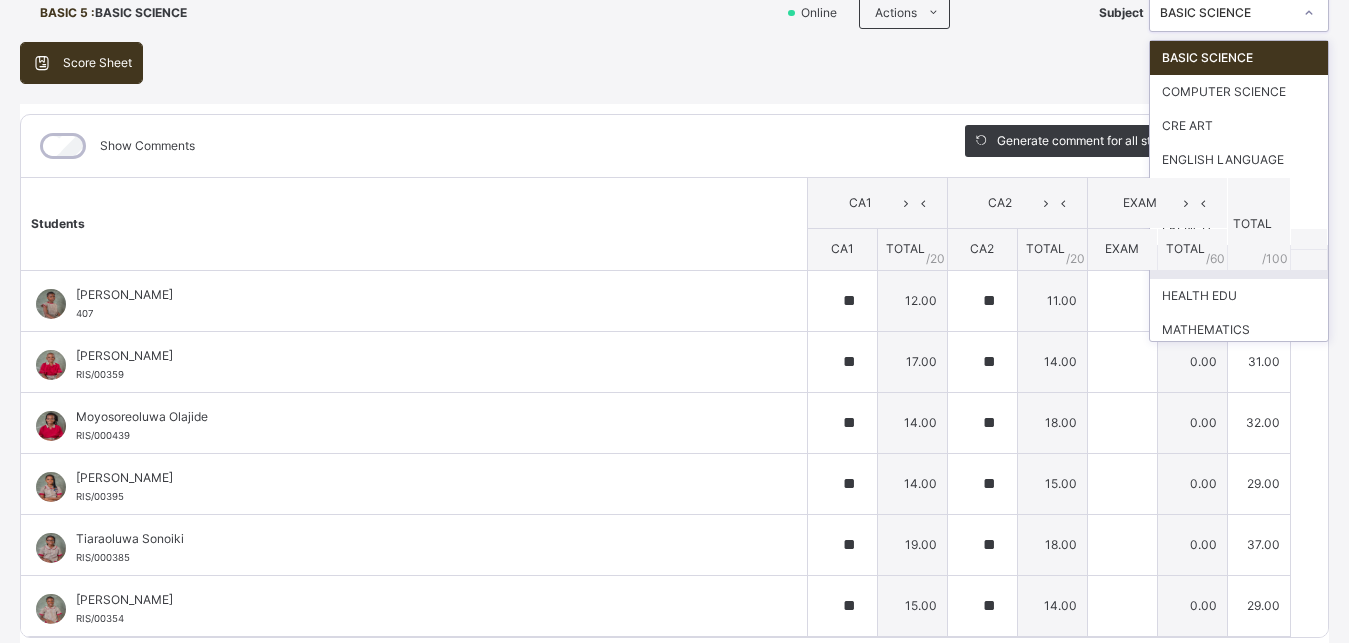scroll, scrollTop: 155, scrollLeft: 0, axis: vertical 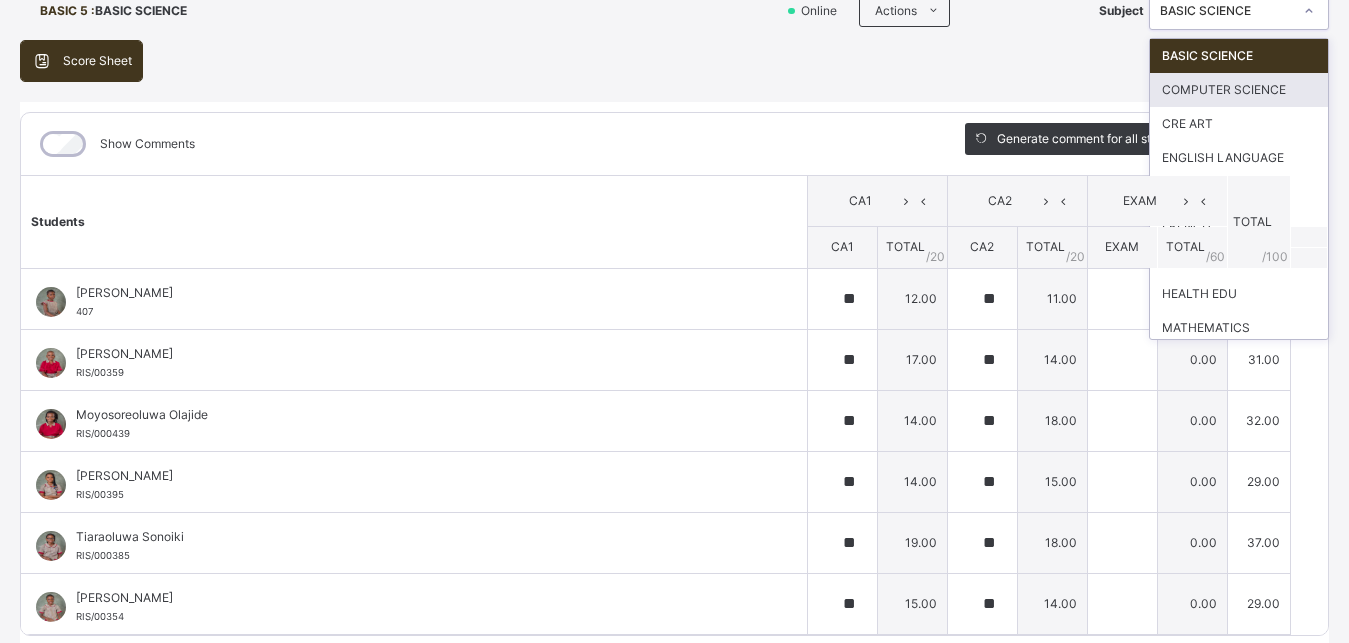 click on "COMPUTER SCIENCE" at bounding box center (1239, 90) 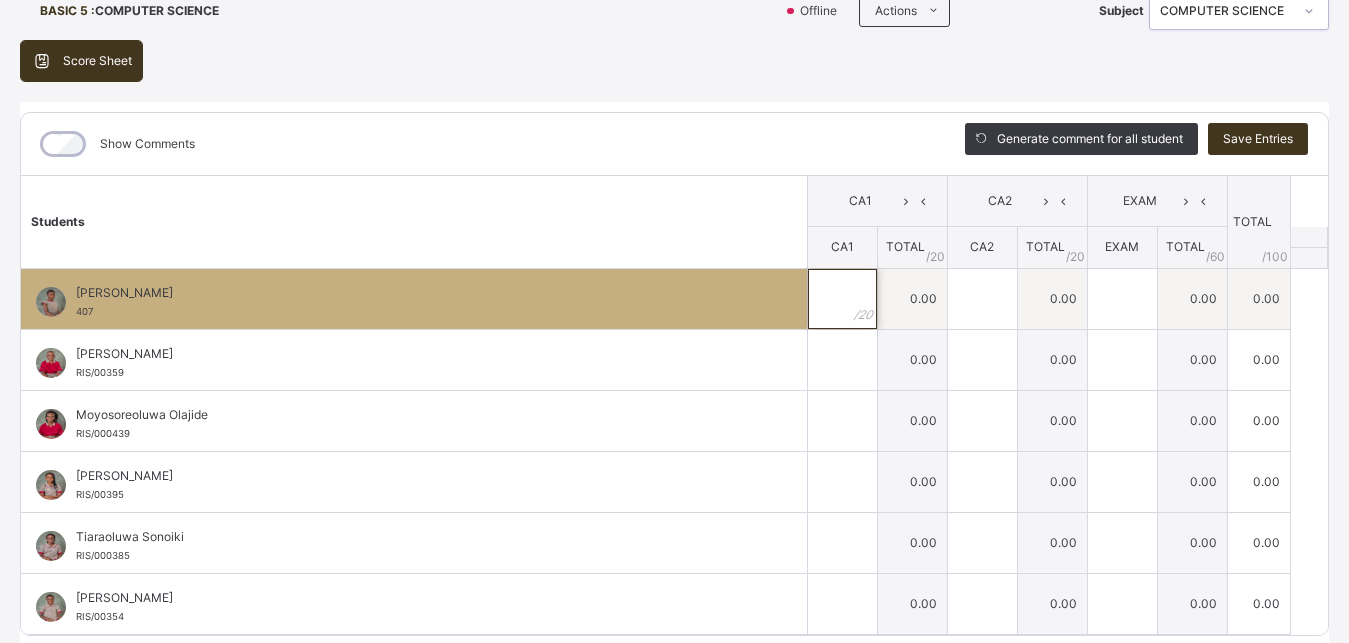 click at bounding box center [842, 299] 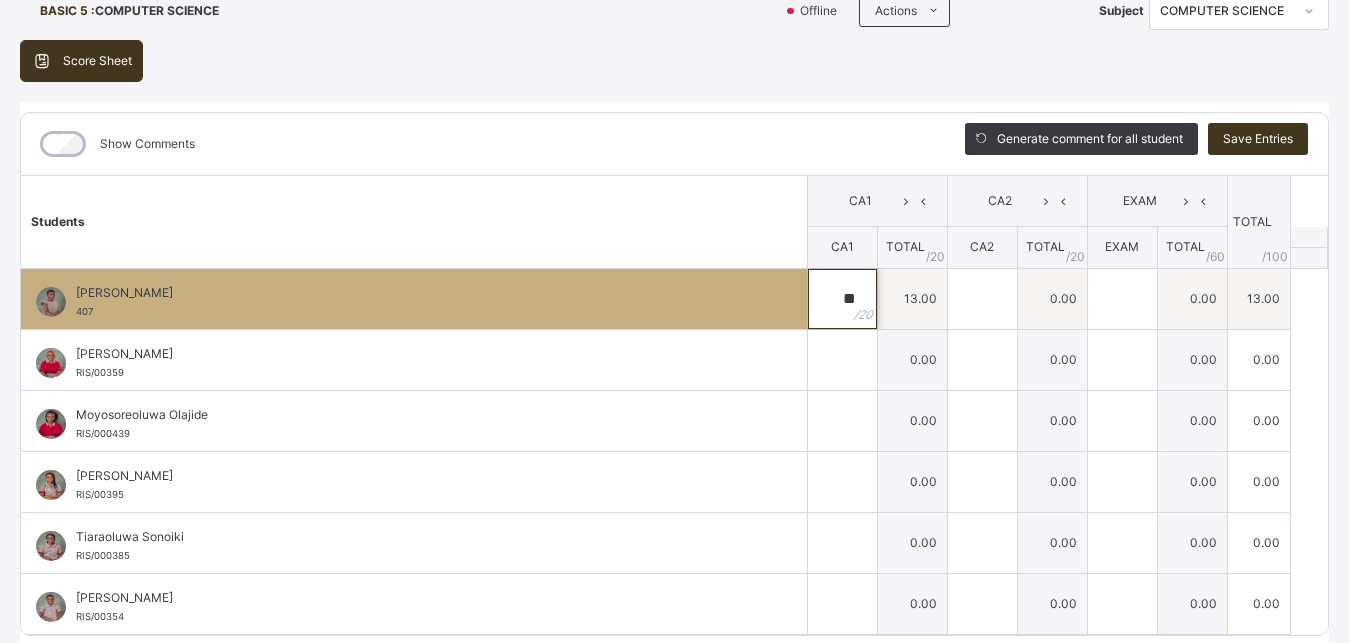 type on "**" 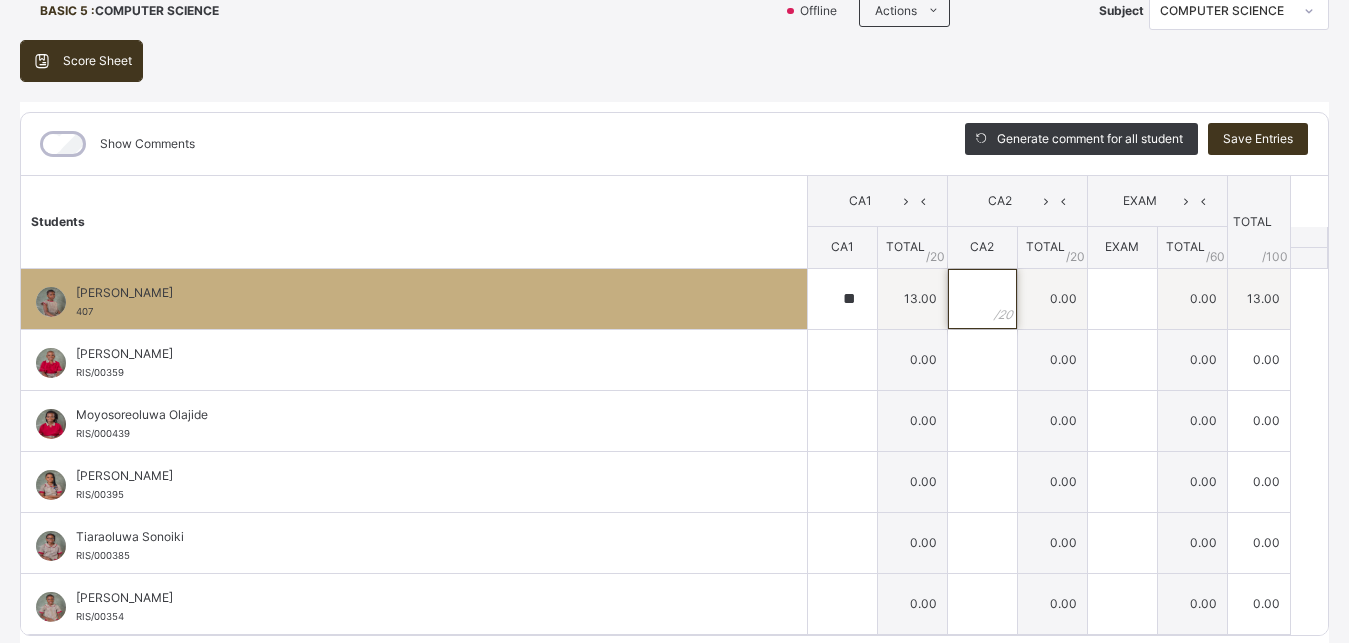 click at bounding box center (982, 299) 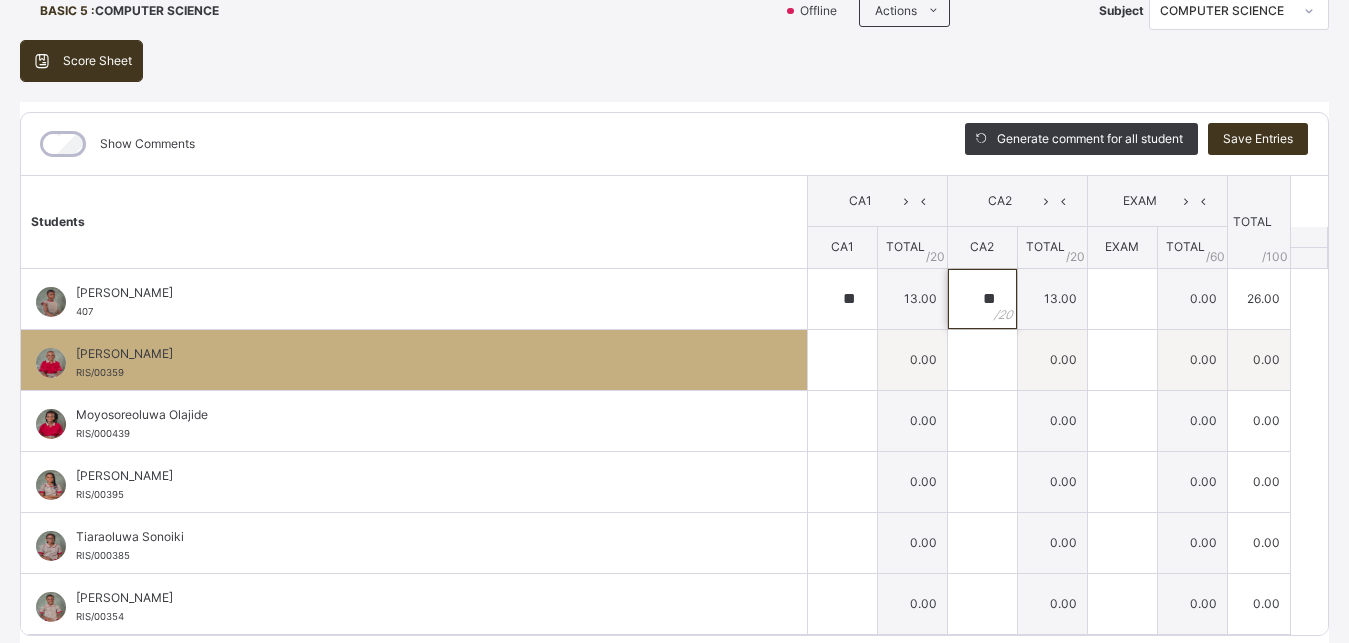 type on "**" 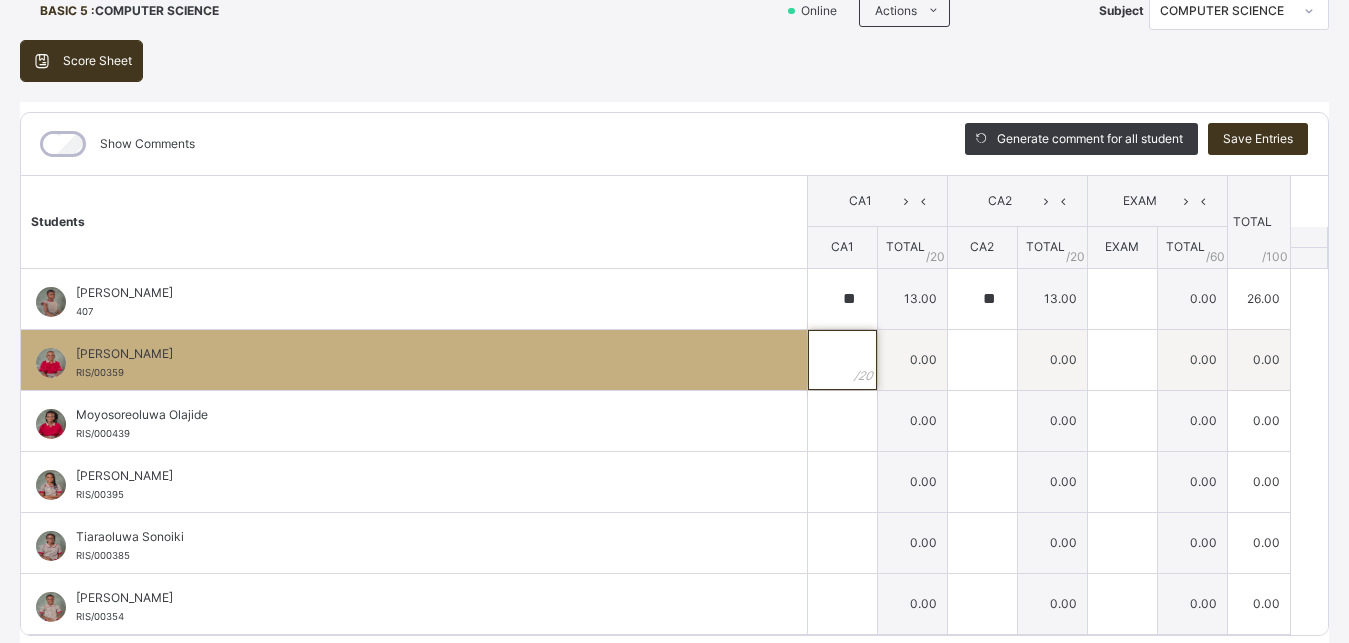 click at bounding box center (842, 360) 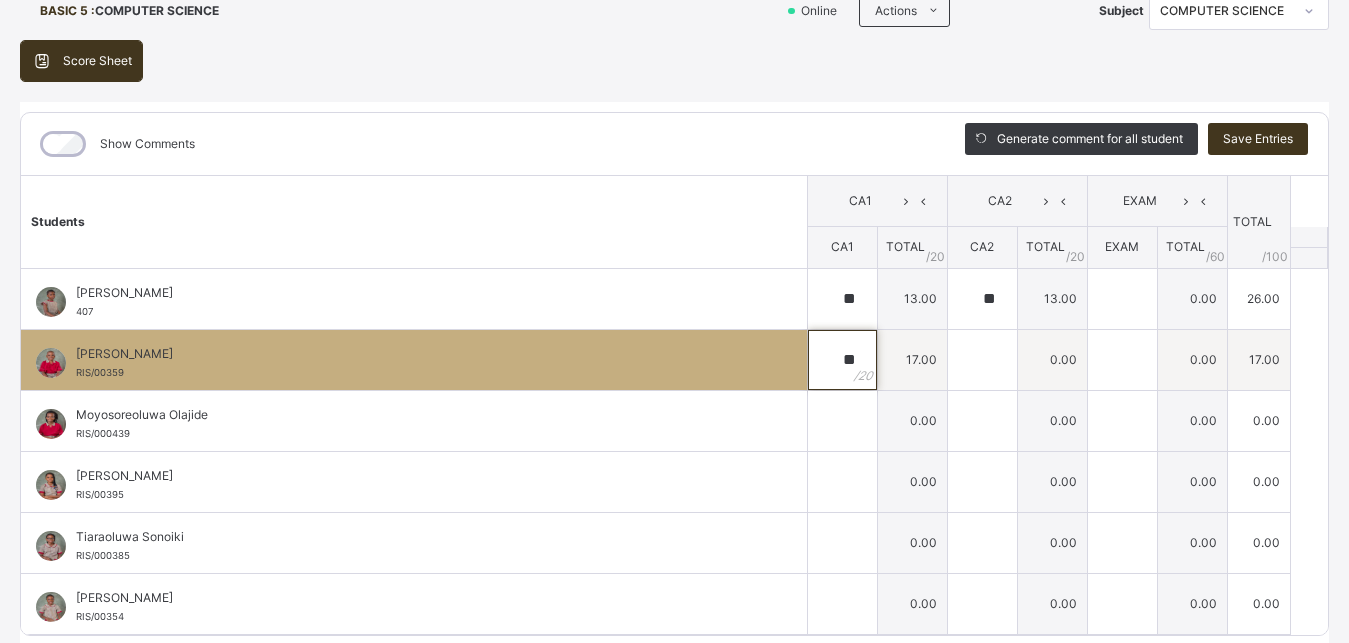 type on "**" 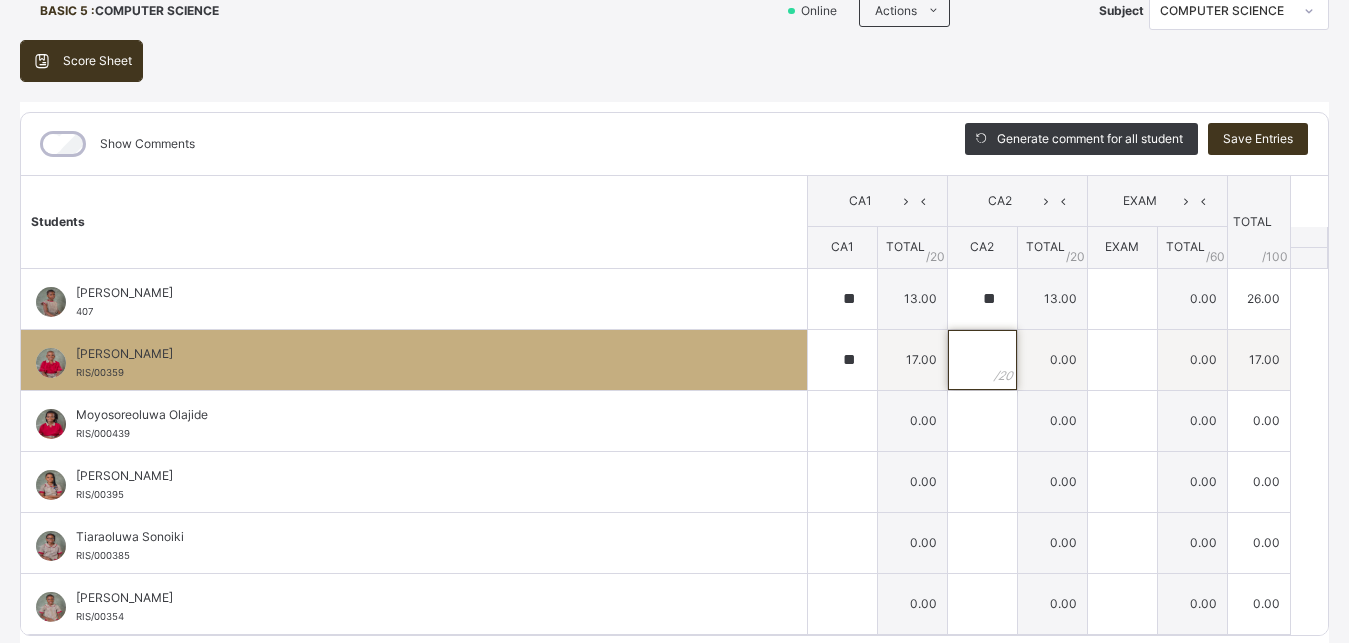 click at bounding box center (982, 360) 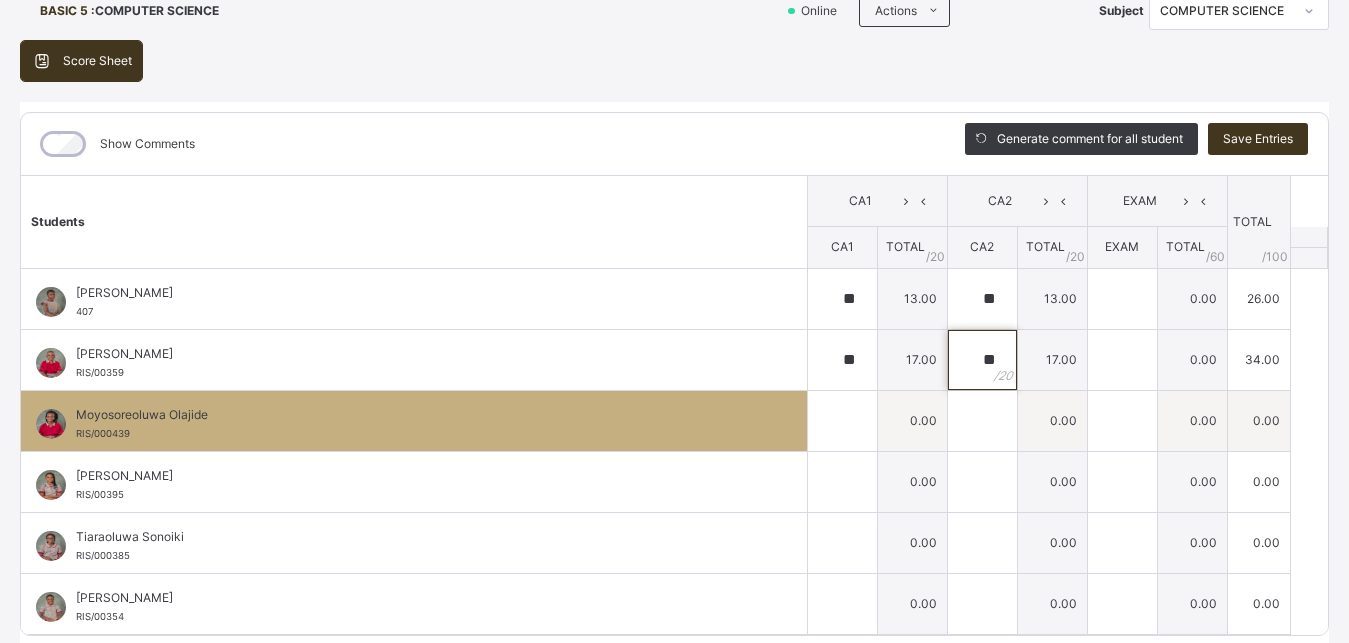 type on "**" 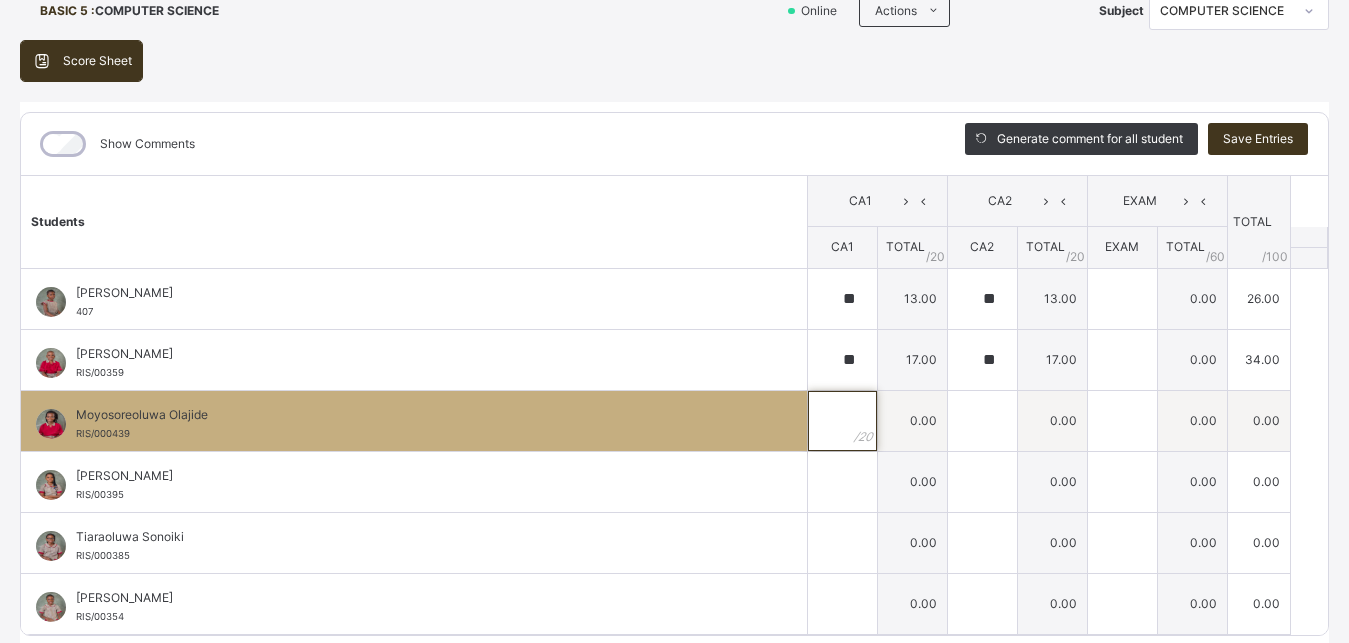 click at bounding box center [842, 421] 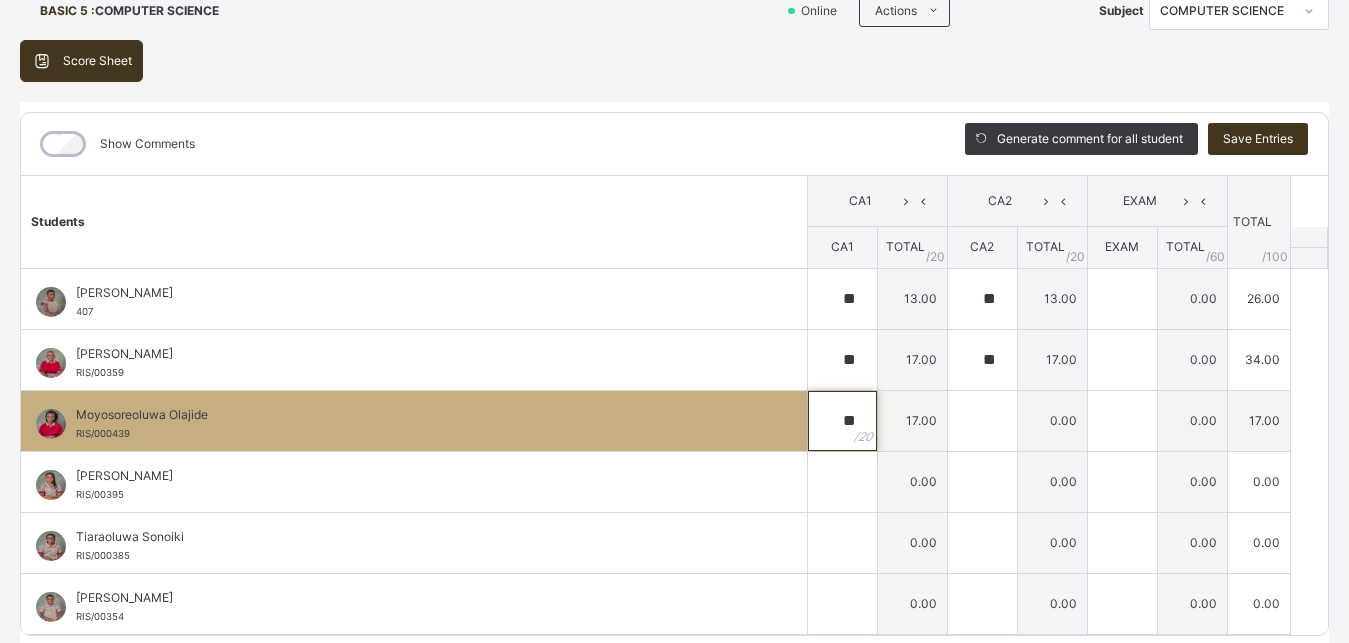 type on "**" 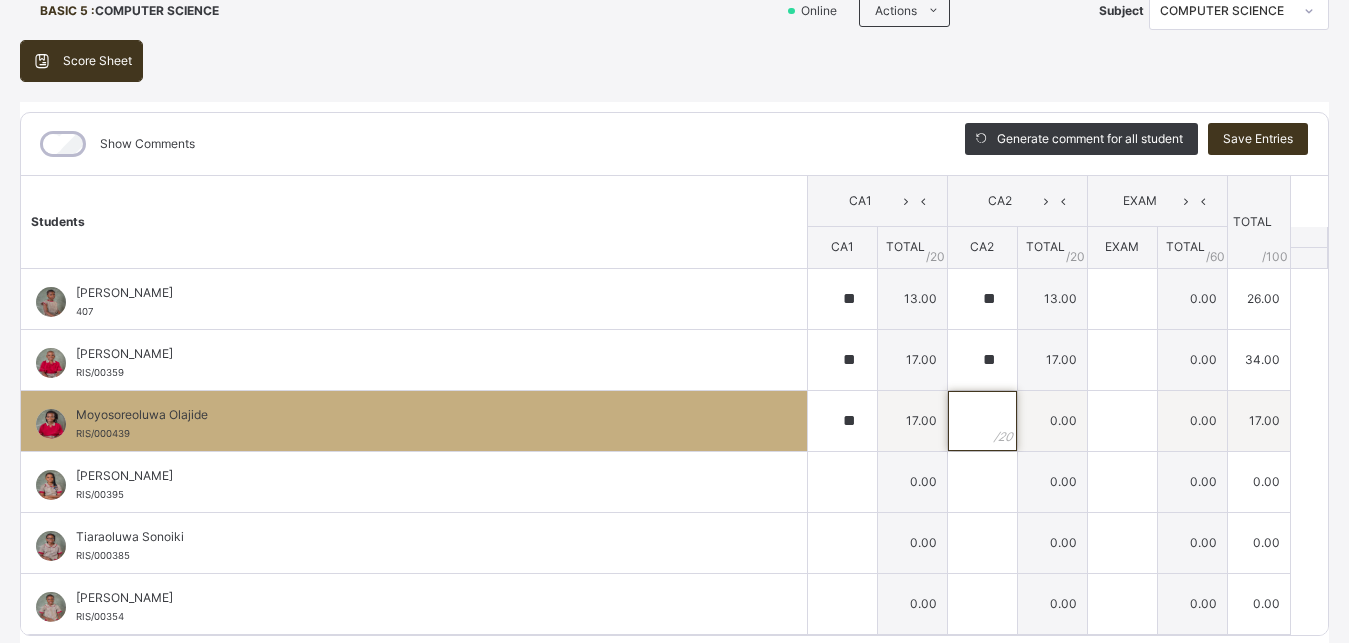 click at bounding box center [982, 421] 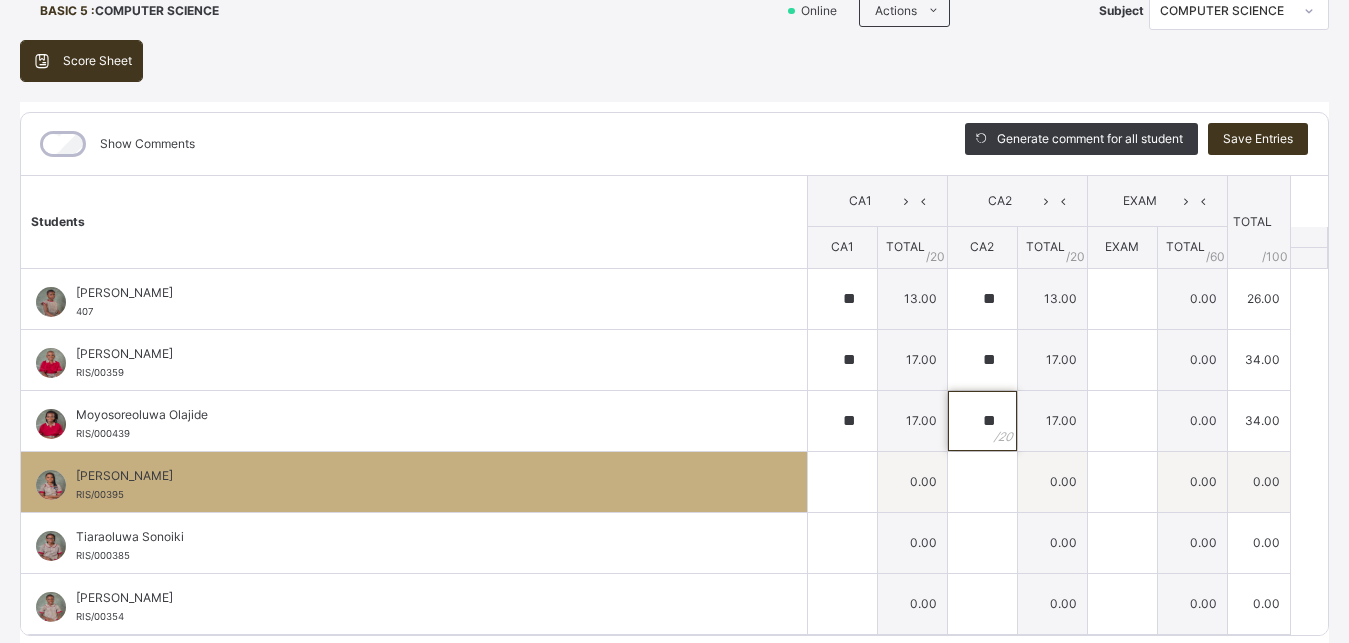 type on "**" 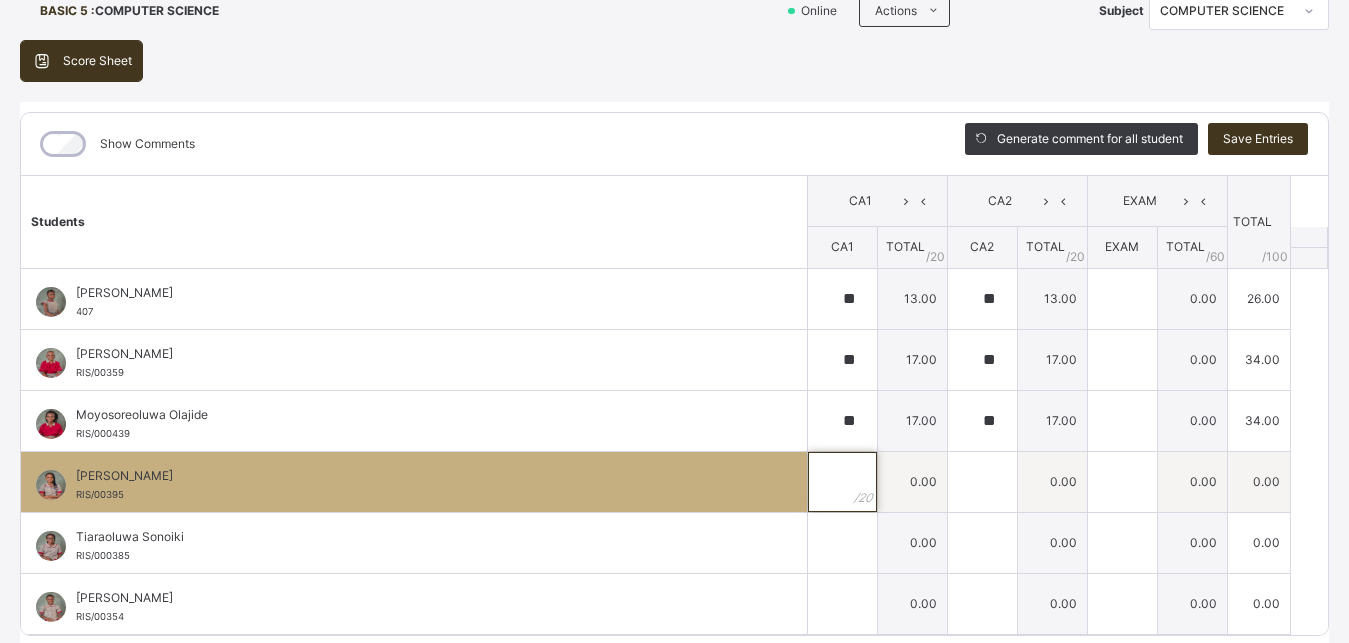 click at bounding box center [842, 482] 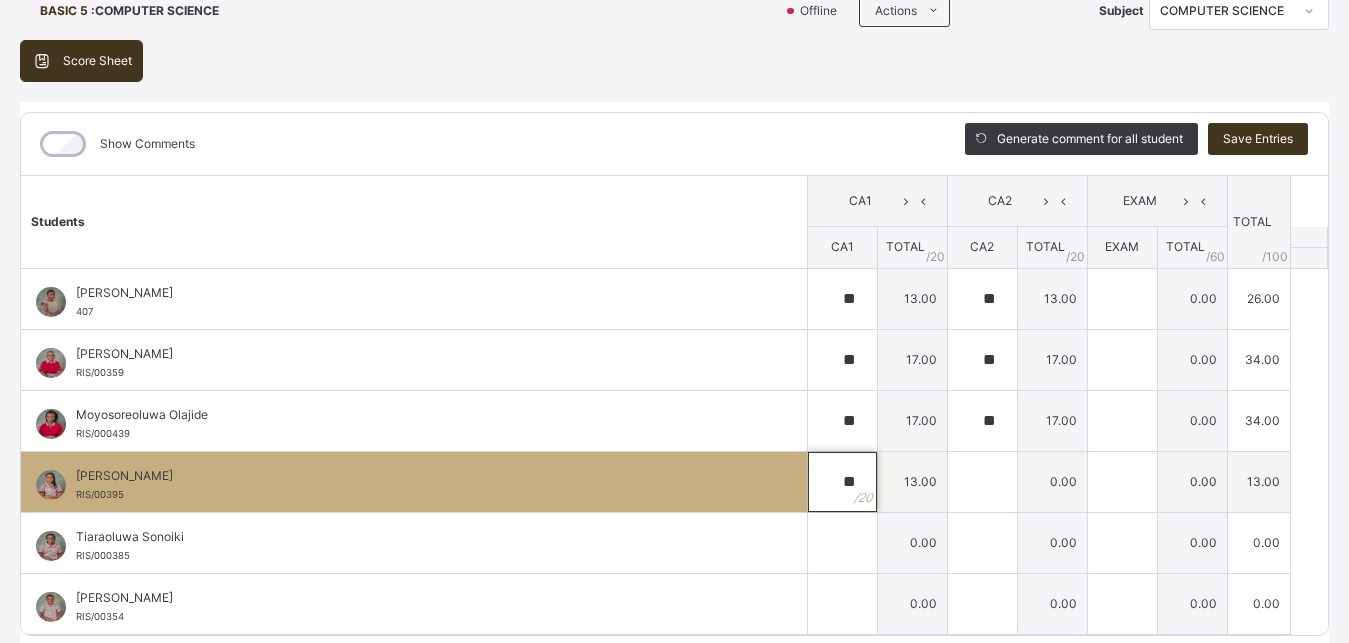 type on "**" 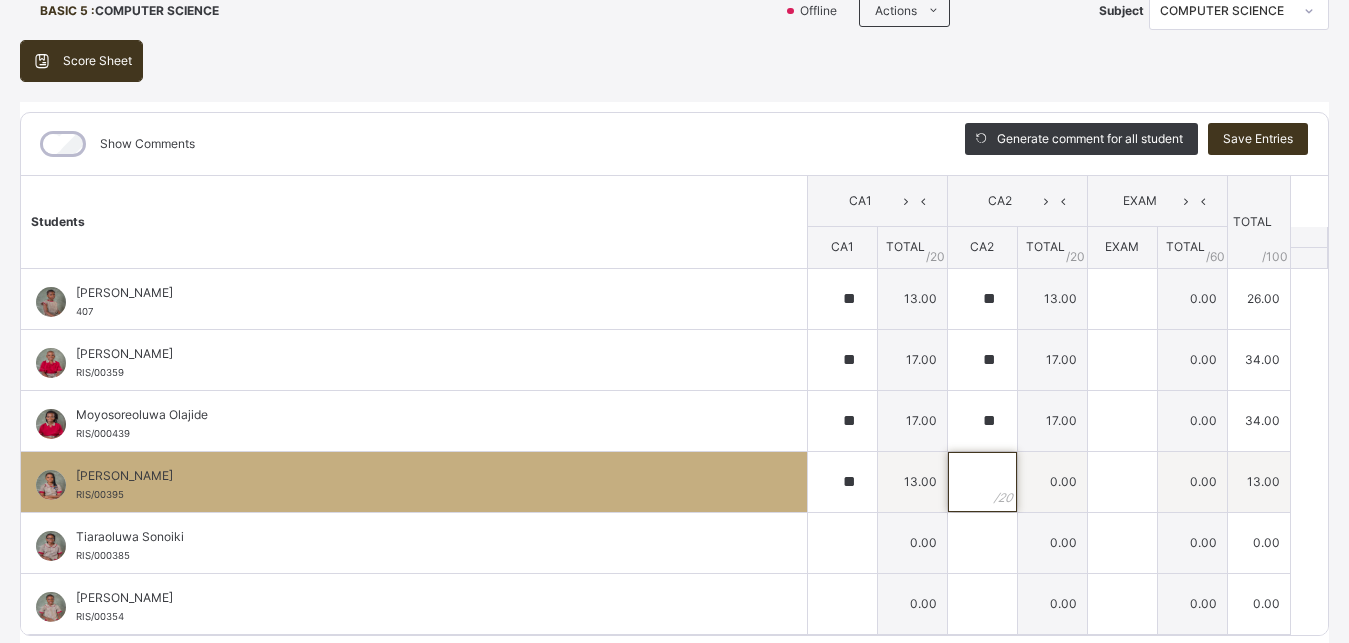 click at bounding box center [982, 482] 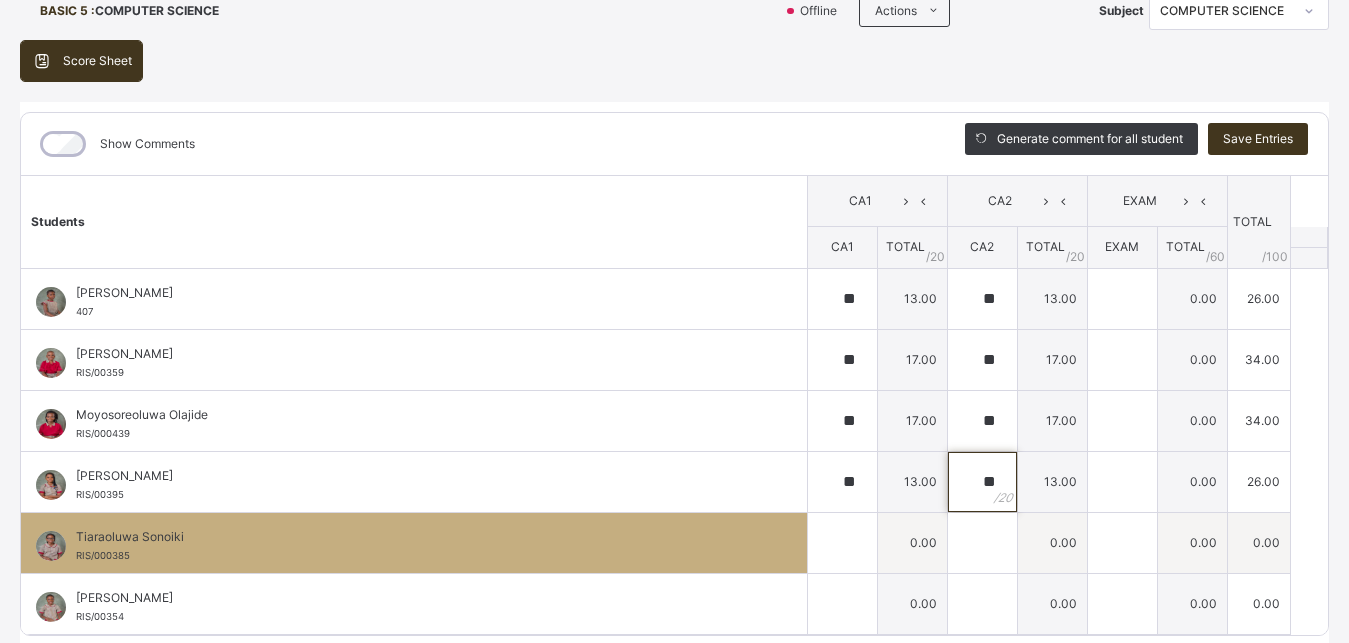 type on "**" 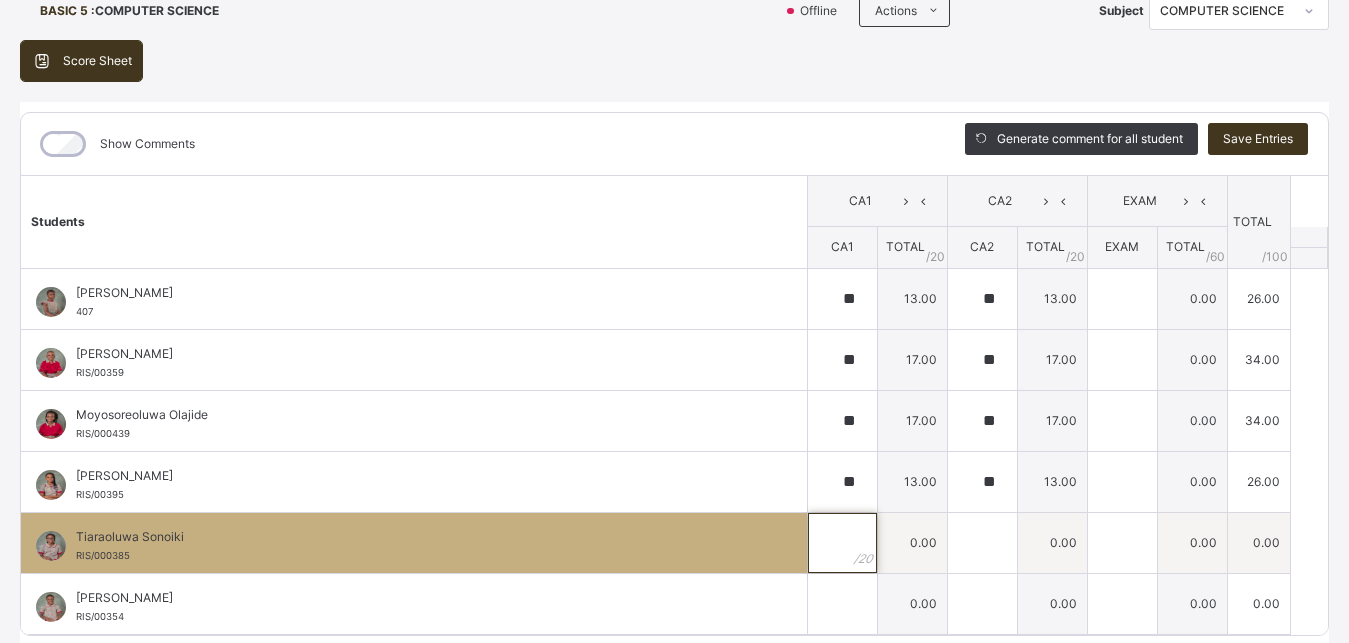 click at bounding box center (842, 543) 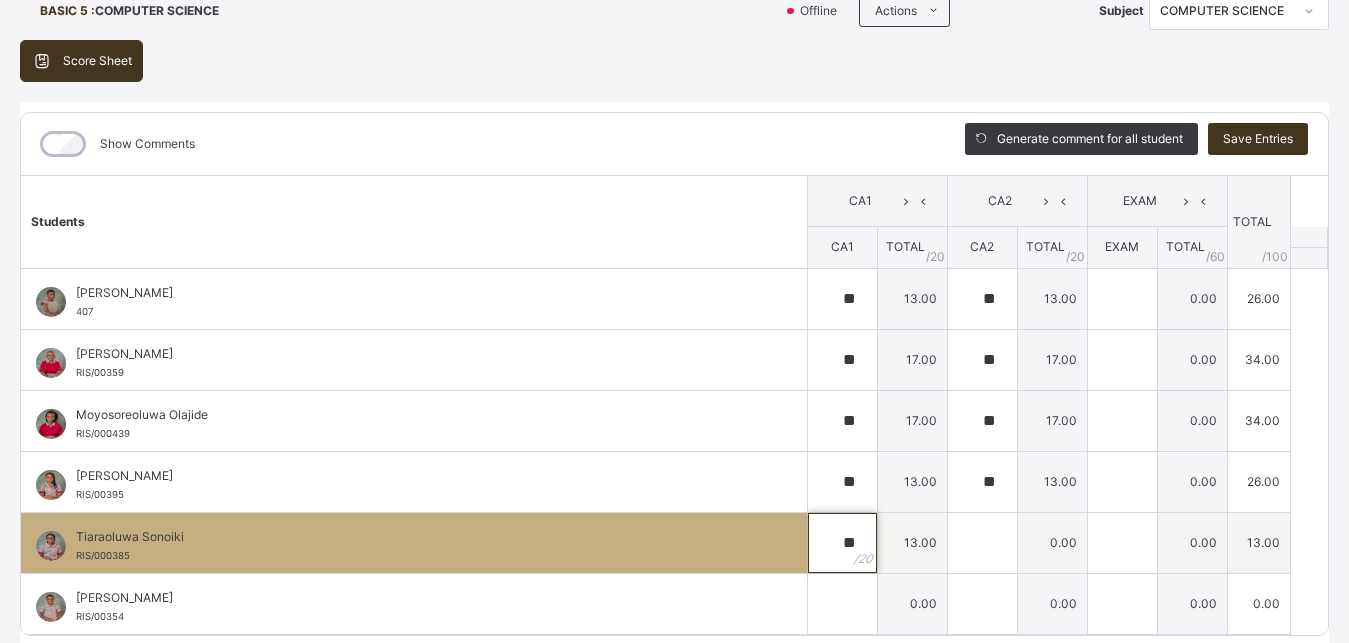 type on "**" 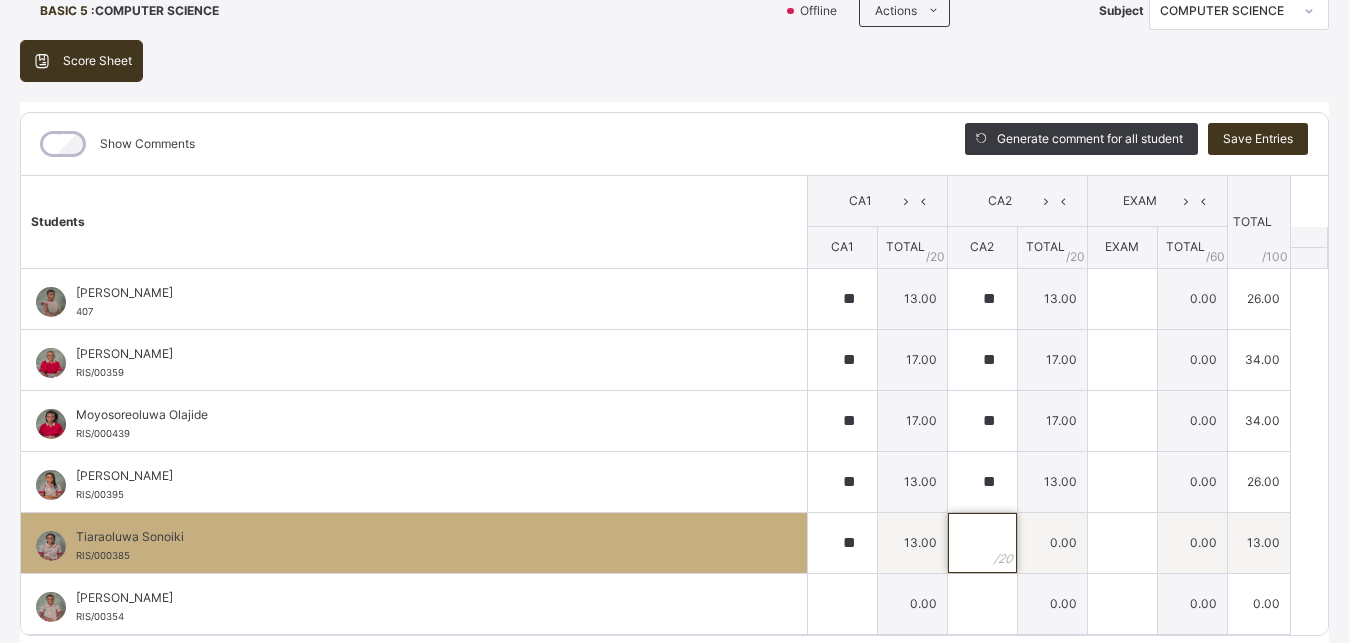 click at bounding box center [982, 543] 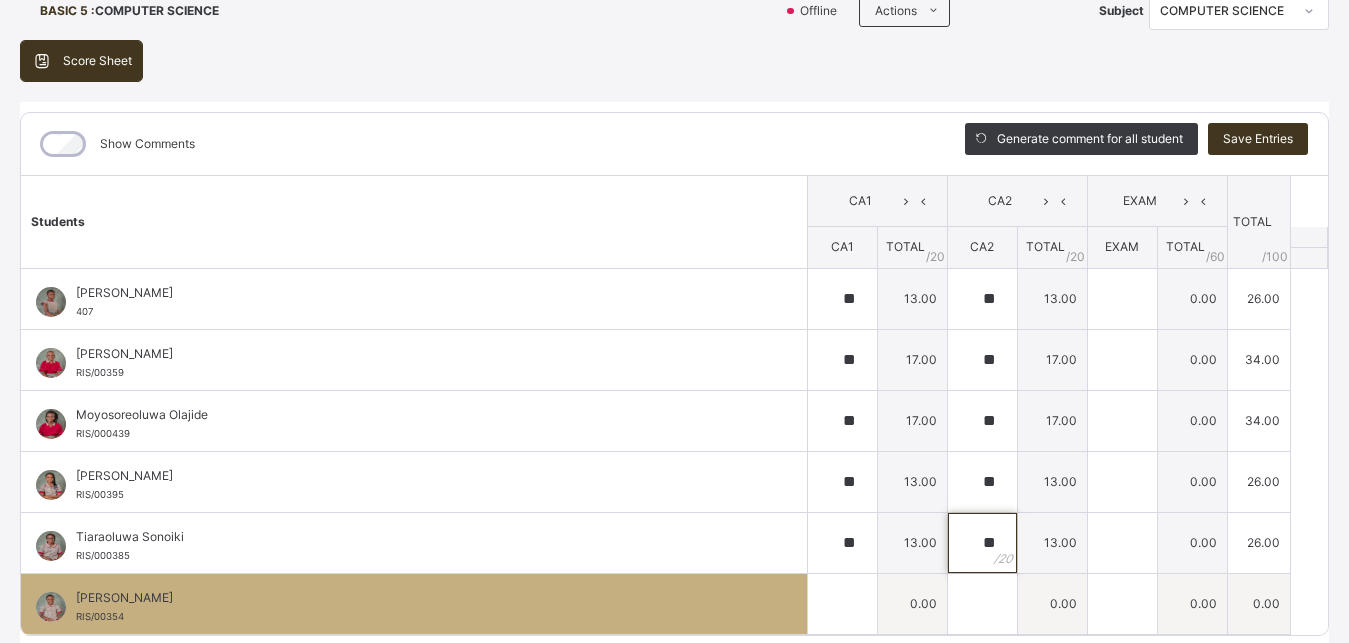 type on "**" 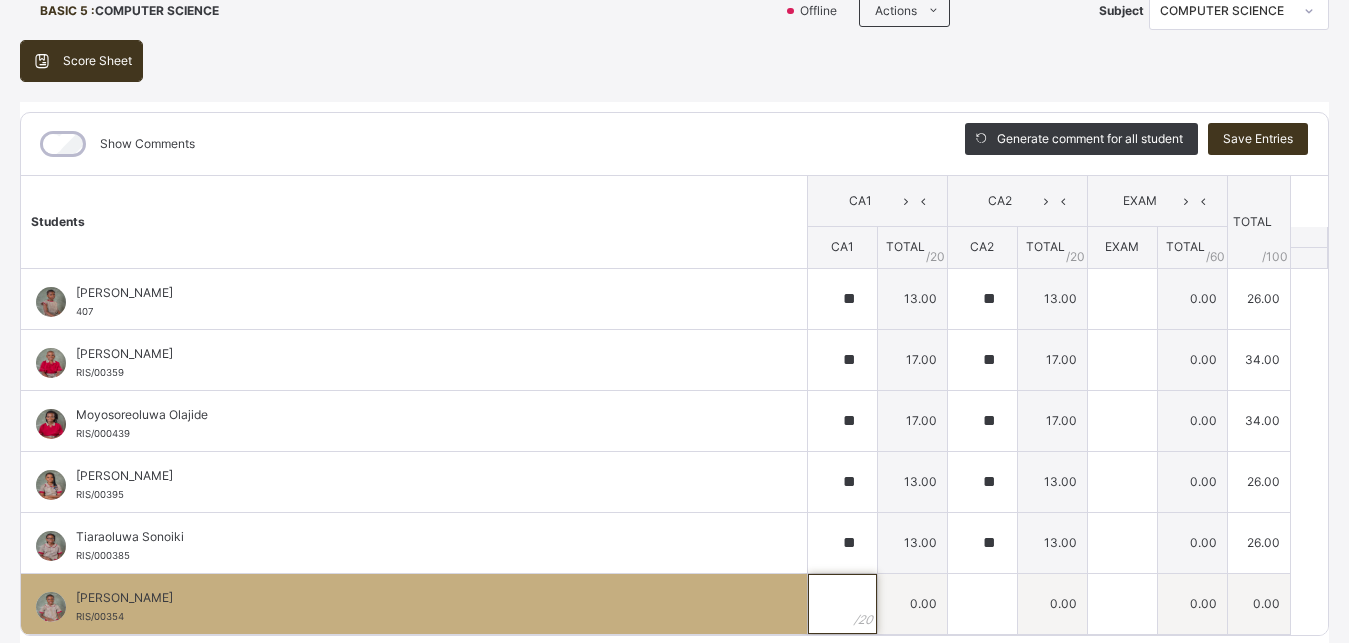 click at bounding box center (842, 604) 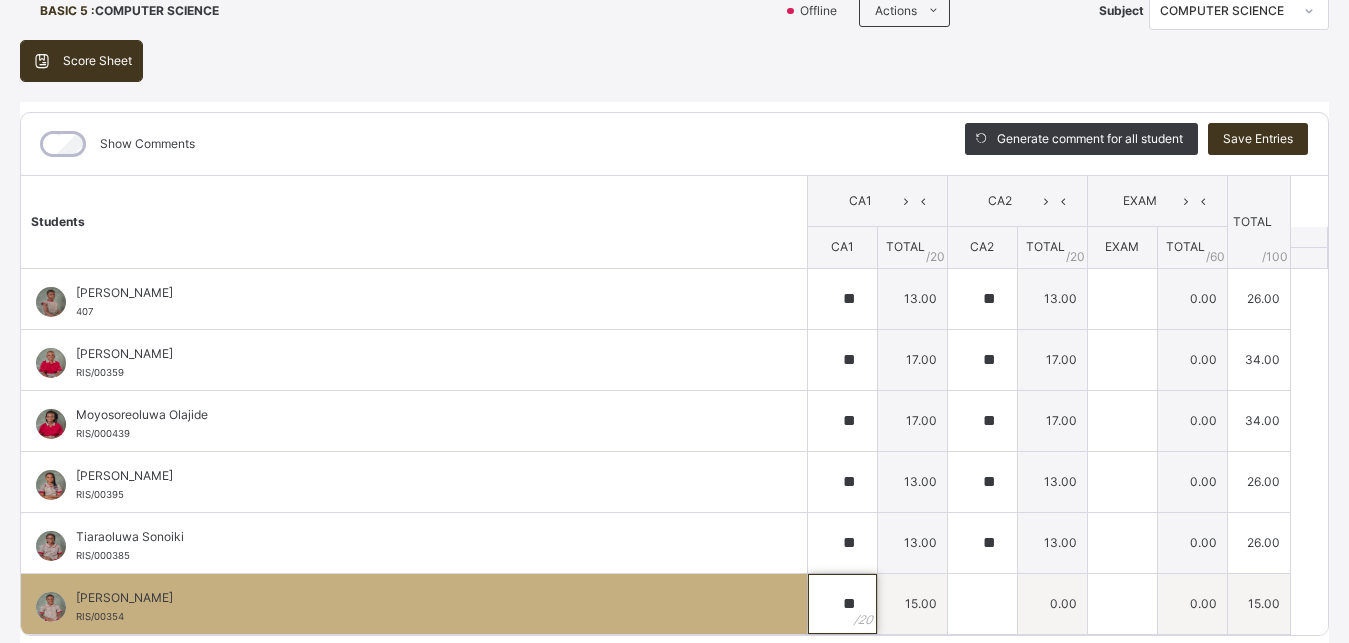type on "**" 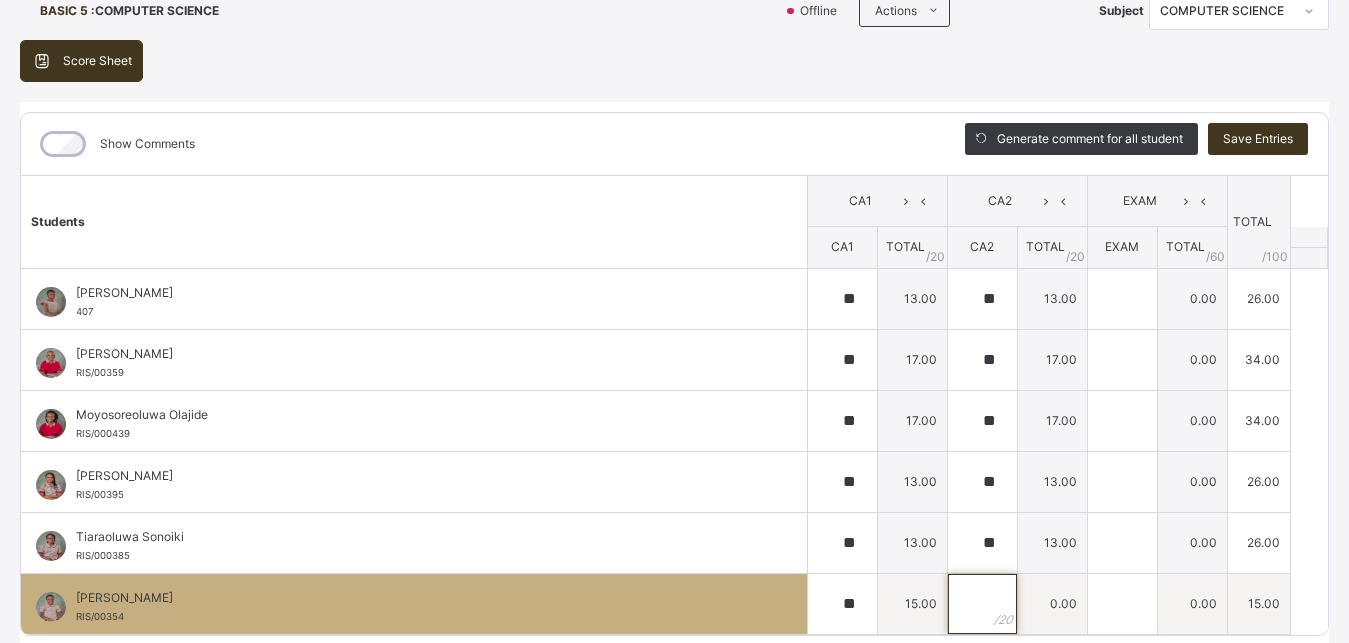 click at bounding box center (982, 604) 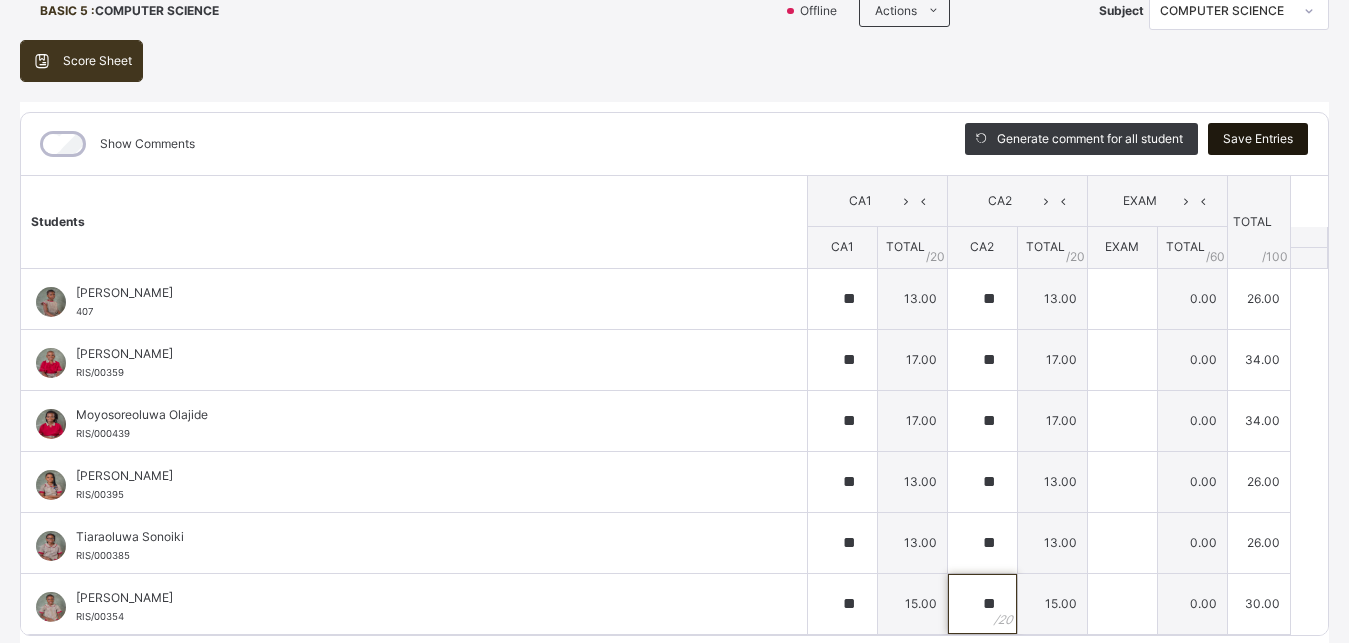 type on "**" 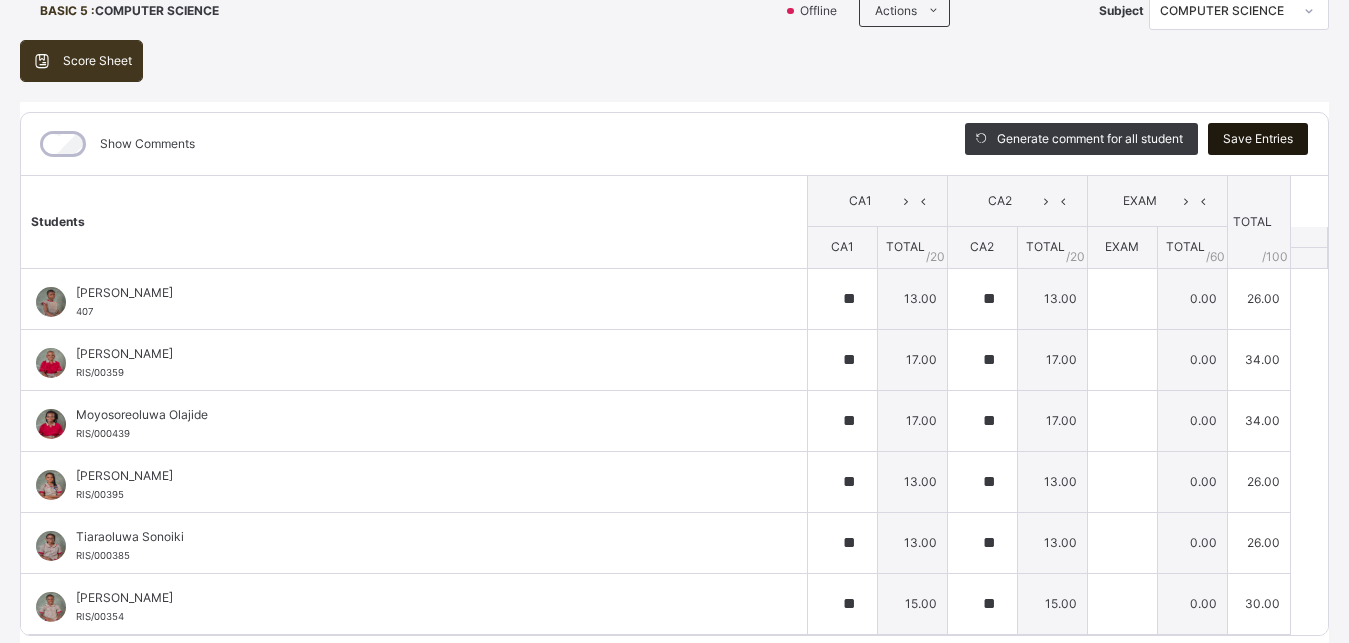 click on "Save Entries" at bounding box center (1258, 139) 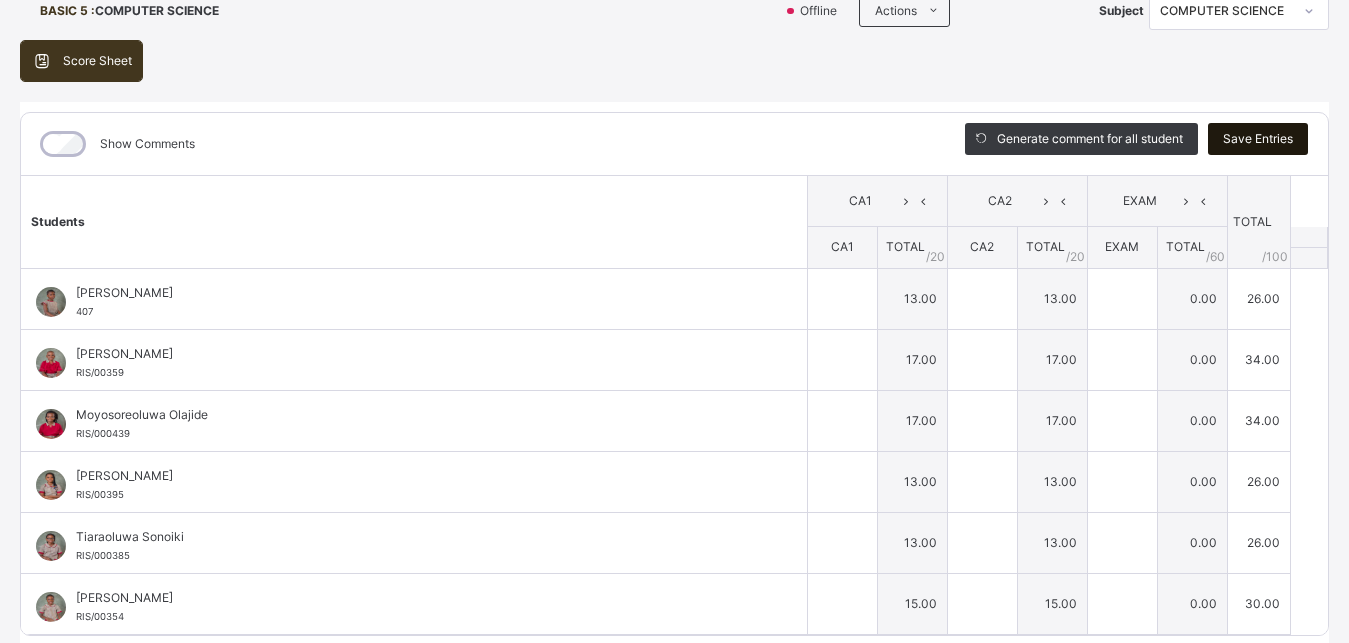 type on "**" 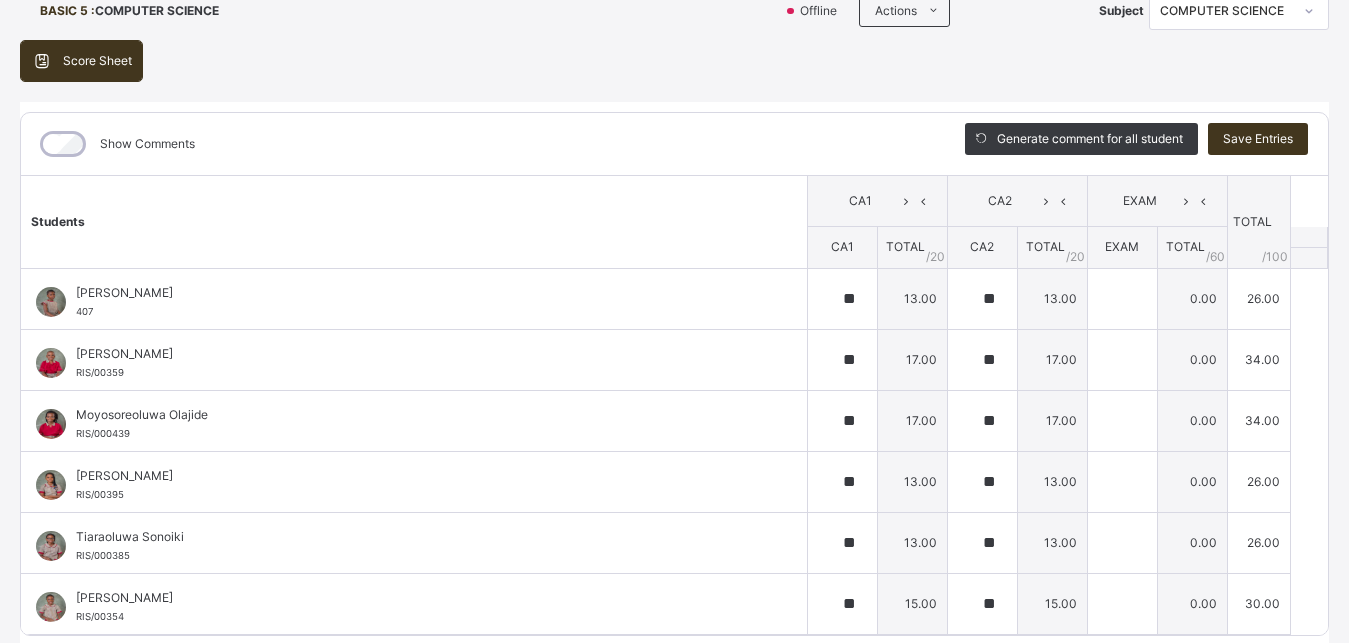 click on "COMPUTER SCIENCE" at bounding box center [1226, 11] 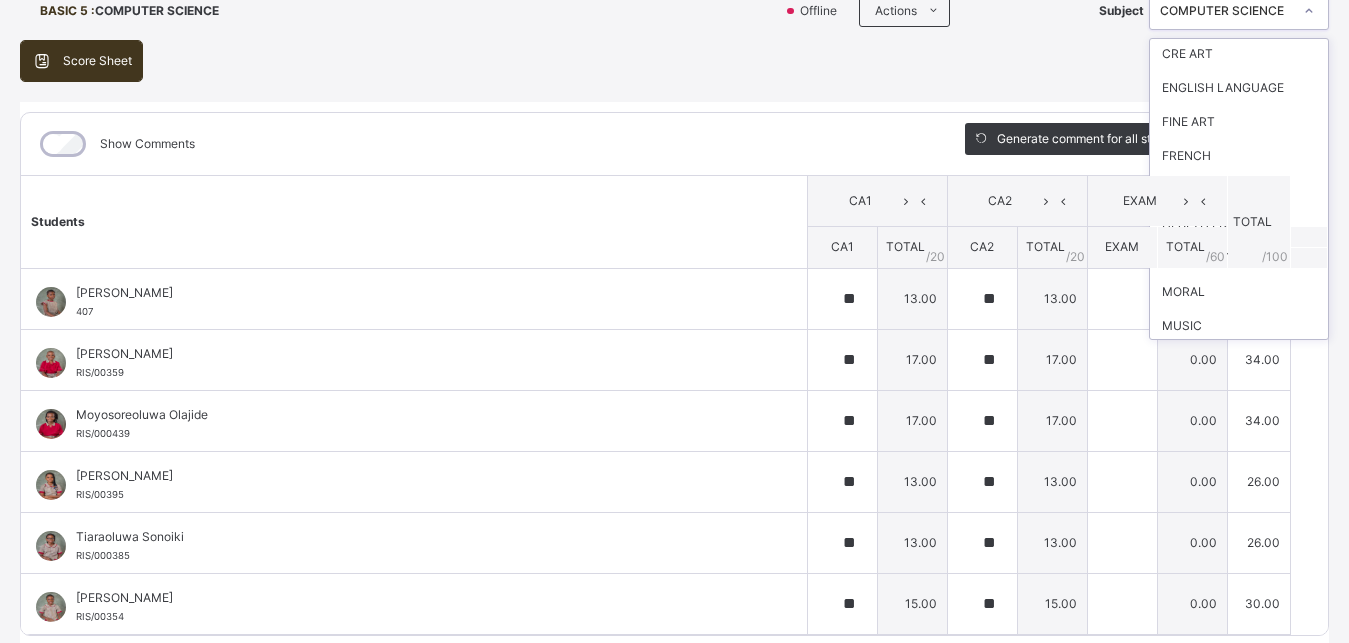 scroll, scrollTop: 68, scrollLeft: 0, axis: vertical 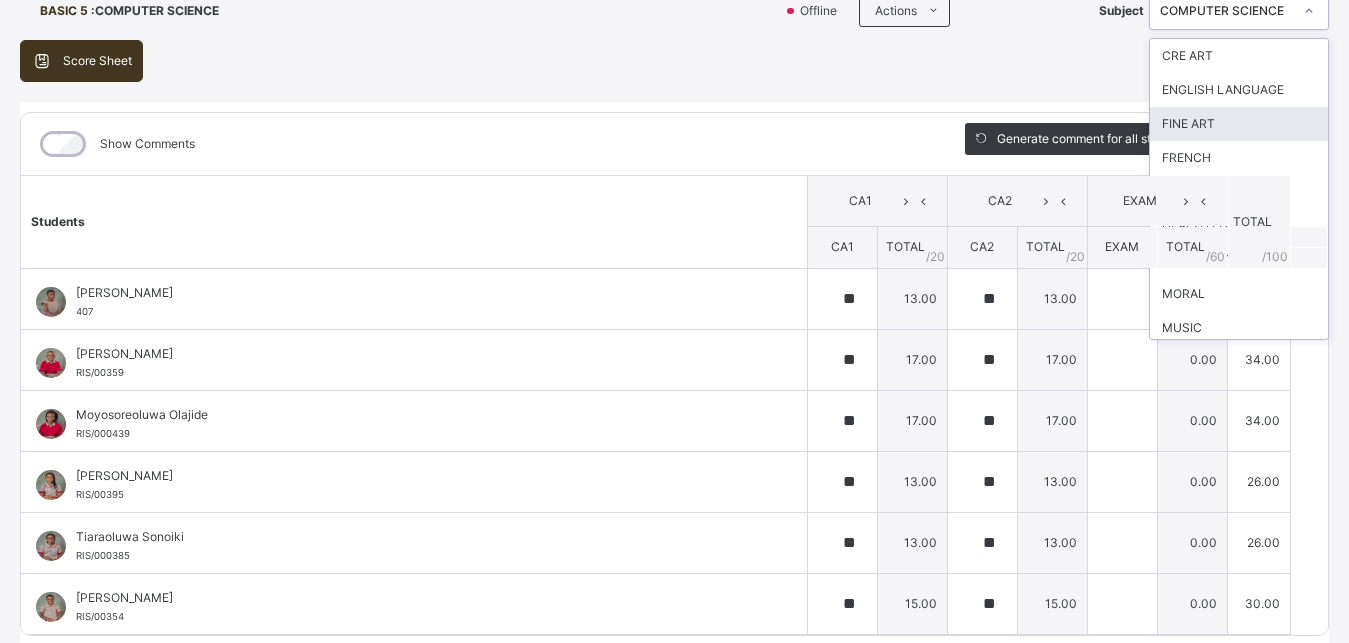click on "FINE ART" at bounding box center [1239, 124] 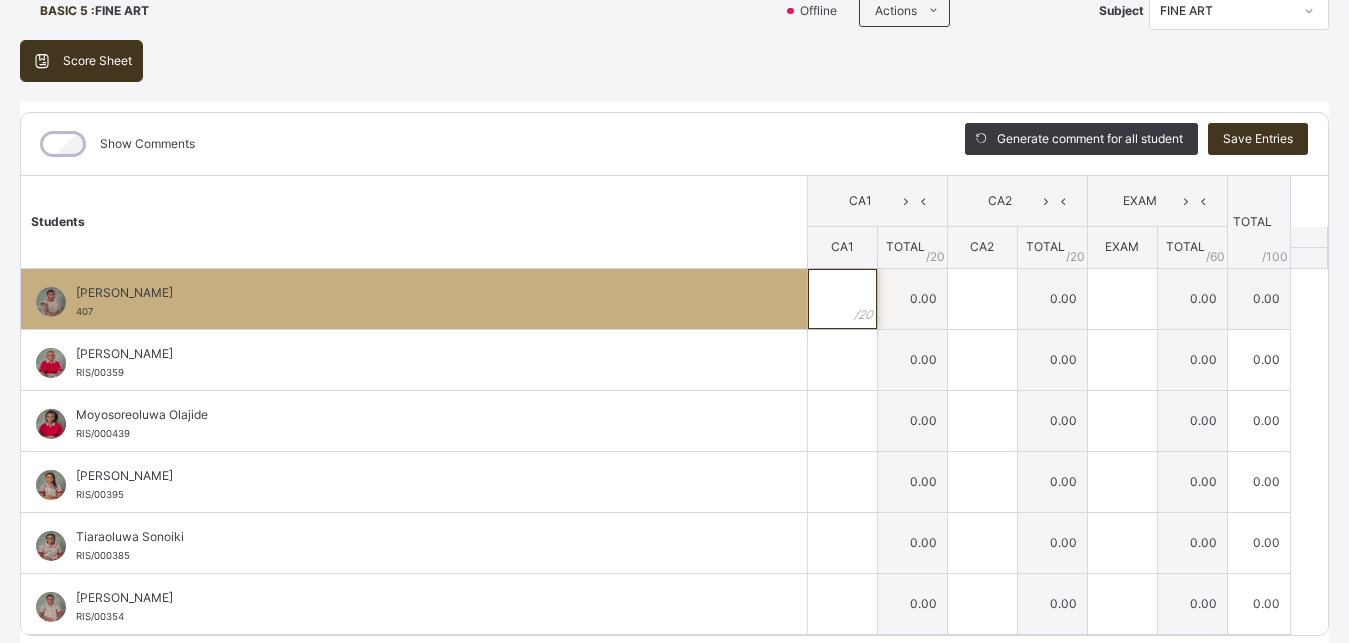 click at bounding box center [842, 299] 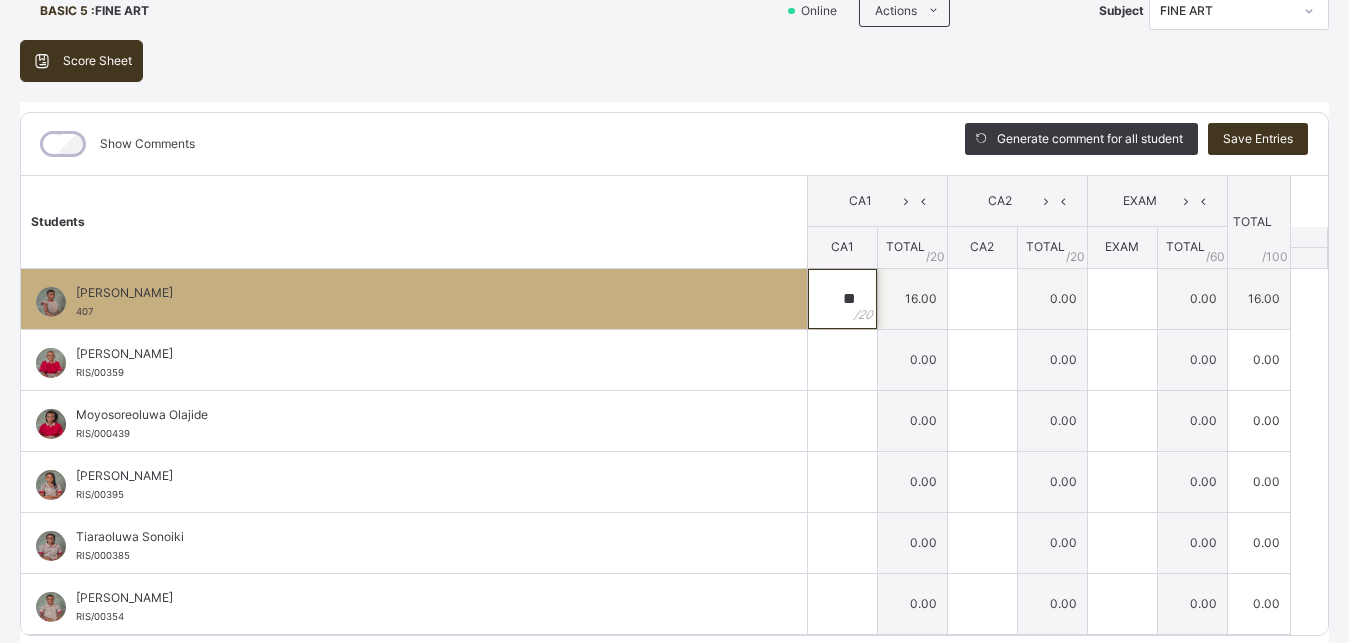 type on "**" 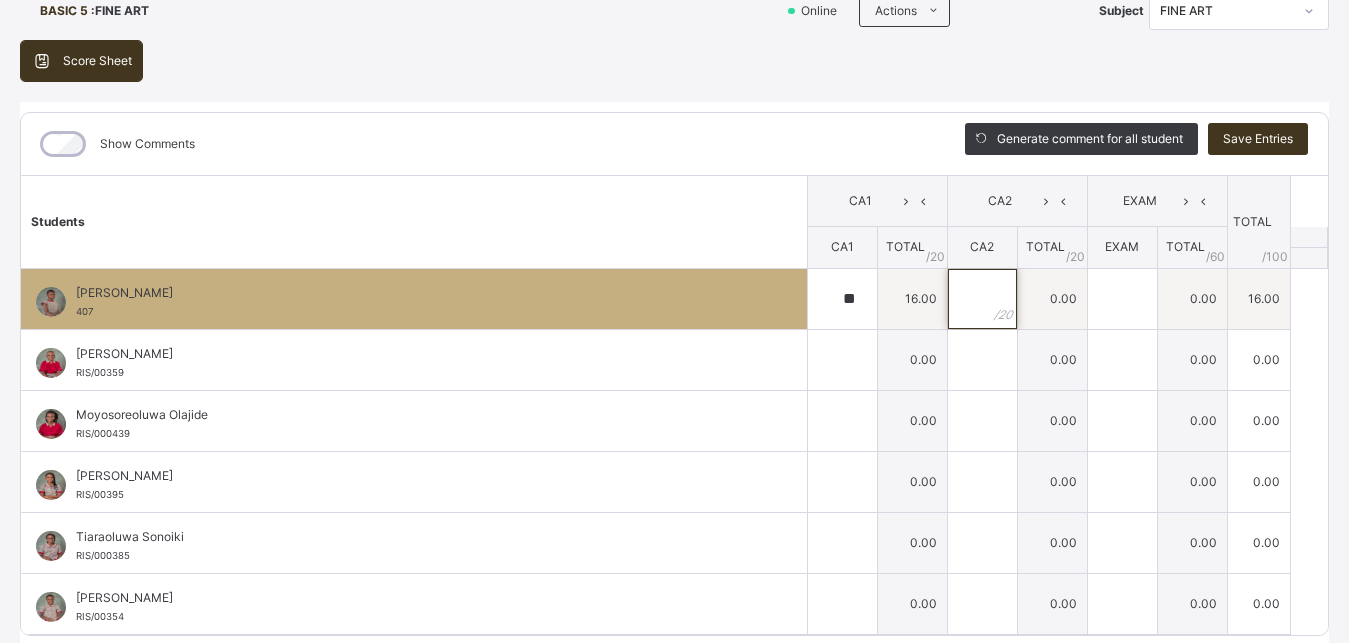 click at bounding box center [982, 299] 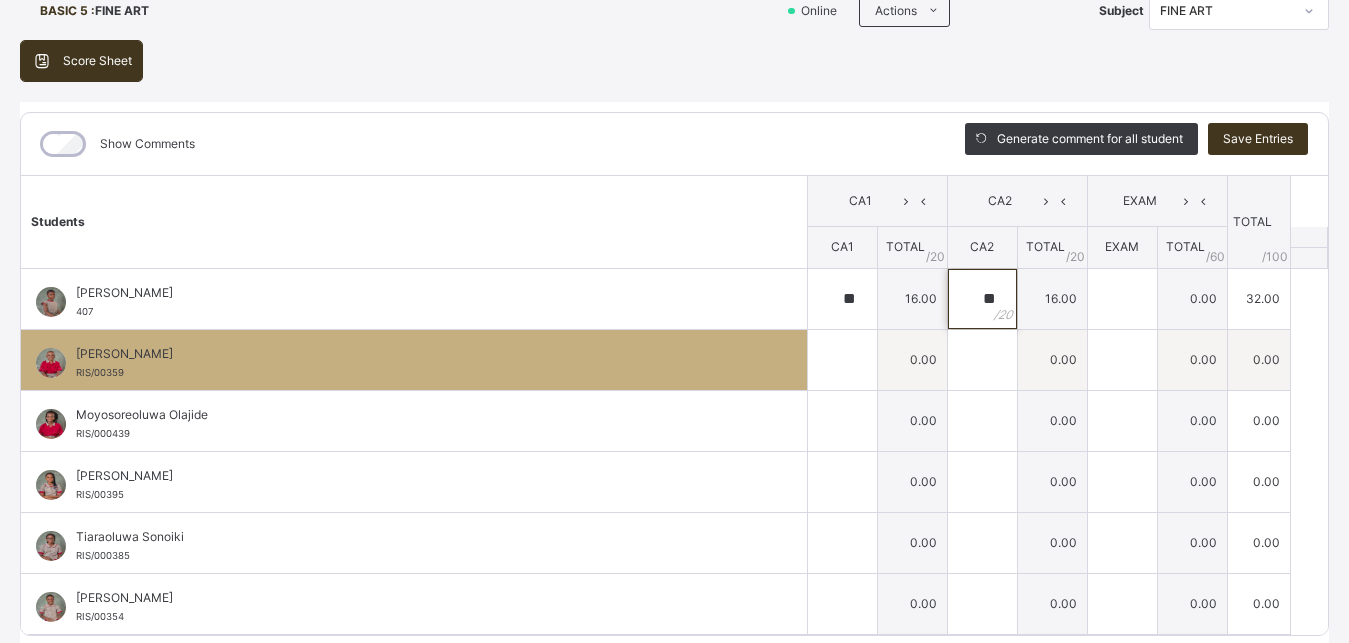 type on "**" 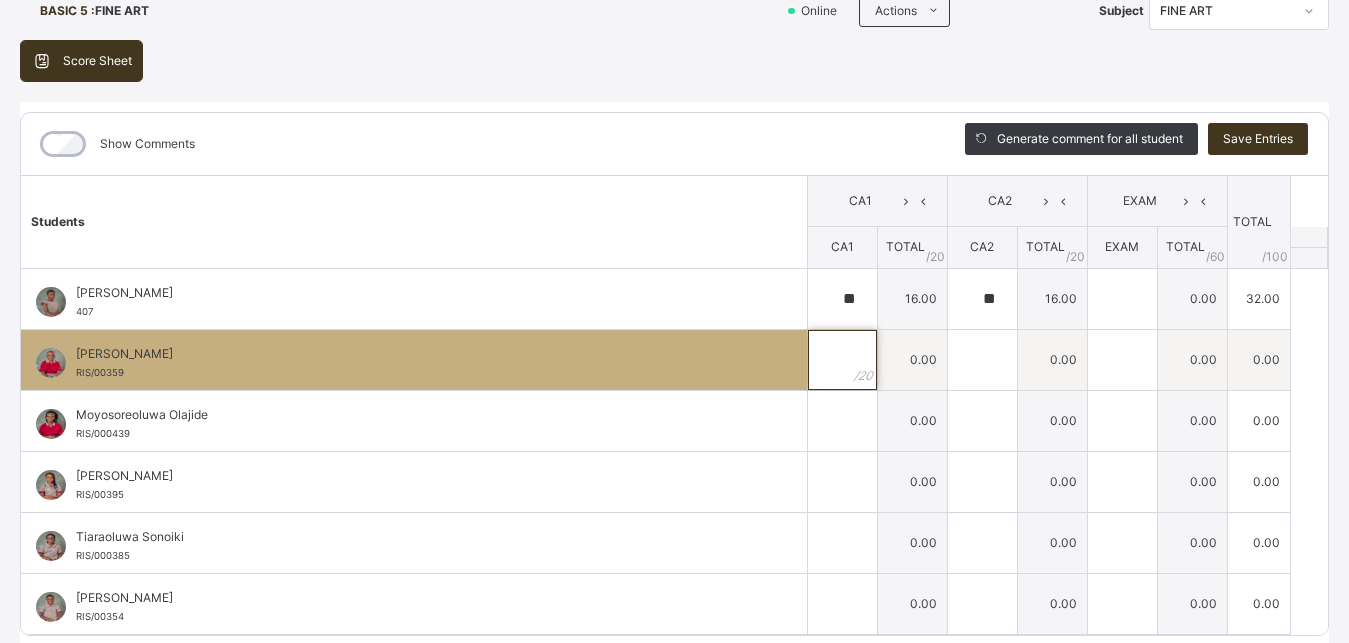 click at bounding box center (842, 360) 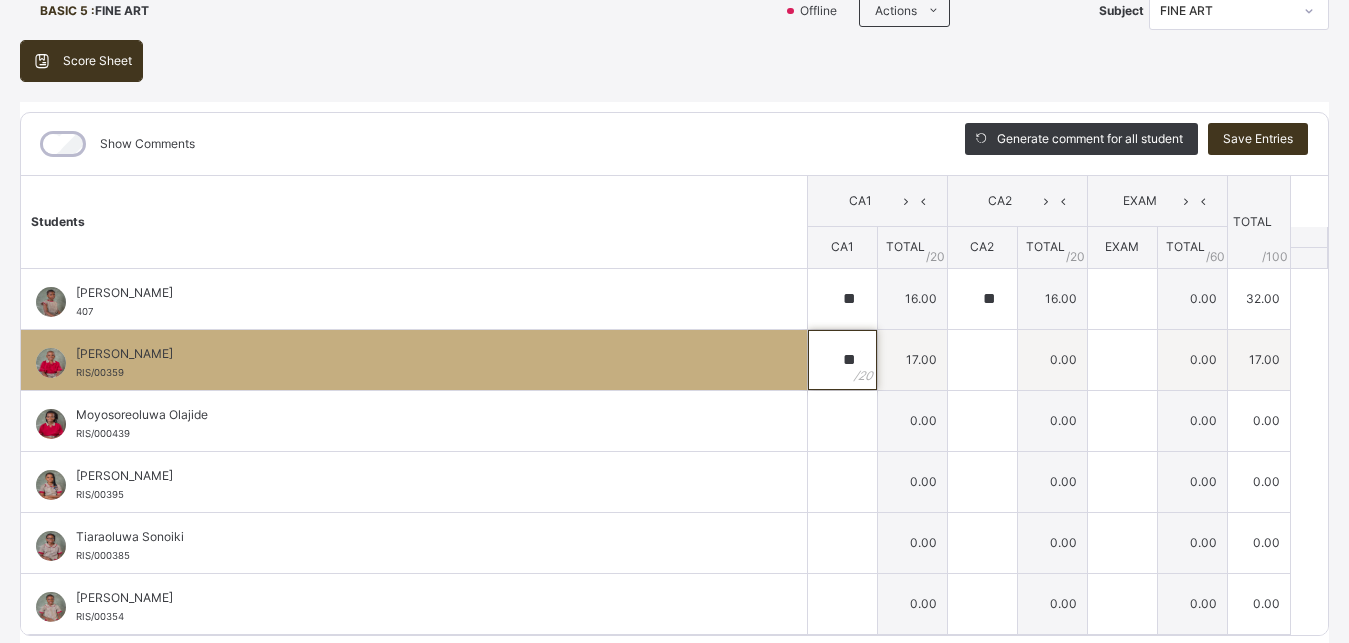 type on "**" 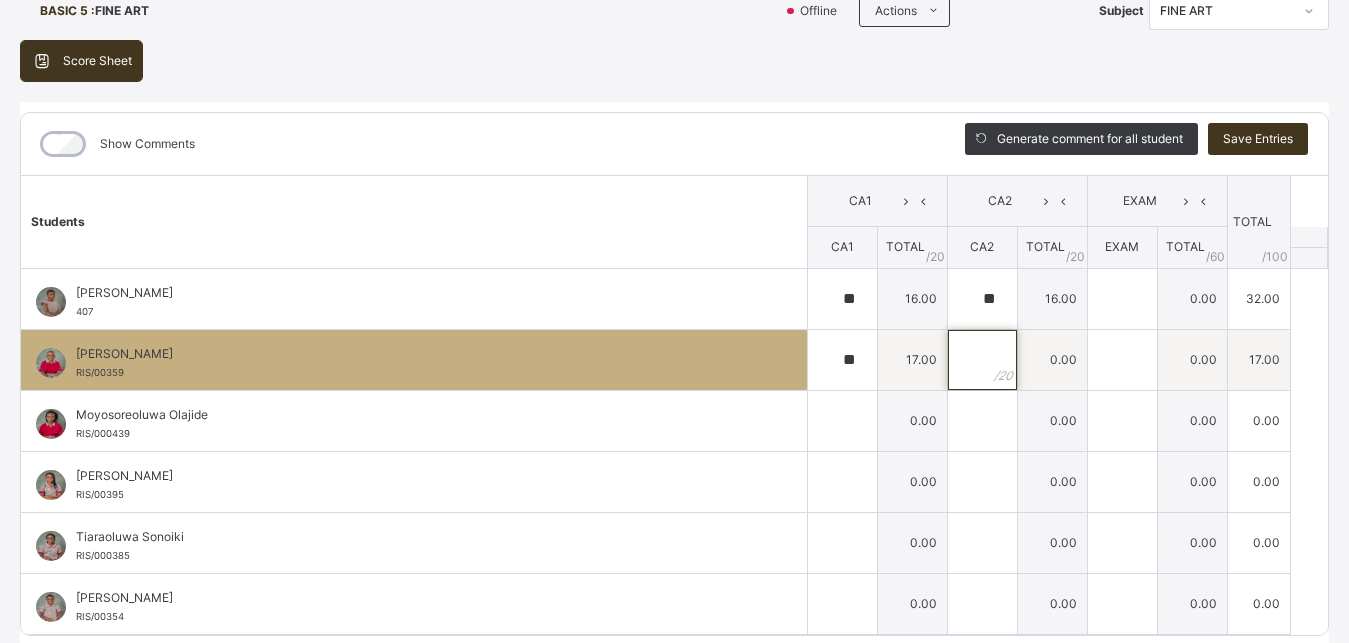 click at bounding box center [982, 360] 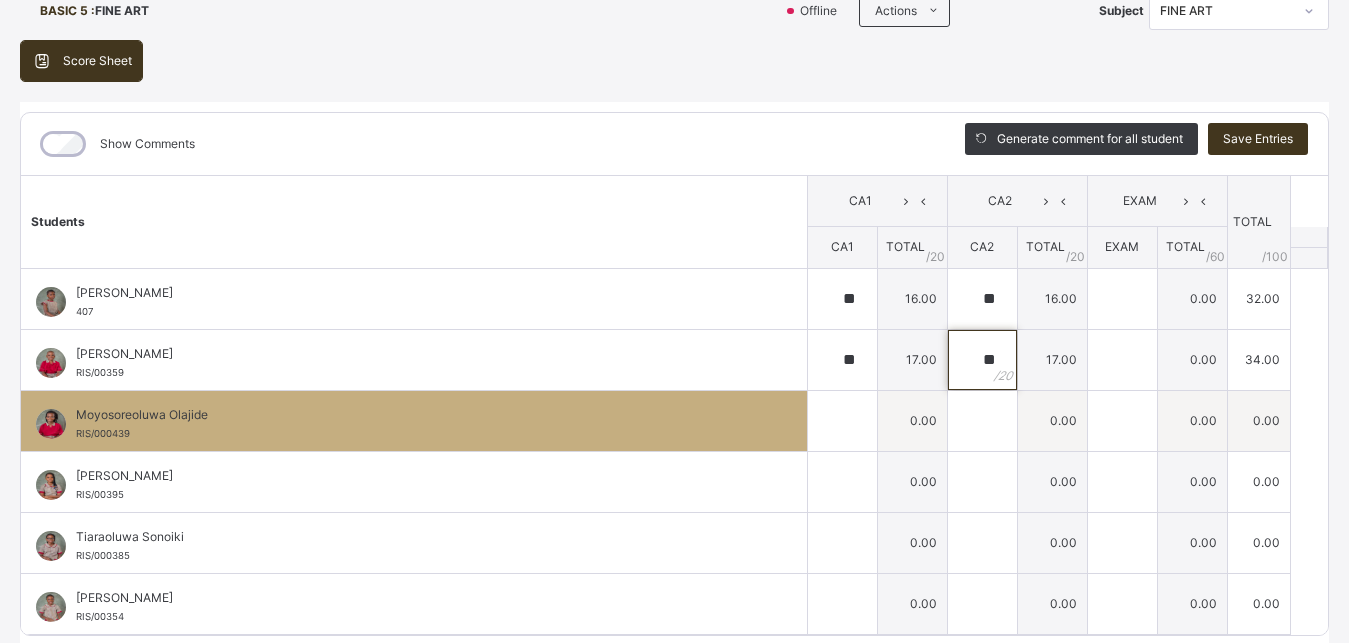 type on "**" 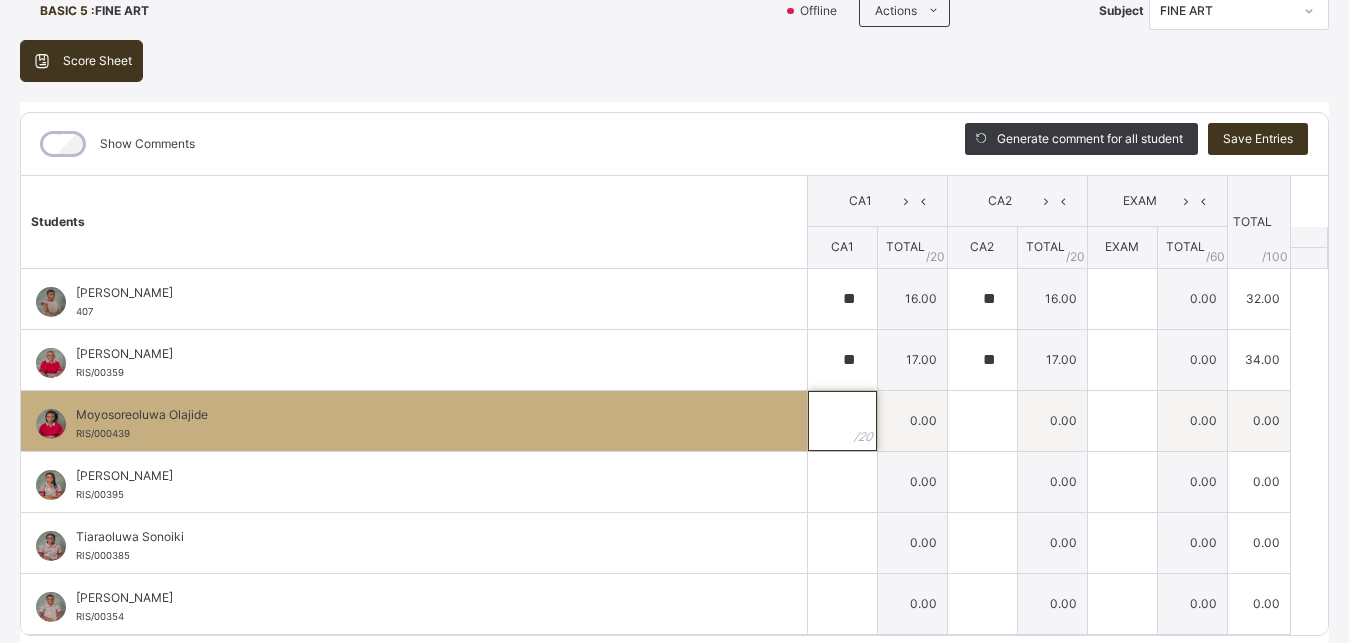 click at bounding box center (842, 421) 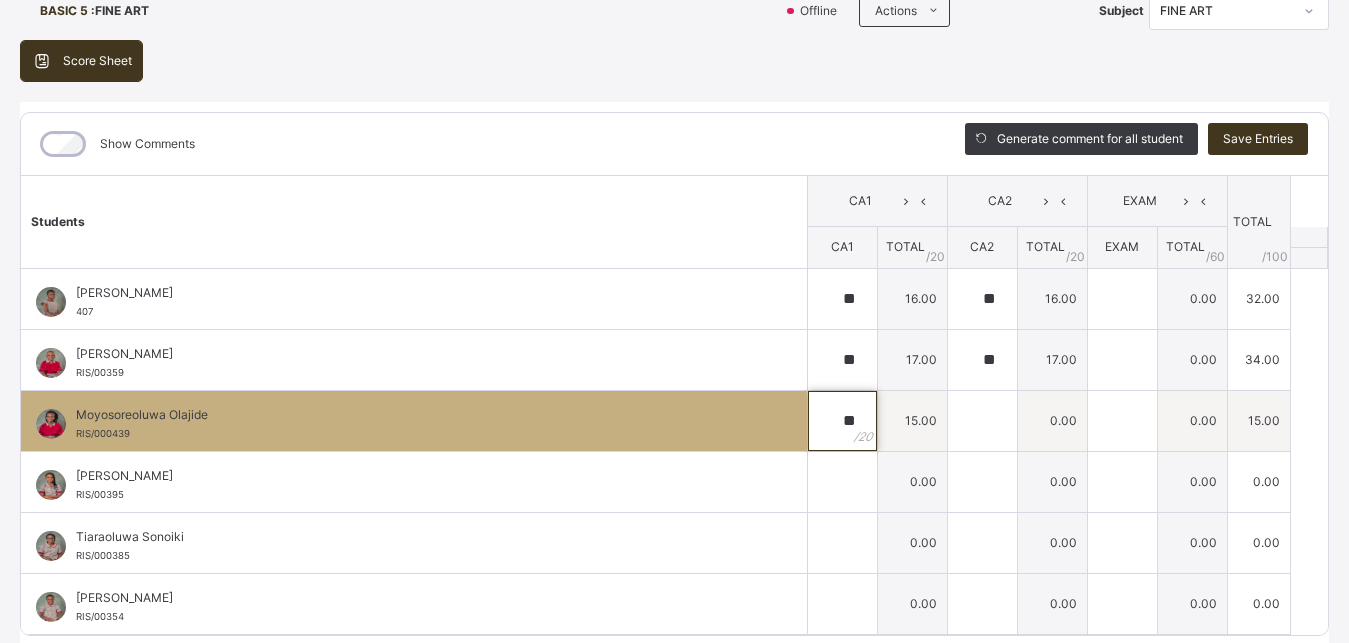 type on "**" 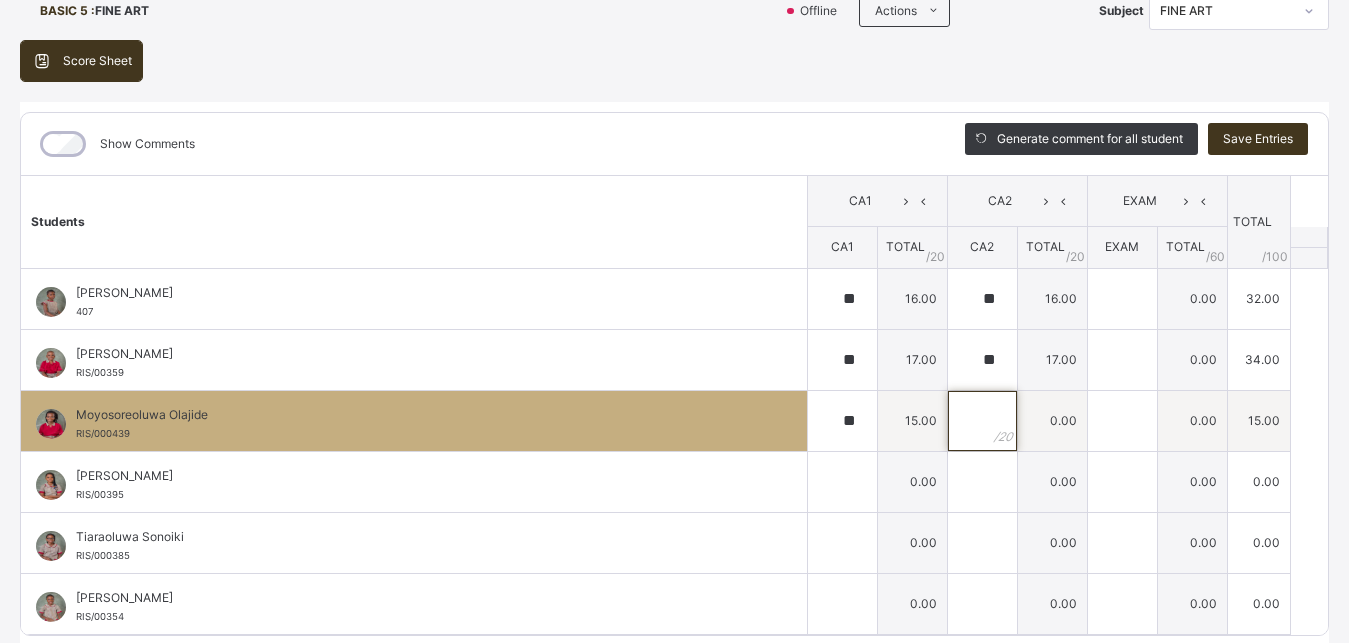 click at bounding box center [982, 421] 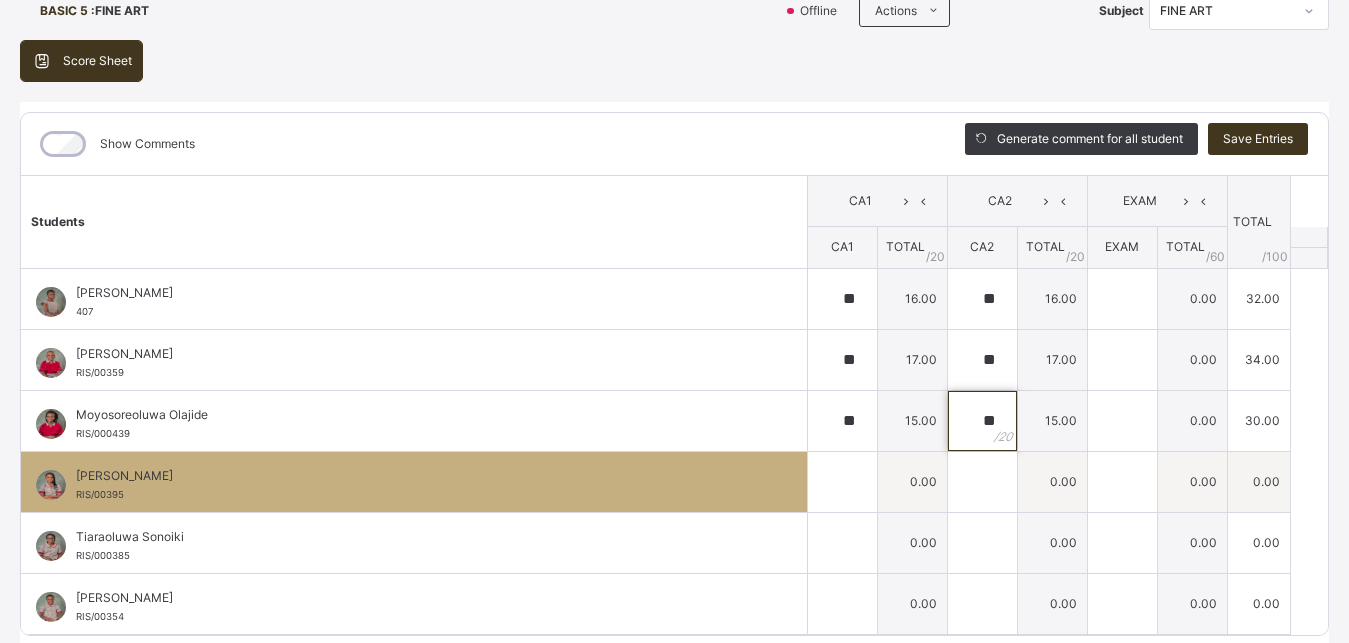 type on "**" 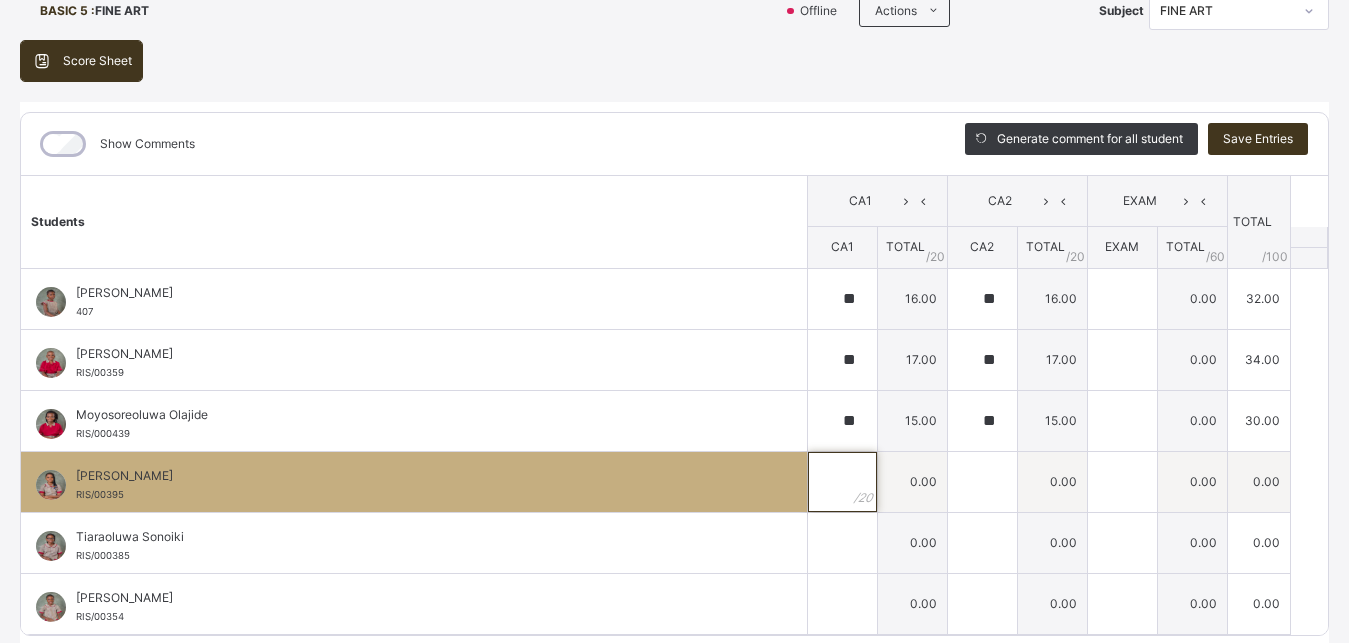 click at bounding box center (842, 482) 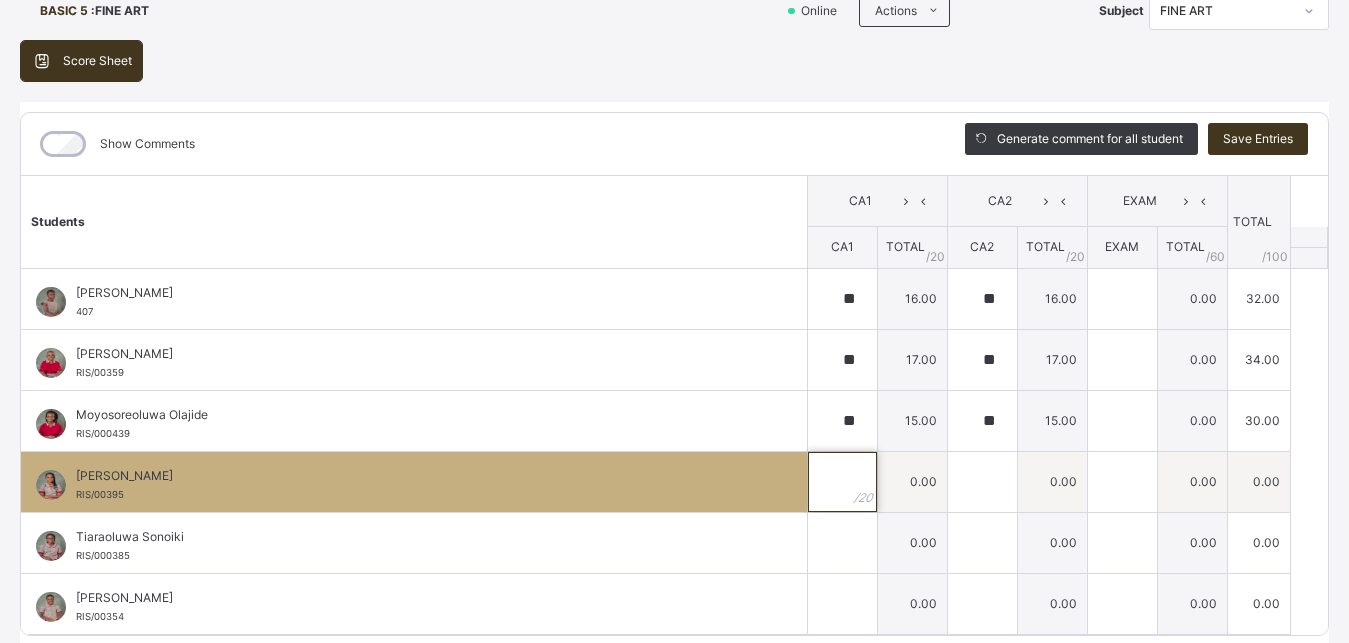 click at bounding box center (842, 482) 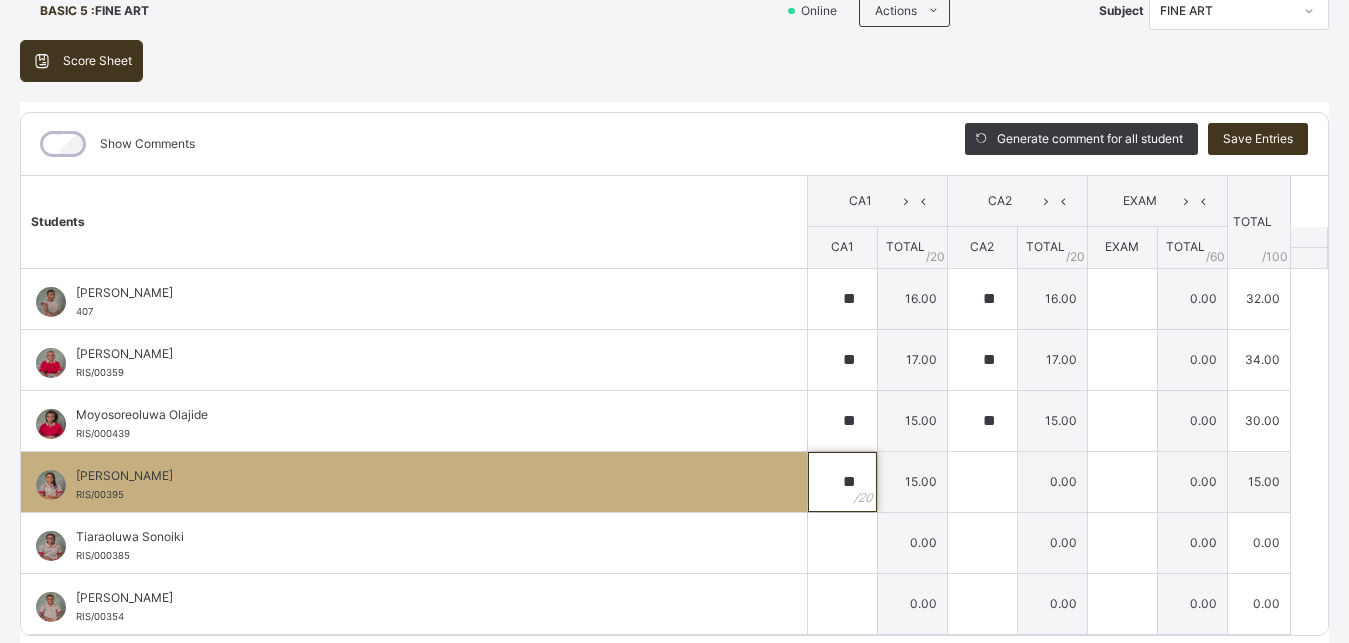 type on "**" 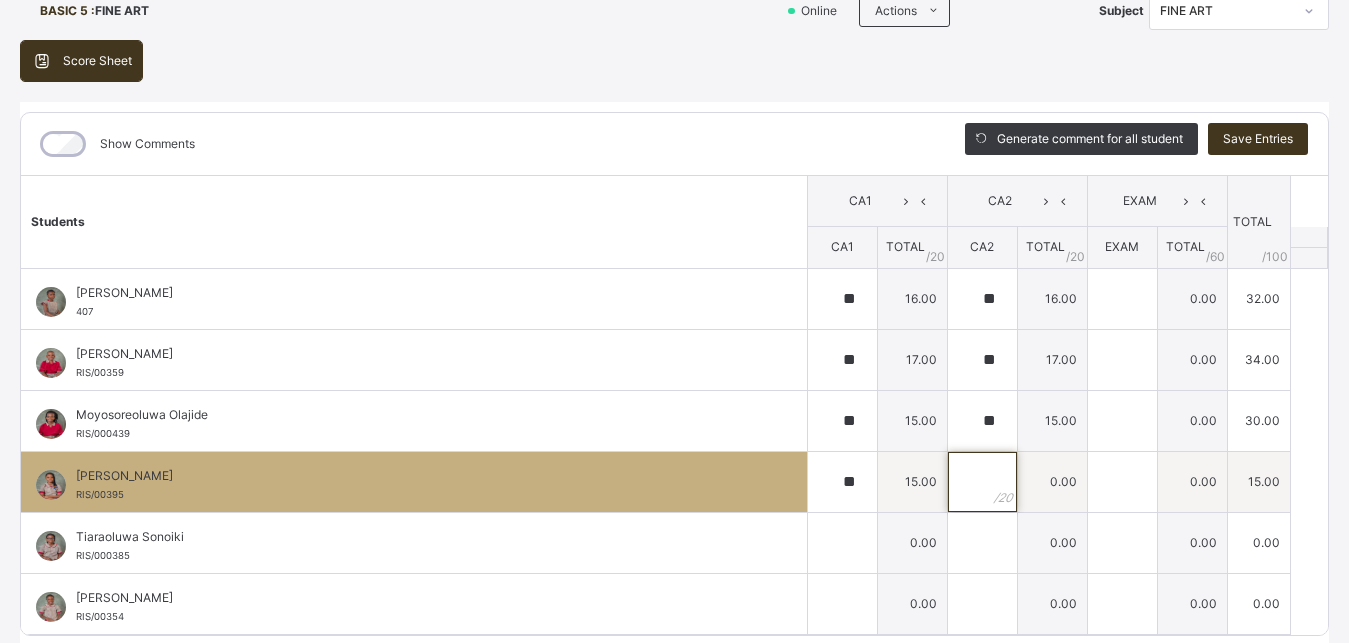 click at bounding box center (982, 482) 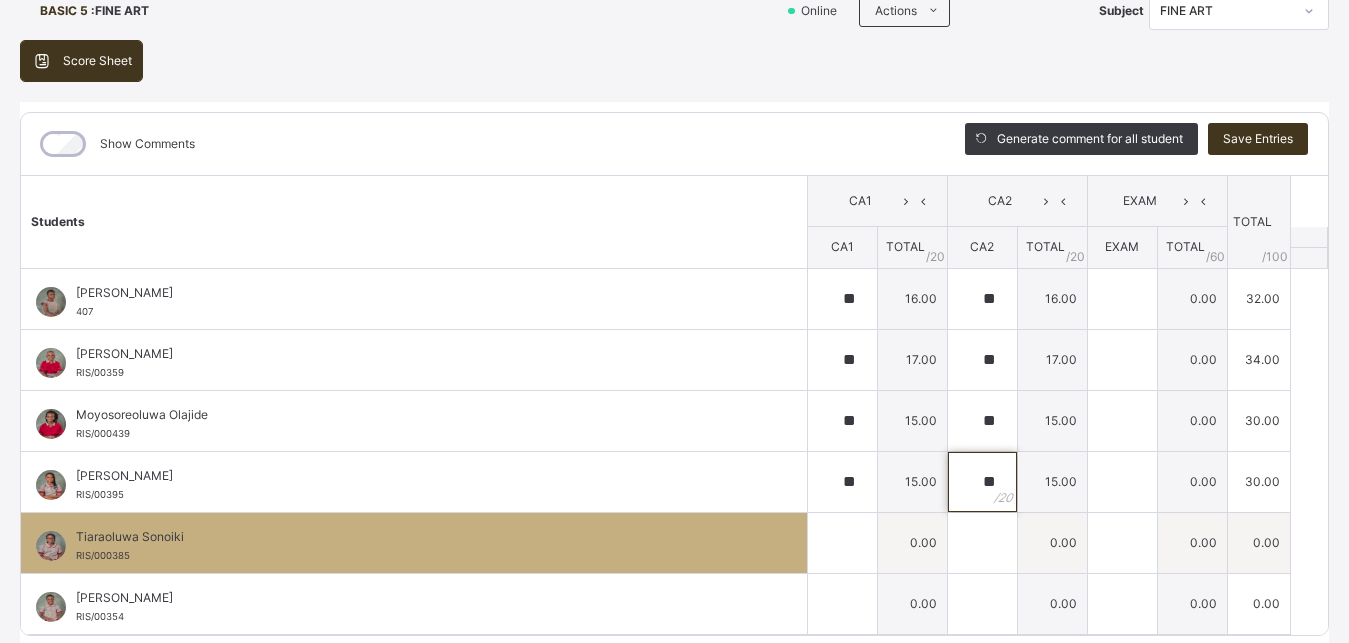 type on "**" 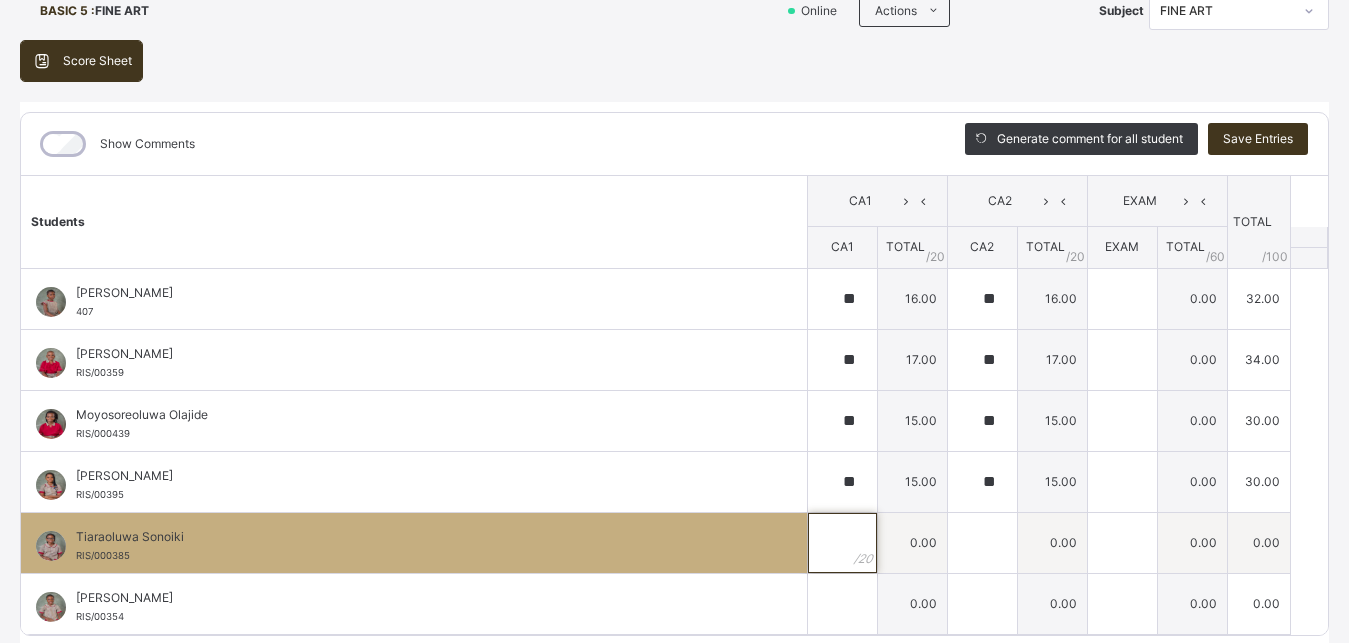 click at bounding box center [842, 543] 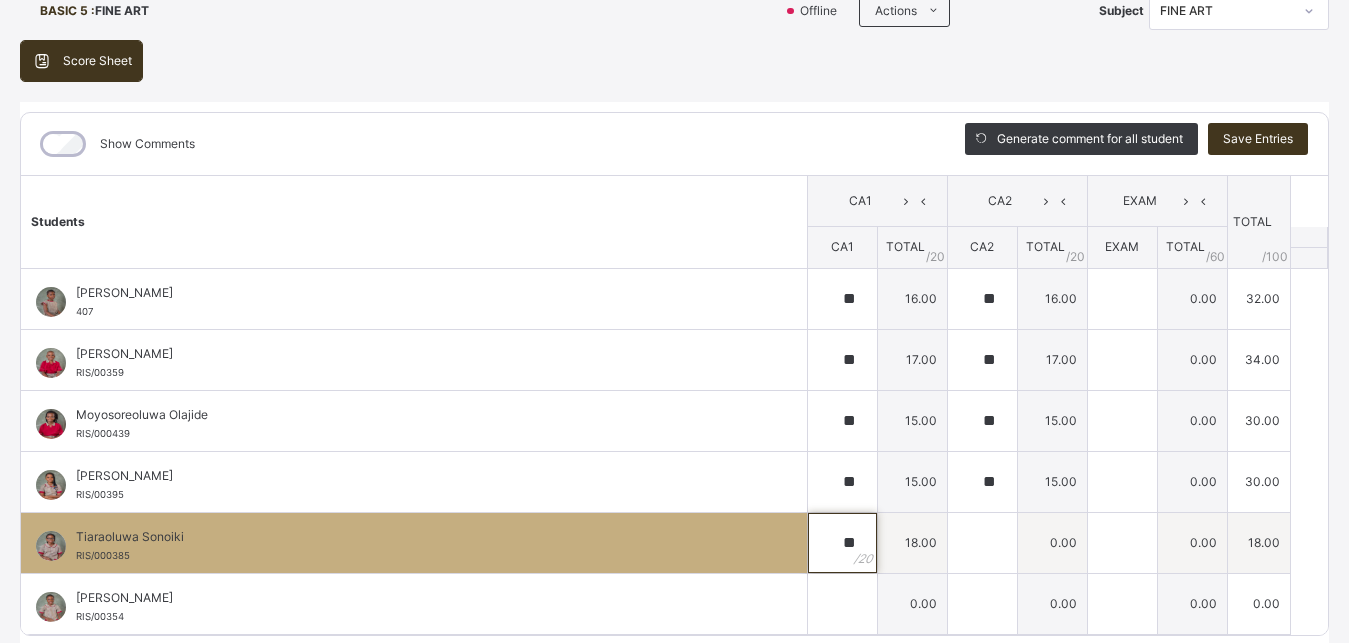 type on "**" 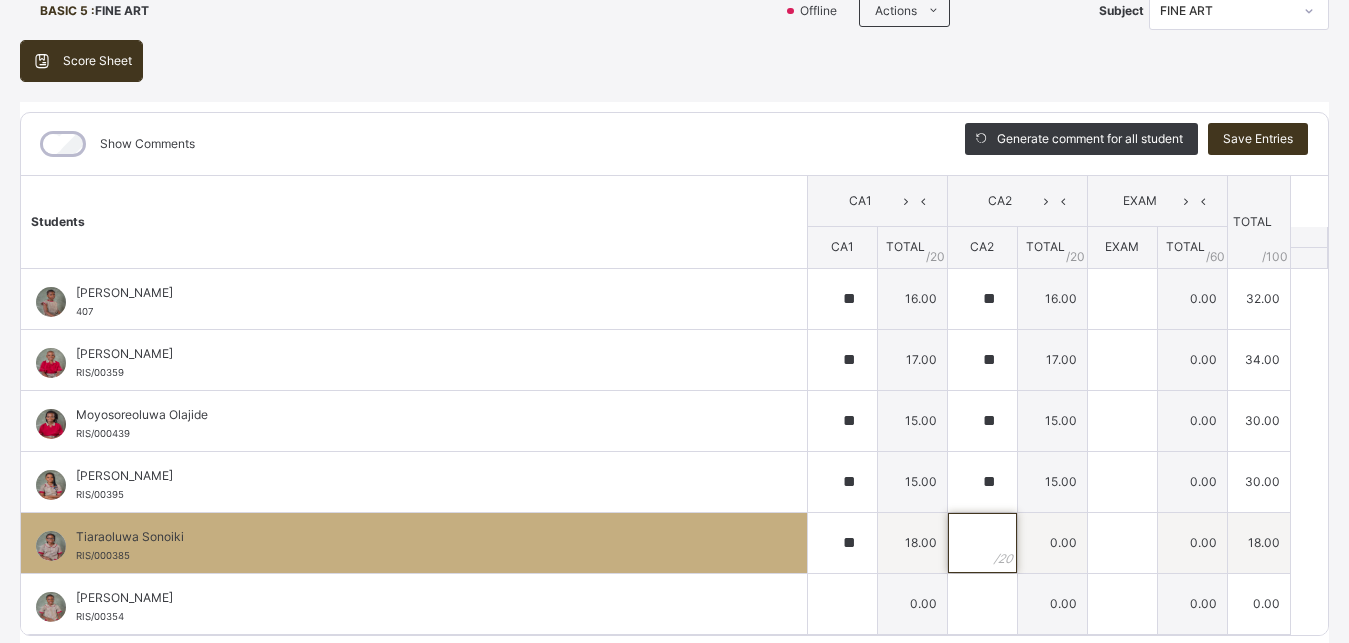 click at bounding box center (982, 543) 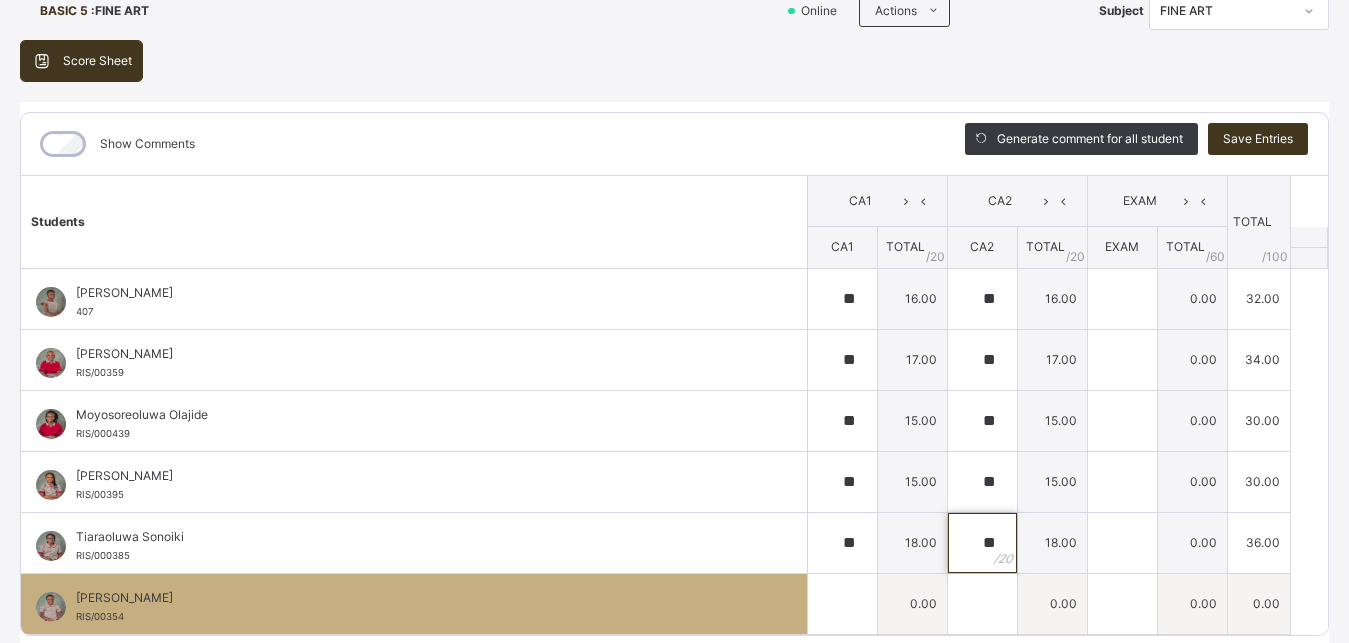 type on "**" 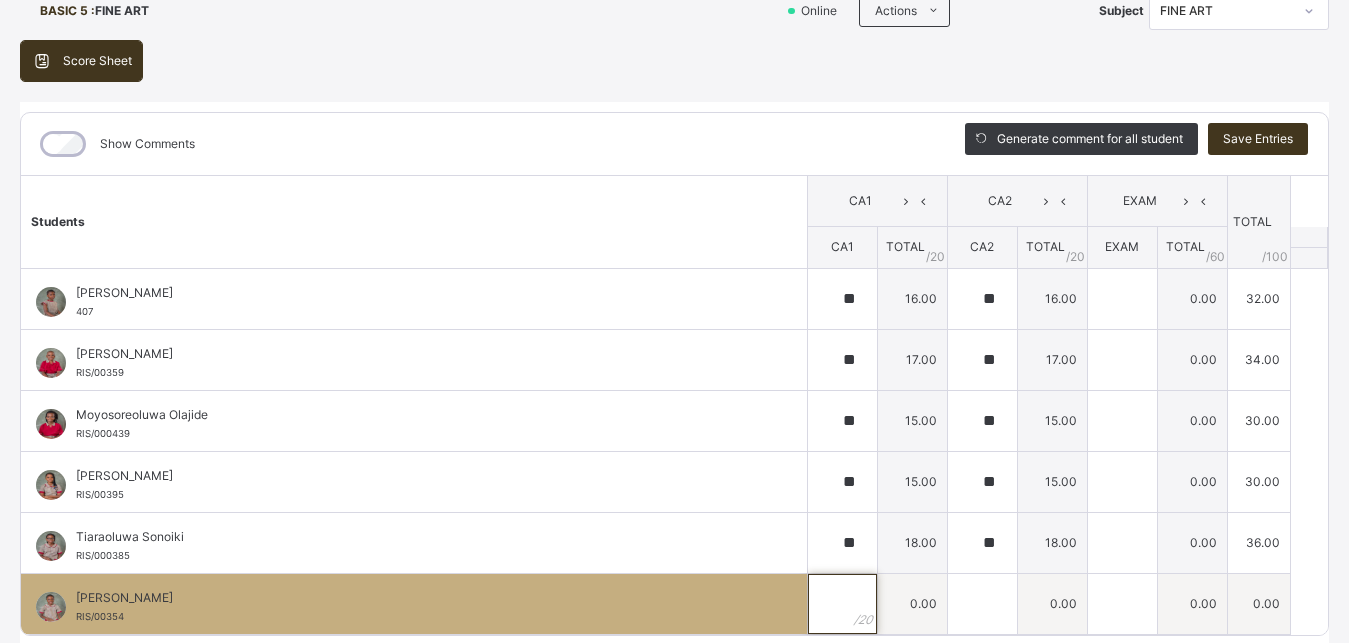 click at bounding box center (842, 604) 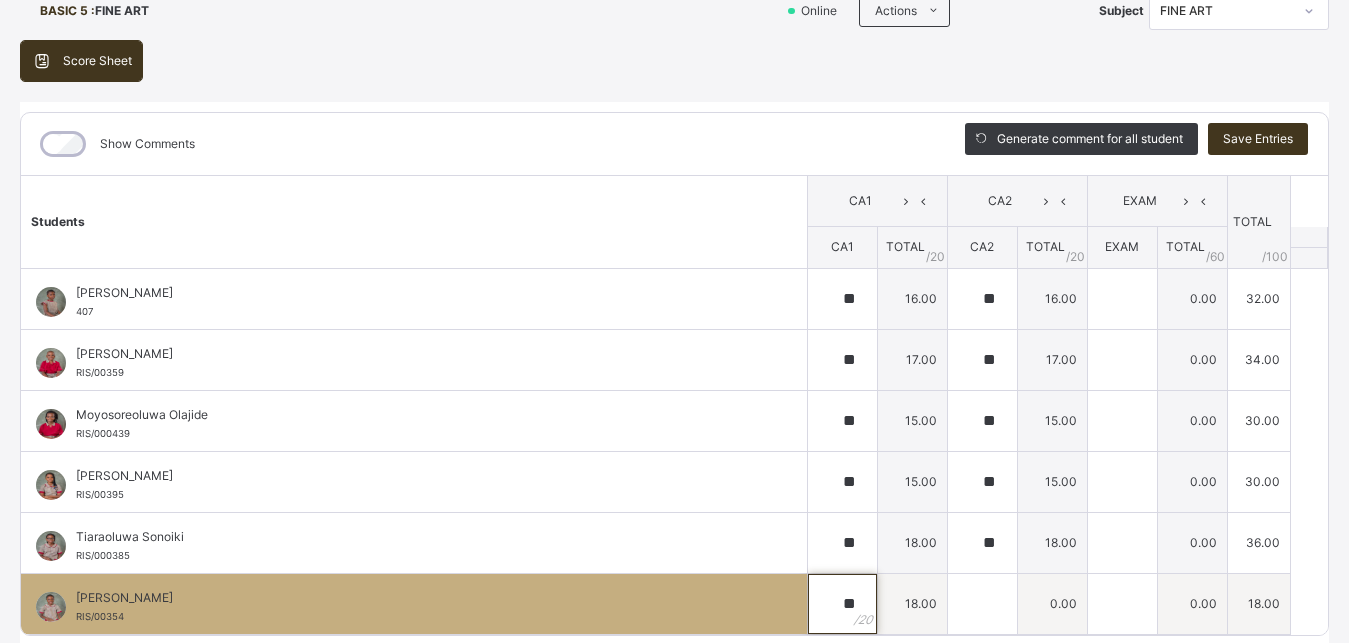 type on "**" 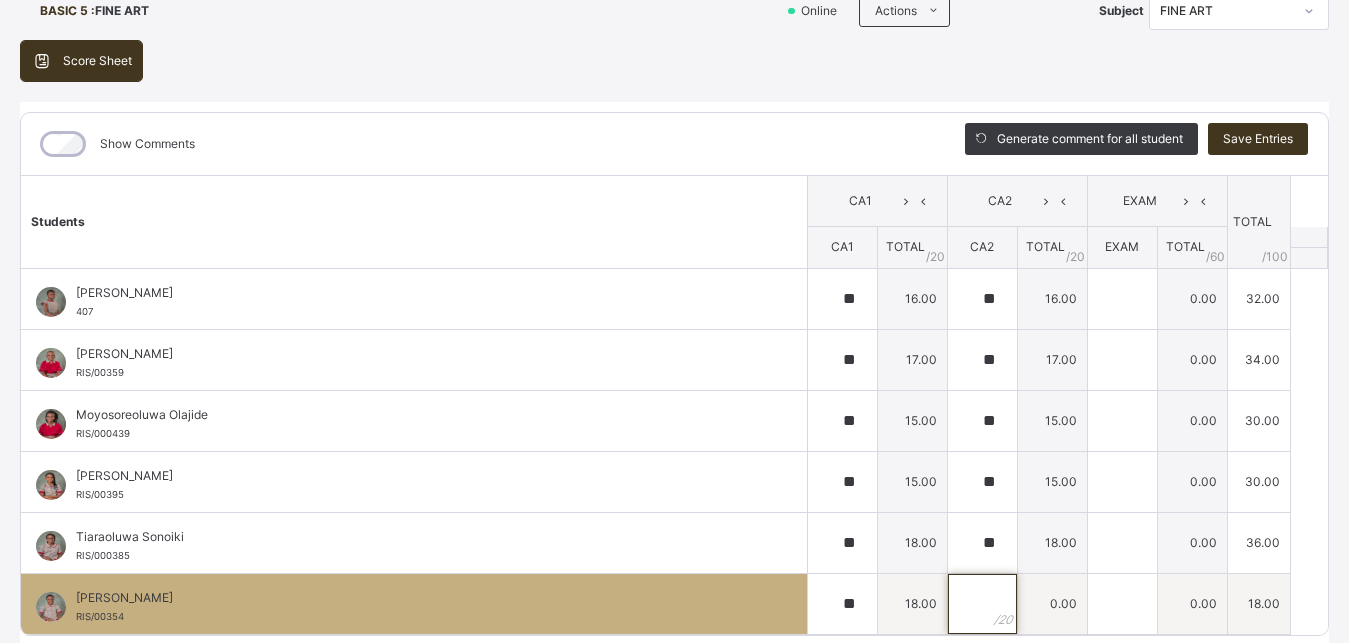 click at bounding box center (982, 604) 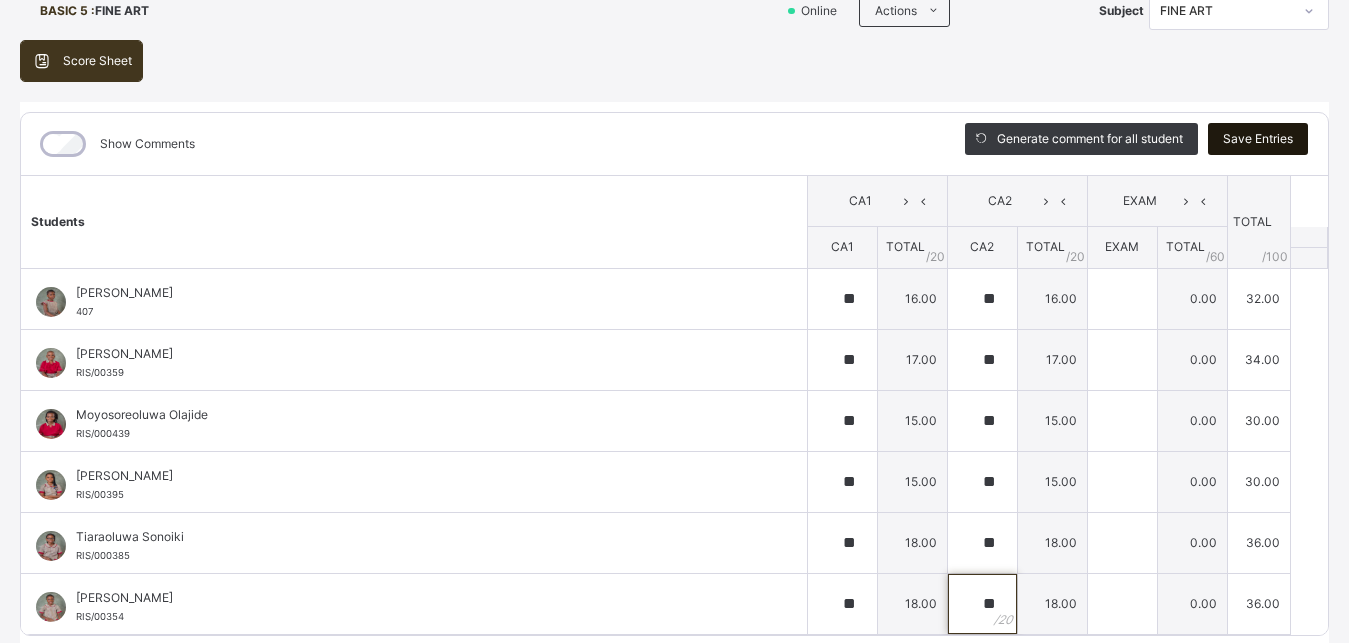 type on "**" 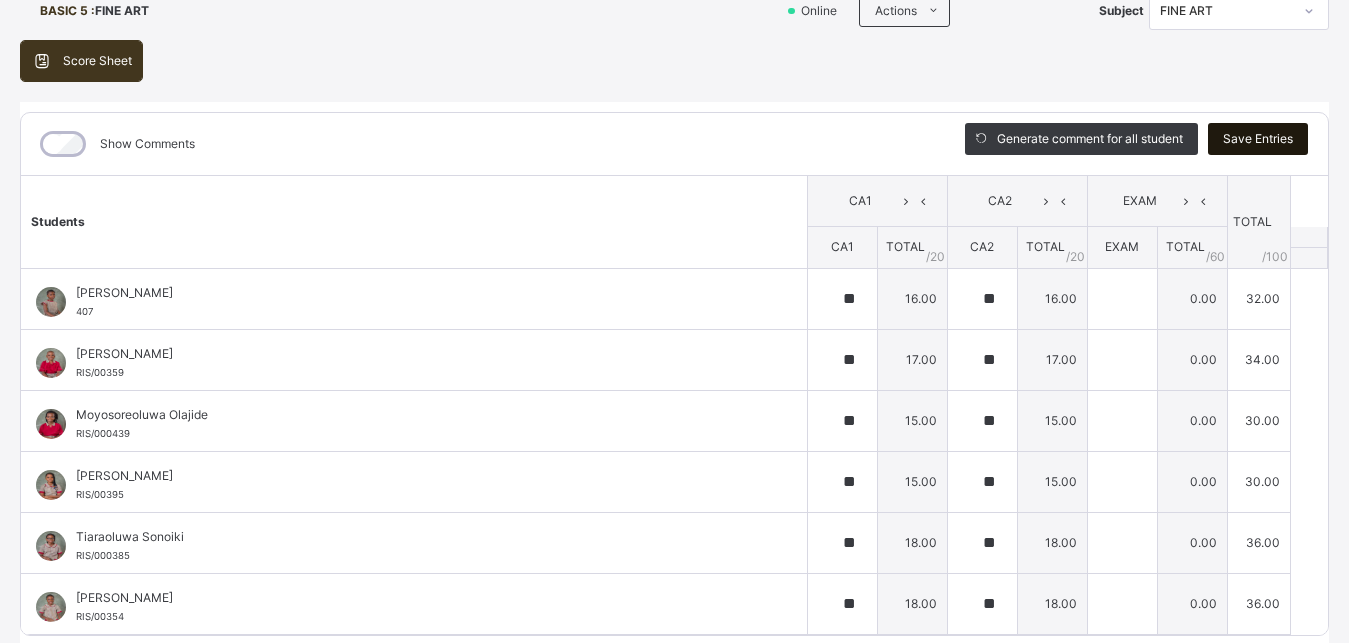 click on "Save Entries" at bounding box center (1258, 139) 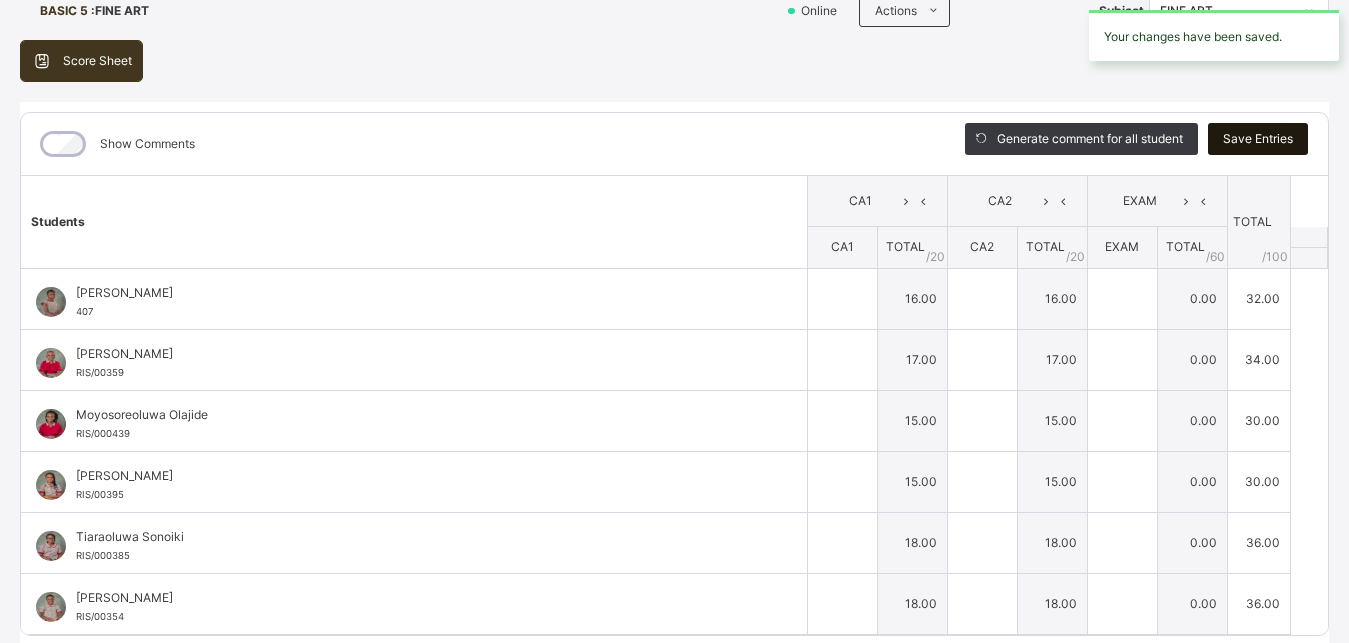 type on "**" 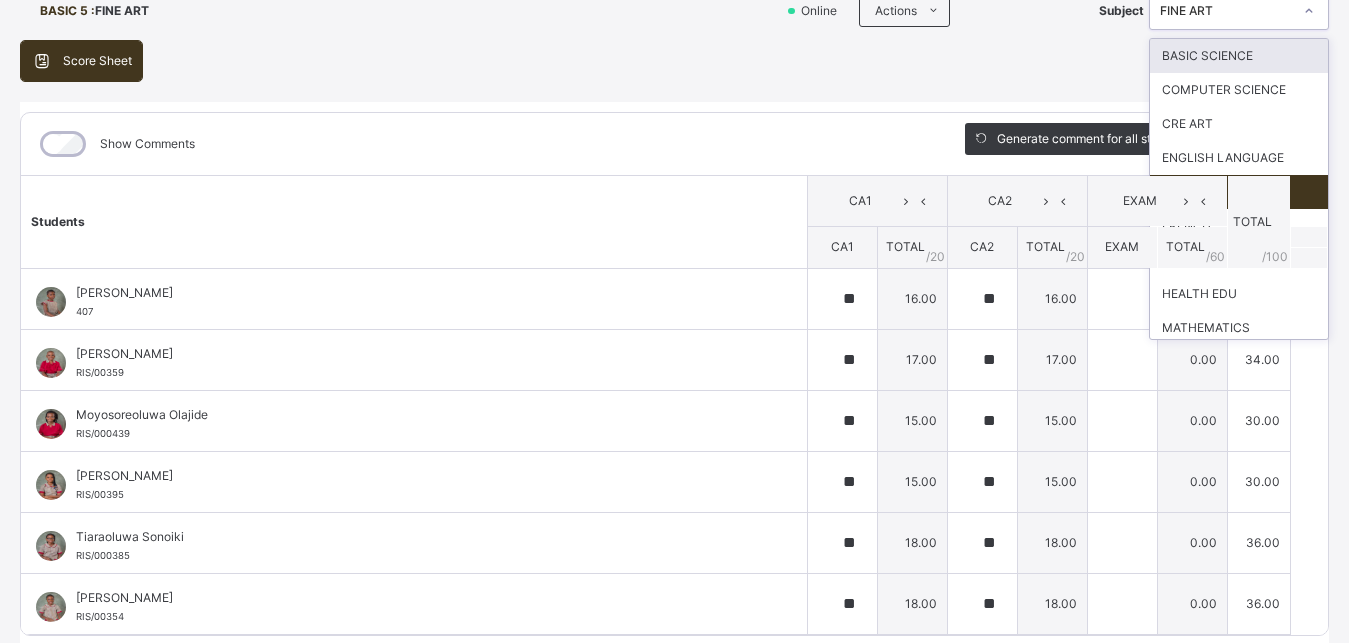 click on "FINE ART" at bounding box center (1226, 11) 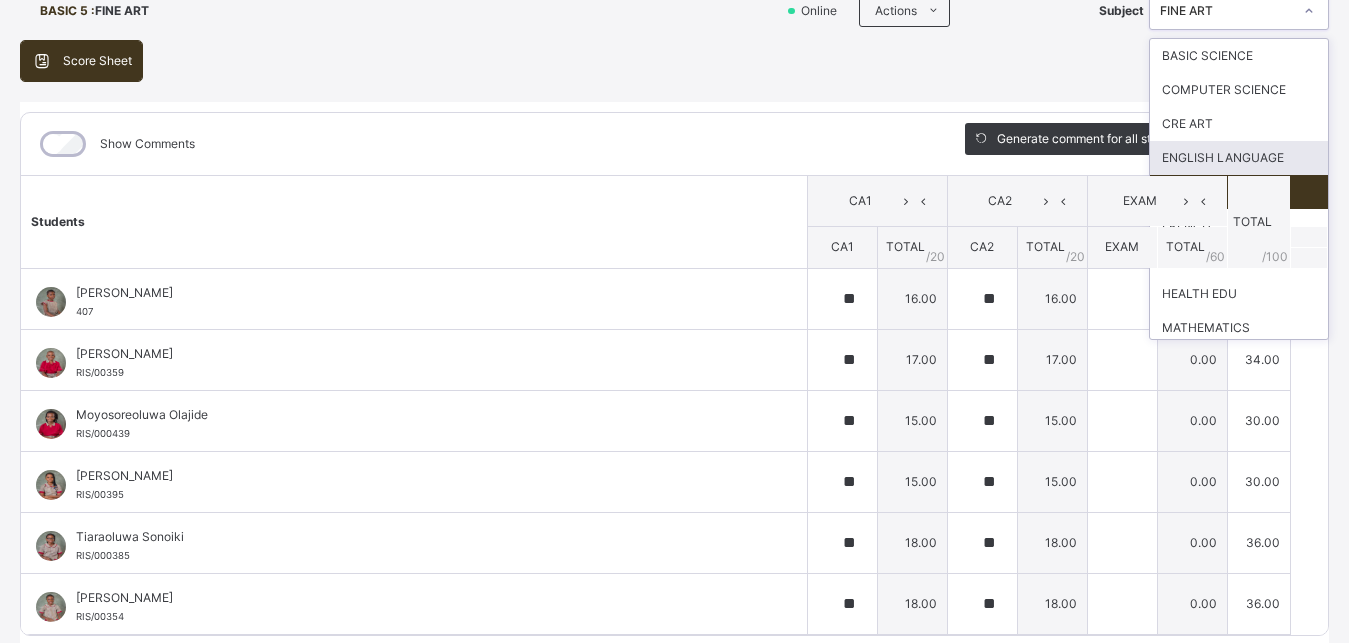 click on "ENGLISH LANGUAGE" at bounding box center [1239, 158] 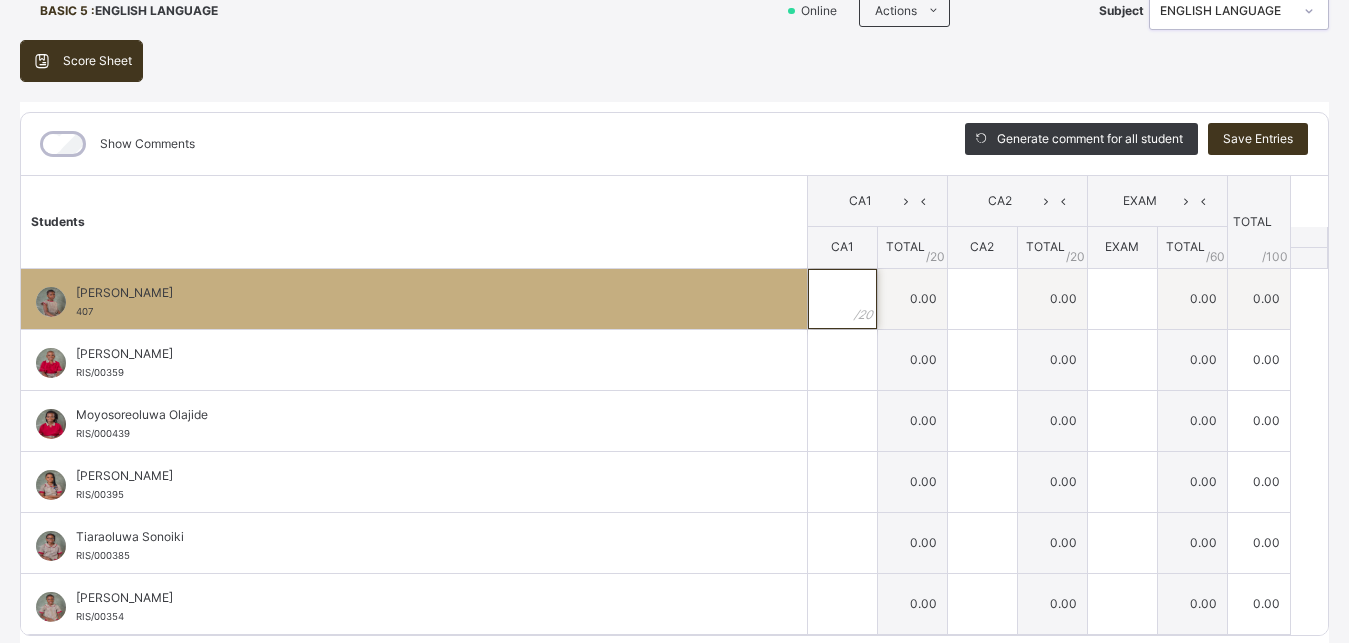 click at bounding box center (842, 299) 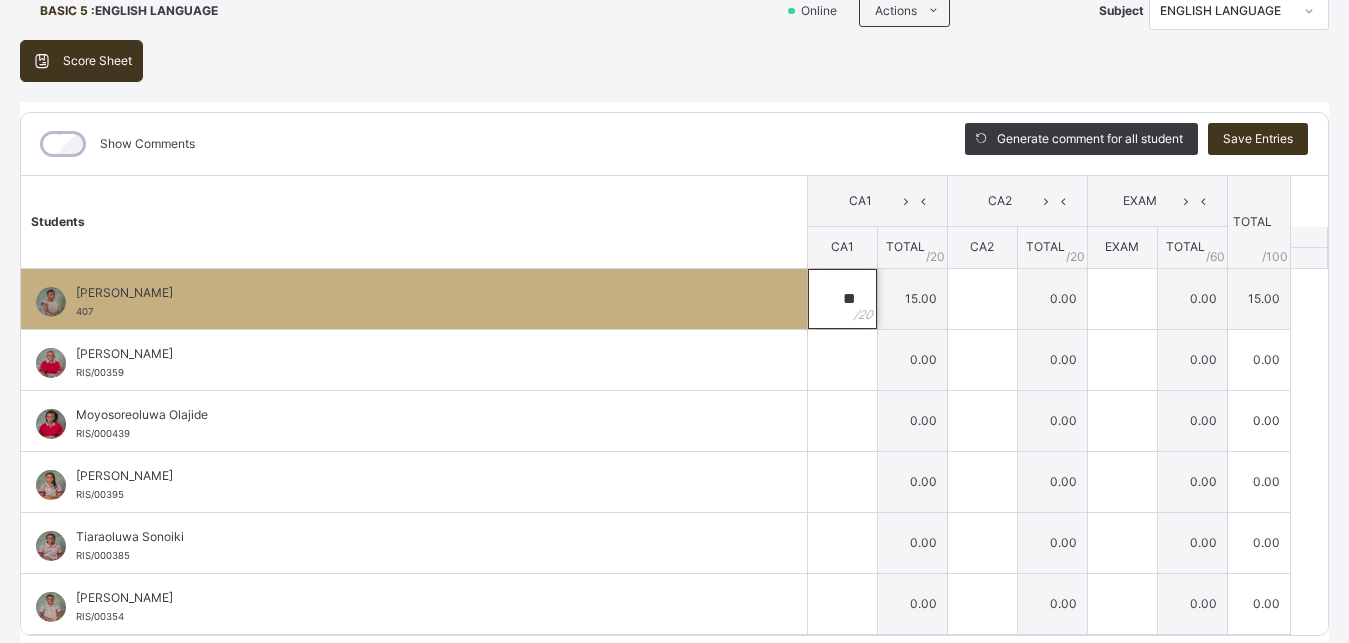 type on "**" 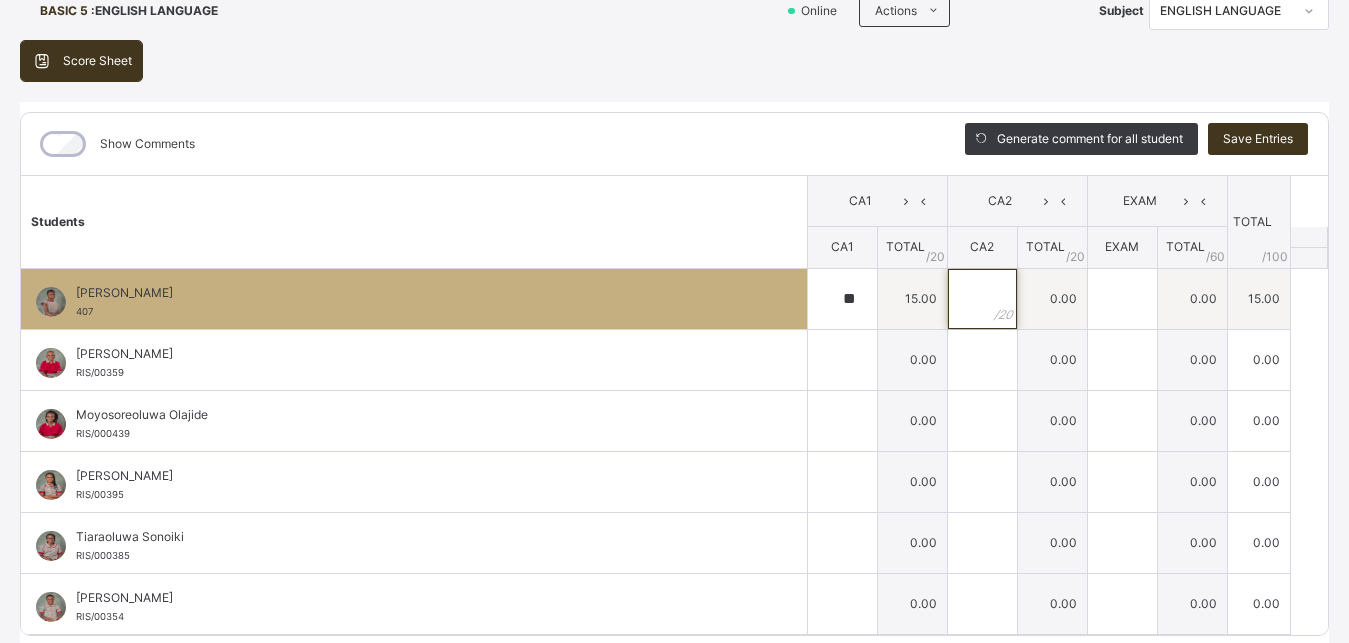 click at bounding box center (982, 299) 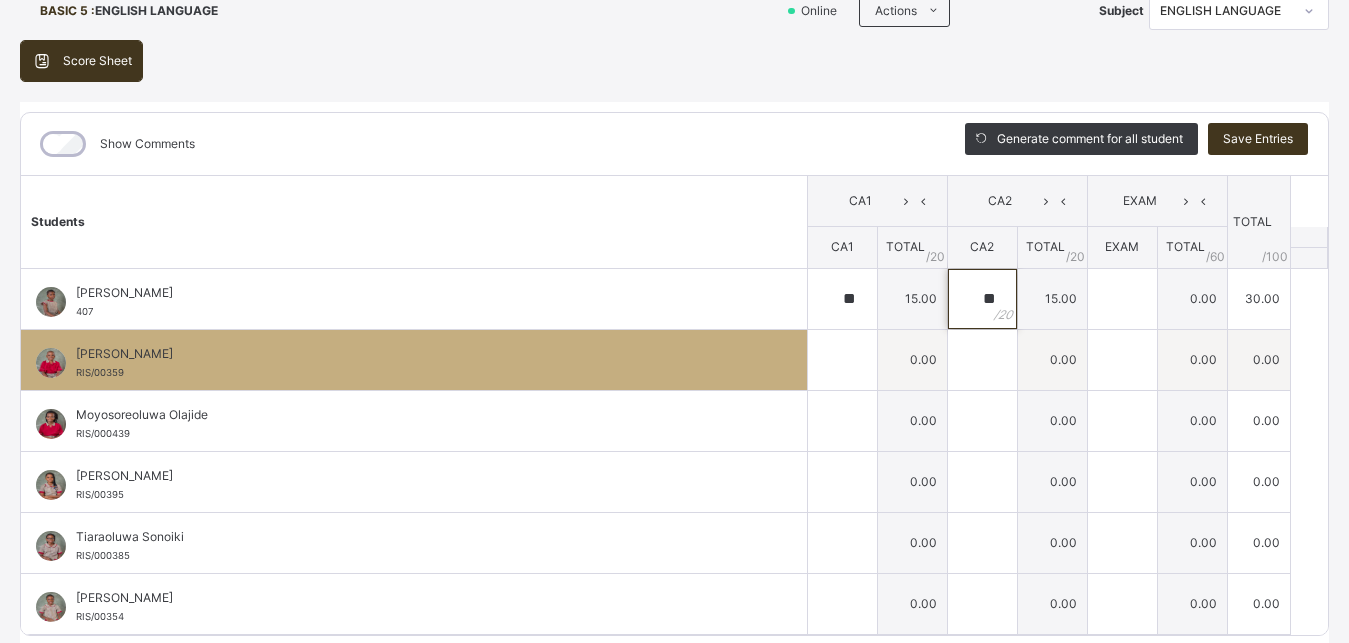 type on "**" 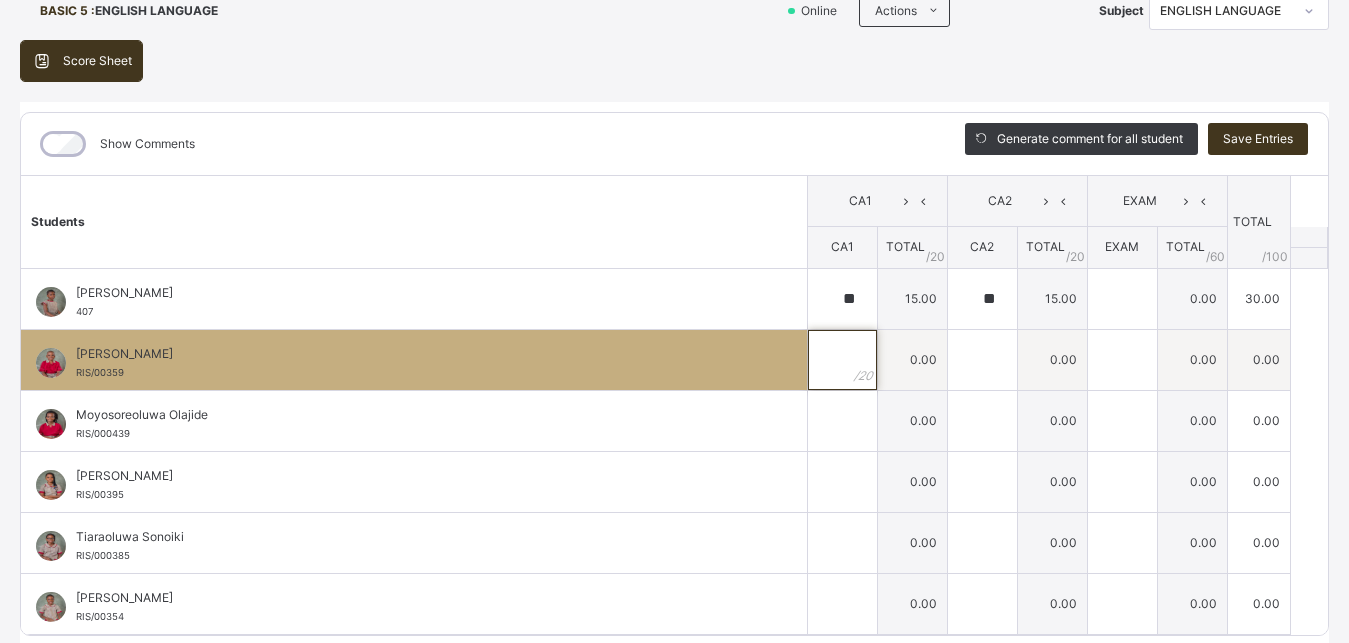 click at bounding box center (842, 360) 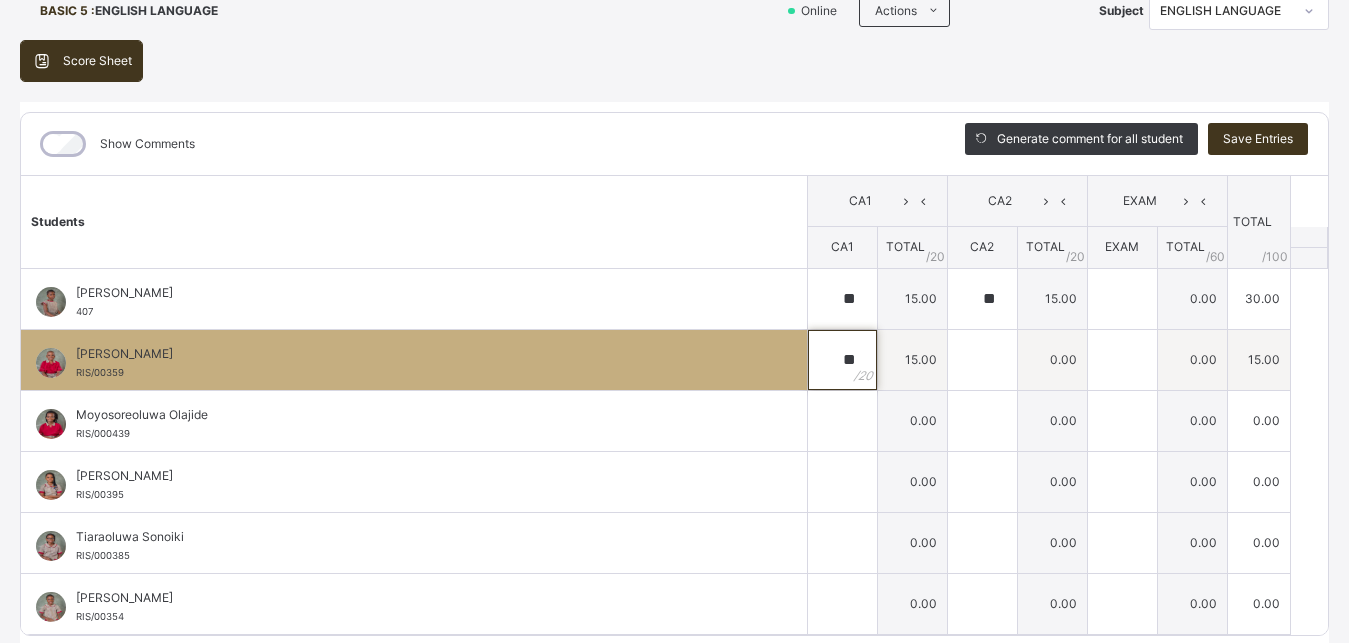type on "**" 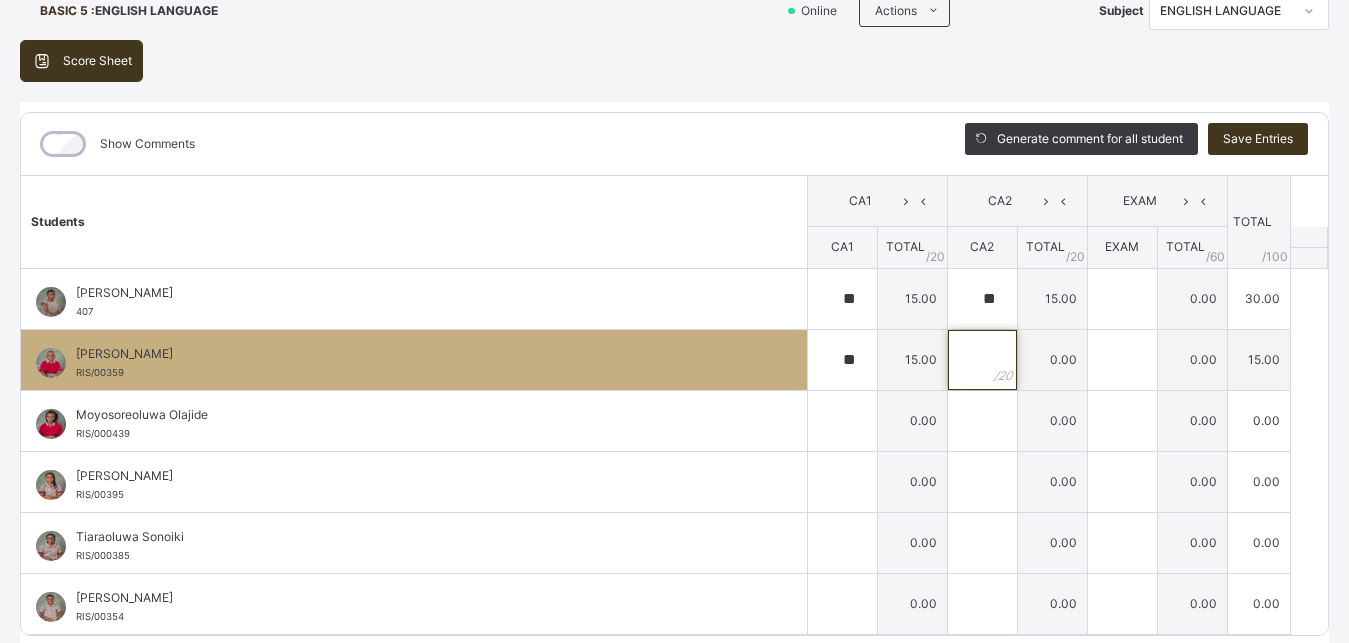 click at bounding box center (982, 360) 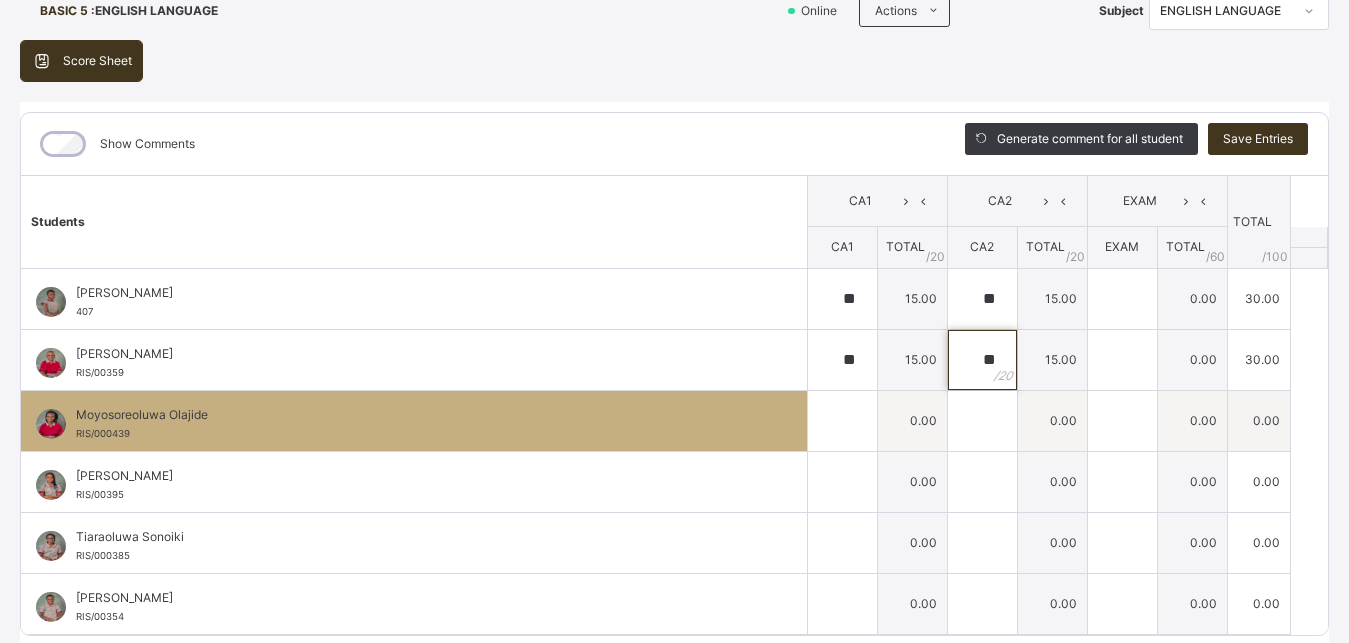 type on "**" 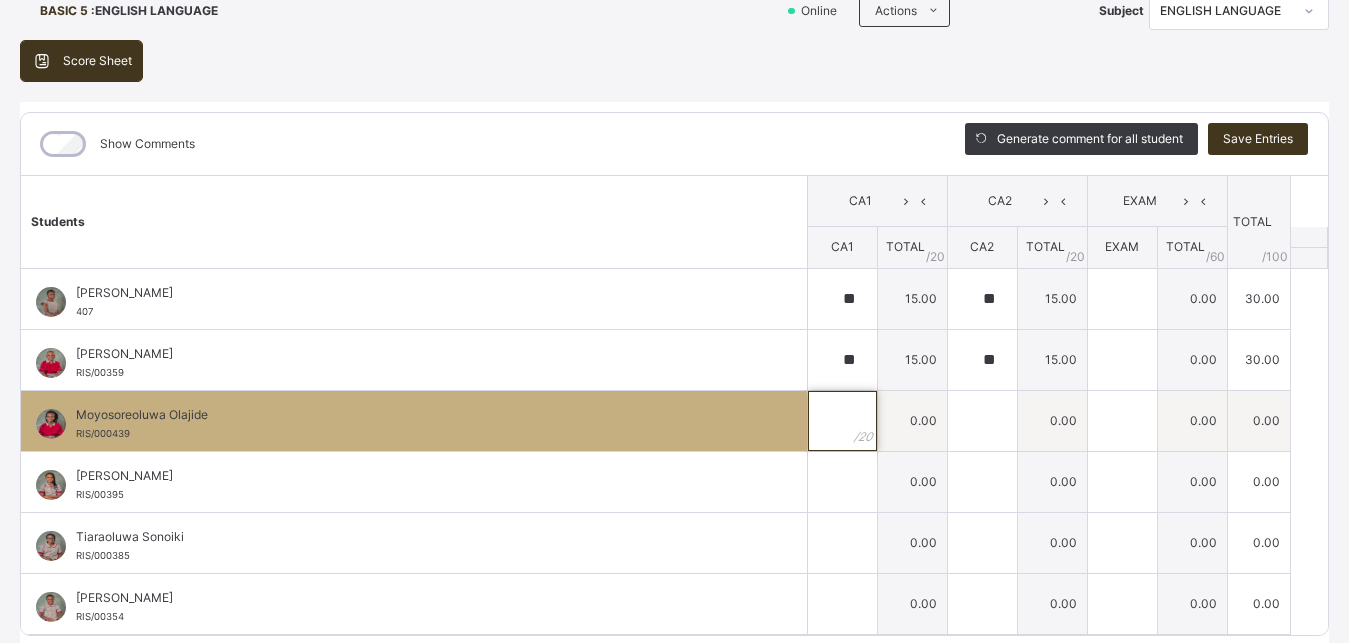 click at bounding box center (842, 421) 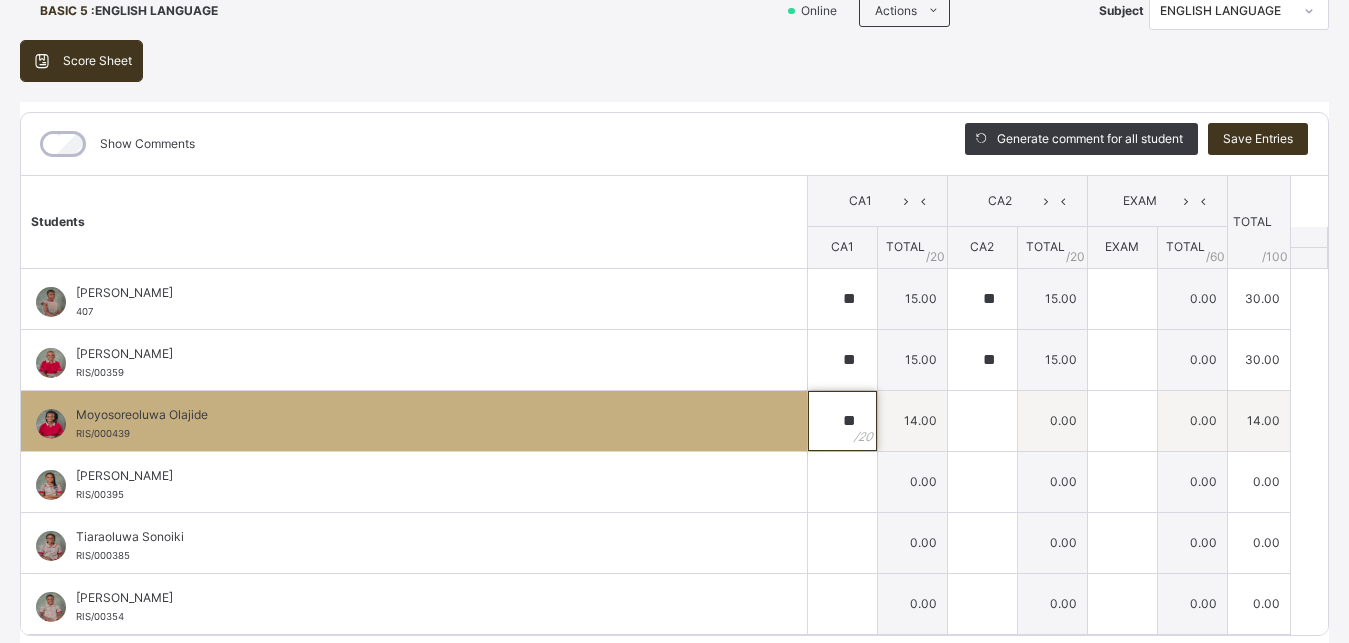 type on "**" 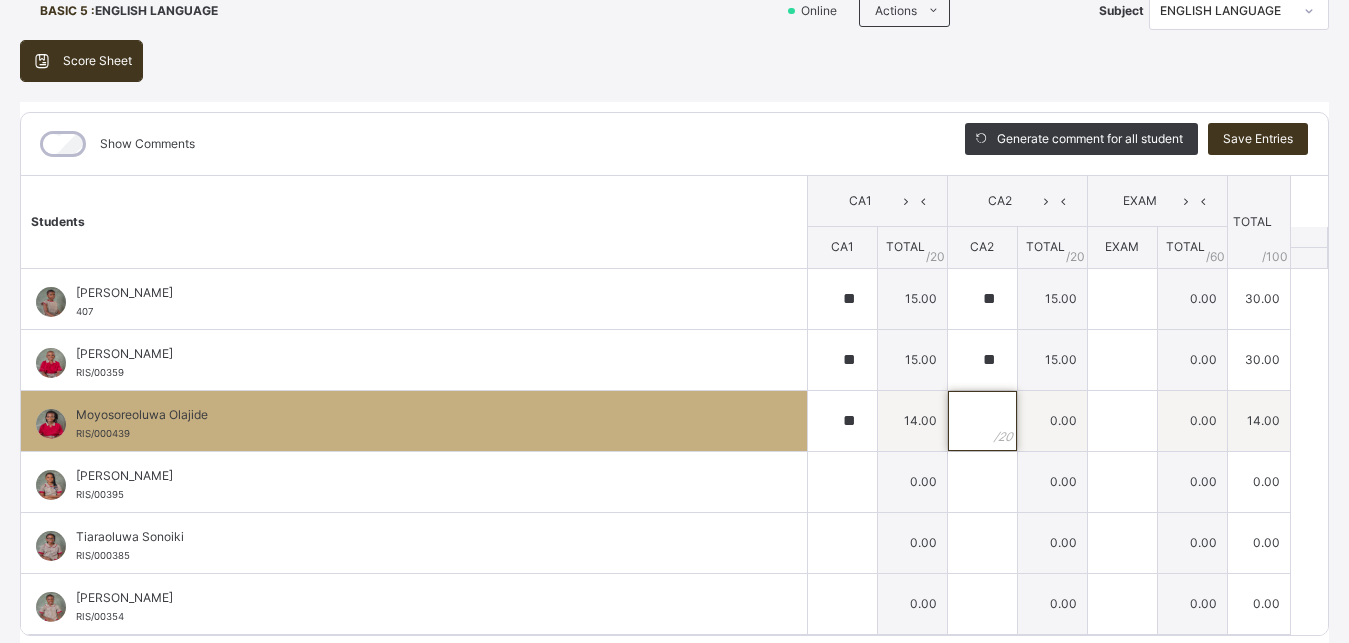 click at bounding box center [982, 421] 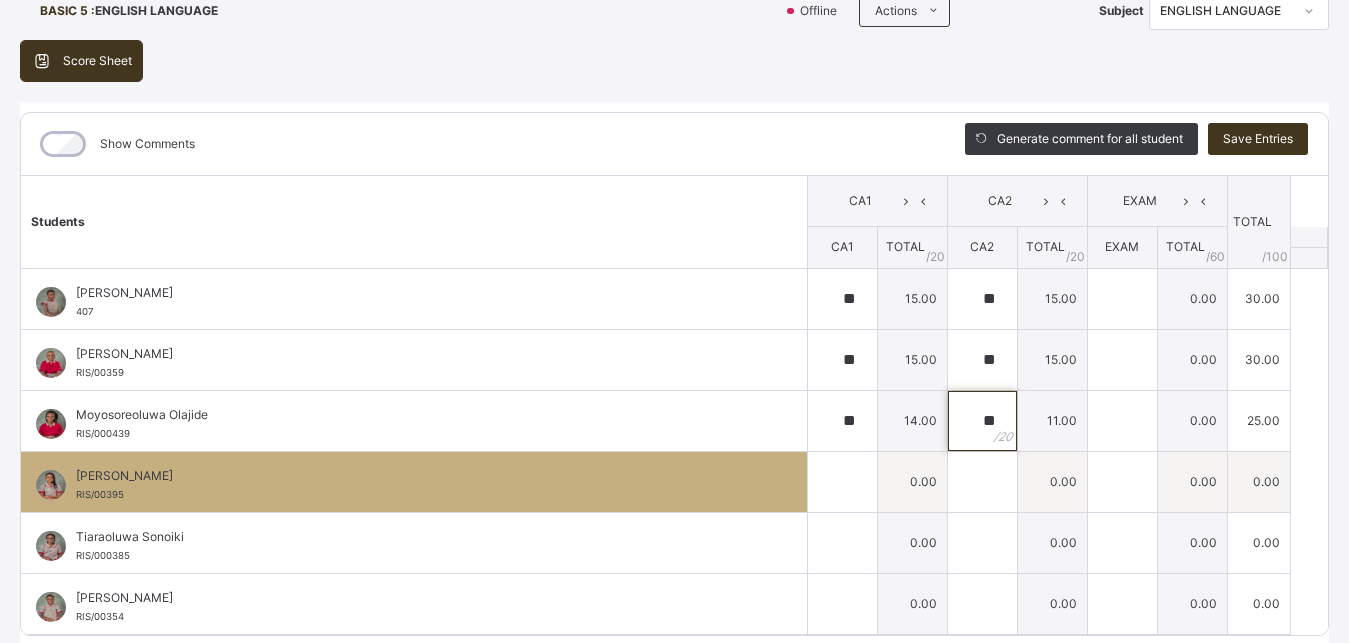 type on "**" 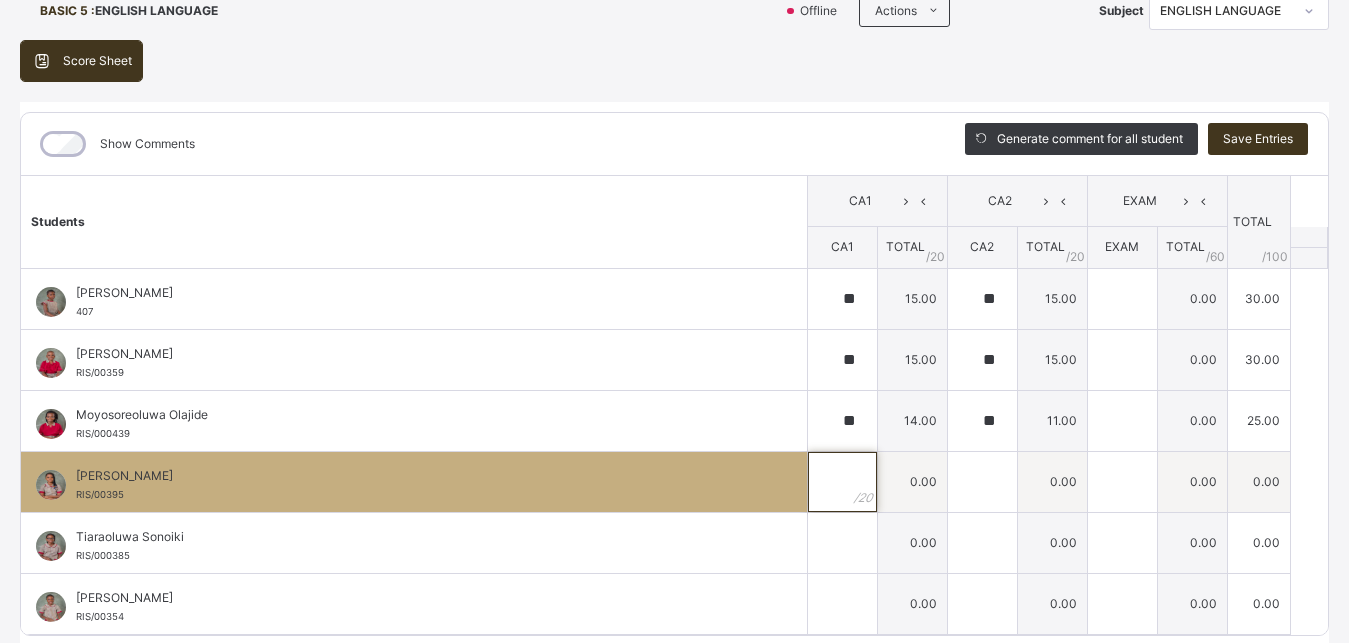 click at bounding box center (842, 482) 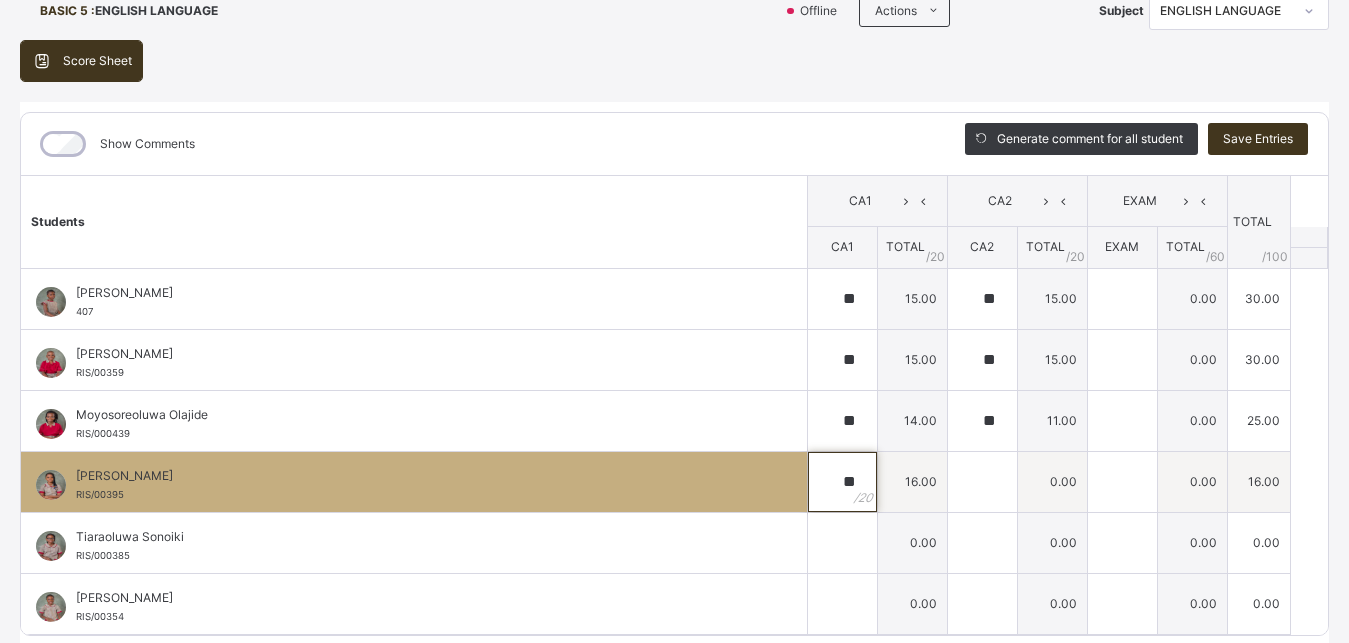 type on "**" 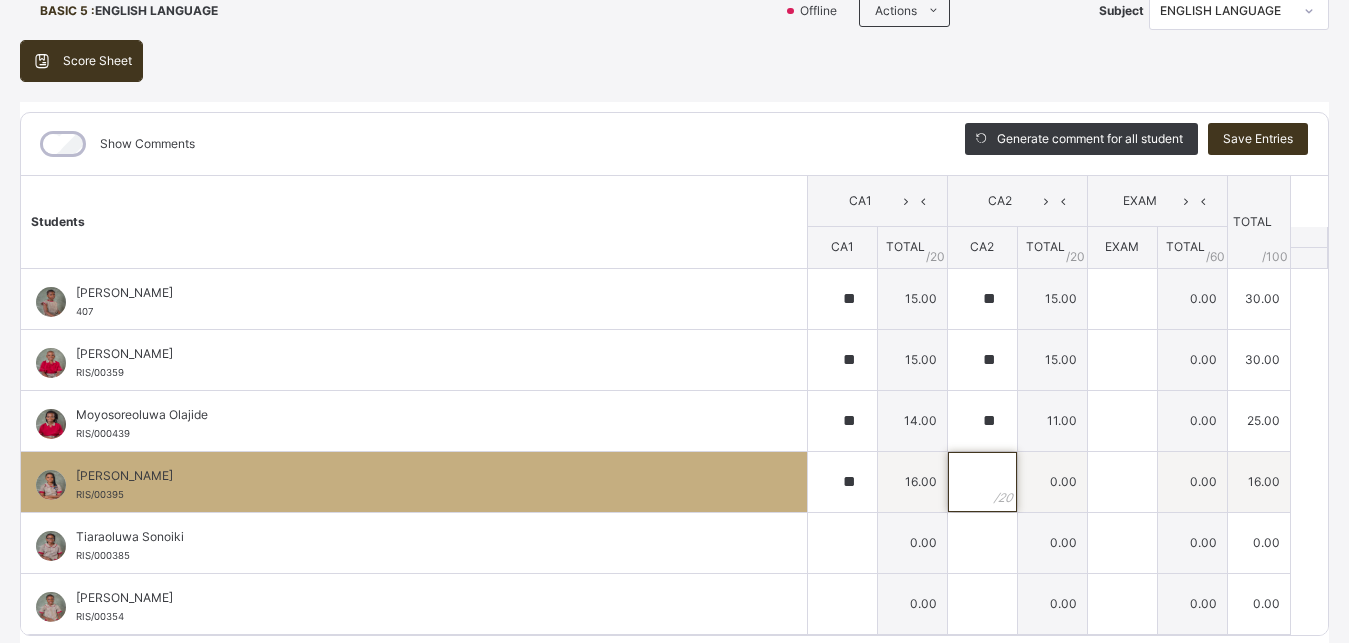 click at bounding box center [982, 482] 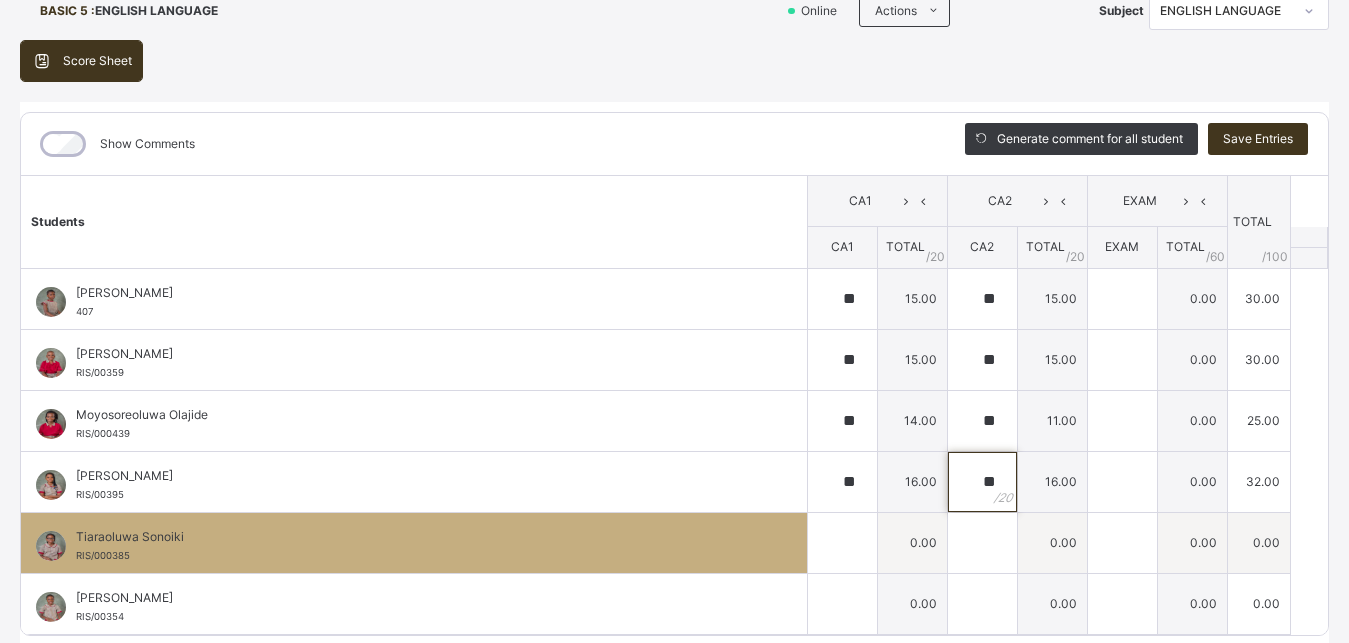type on "**" 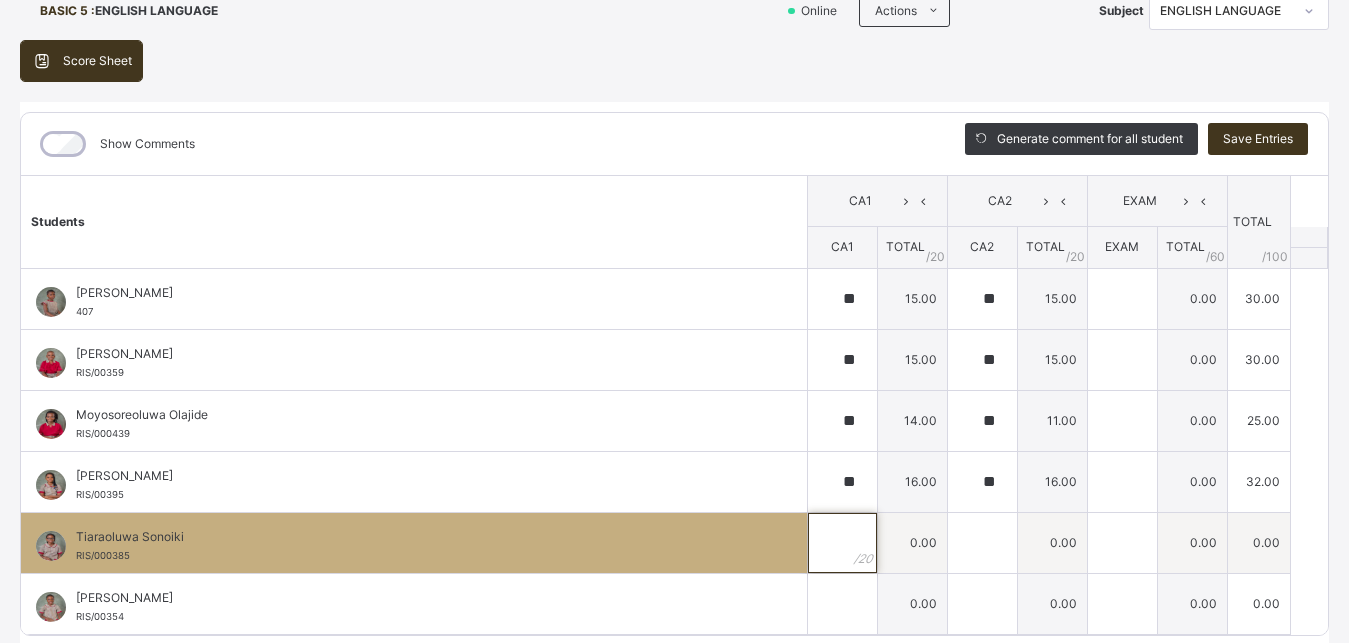 click at bounding box center [842, 543] 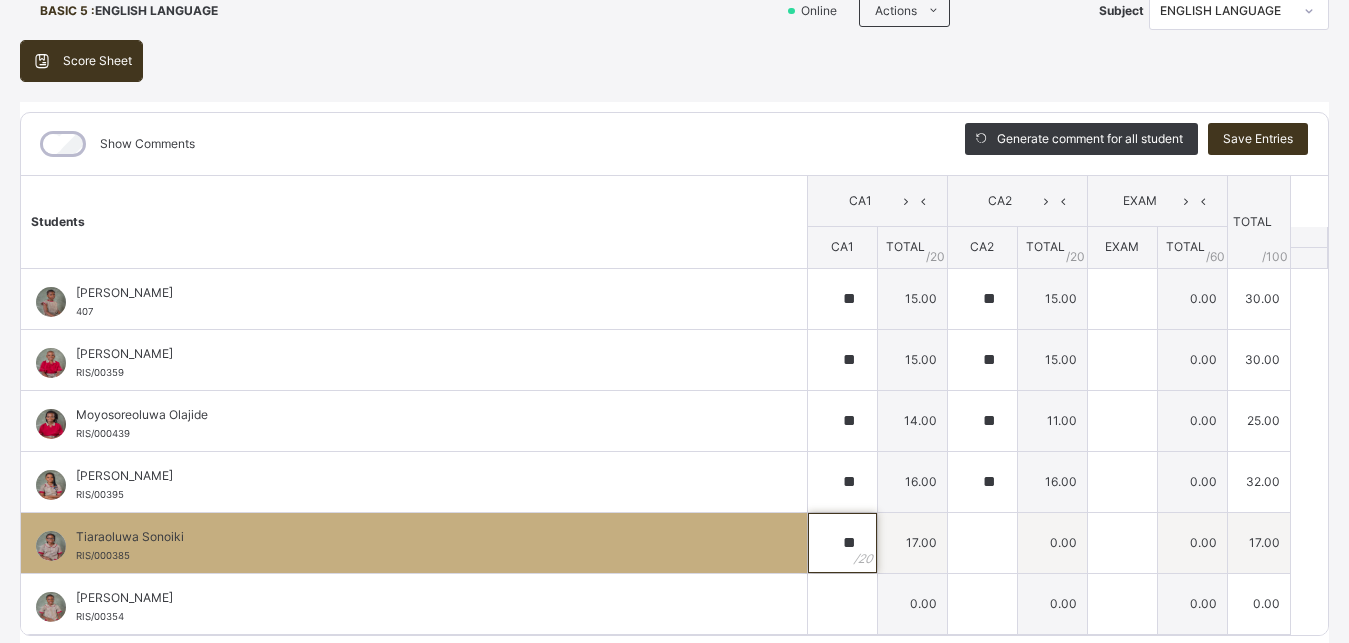 type on "**" 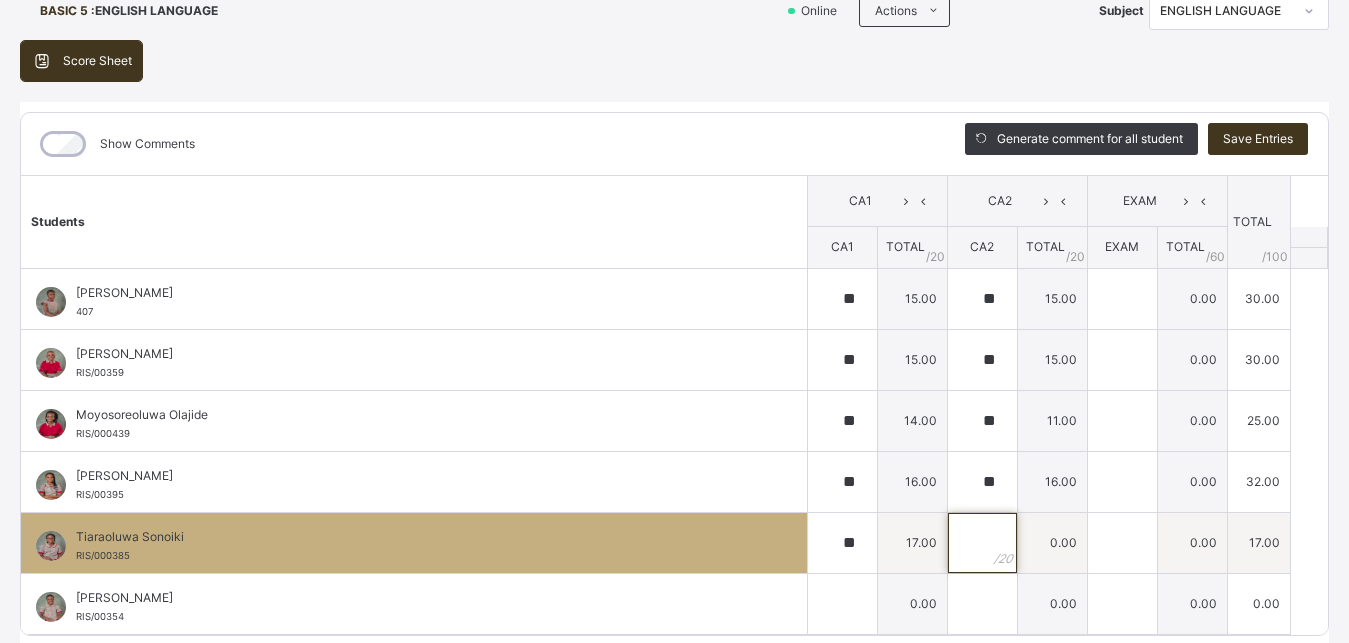 click at bounding box center (982, 543) 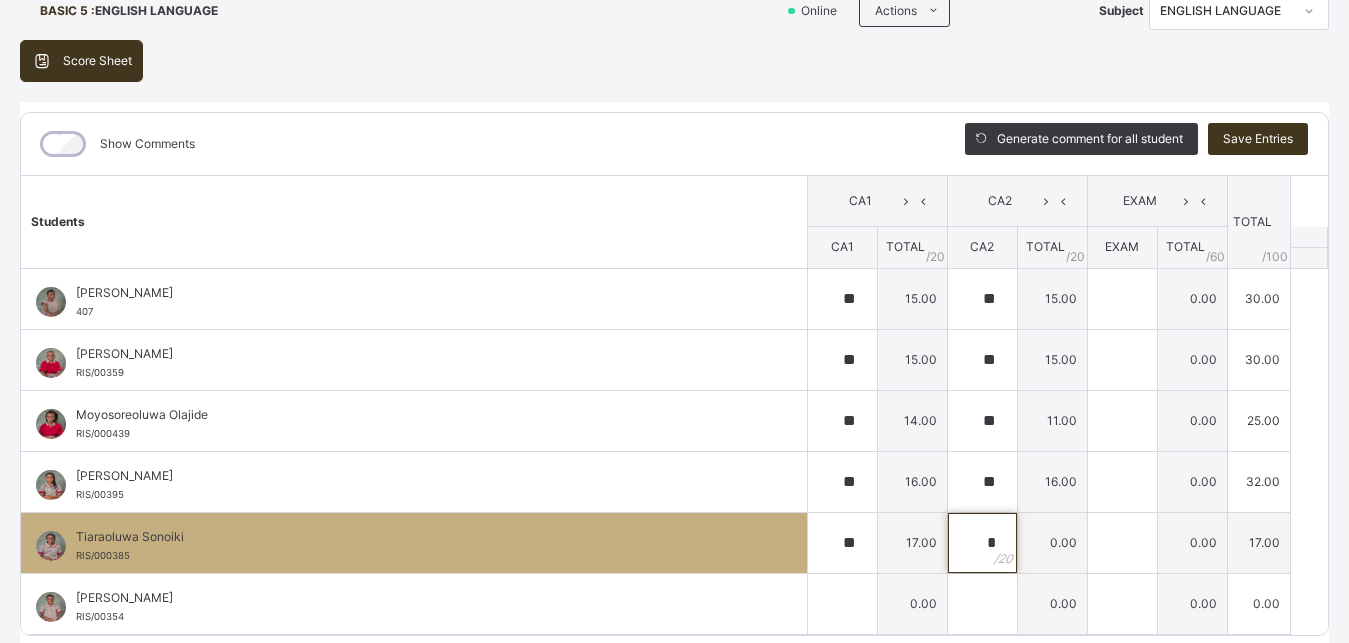 type on "*" 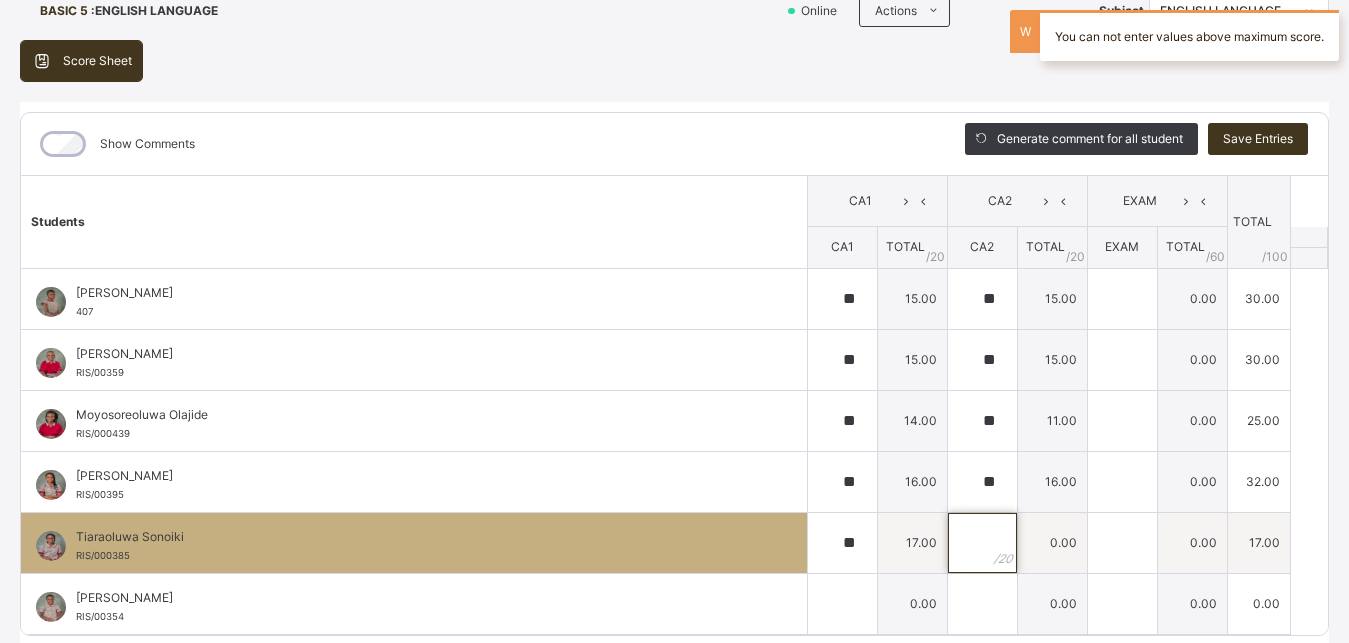 click at bounding box center [982, 543] 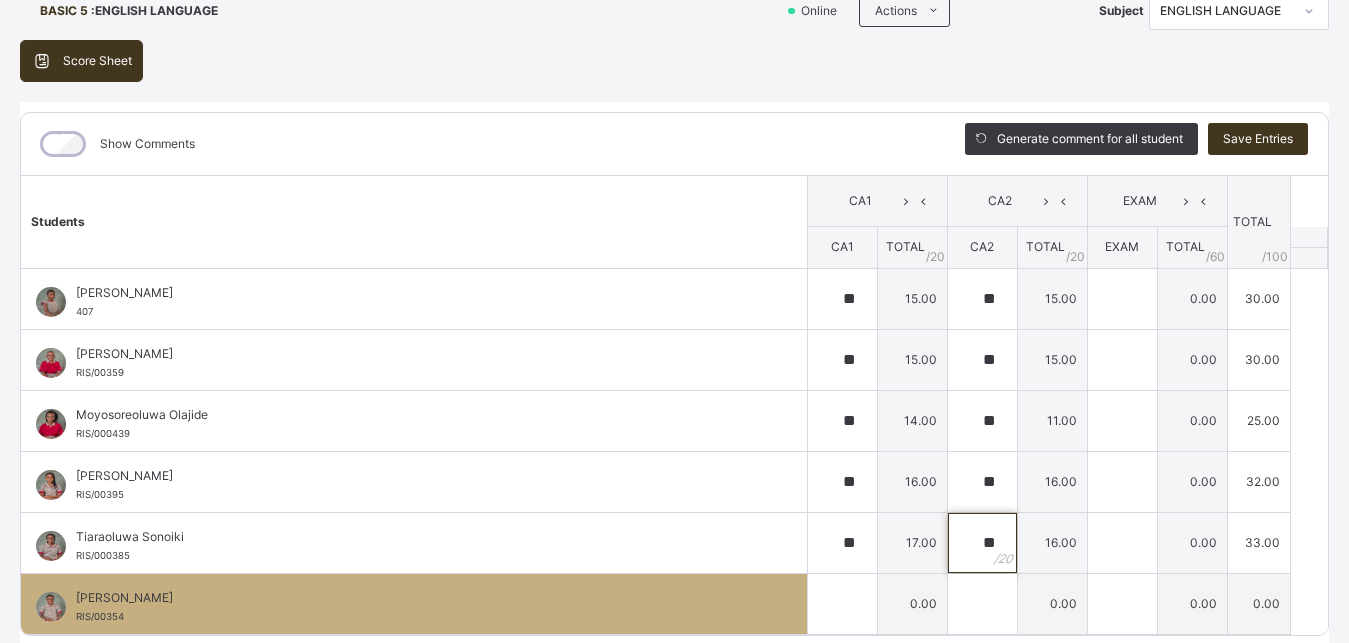 type on "**" 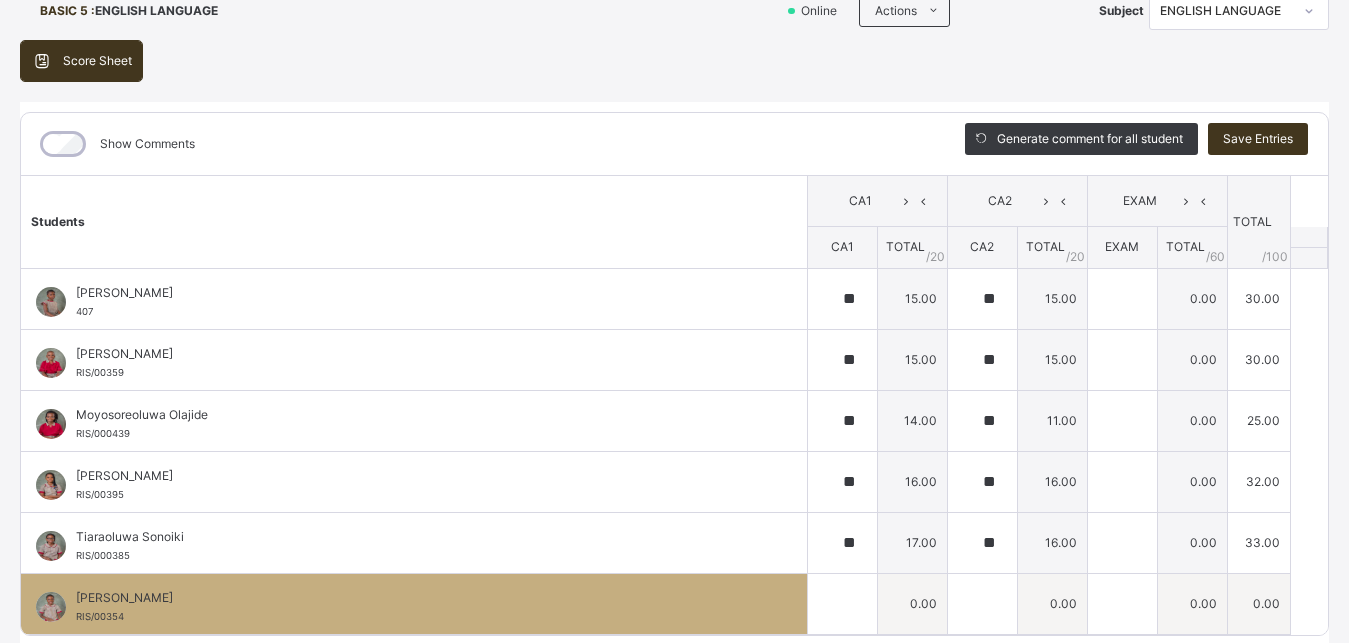 click at bounding box center (842, 603) 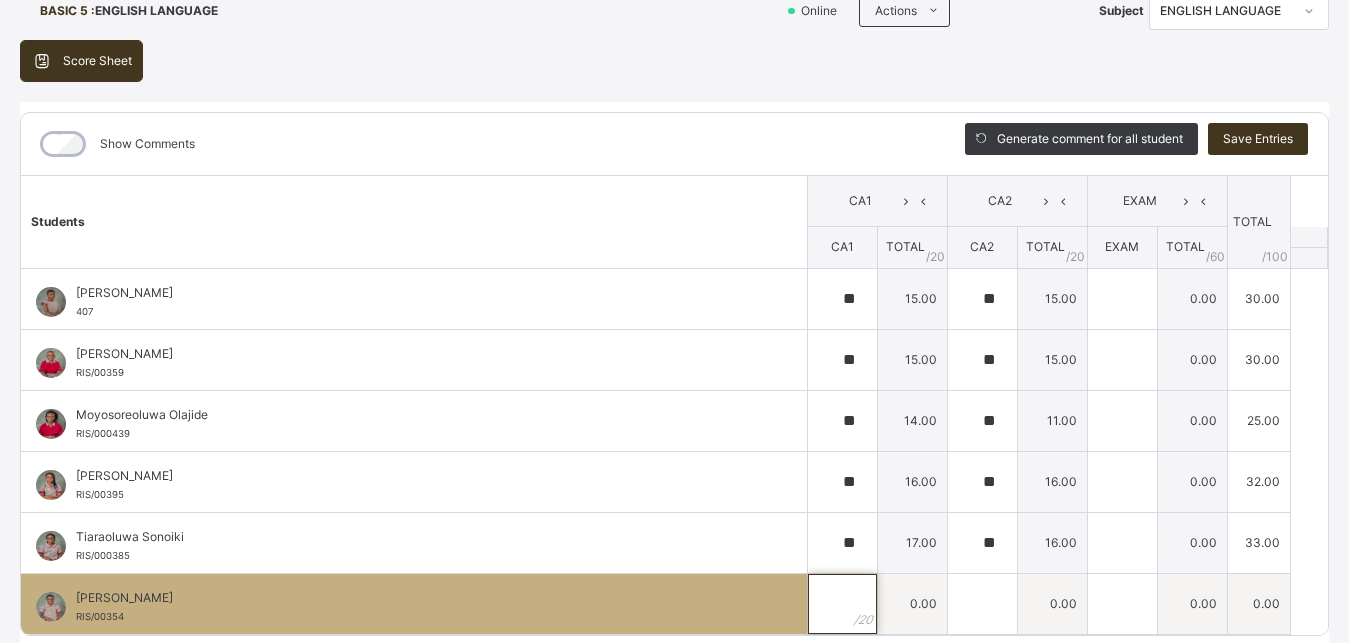 click at bounding box center (842, 604) 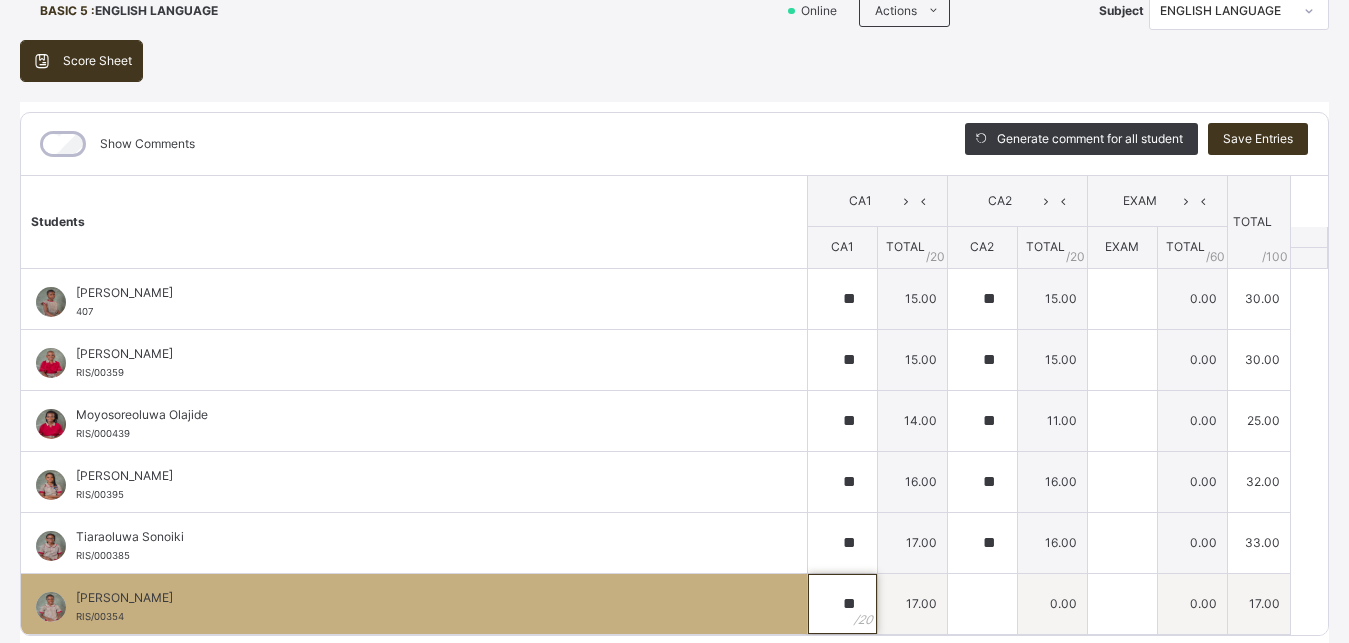 type on "**" 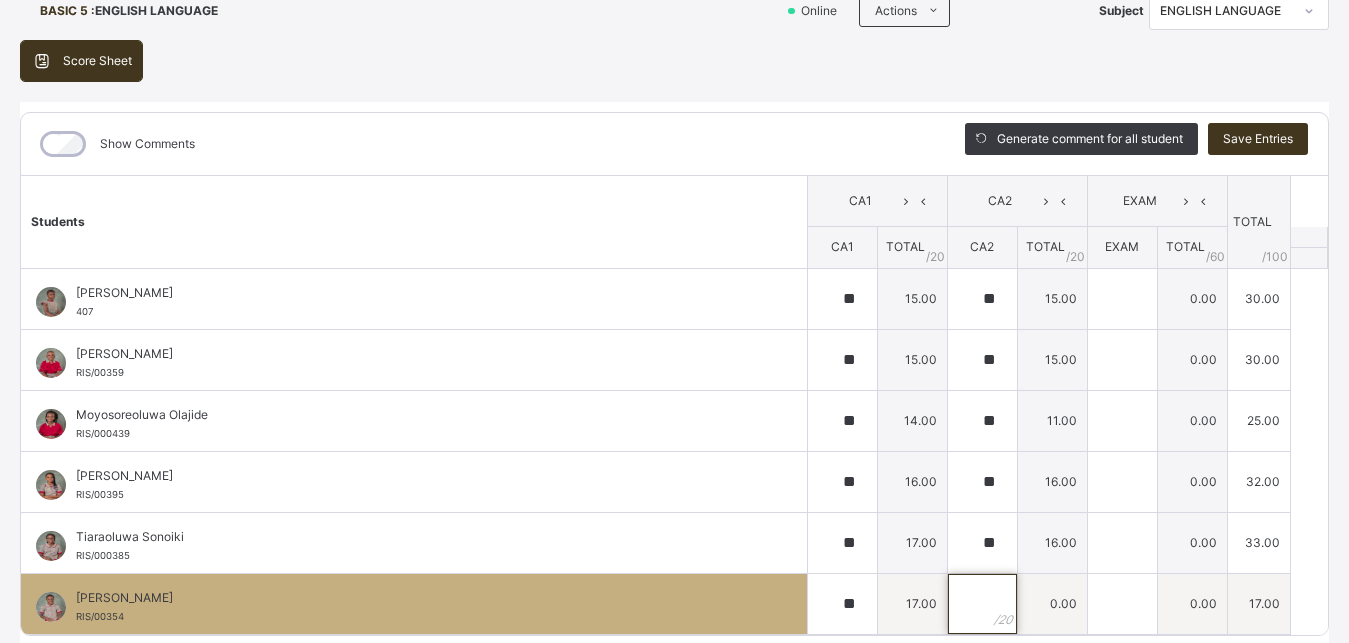 click at bounding box center (982, 604) 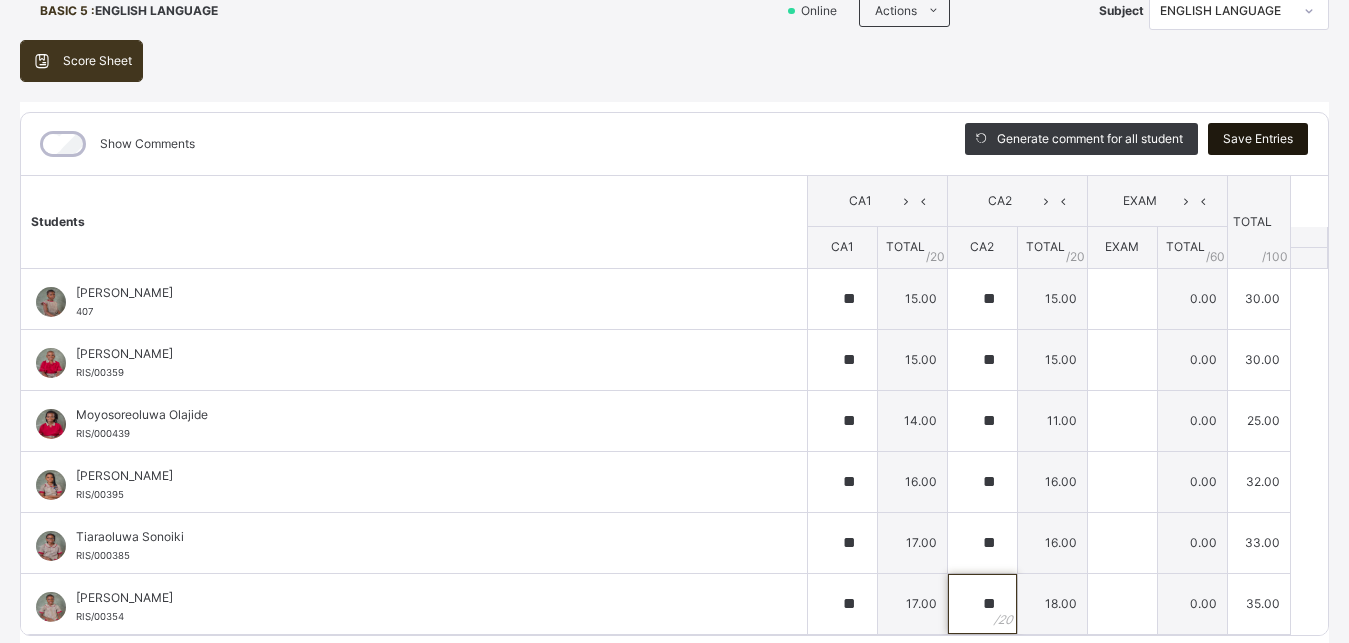 type on "**" 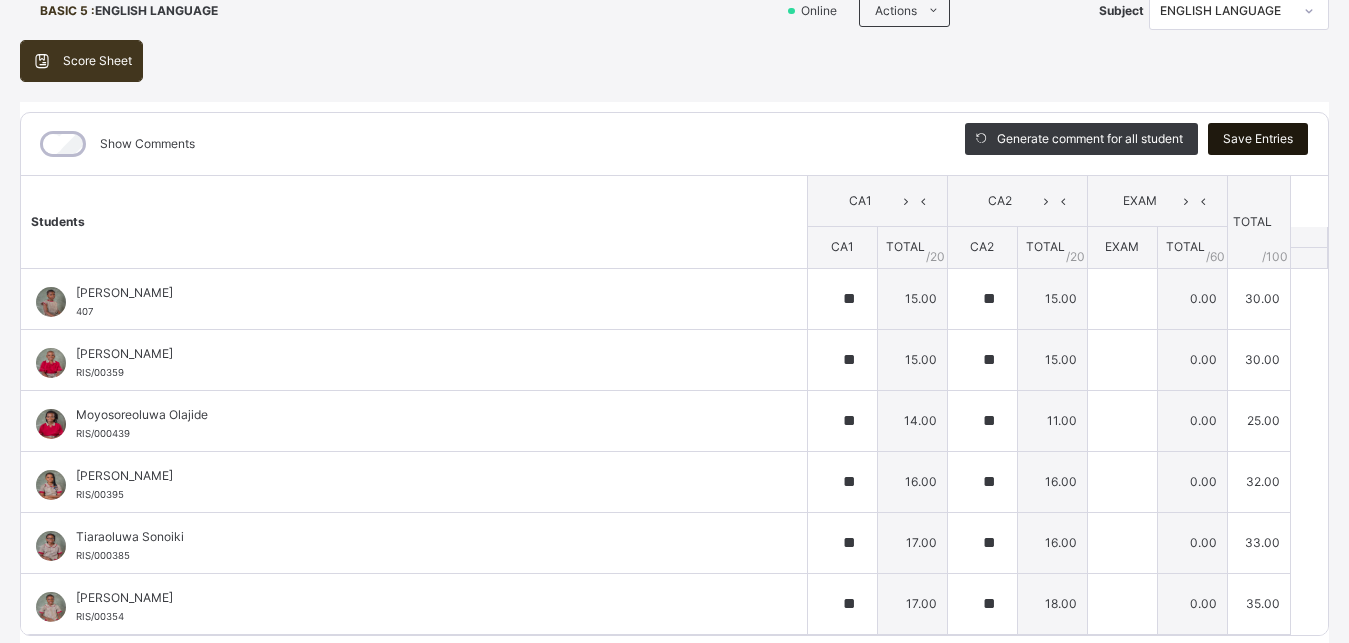 click on "Save Entries" at bounding box center [1258, 139] 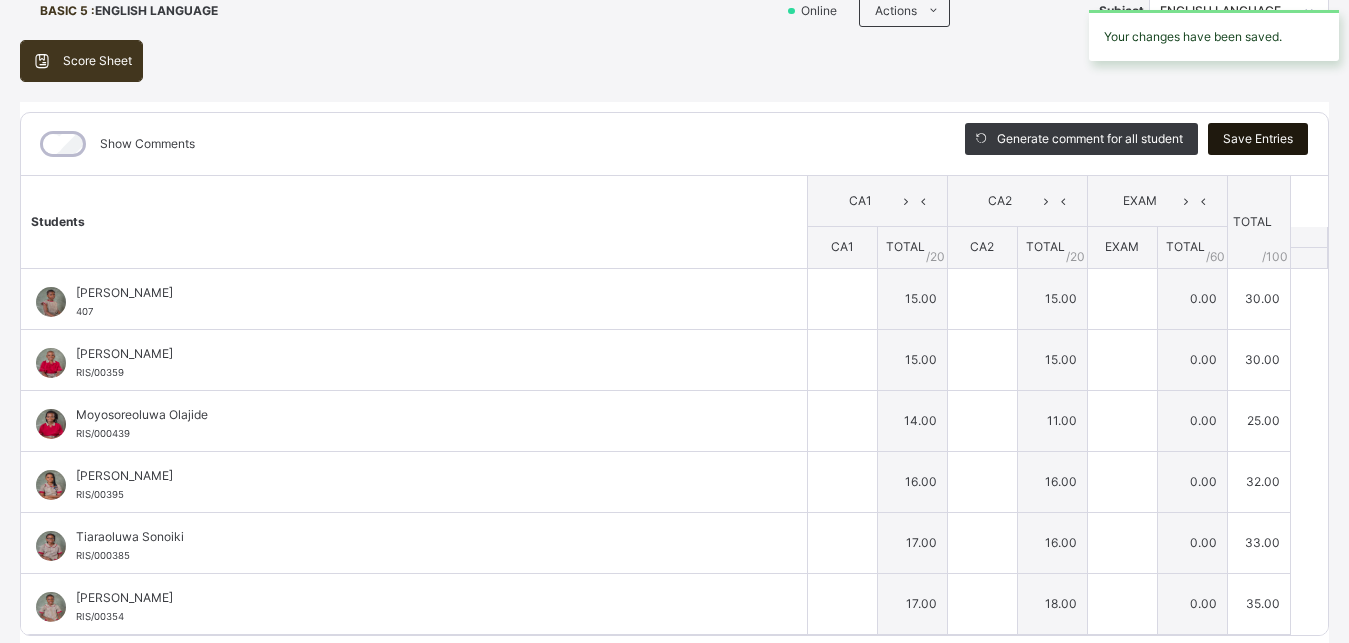 type on "**" 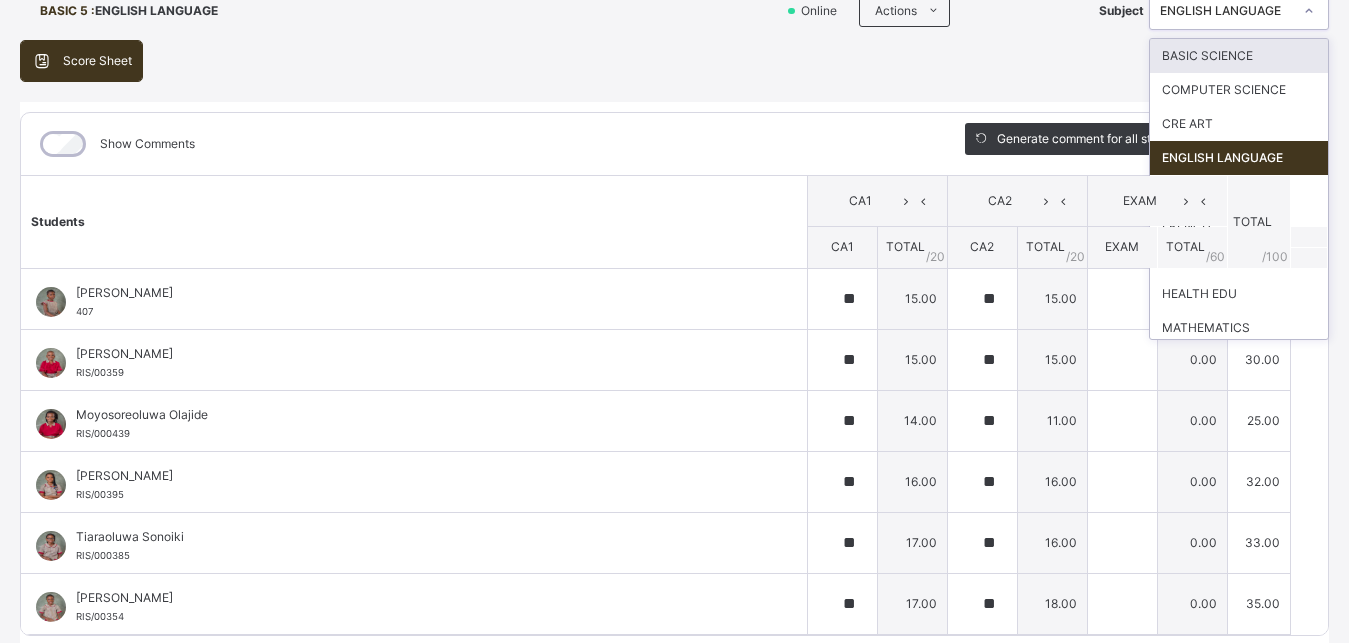 click at bounding box center [1309, 11] 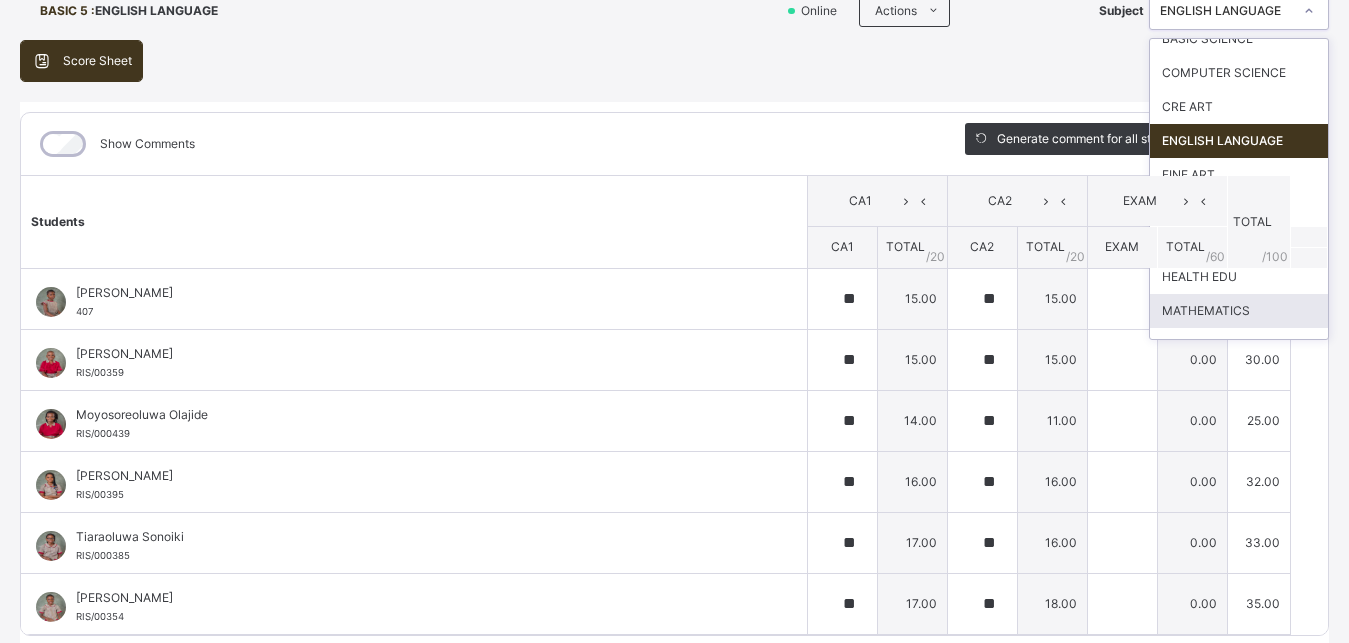 scroll, scrollTop: 51, scrollLeft: 0, axis: vertical 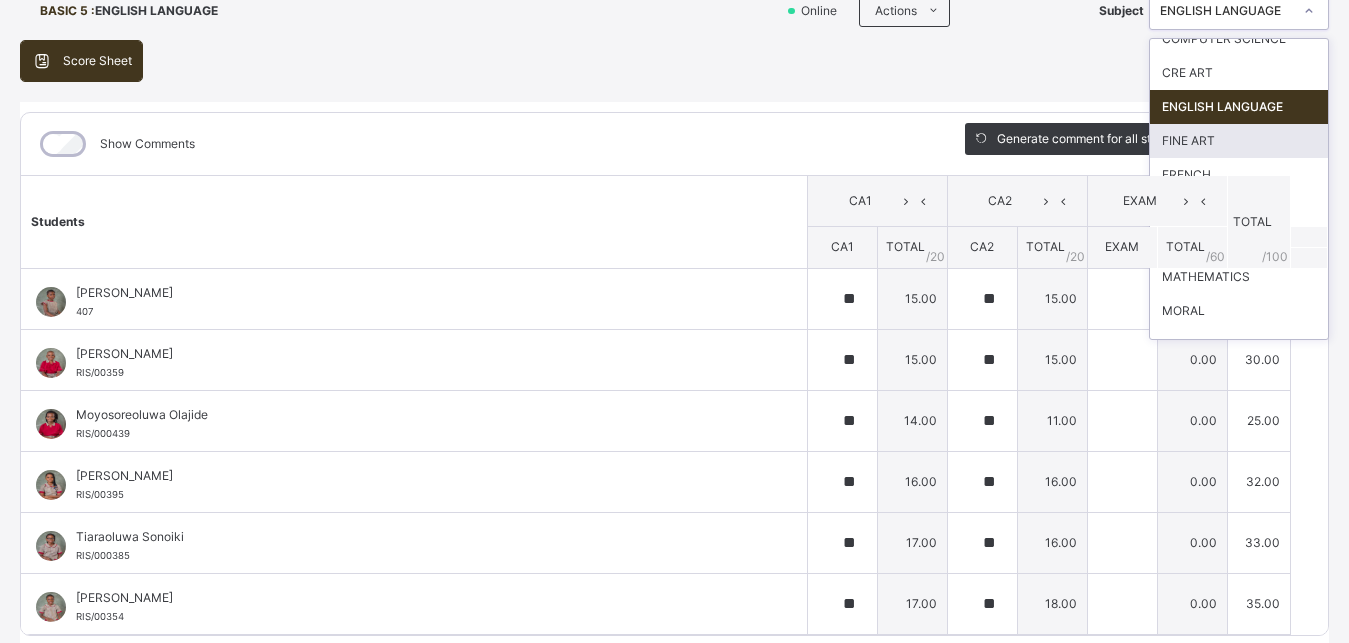 click on "FINE ART" at bounding box center (1239, 141) 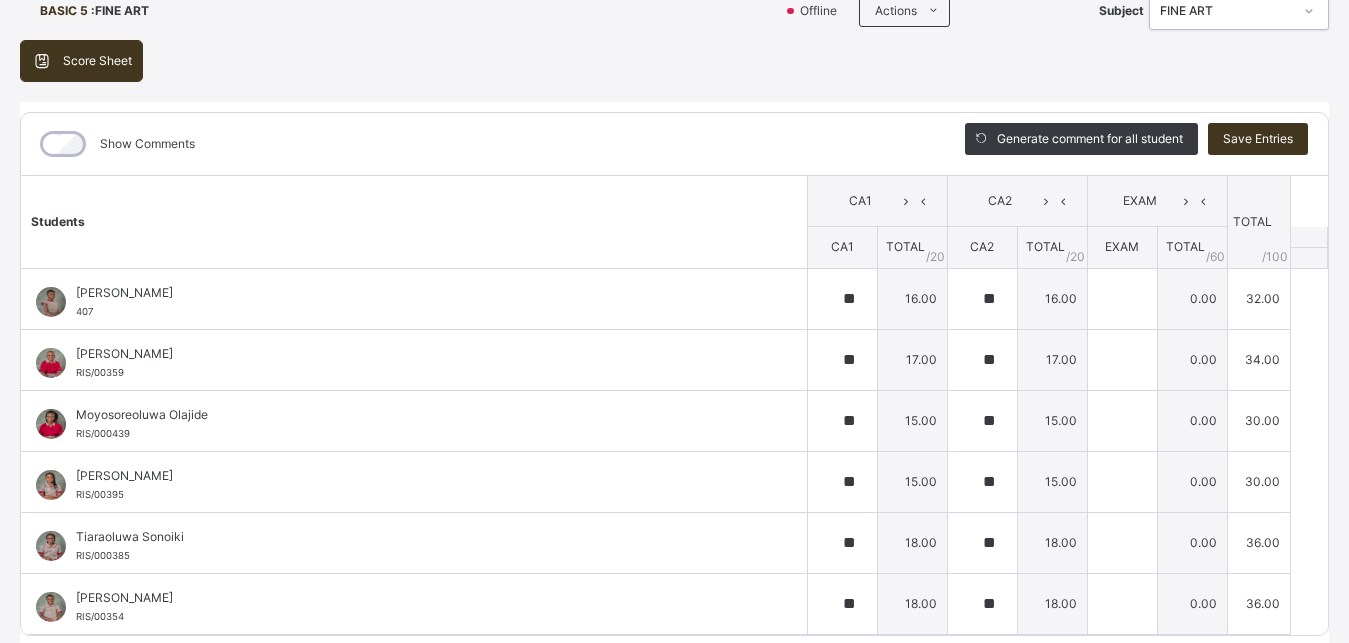 click 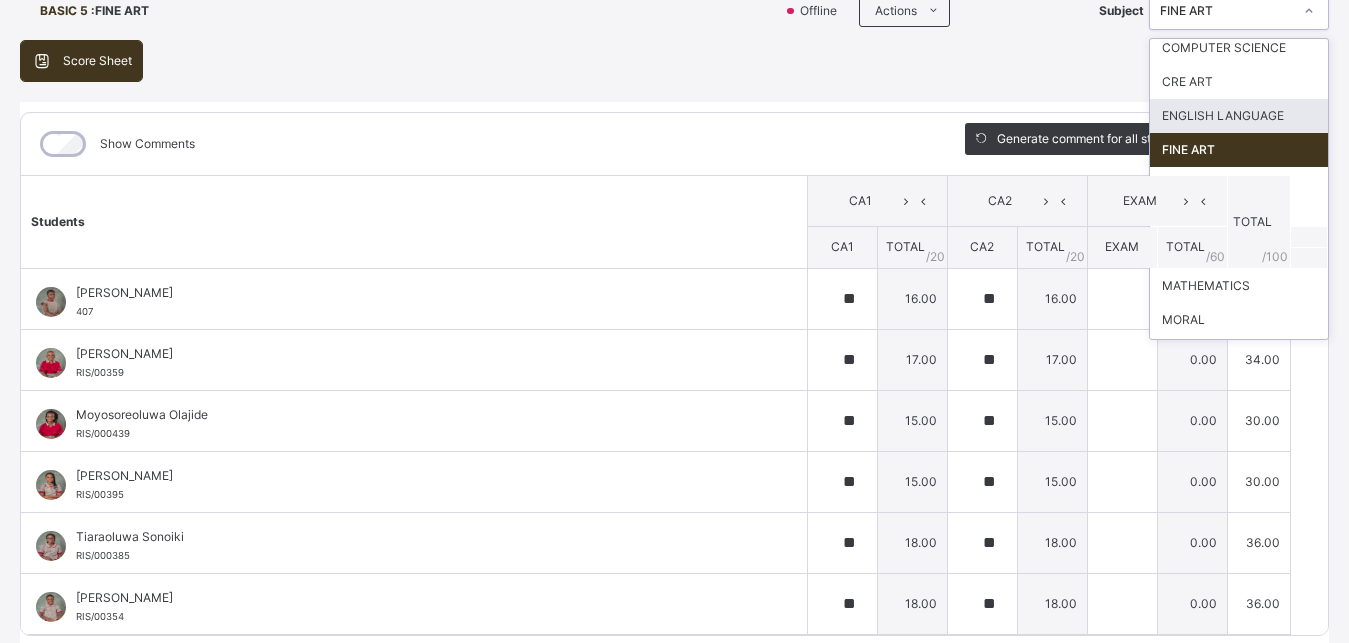 scroll, scrollTop: 53, scrollLeft: 0, axis: vertical 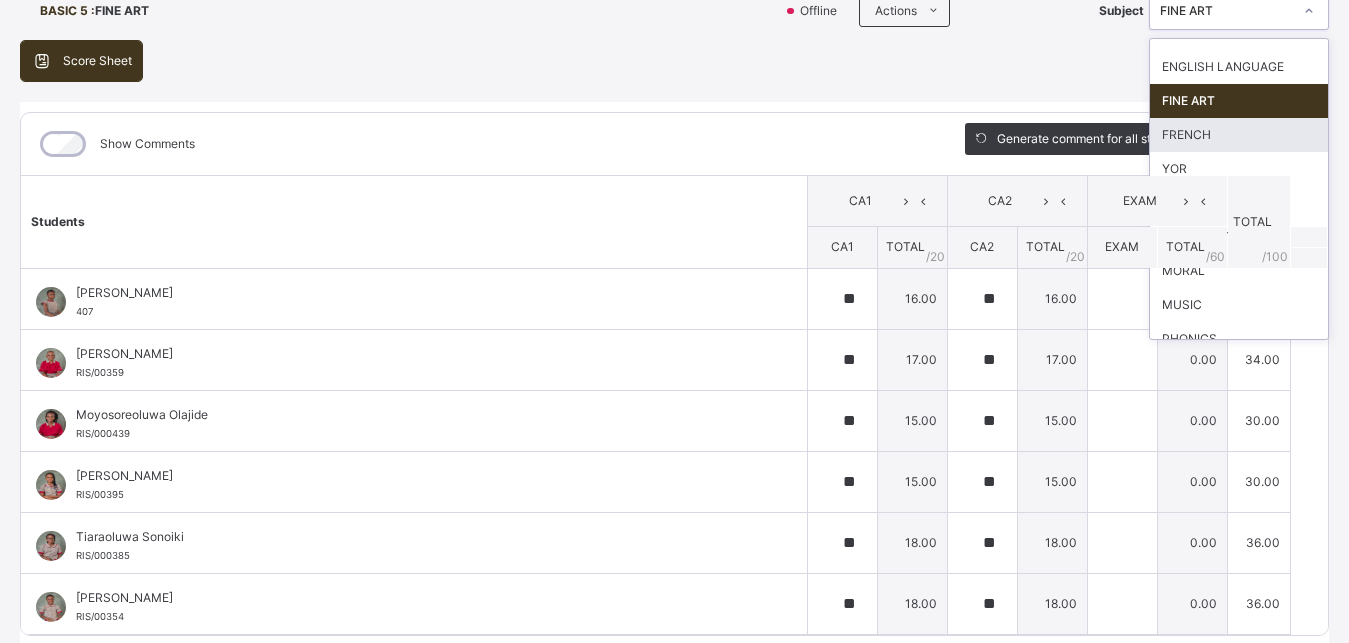click on "FRENCH" at bounding box center (1239, 135) 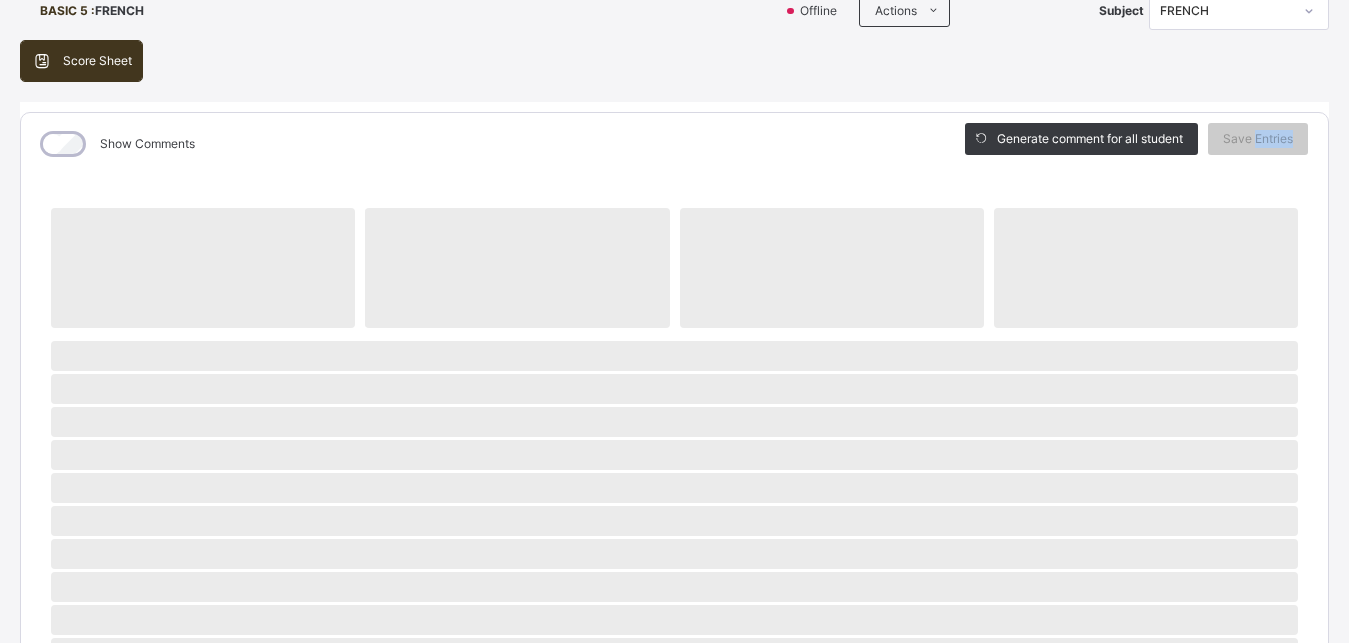 click on "Generate comment for all student   Save Entries" at bounding box center (1136, 144) 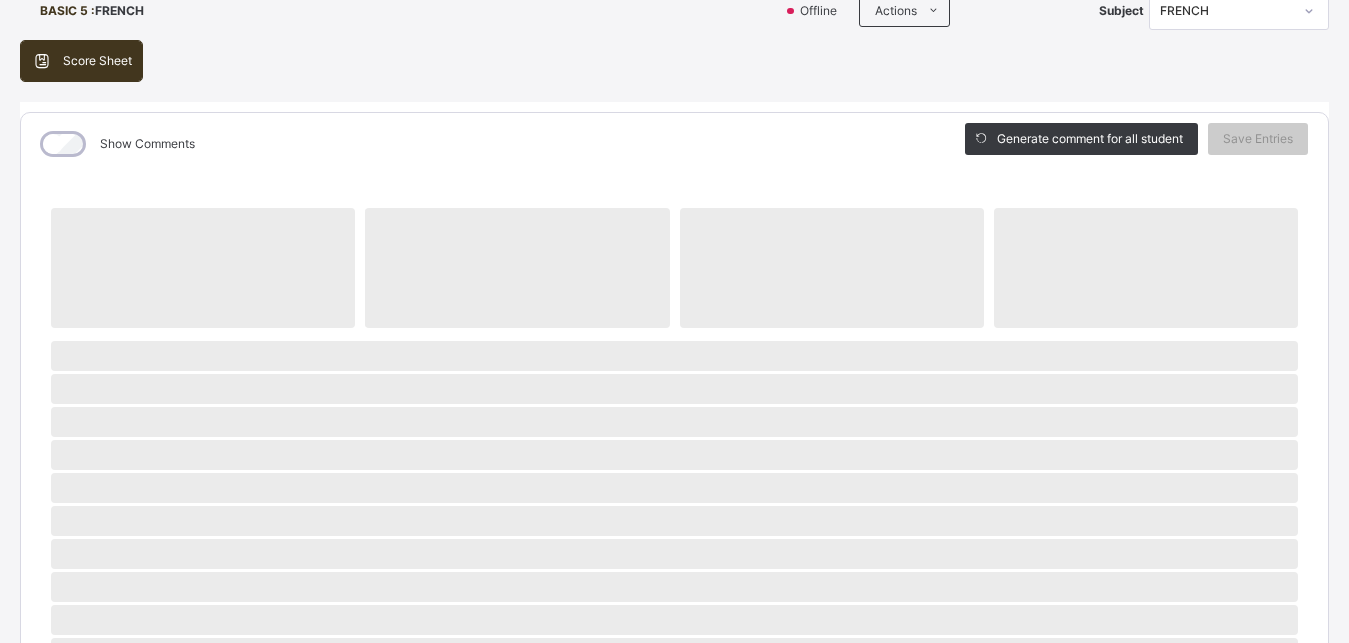 click on "Generate comment for all student   Save Entries" at bounding box center [1136, 144] 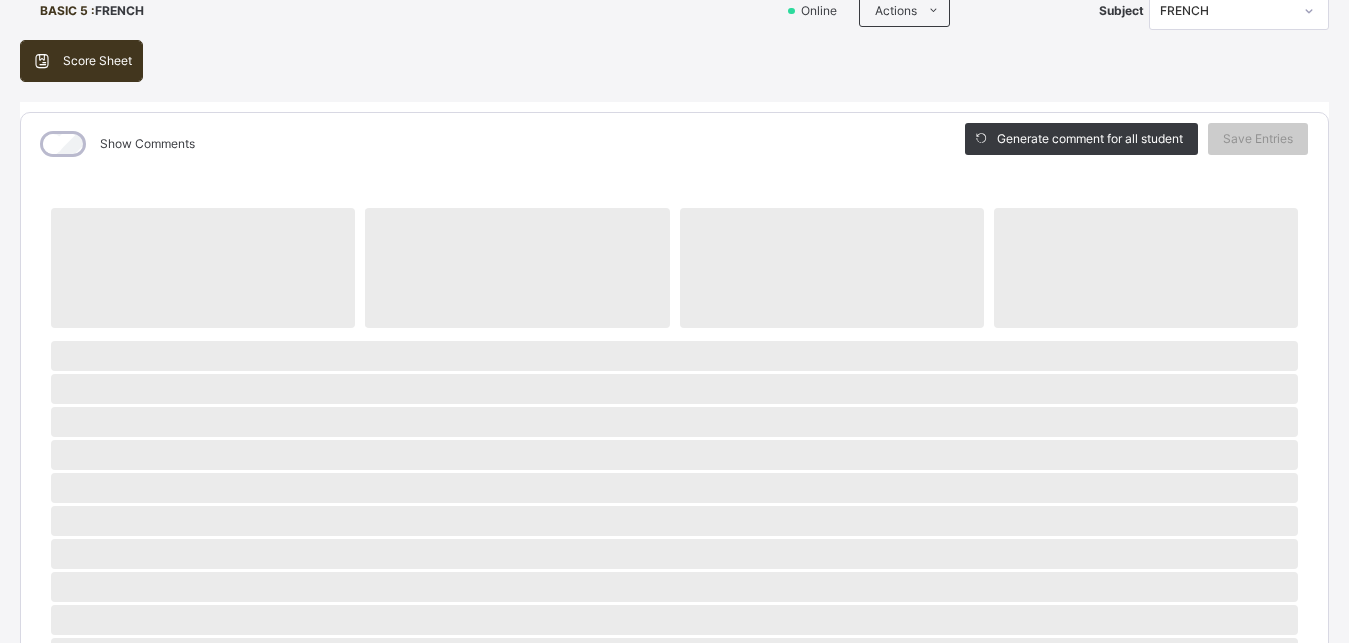 click on "Show Comments" at bounding box center (478, 144) 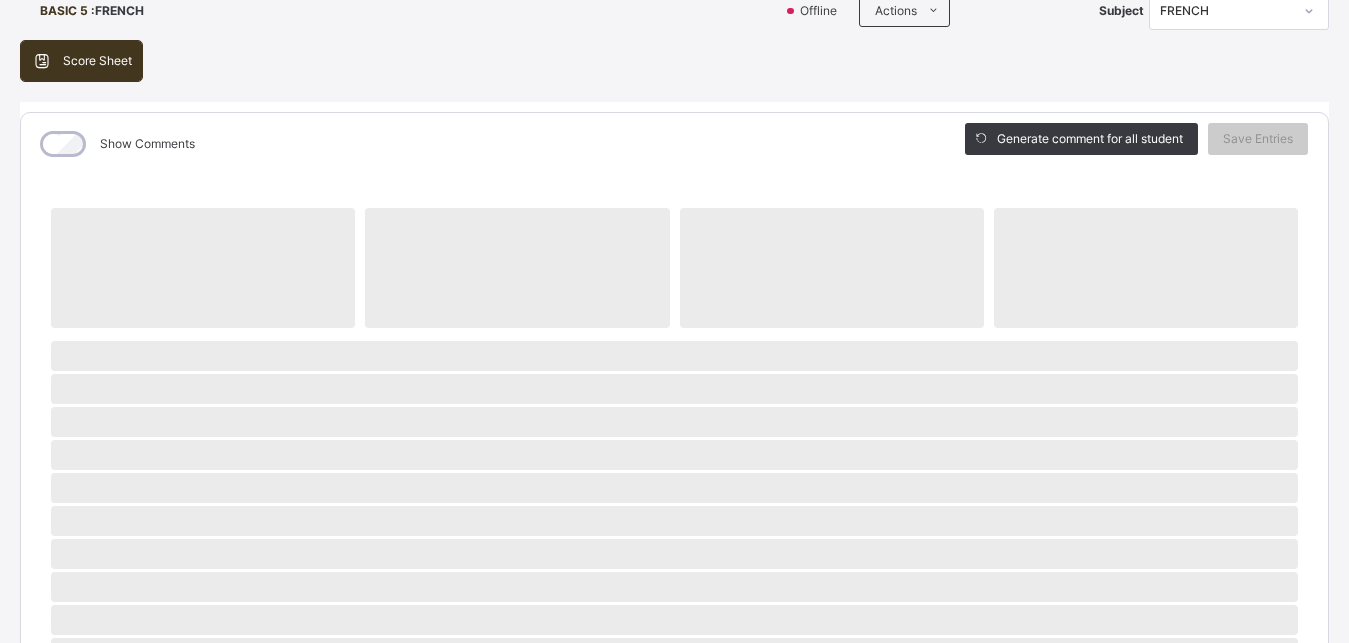 click on "Show Comments" at bounding box center [478, 144] 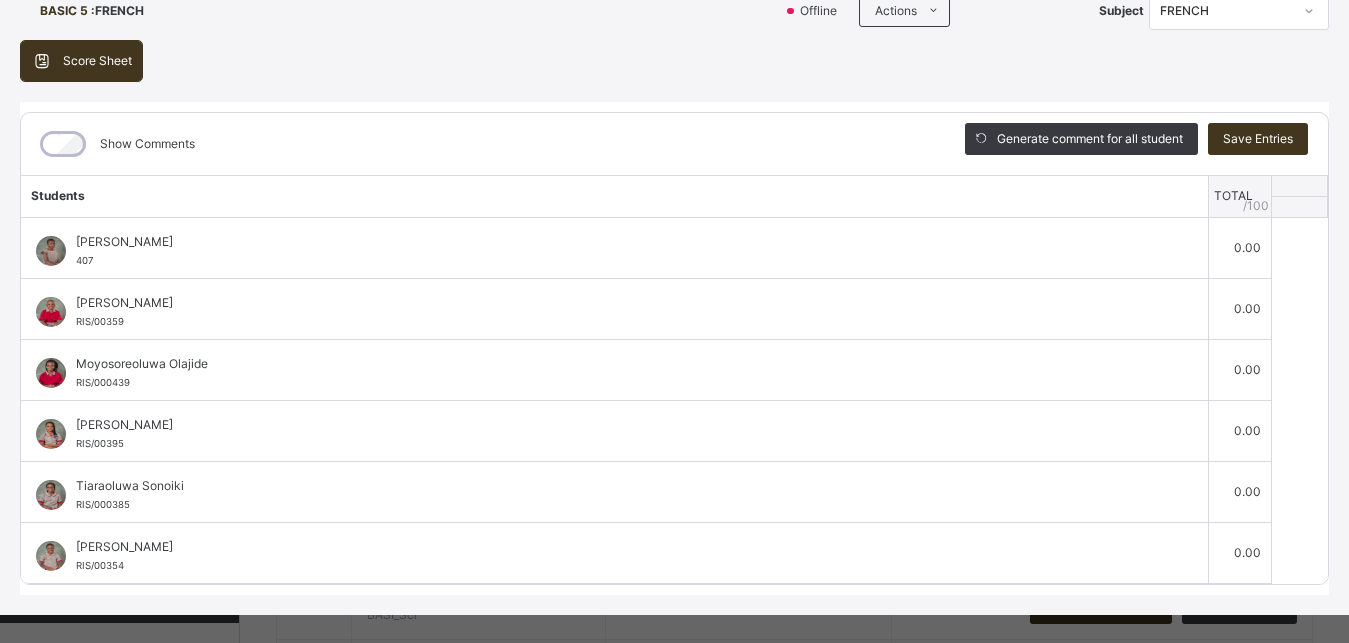 click 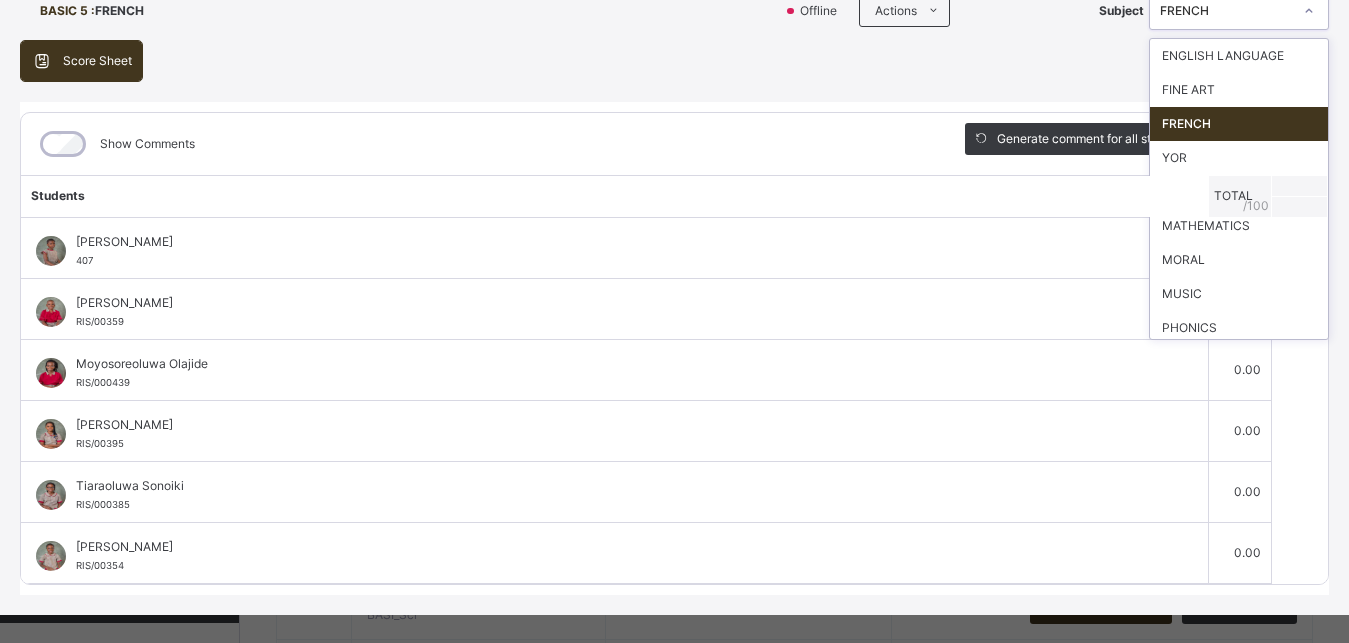 scroll, scrollTop: 104, scrollLeft: 0, axis: vertical 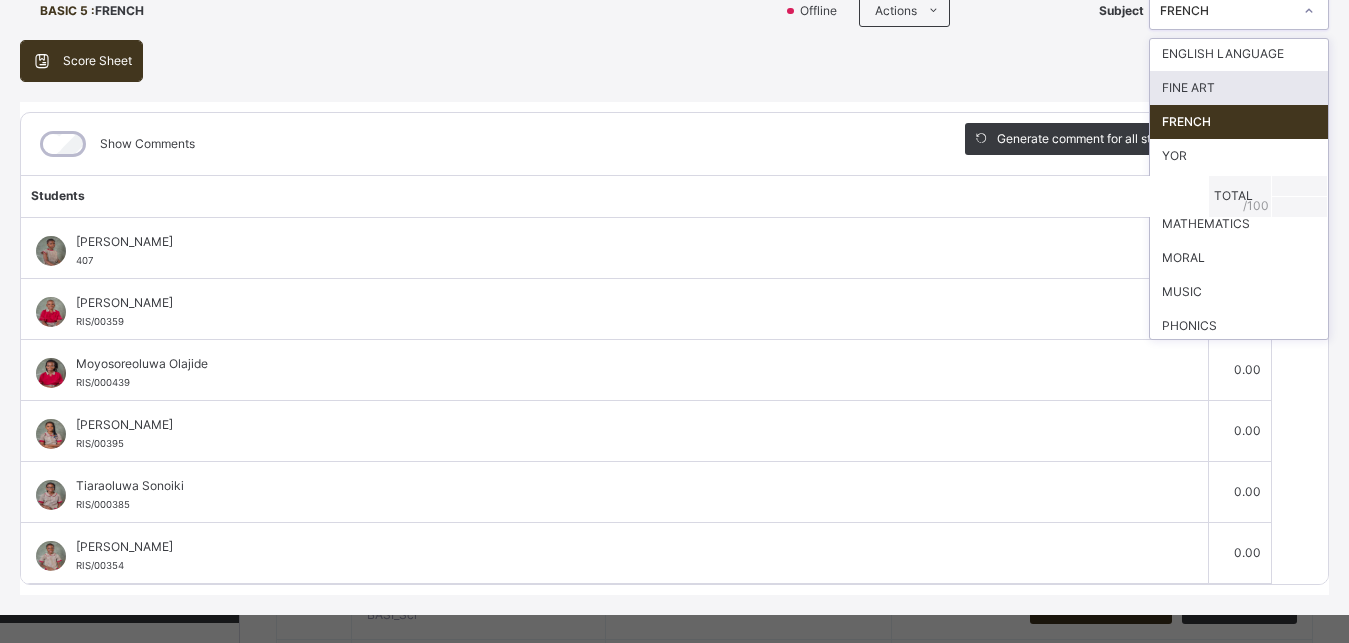 click on "FINE ART" at bounding box center [1239, 88] 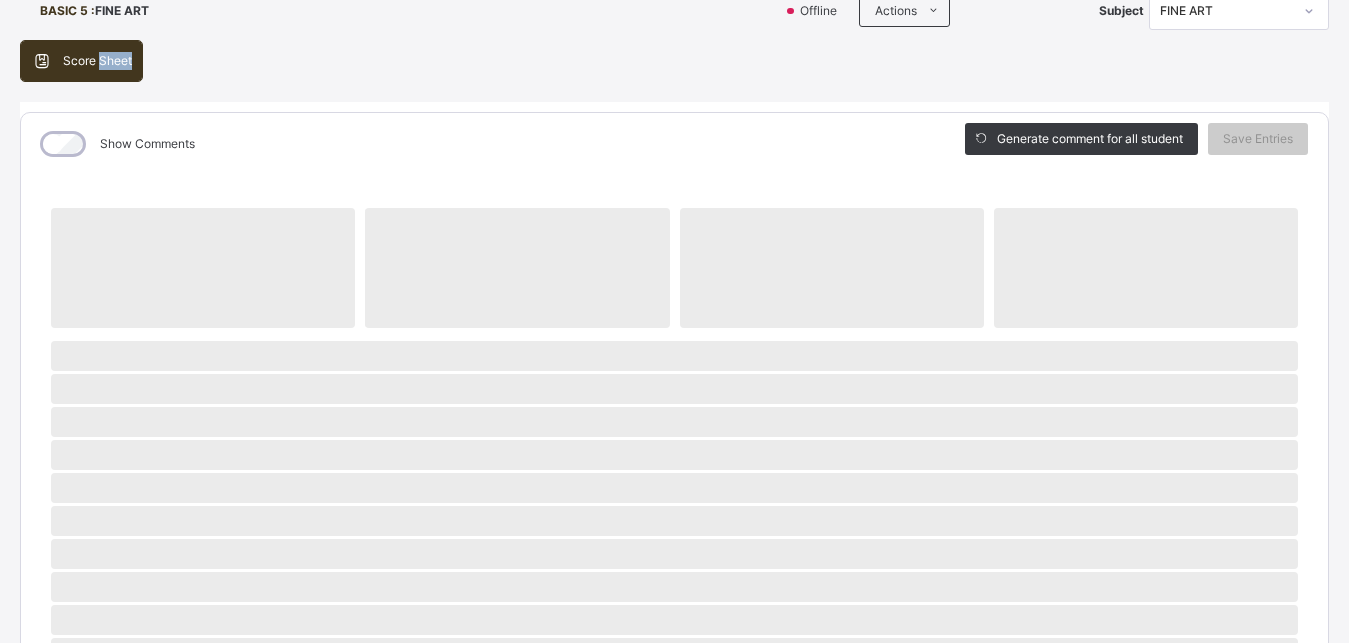 click on "Score Sheet Score Sheet Show Comments   Generate comment for all student   Save Entries Class Level:  BASIC 5   Subject:  FINE ART Session:  2024/2025 Session Session:  3RD TERM ‌ ‌ ‌ ‌ ‌ ‌ ‌ ‌ ‌ ‌ ‌ ‌ ‌ ‌ ‌ ‌ ‌ ‌ ‌ ‌ ‌ ‌ ‌ ‌ ‌ ‌ ‌ ‌ ‌   ×   Subject Teacher’s Comment Generate and see in full the comment developed by the AI with an option to regenerate the comment Sims Bot Please wait while the Sims Bot generates comments for all your students" at bounding box center (674, 622) 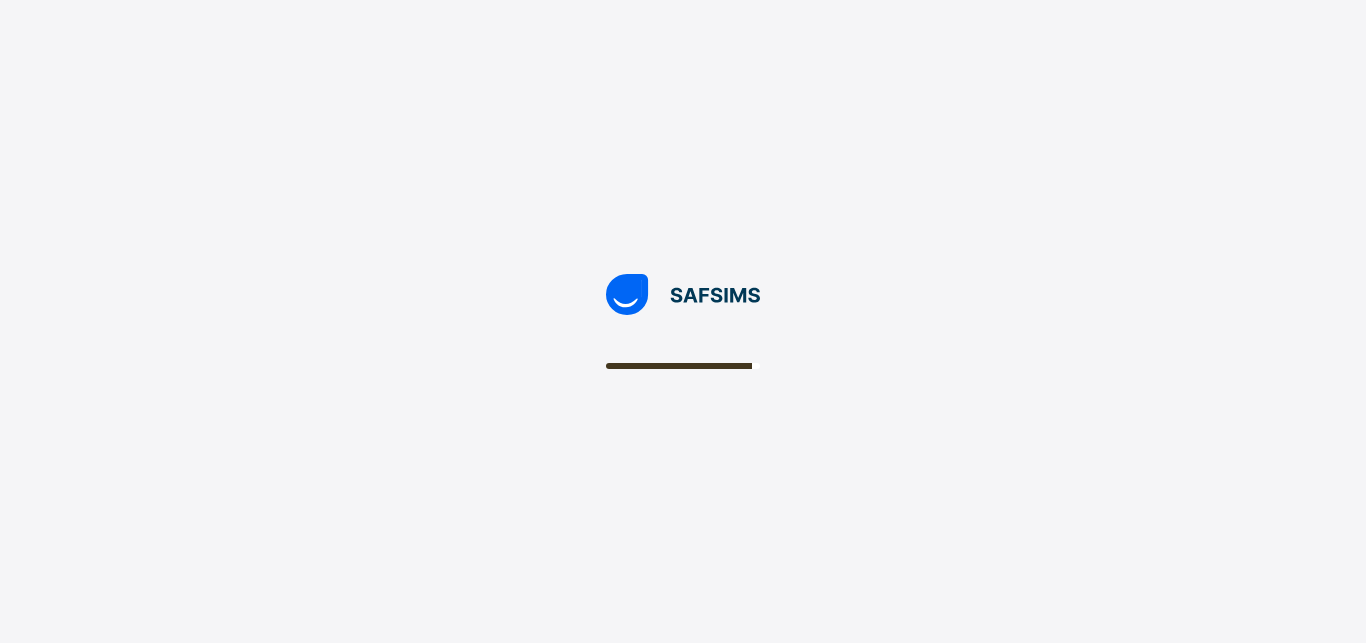 scroll, scrollTop: 0, scrollLeft: 0, axis: both 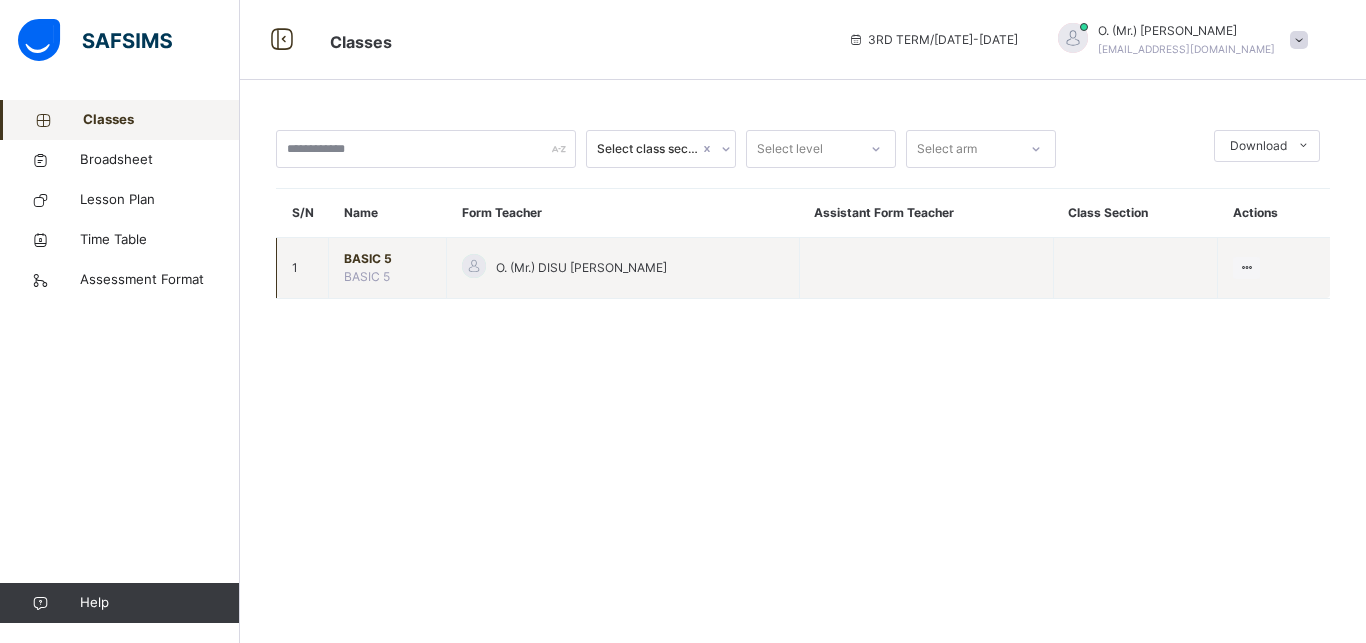 click on "BASIC 5" at bounding box center [387, 259] 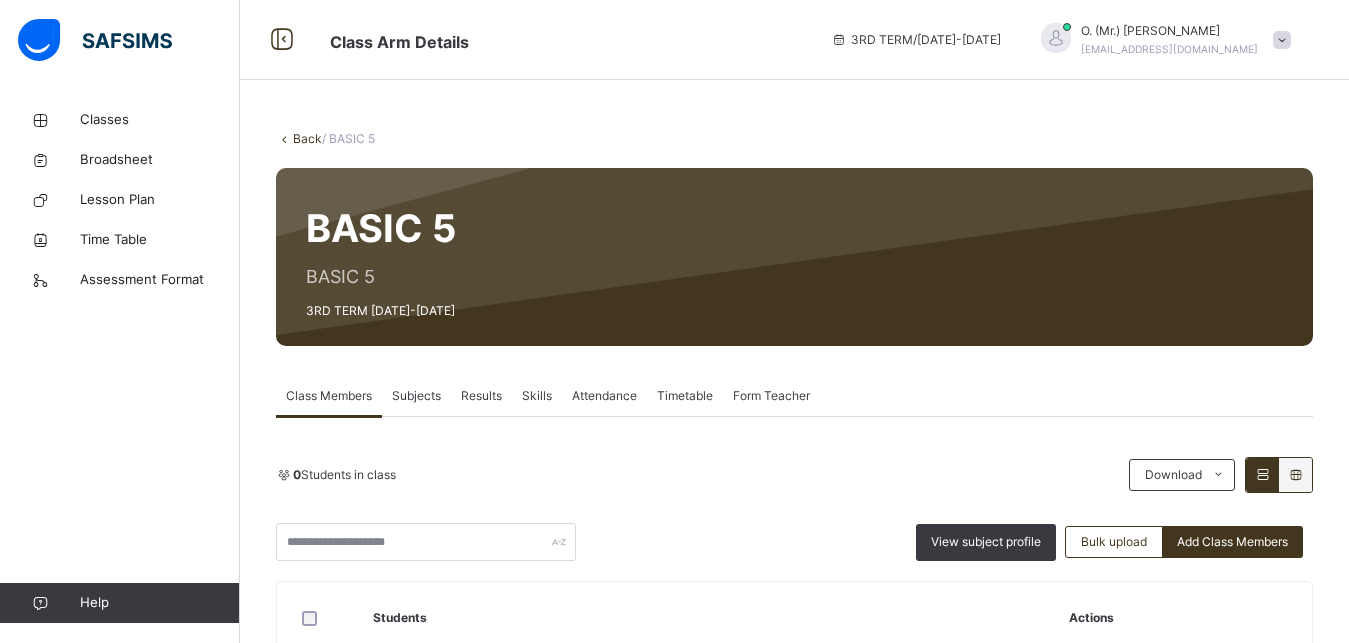 click on "Results" at bounding box center (481, 396) 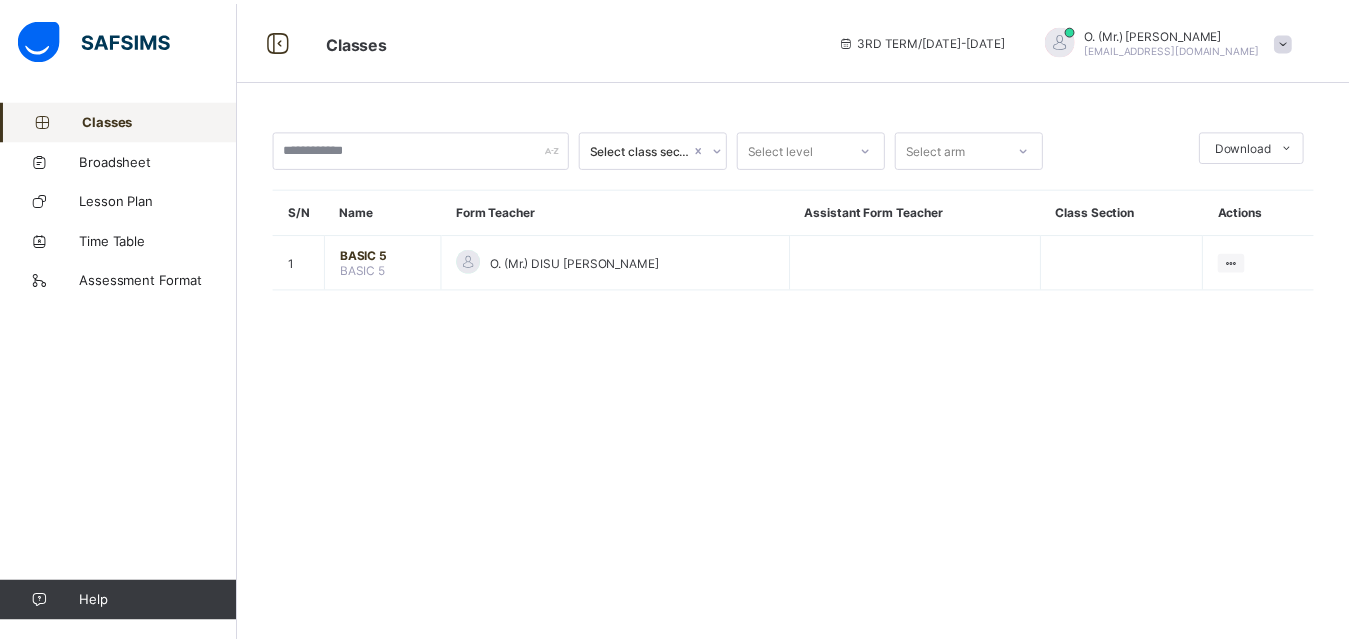 scroll, scrollTop: 0, scrollLeft: 0, axis: both 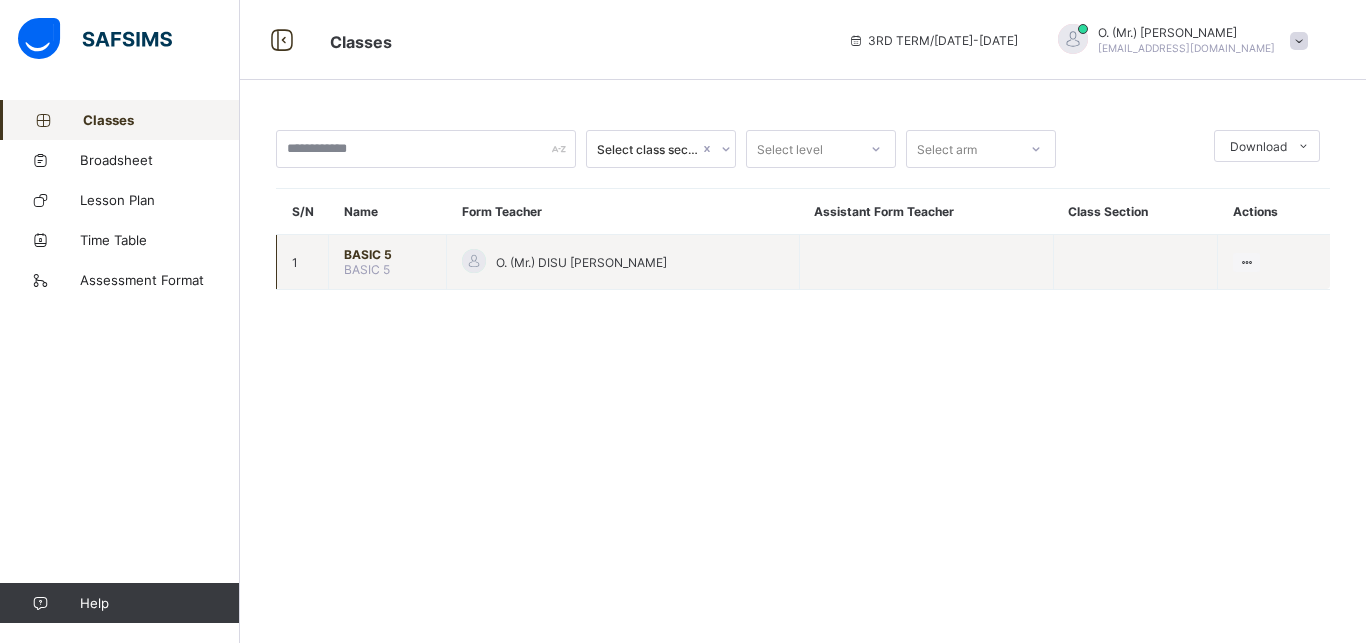 click on "BASIC 5" at bounding box center (387, 254) 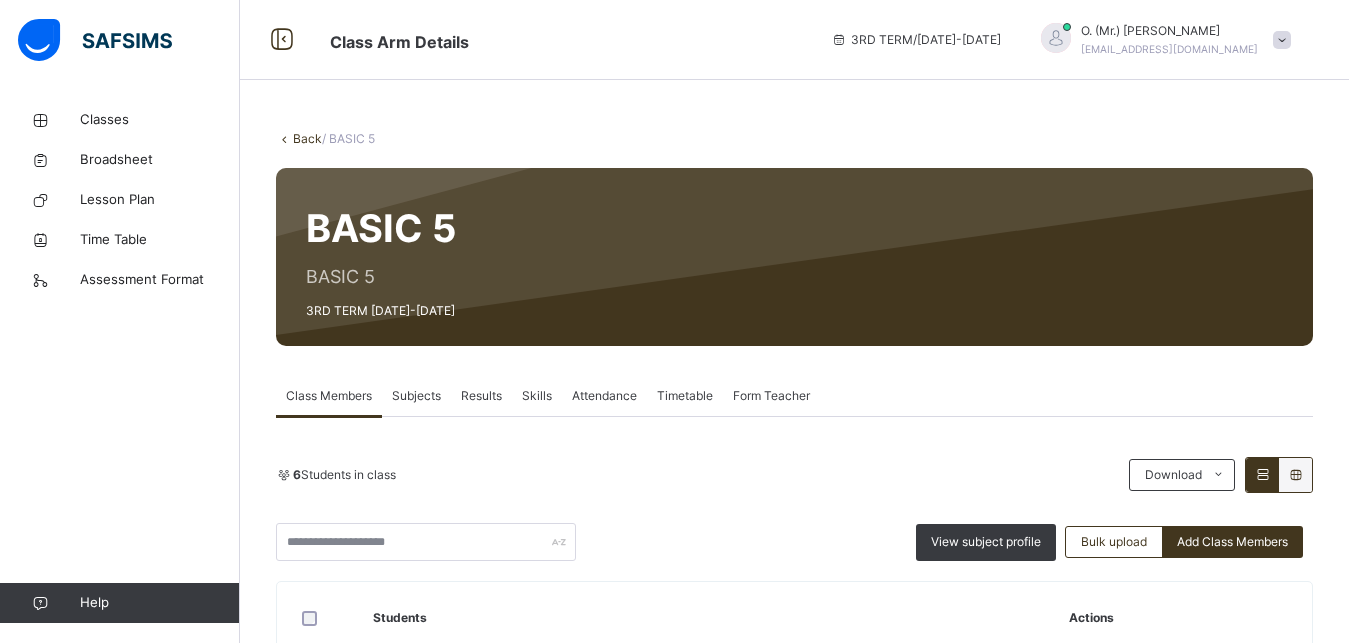 click on "Subjects" at bounding box center [416, 396] 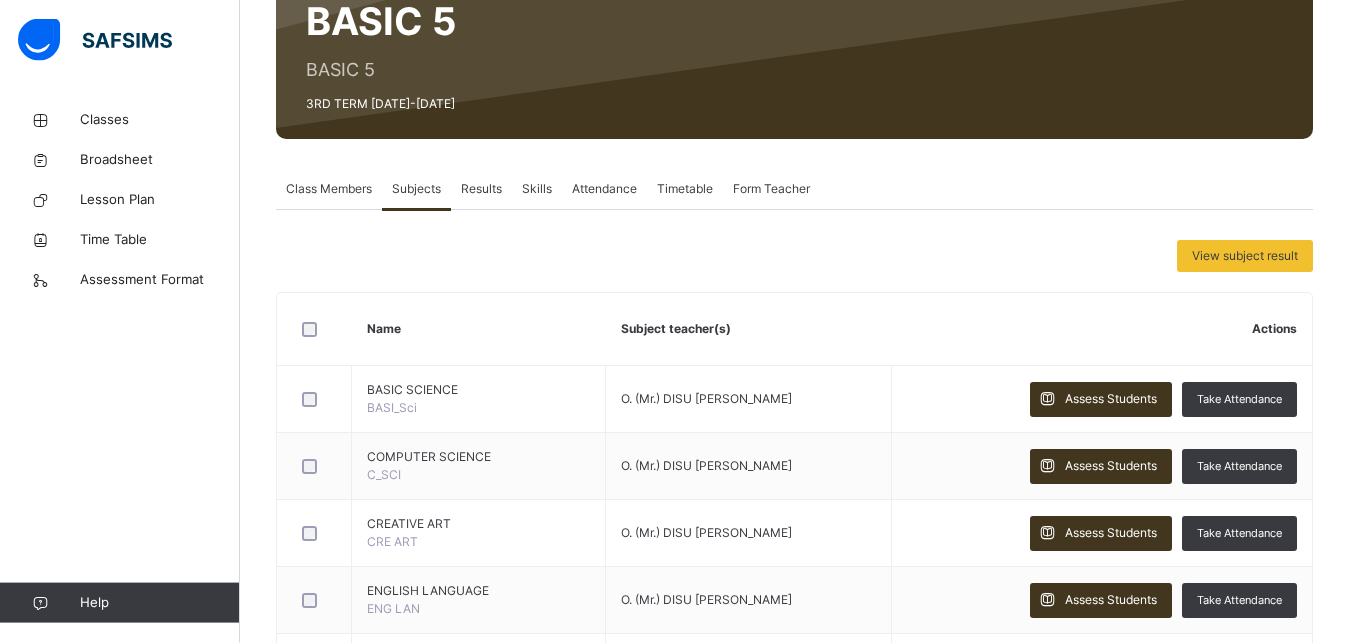 scroll, scrollTop: 237, scrollLeft: 0, axis: vertical 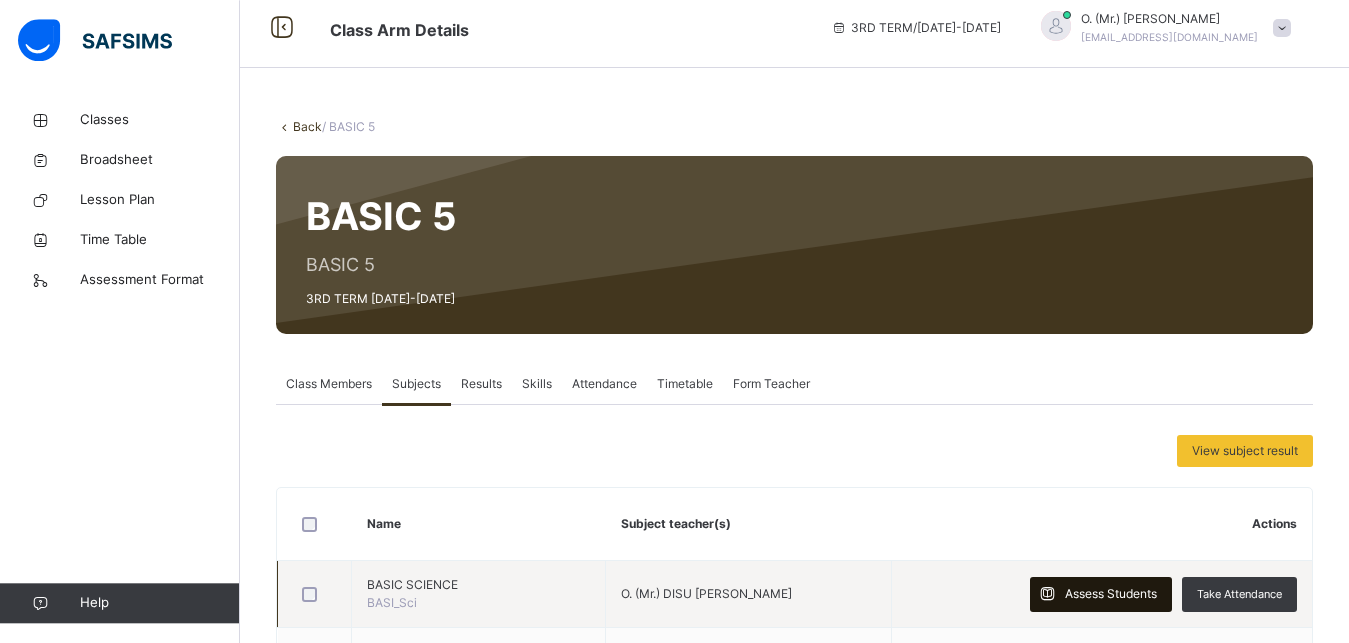 click on "Assess Students" at bounding box center [1111, 594] 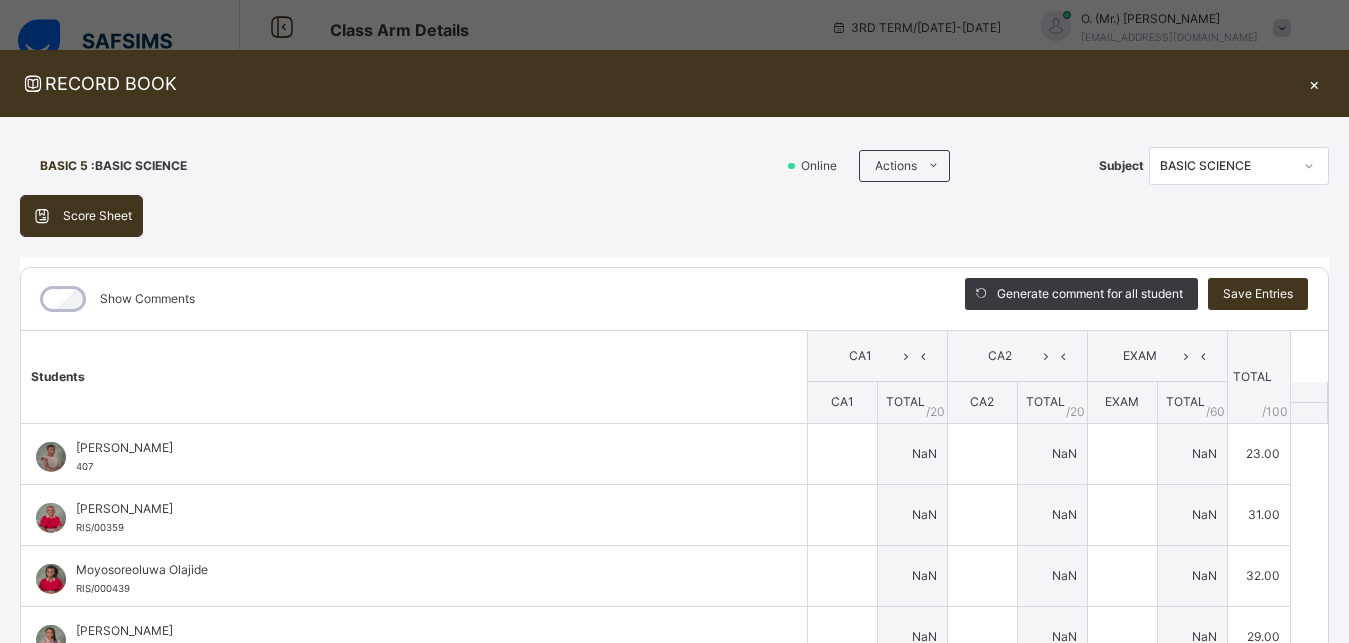 type on "**" 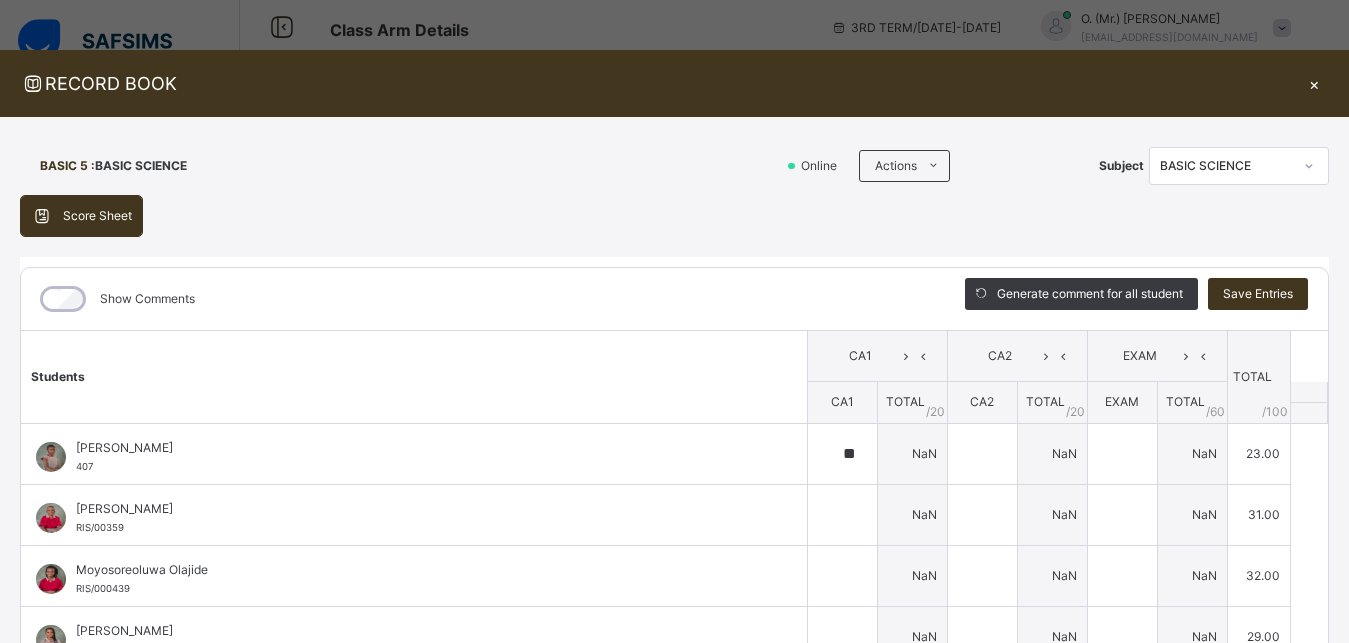 type on "**" 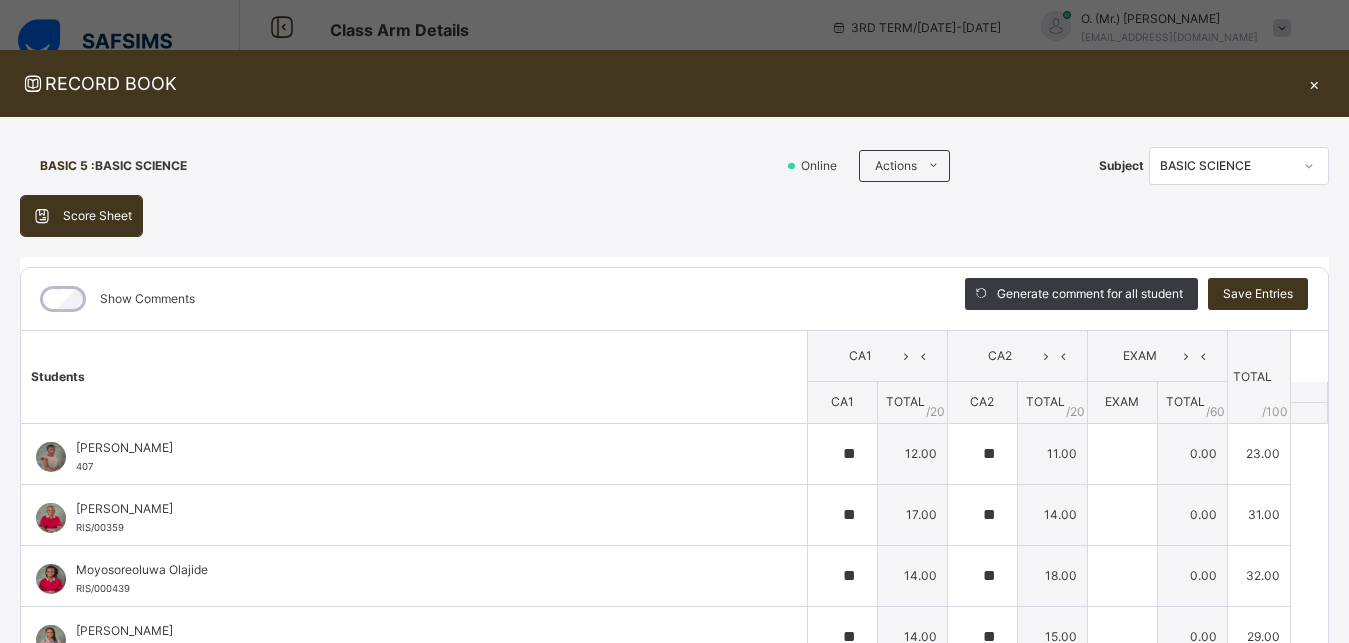 click at bounding box center (1309, 166) 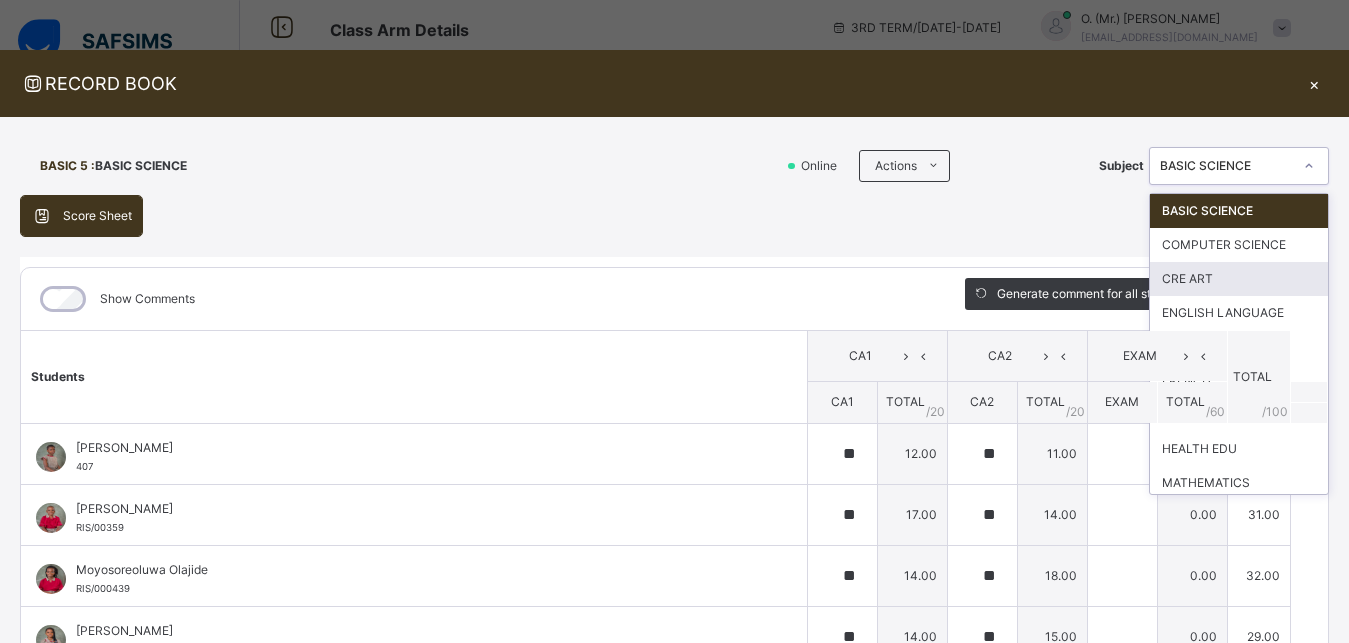 click on "CRE ART" at bounding box center (1239, 279) 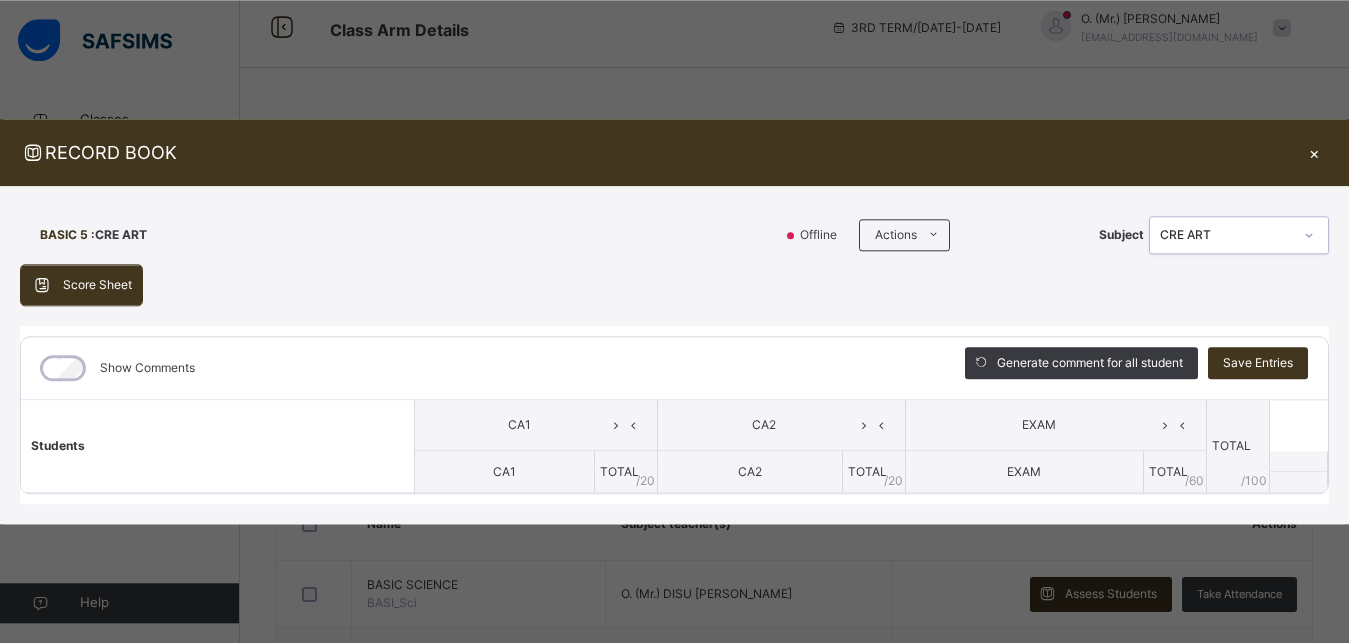 click 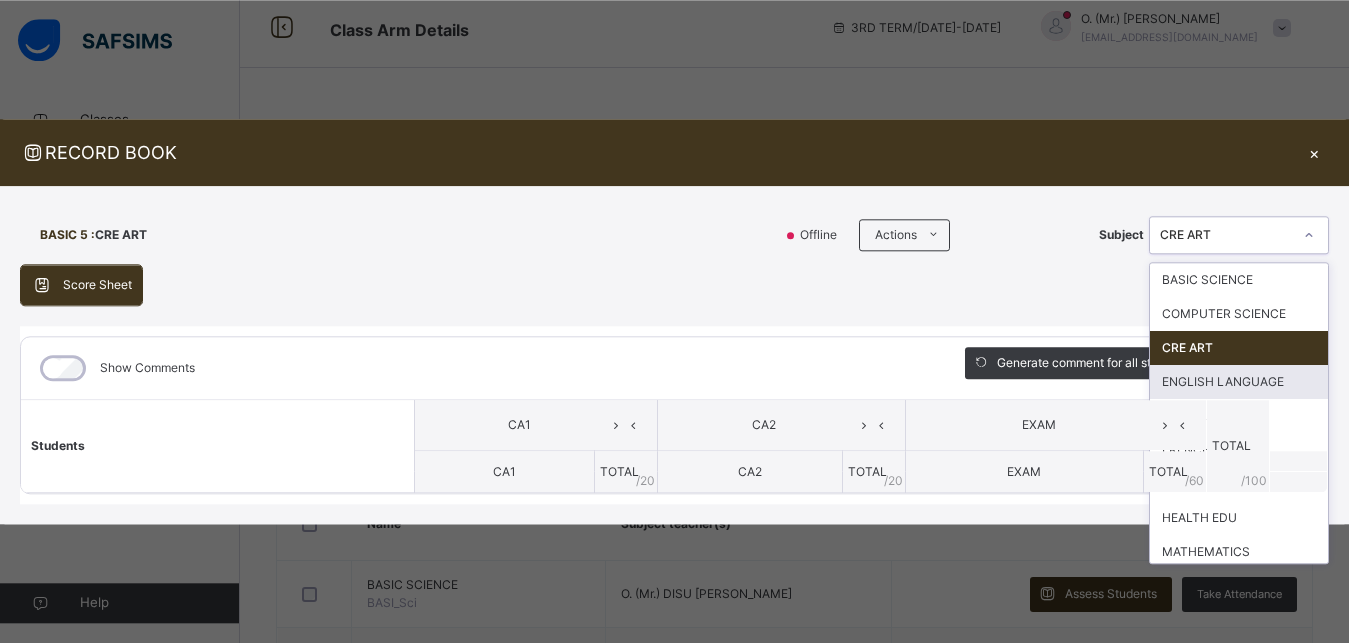 click on "ENGLISH LANGUAGE" at bounding box center (1239, 382) 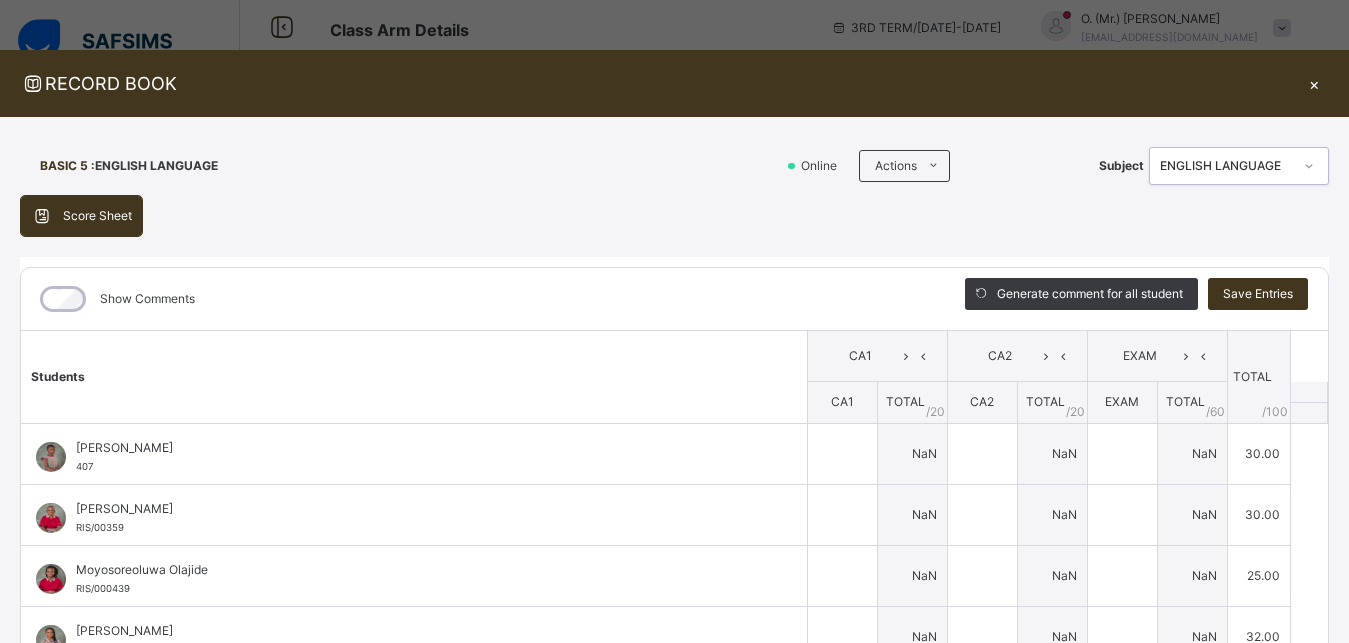 type on "**" 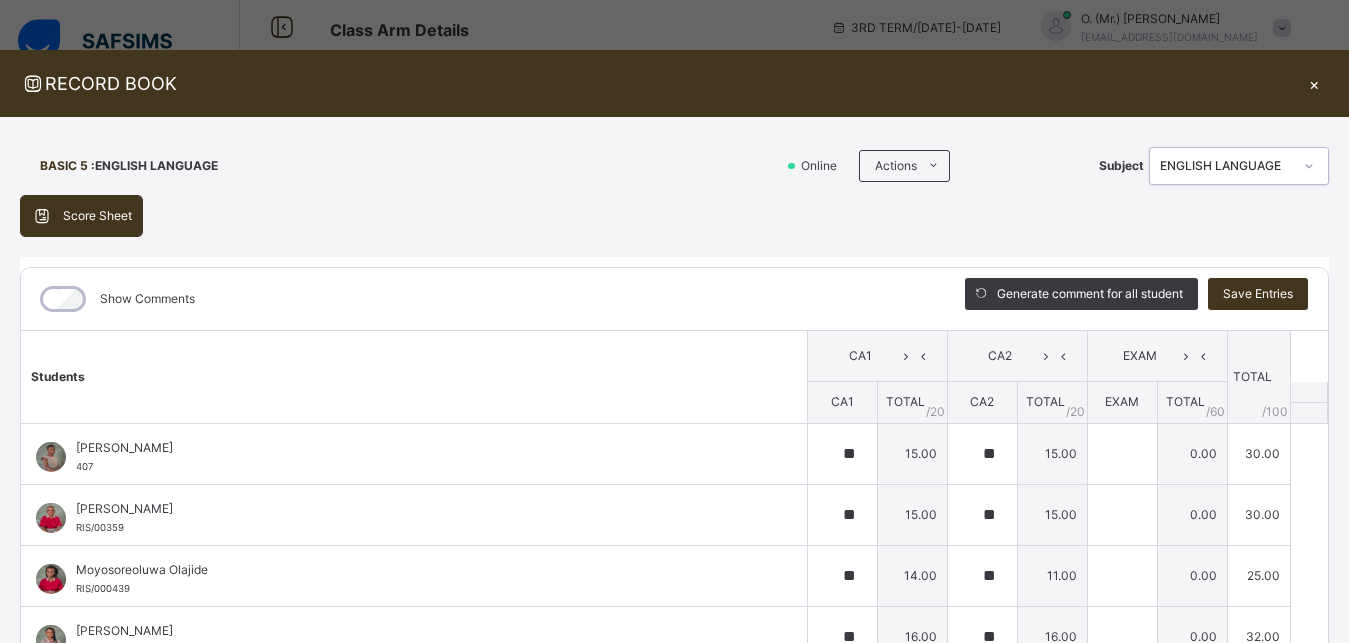 click 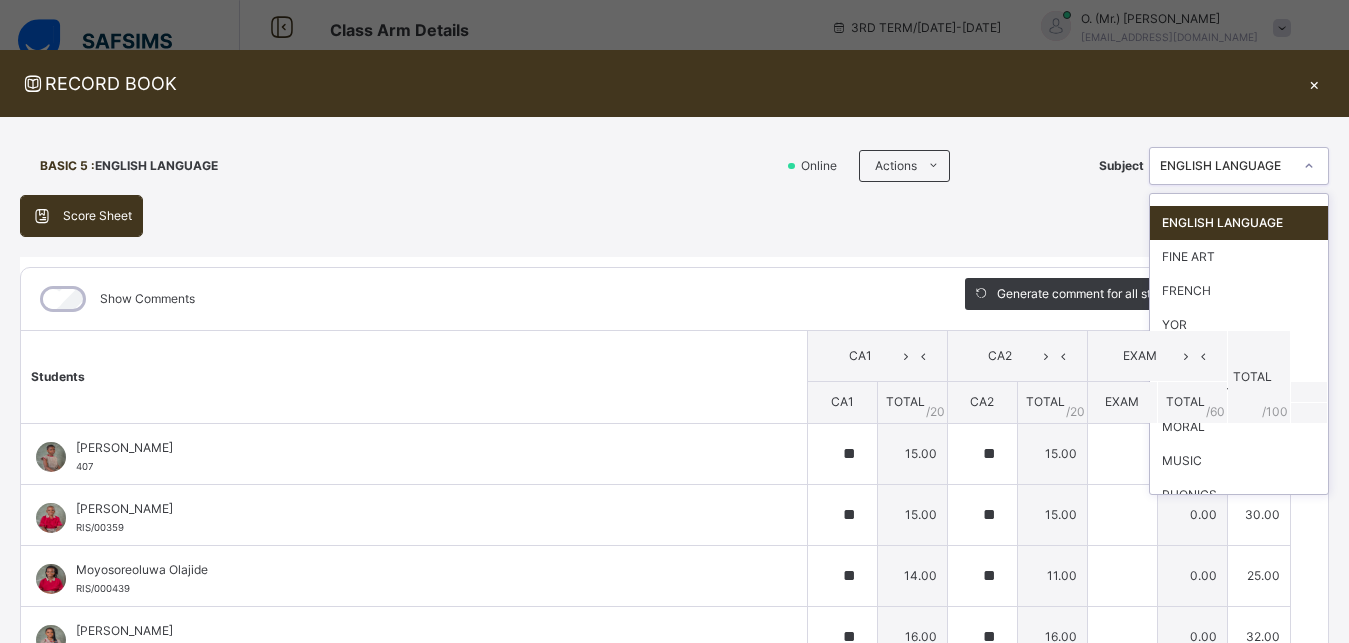 scroll, scrollTop: 93, scrollLeft: 0, axis: vertical 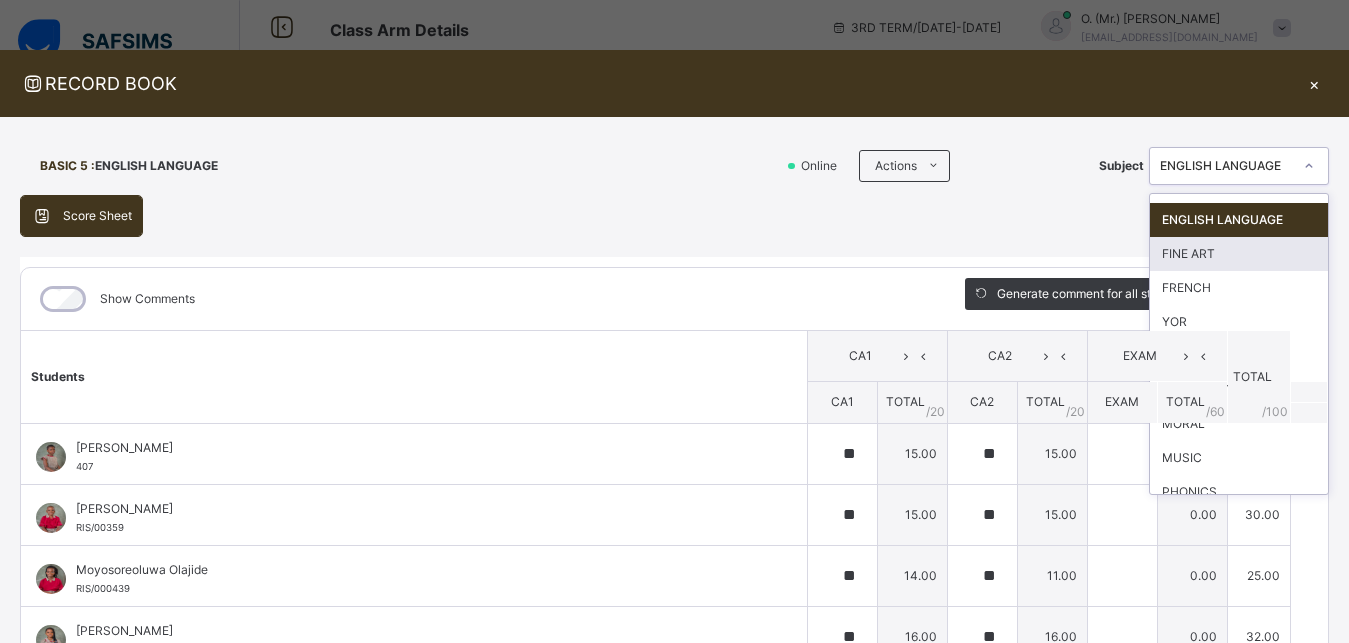 click on "FINE ART" at bounding box center (1239, 254) 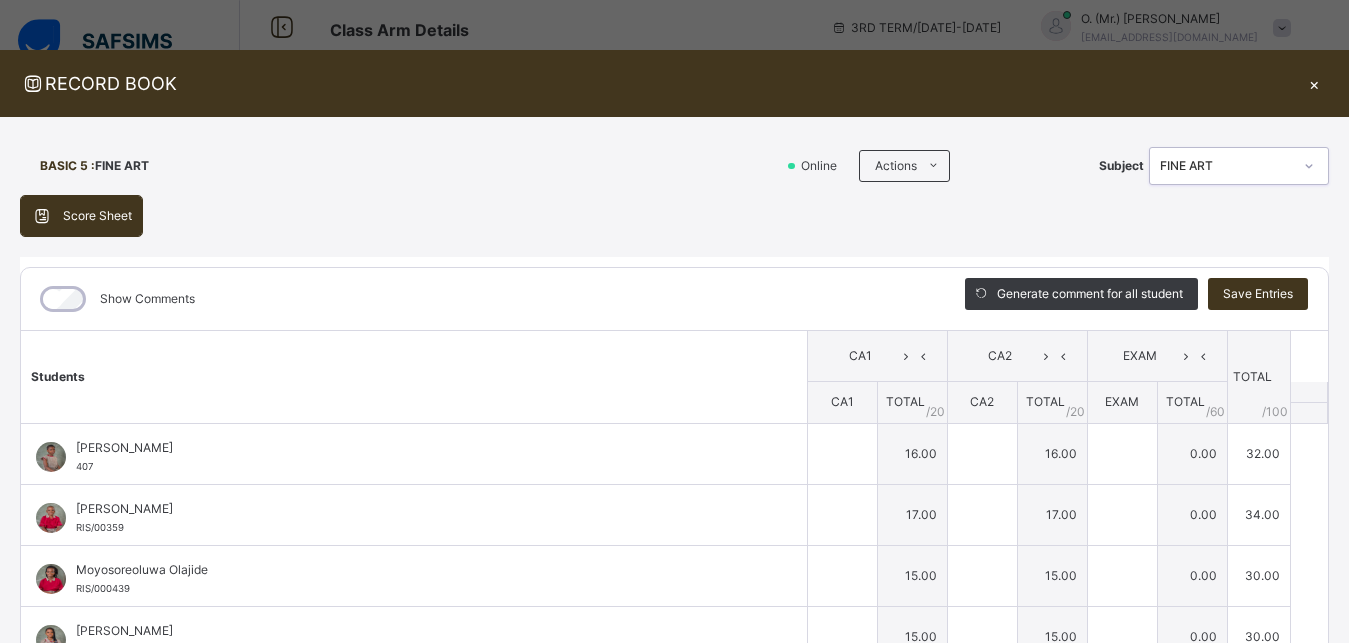 type on "**" 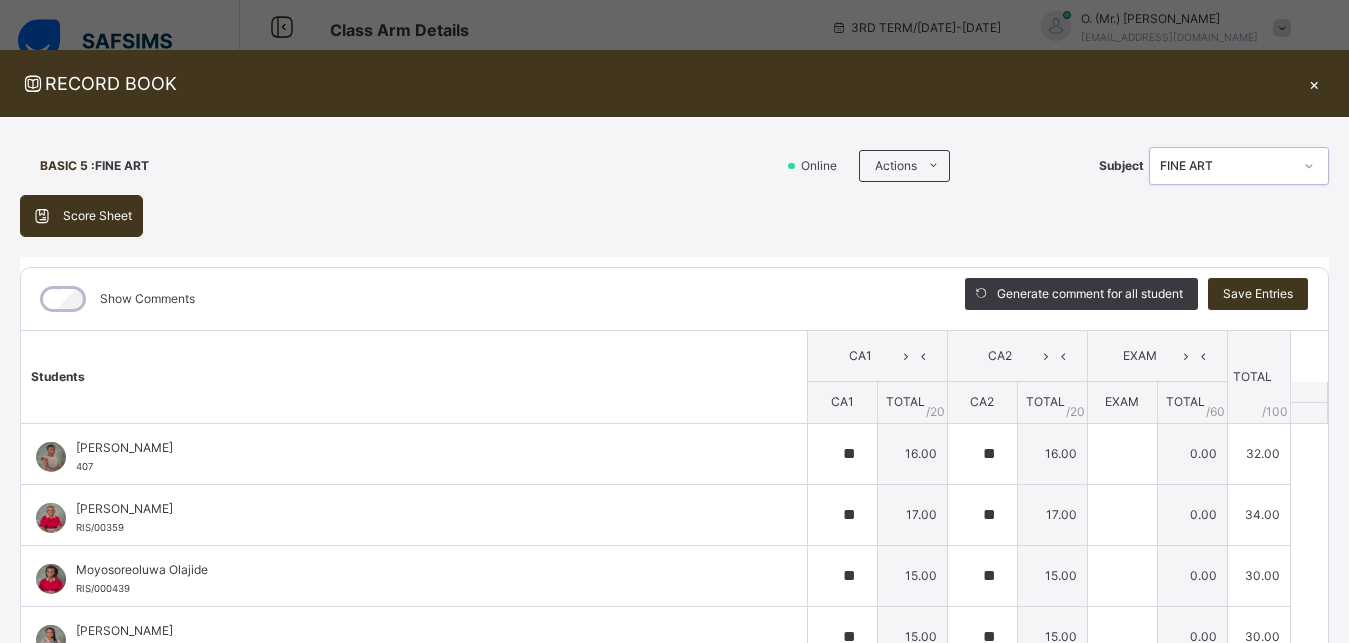 type on "**" 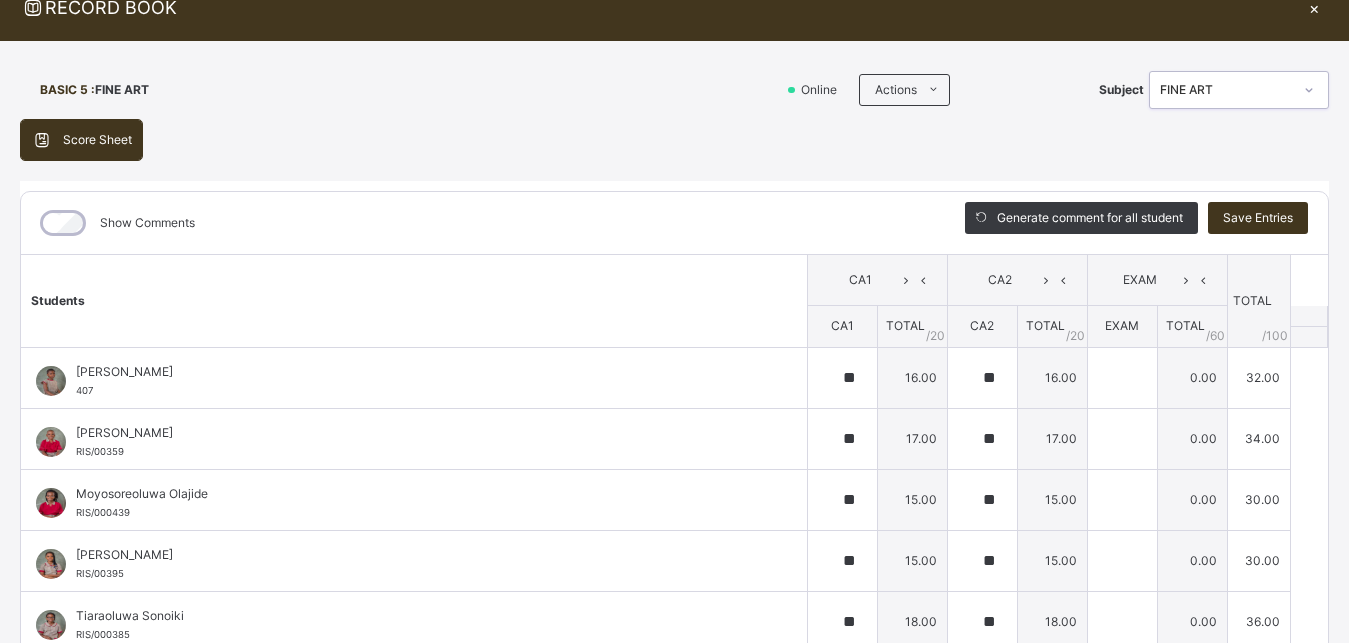 scroll, scrollTop: 91, scrollLeft: 0, axis: vertical 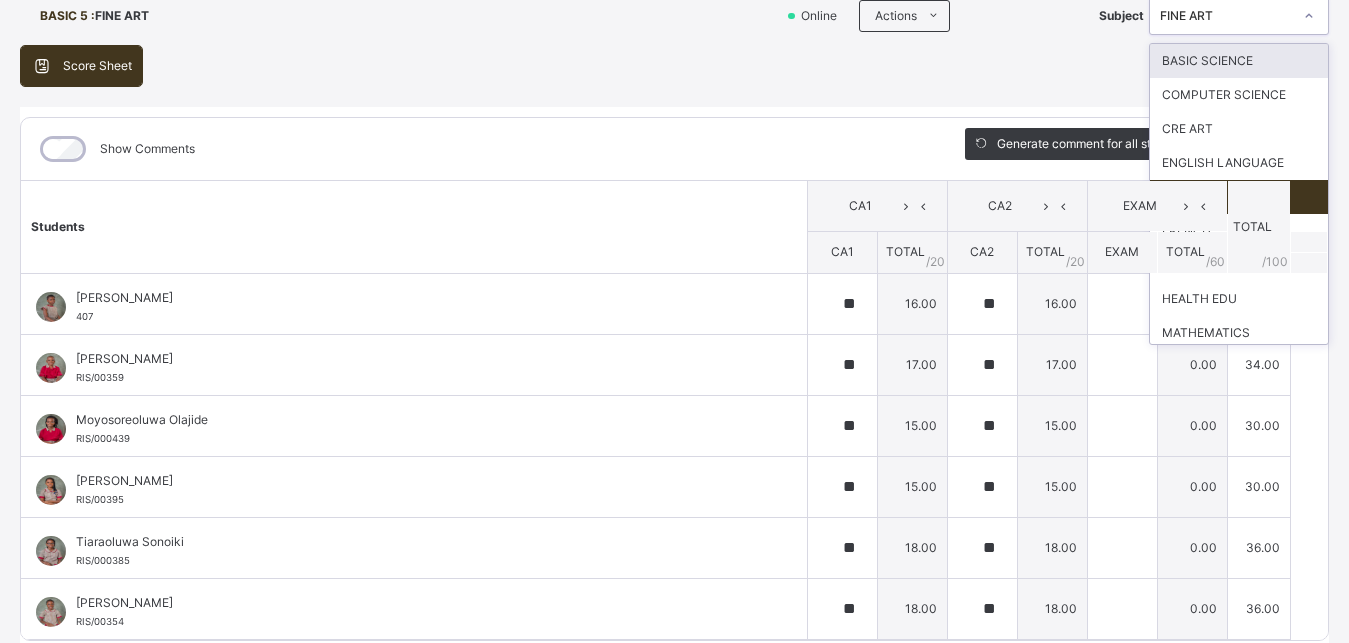 click on "FINE ART" at bounding box center [1226, 16] 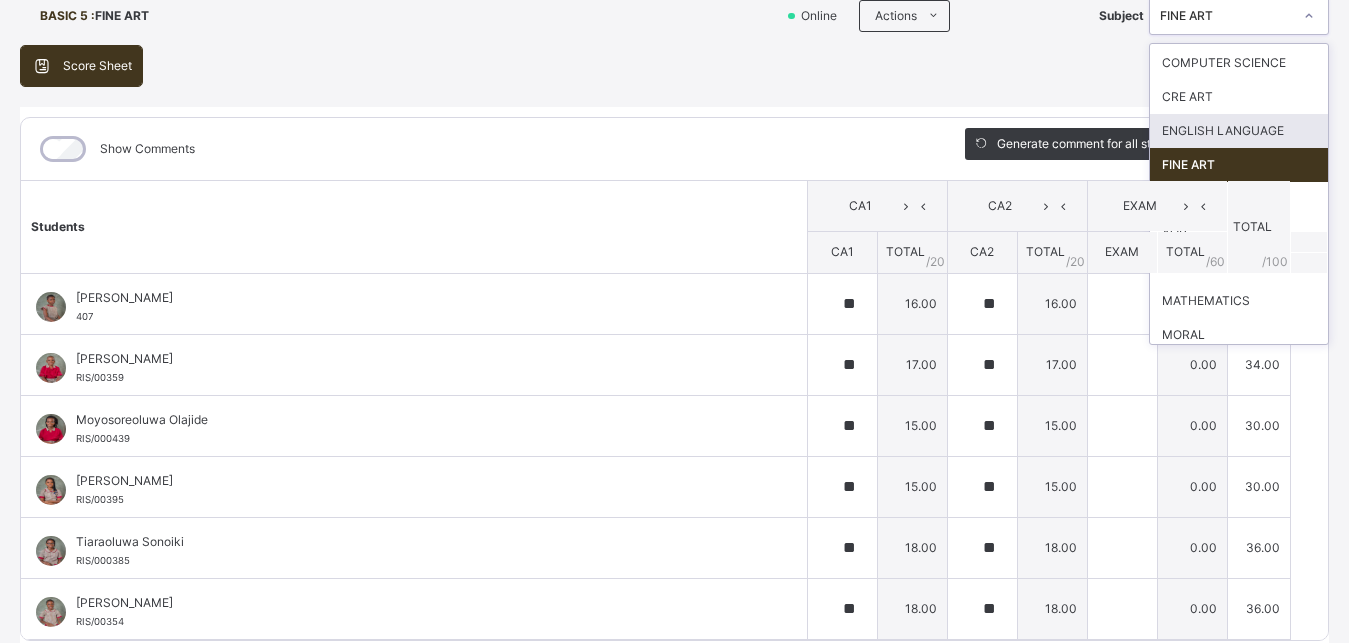 scroll, scrollTop: 41, scrollLeft: 0, axis: vertical 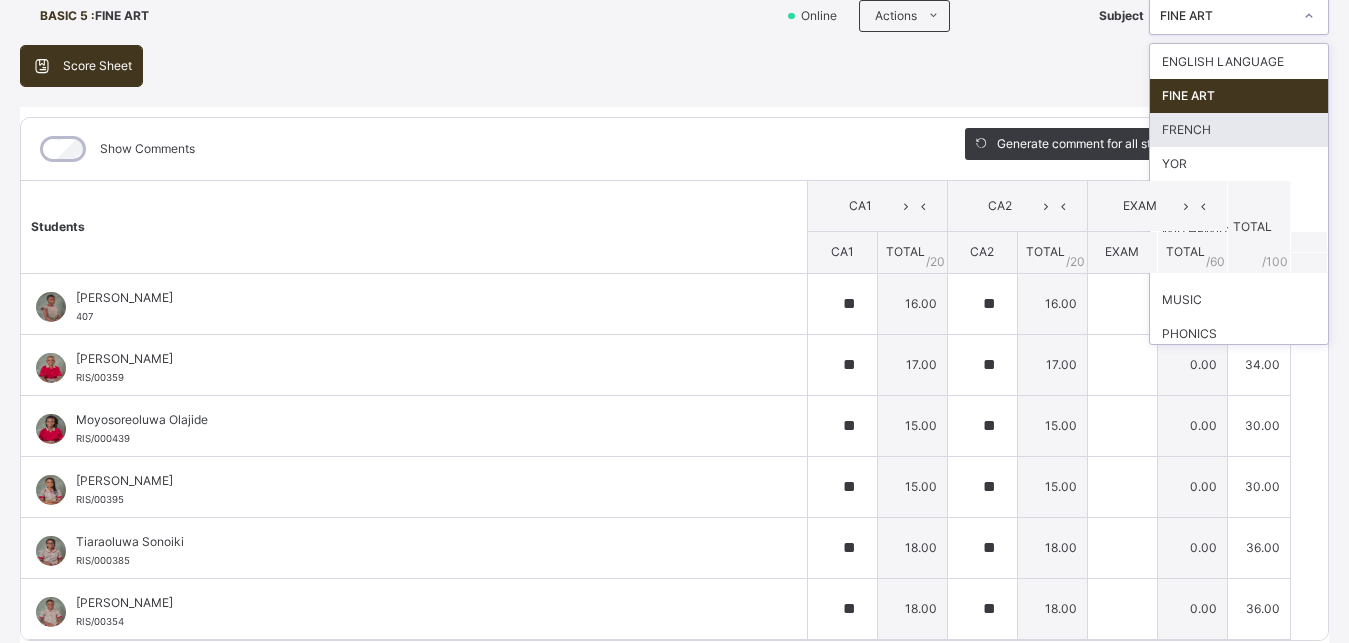 click on "FRENCH" at bounding box center (1239, 130) 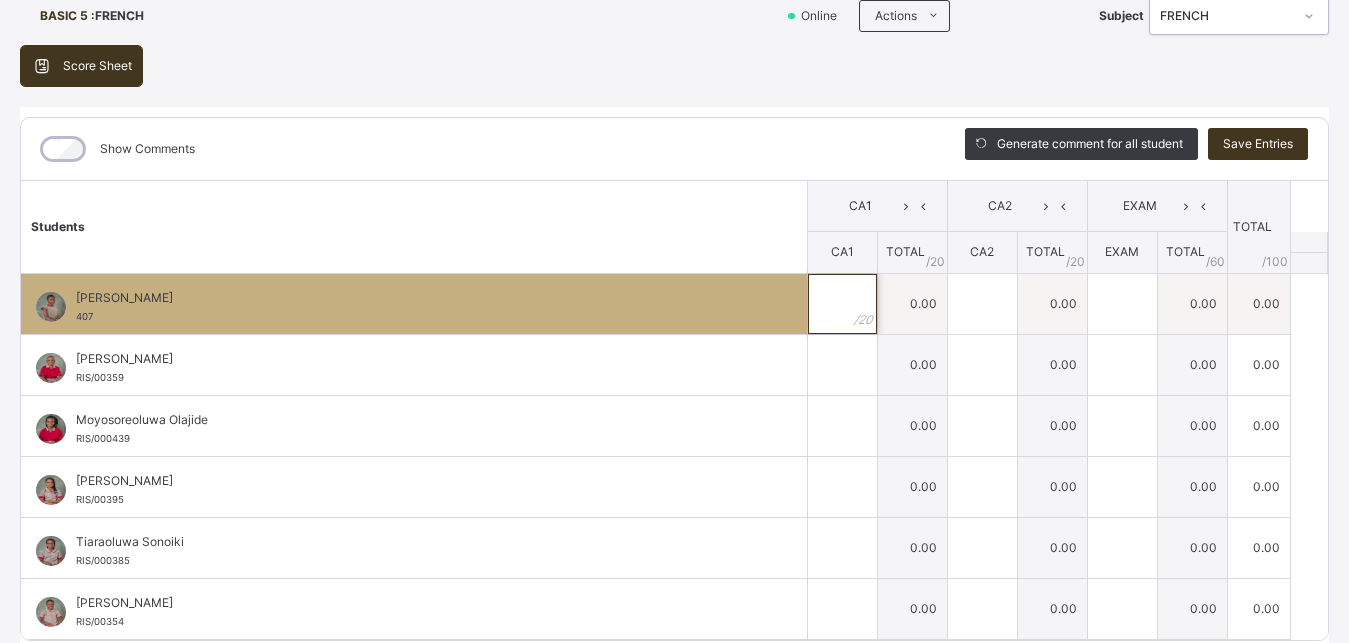click at bounding box center (842, 304) 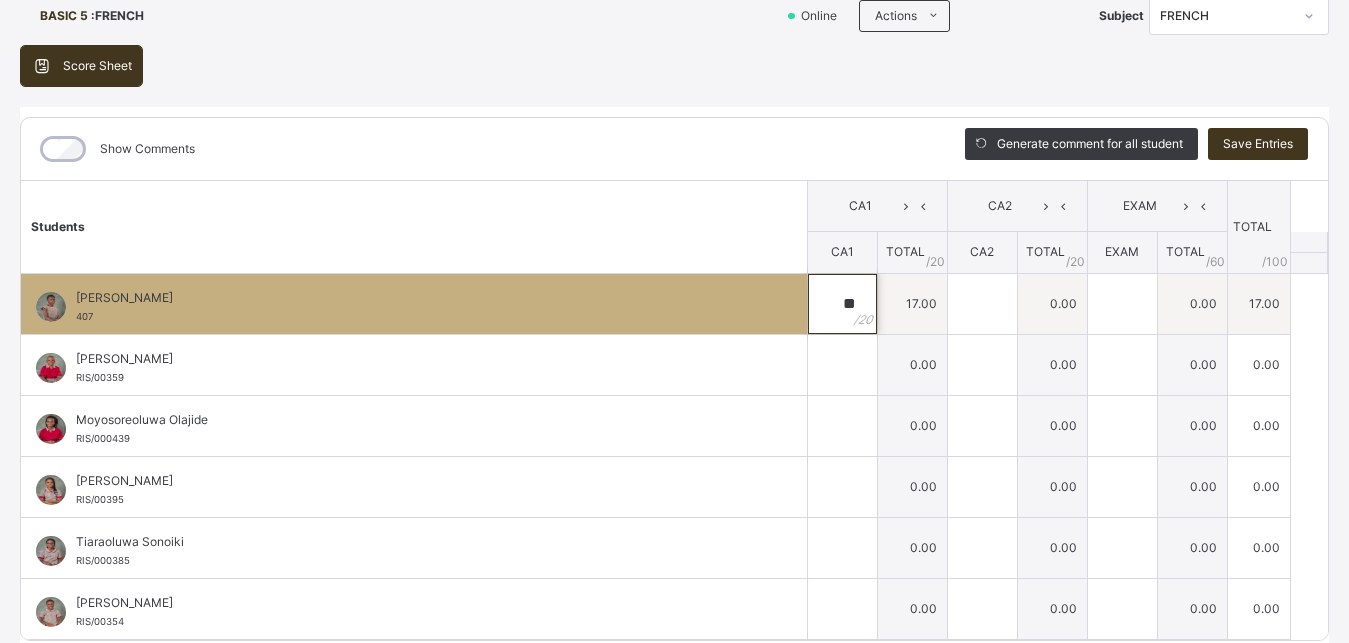 type on "**" 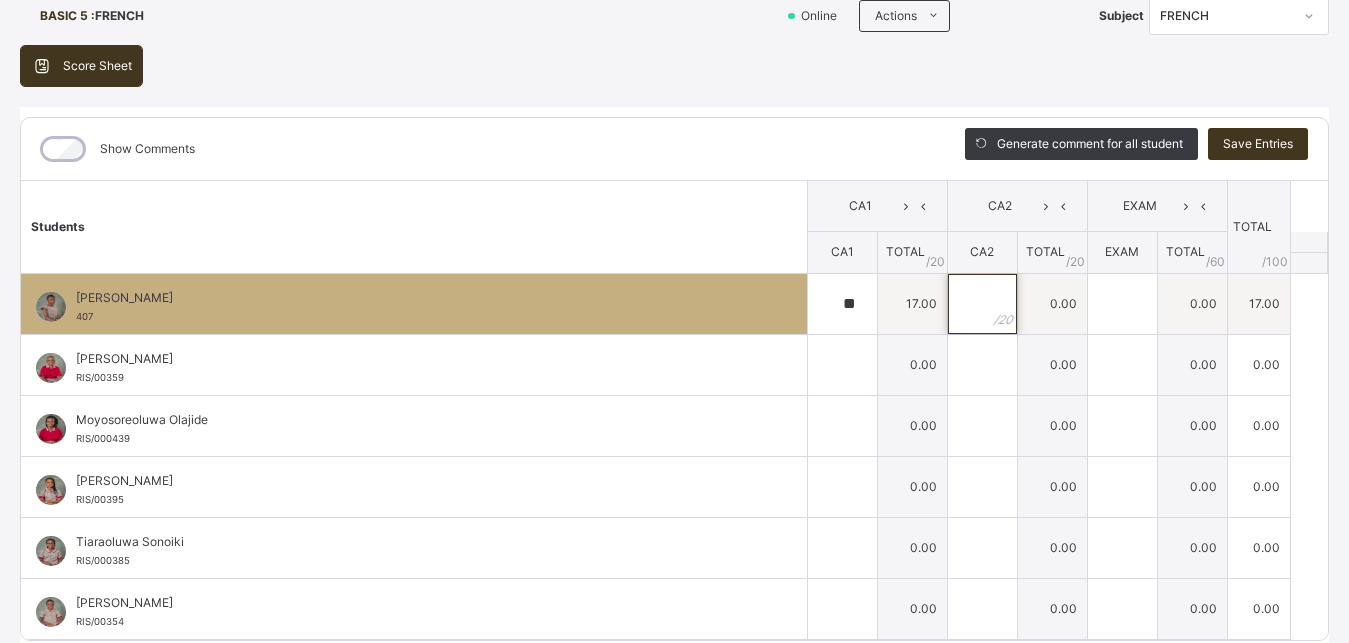 click at bounding box center [982, 304] 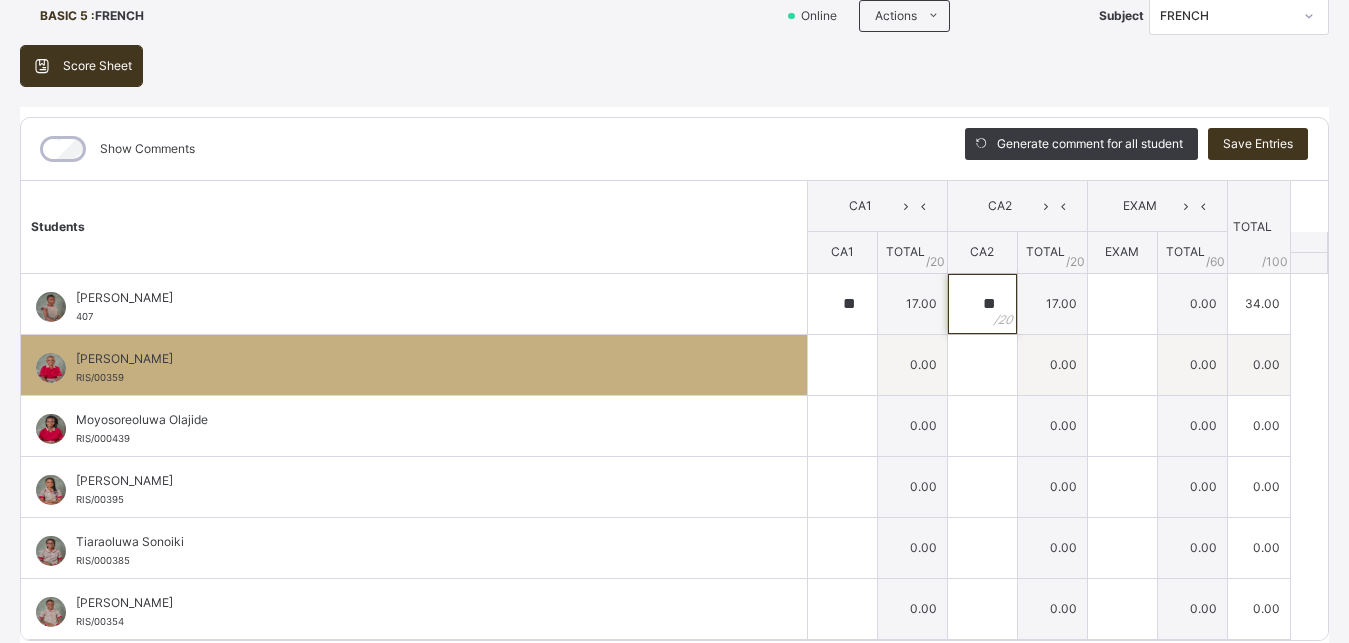 type on "**" 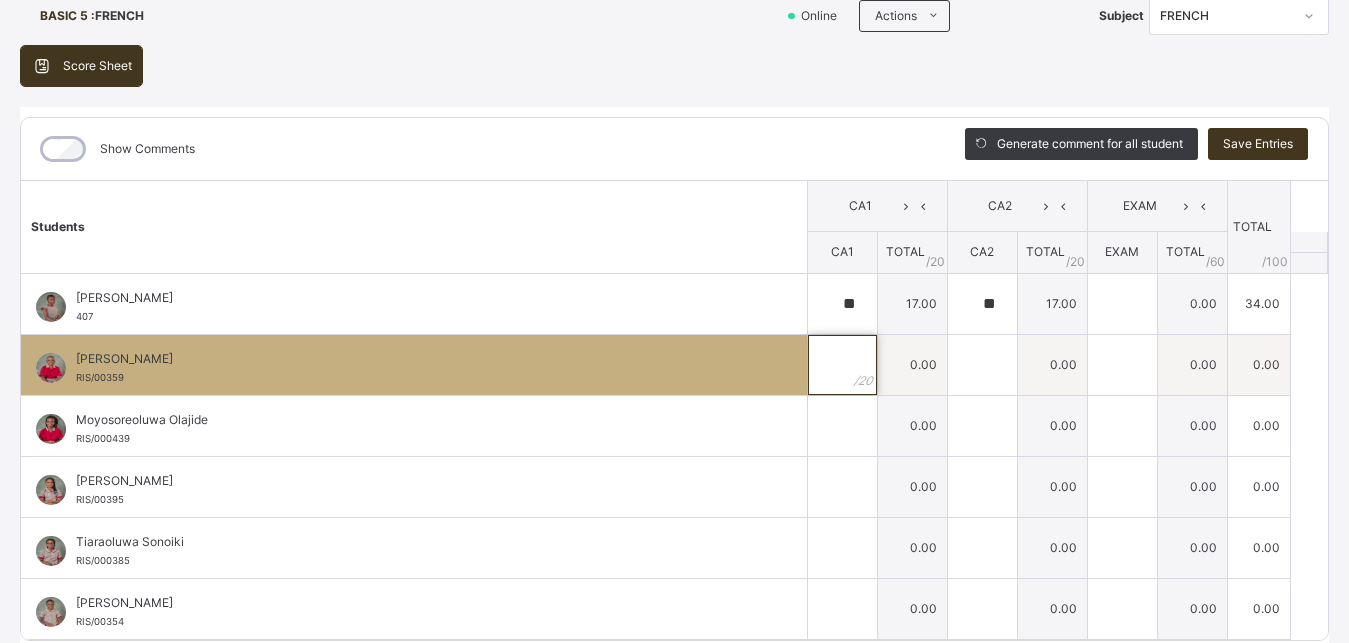 click at bounding box center [842, 365] 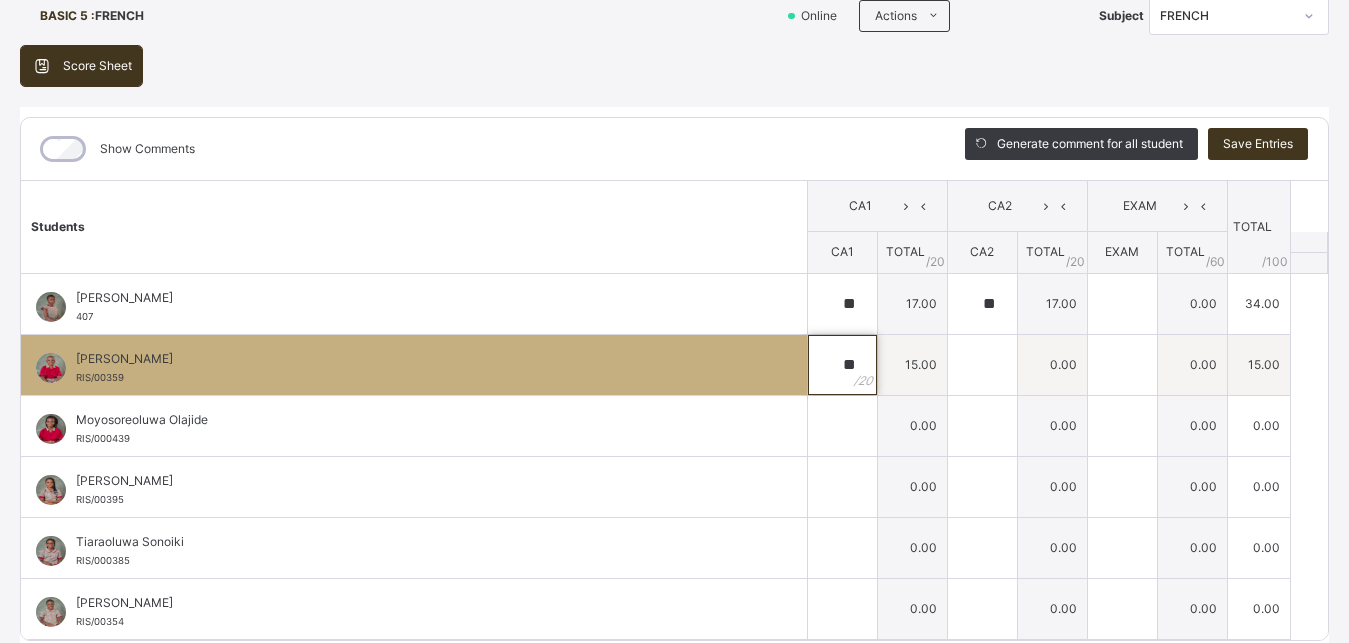 type on "**" 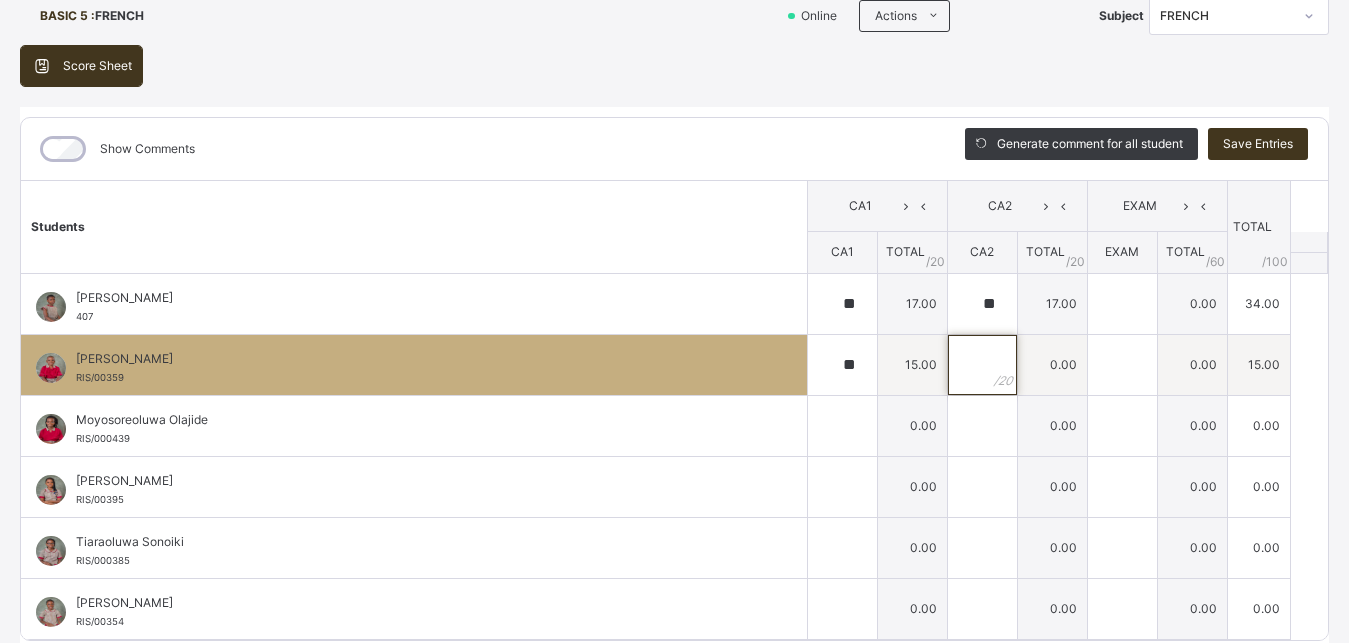 click at bounding box center (982, 365) 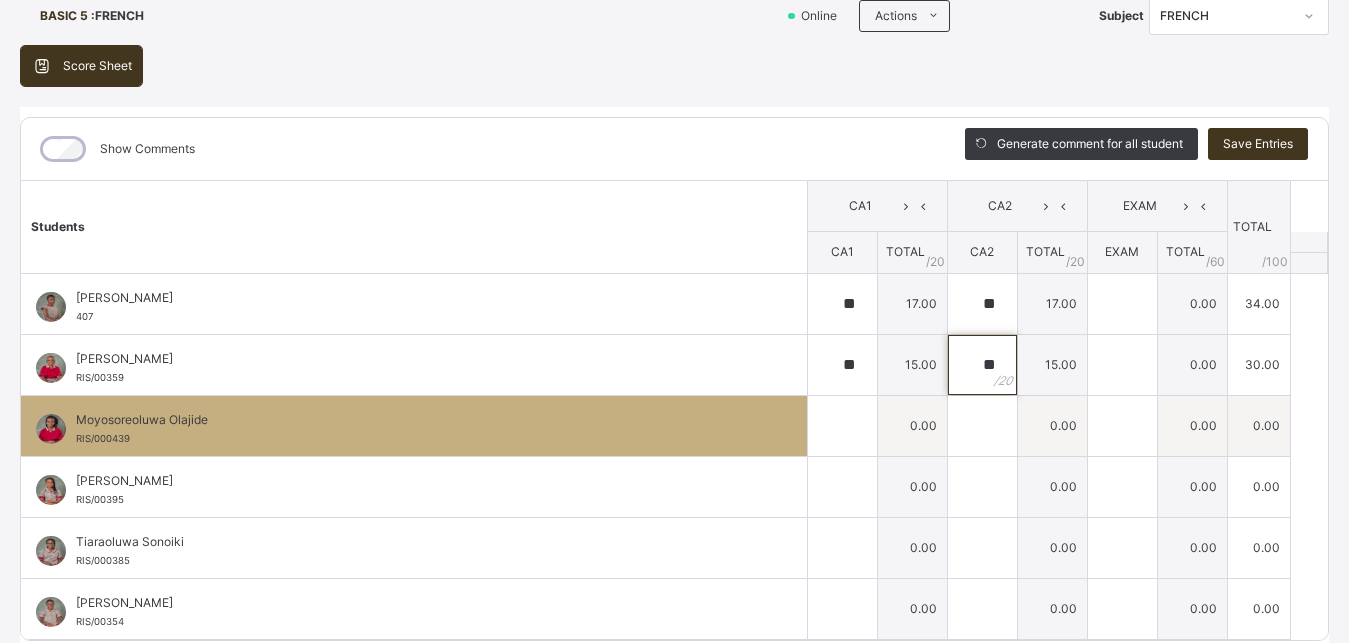 type on "**" 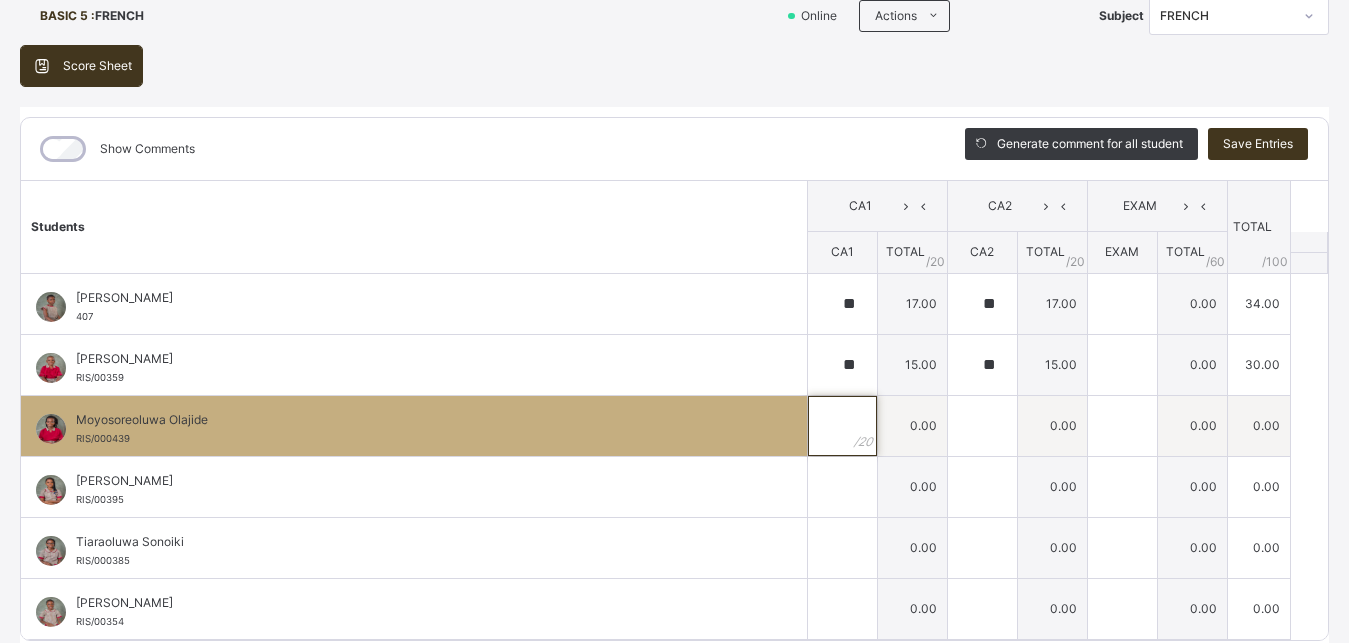 click at bounding box center [842, 426] 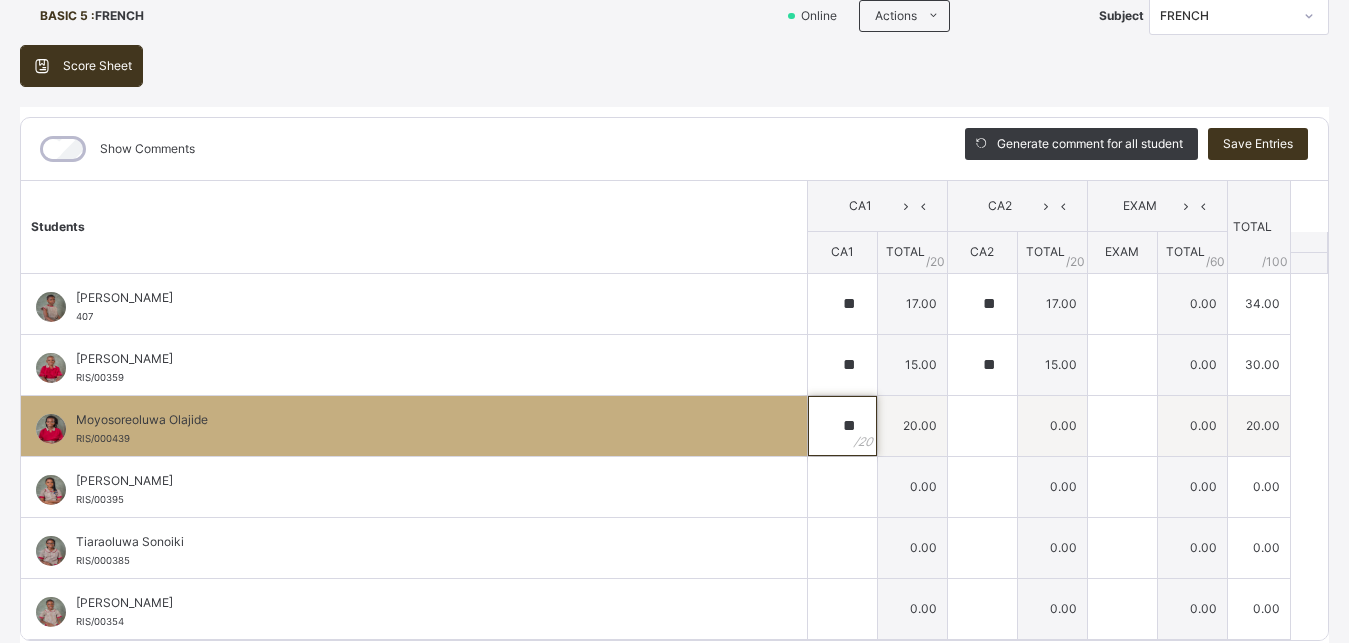 type on "**" 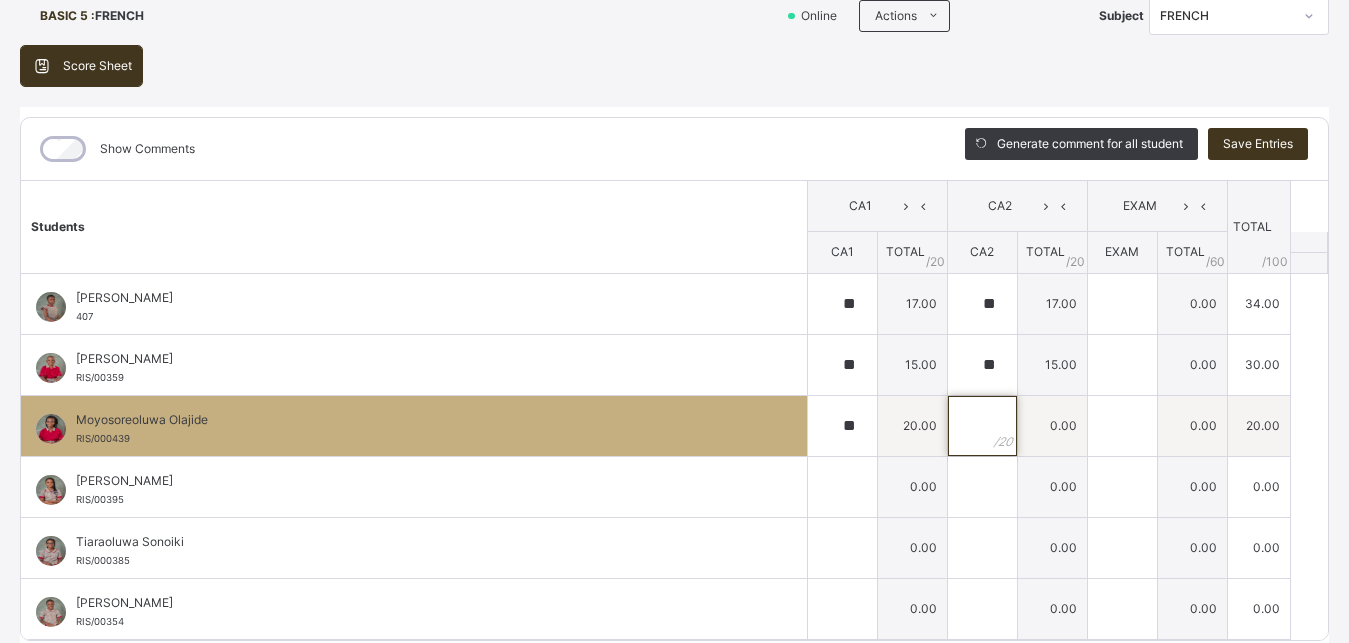 click at bounding box center [982, 426] 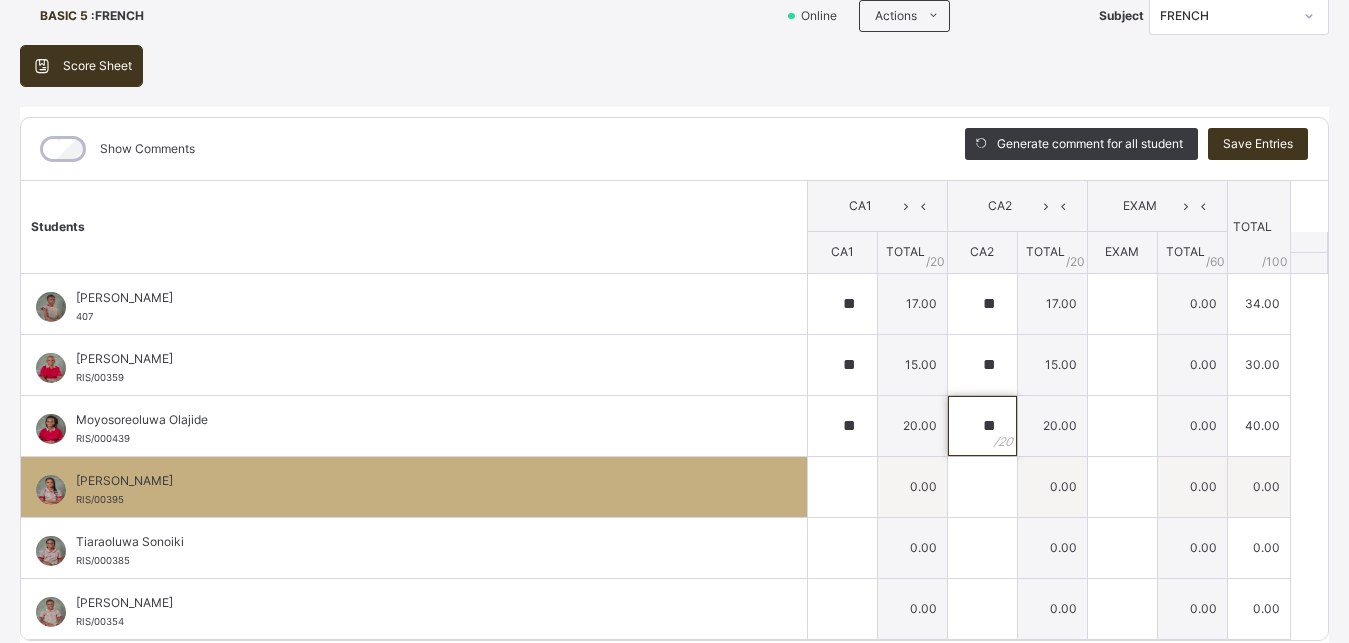 type on "**" 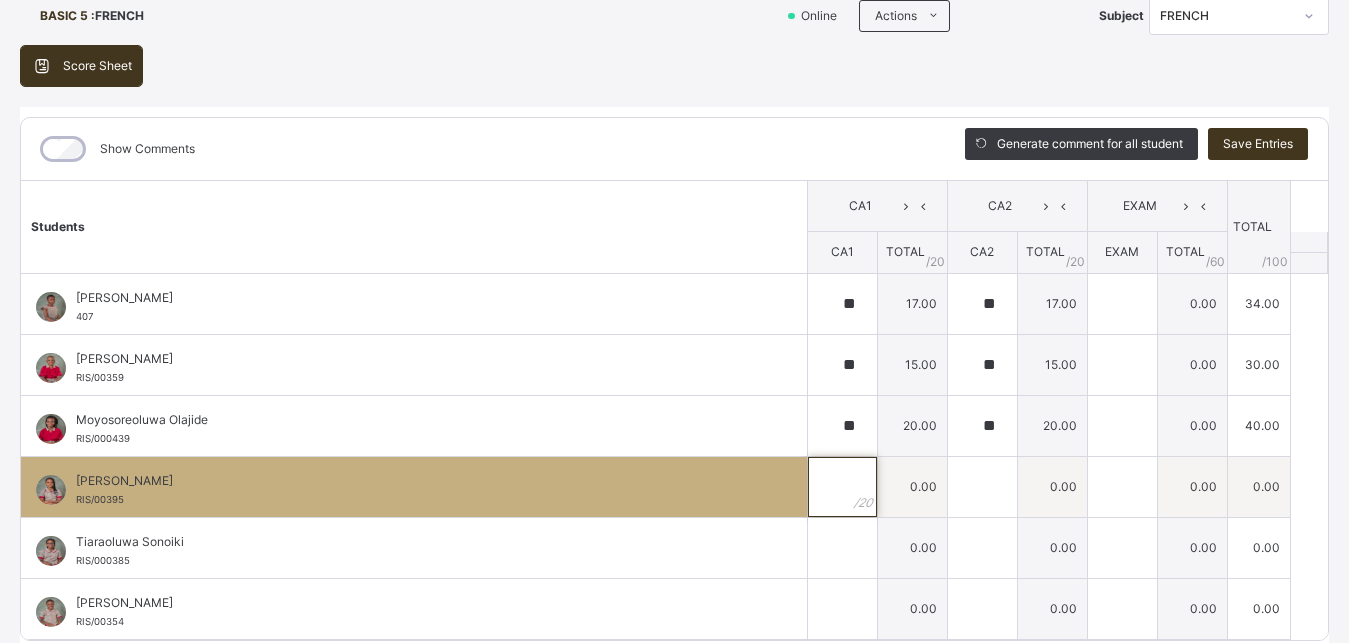 click at bounding box center (842, 487) 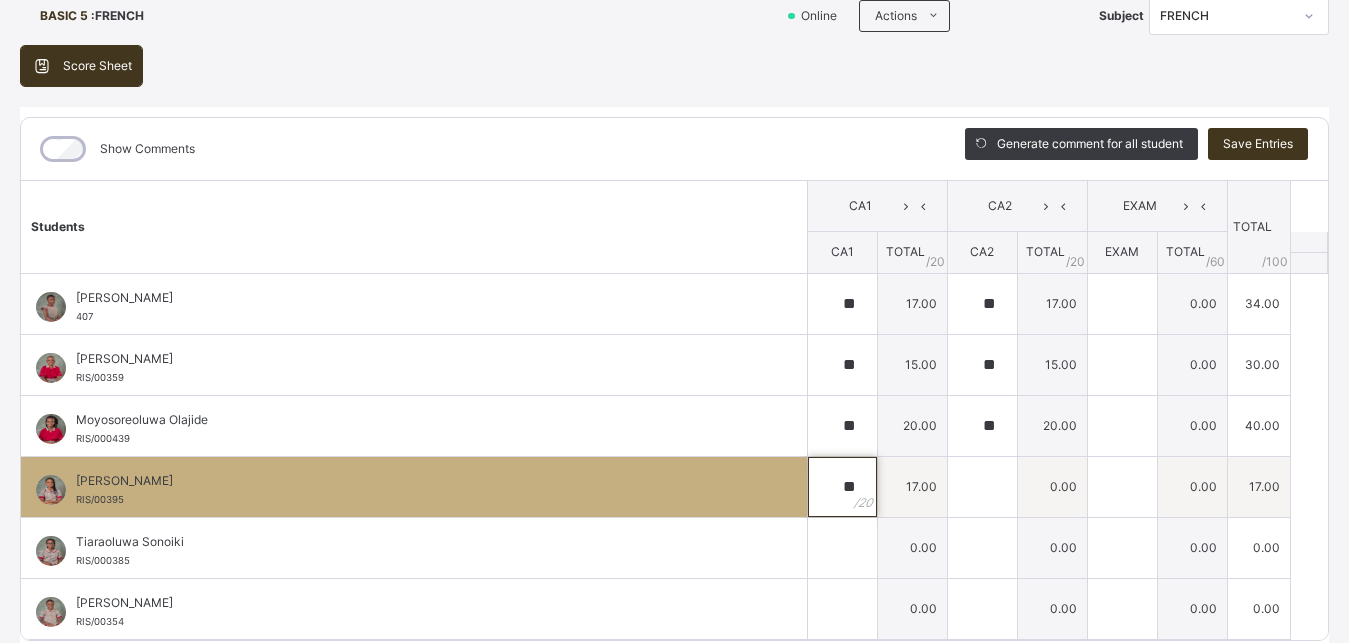 type on "**" 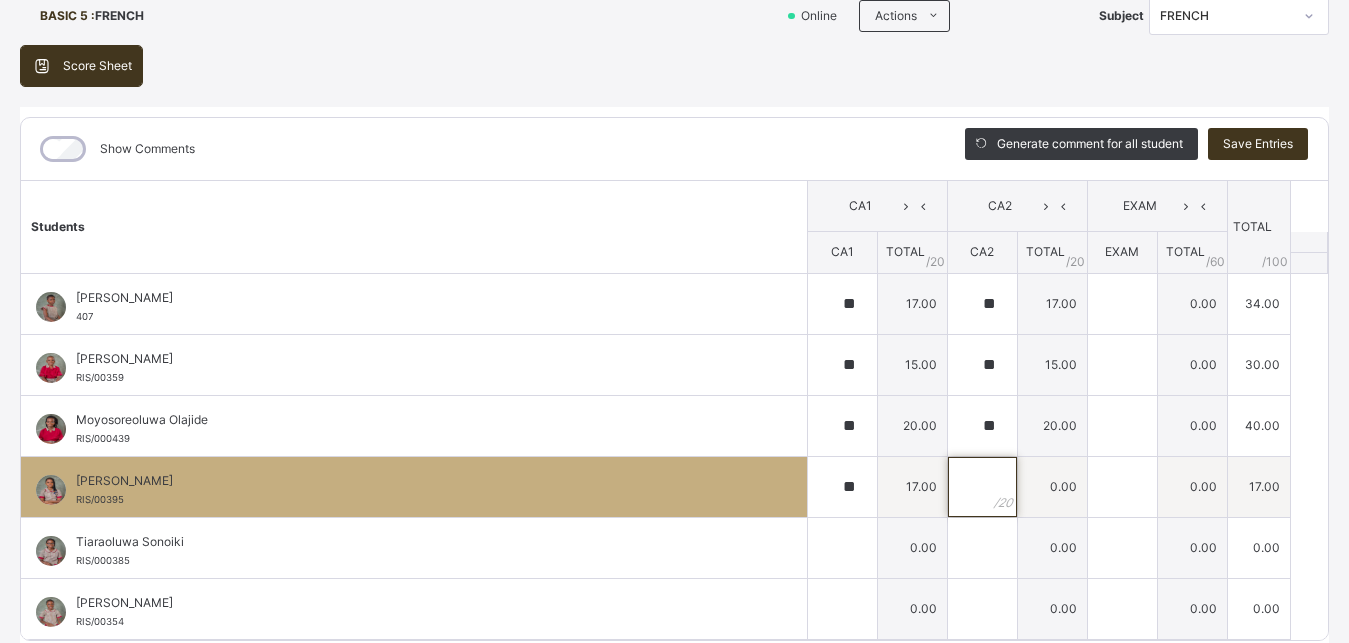 click at bounding box center [982, 487] 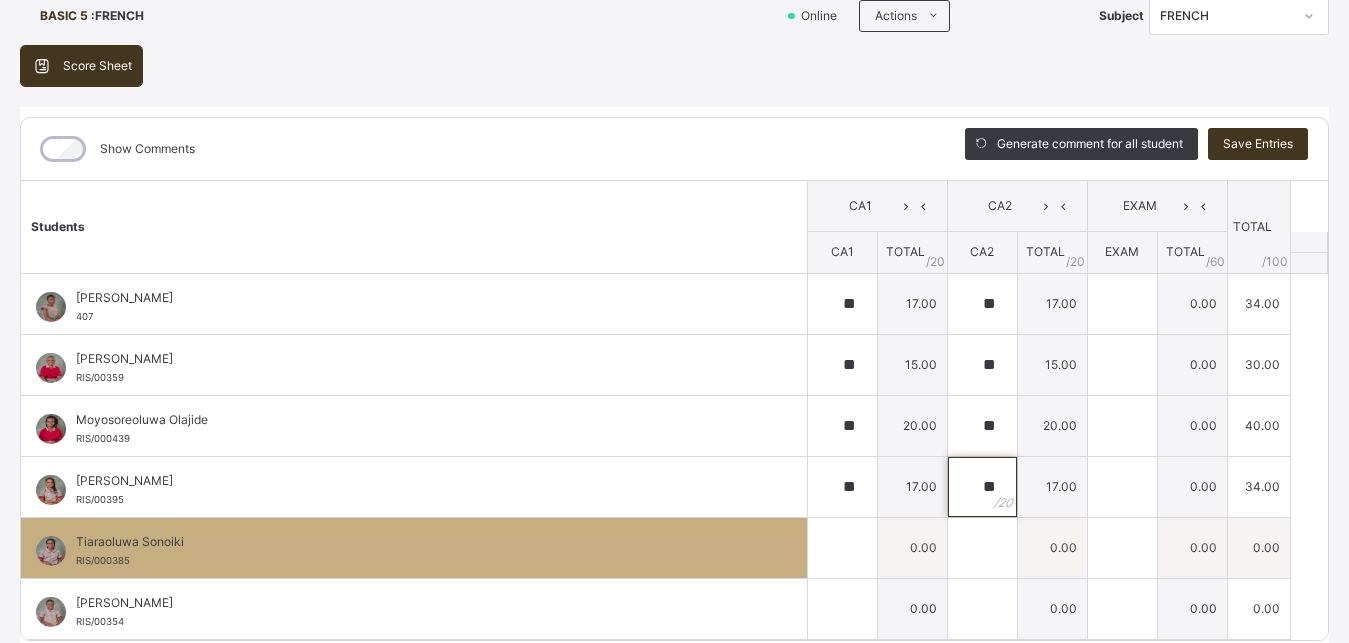 type on "**" 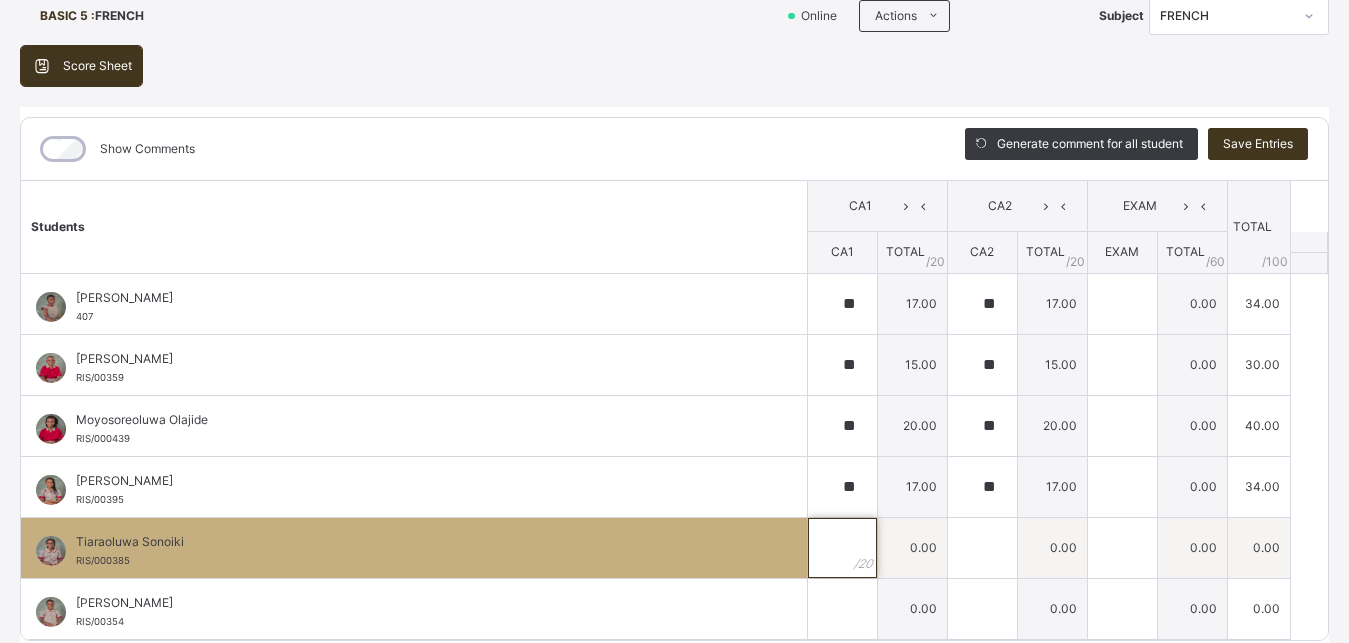 click at bounding box center (842, 548) 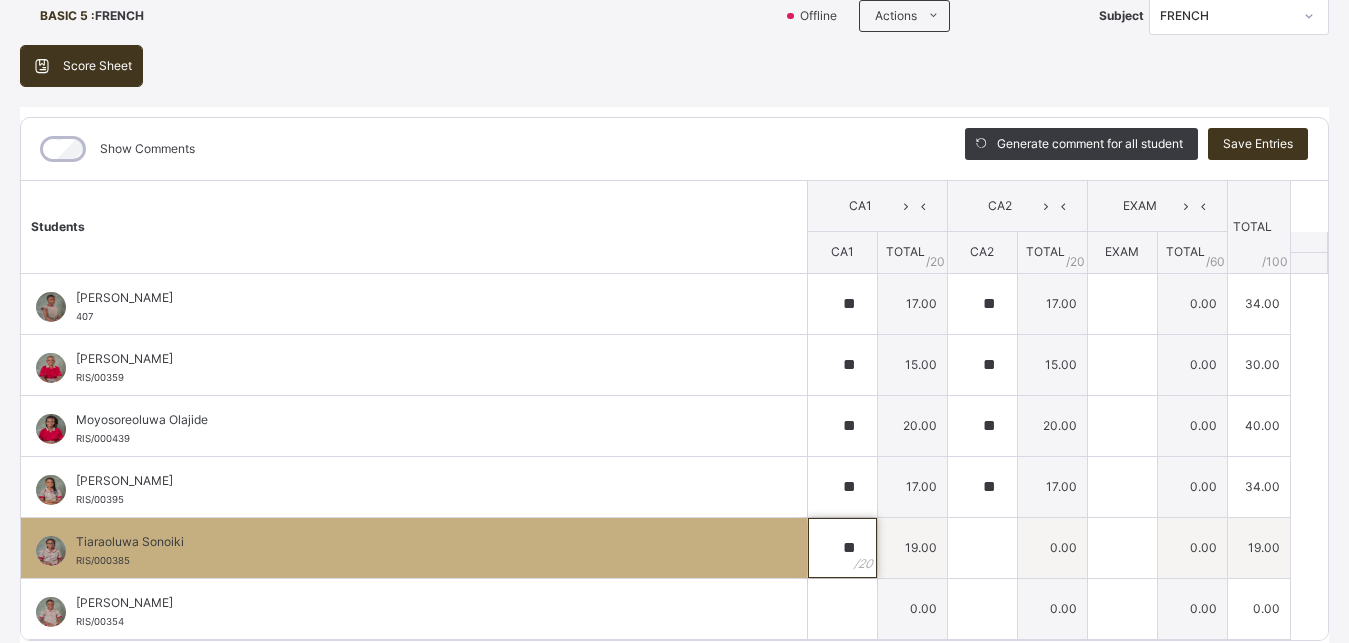 type on "**" 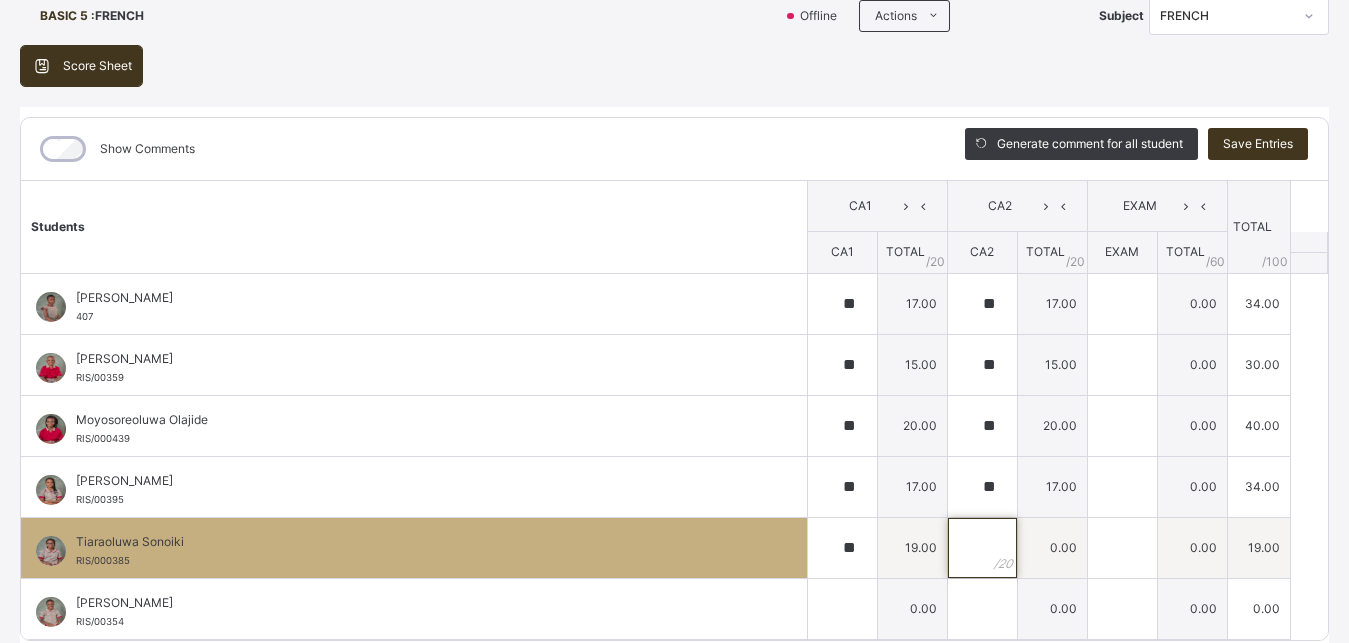 click at bounding box center [982, 548] 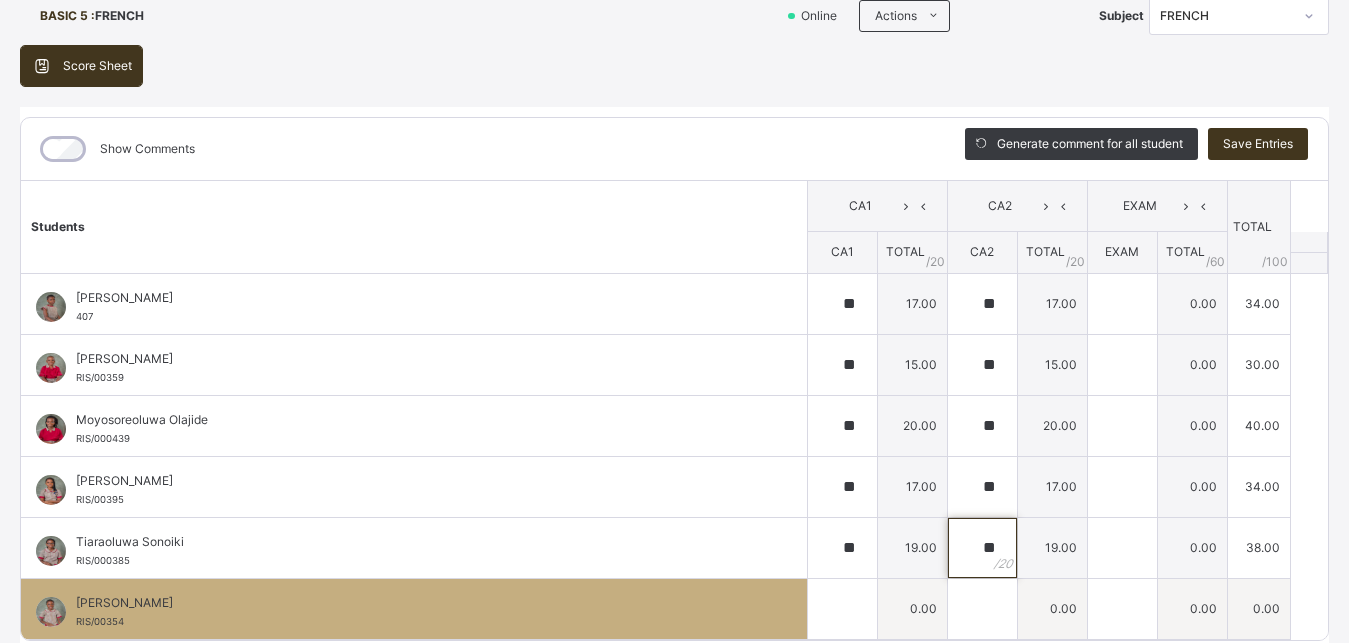 type on "**" 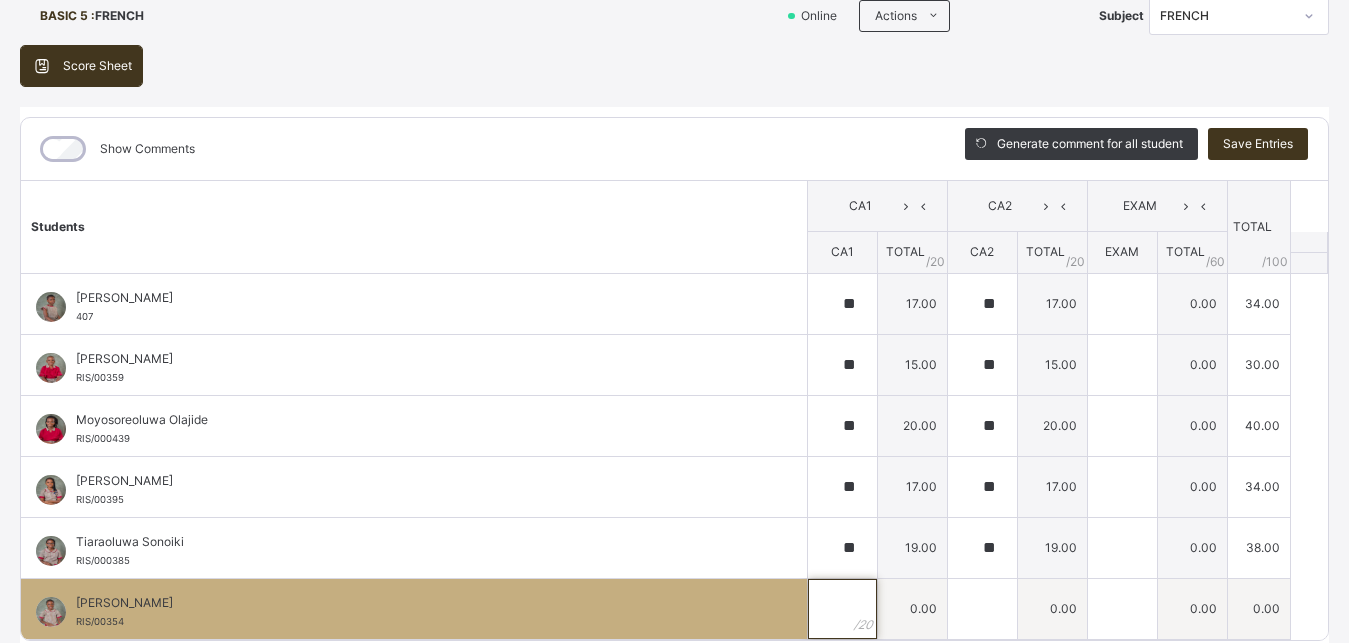 click at bounding box center (842, 609) 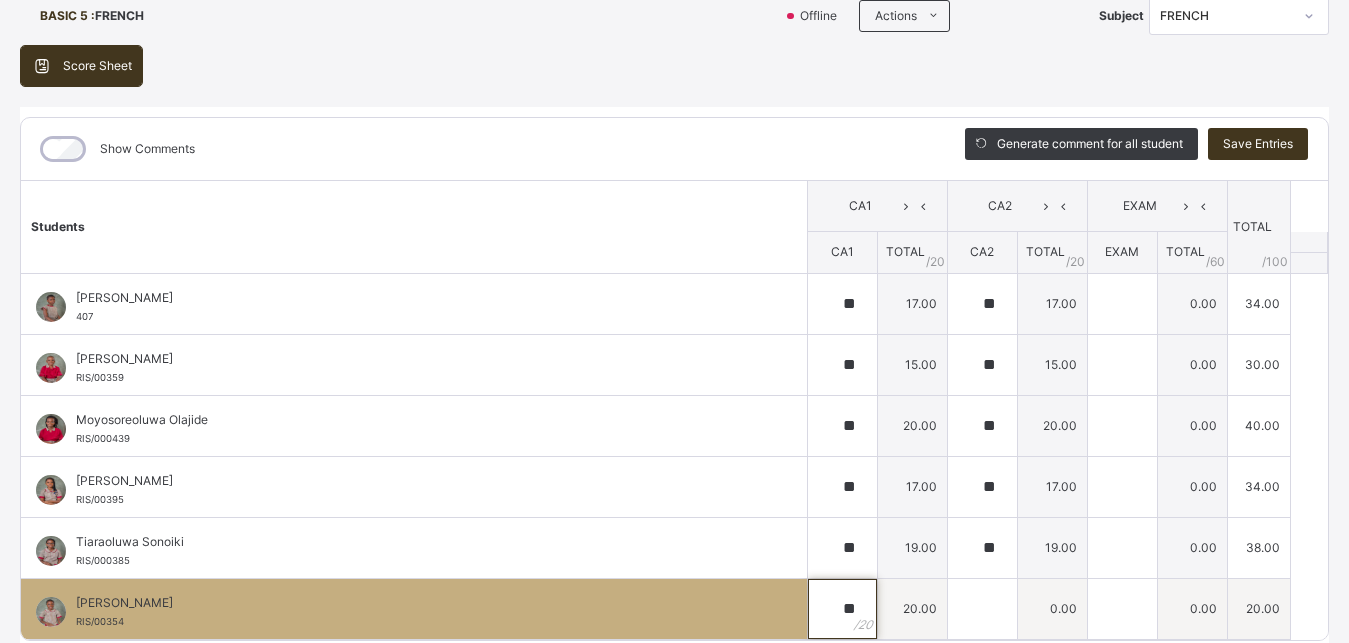 type on "**" 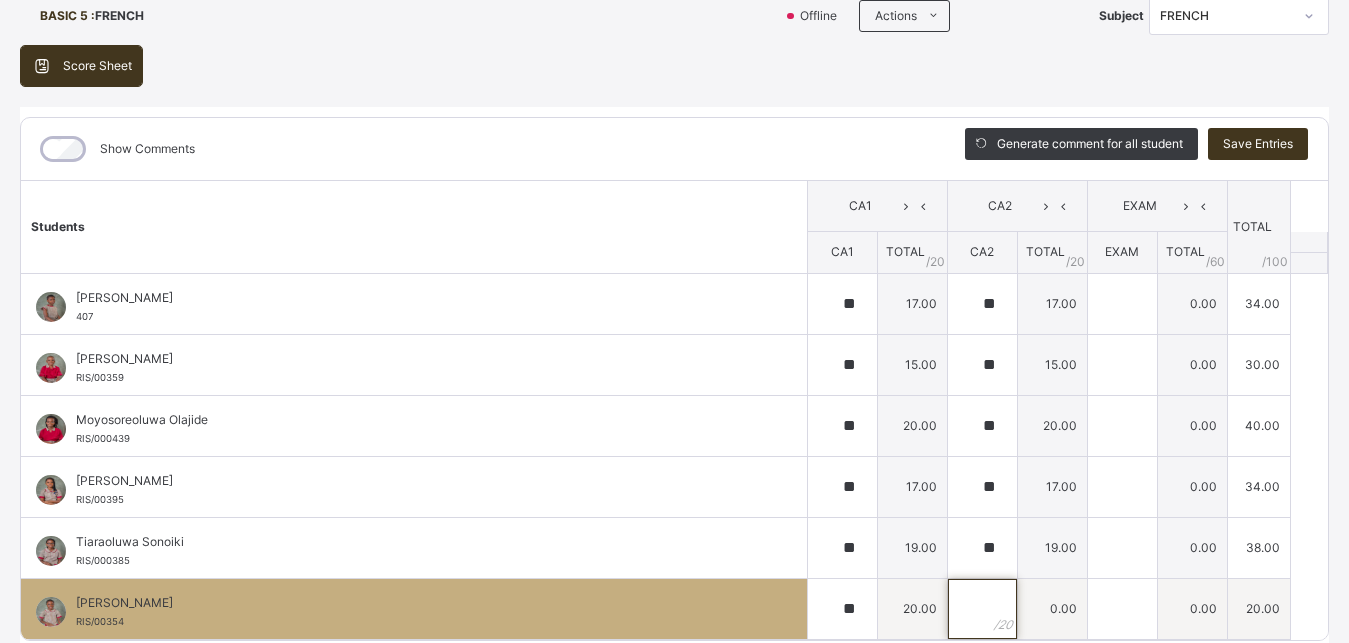 click at bounding box center [982, 609] 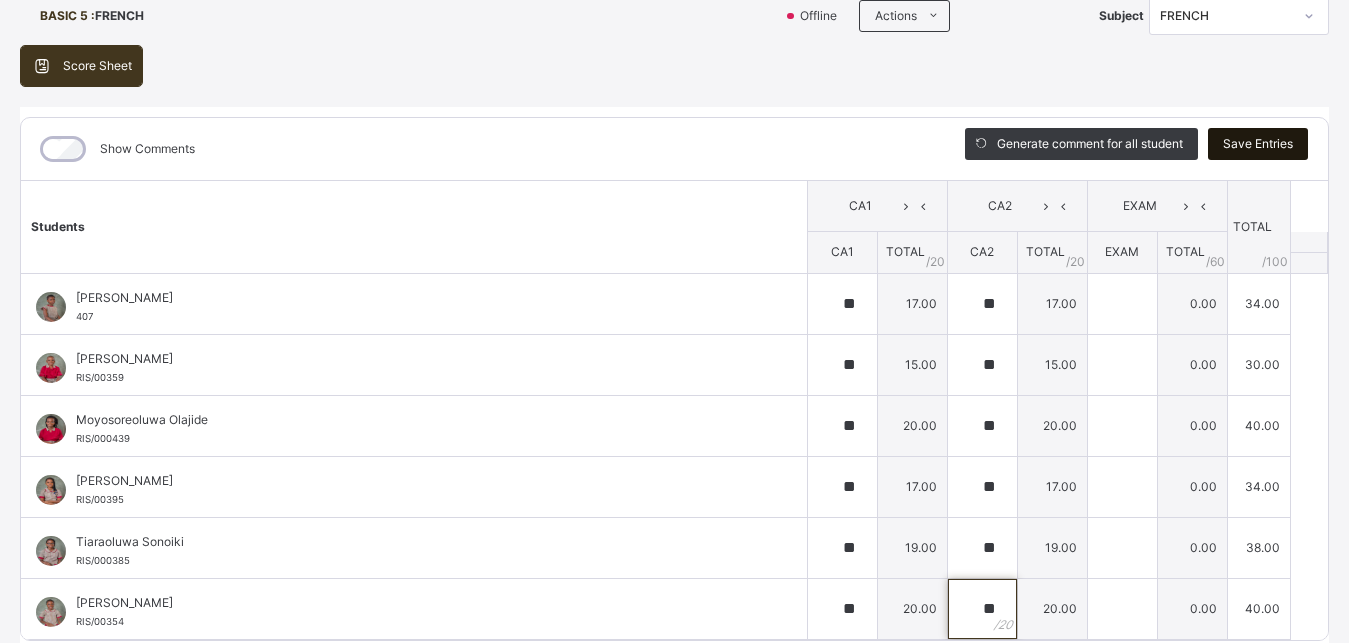 type on "**" 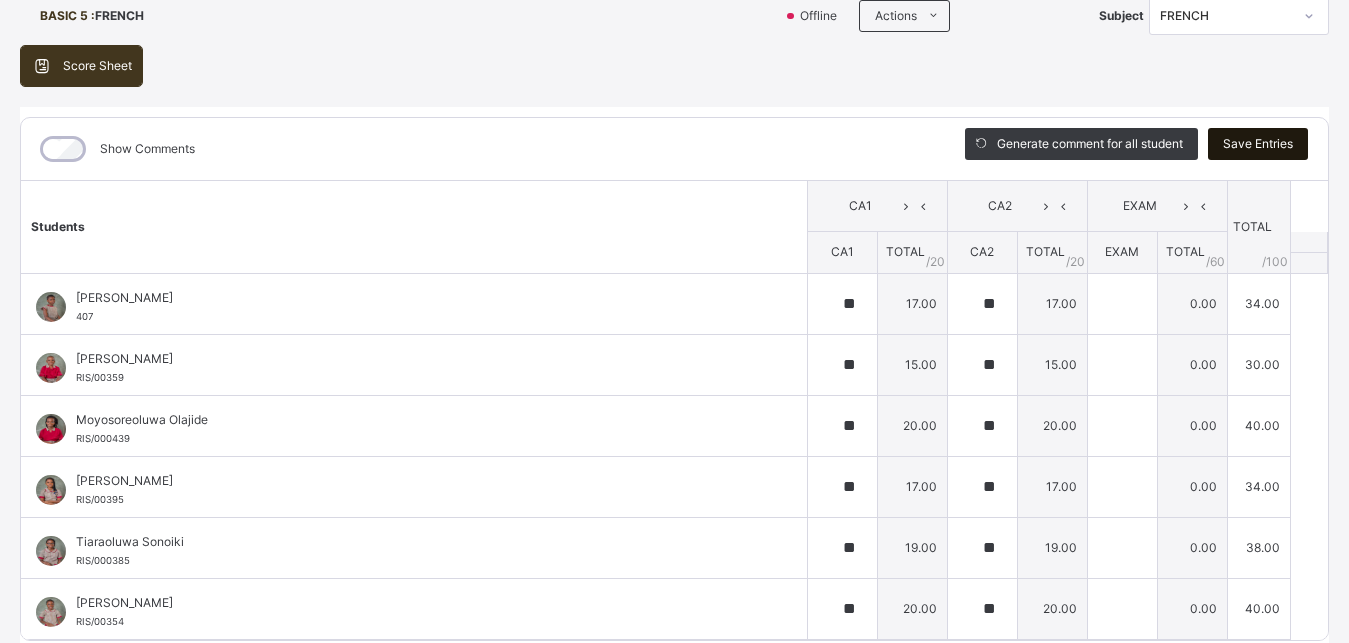 click on "Save Entries" at bounding box center [1258, 144] 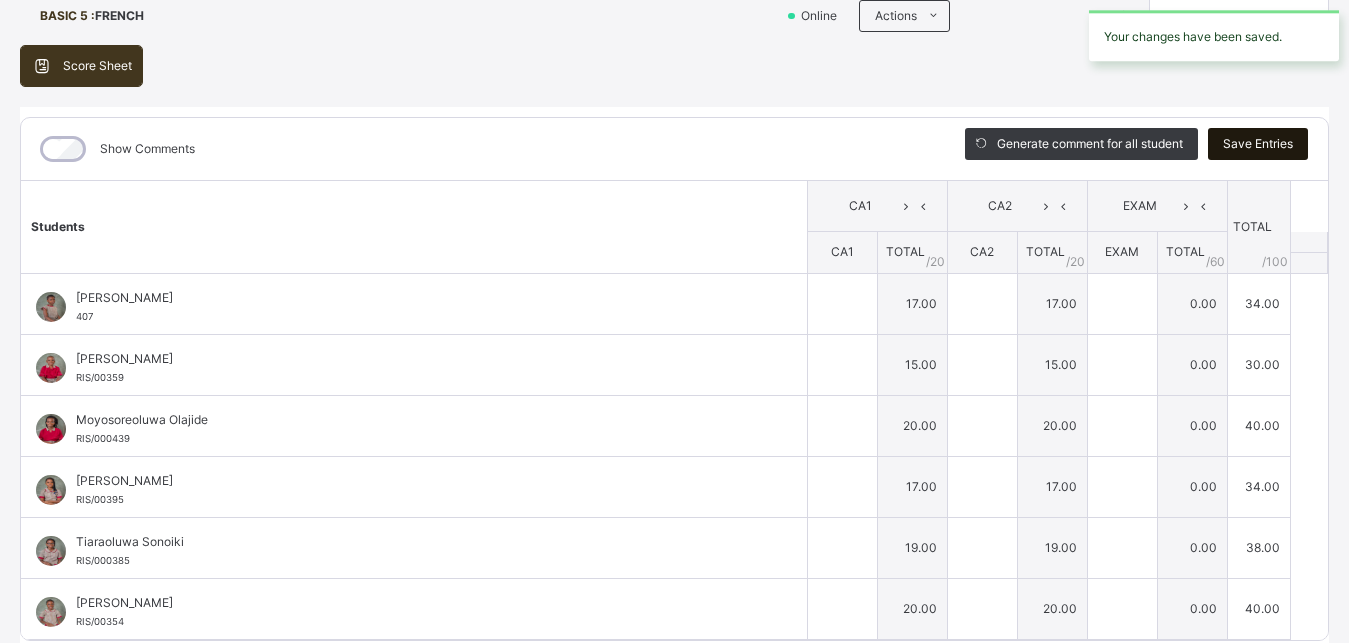 type on "**" 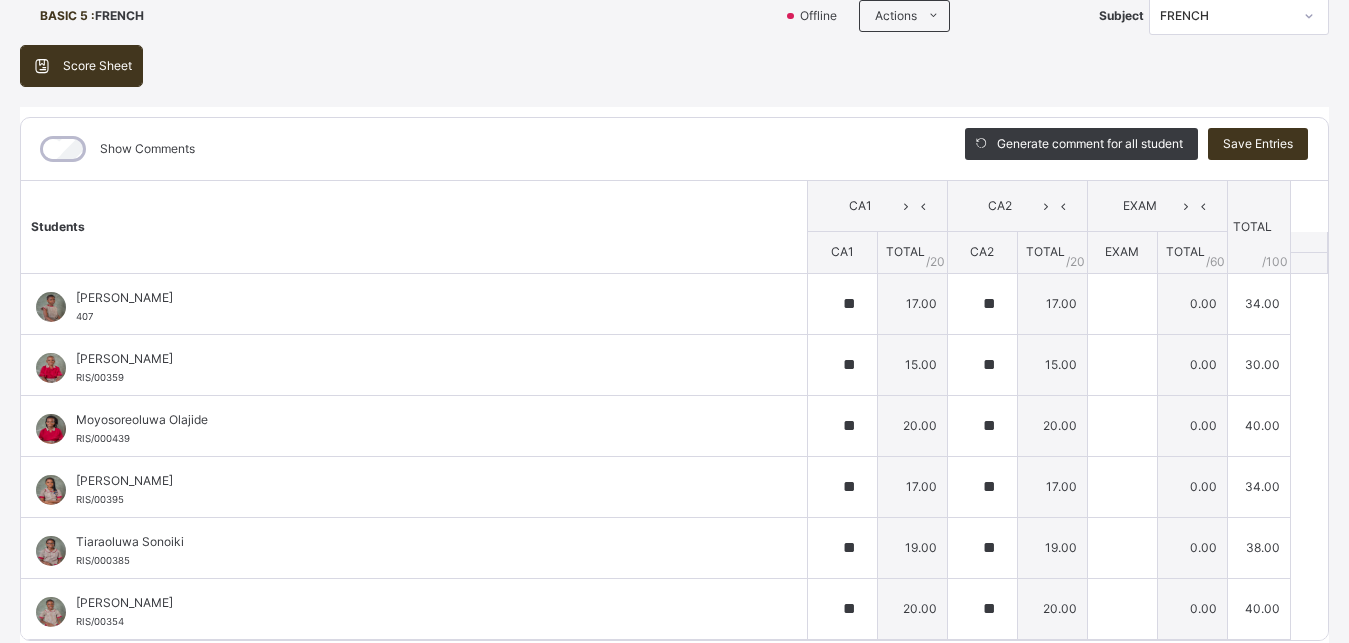 click at bounding box center [1309, 16] 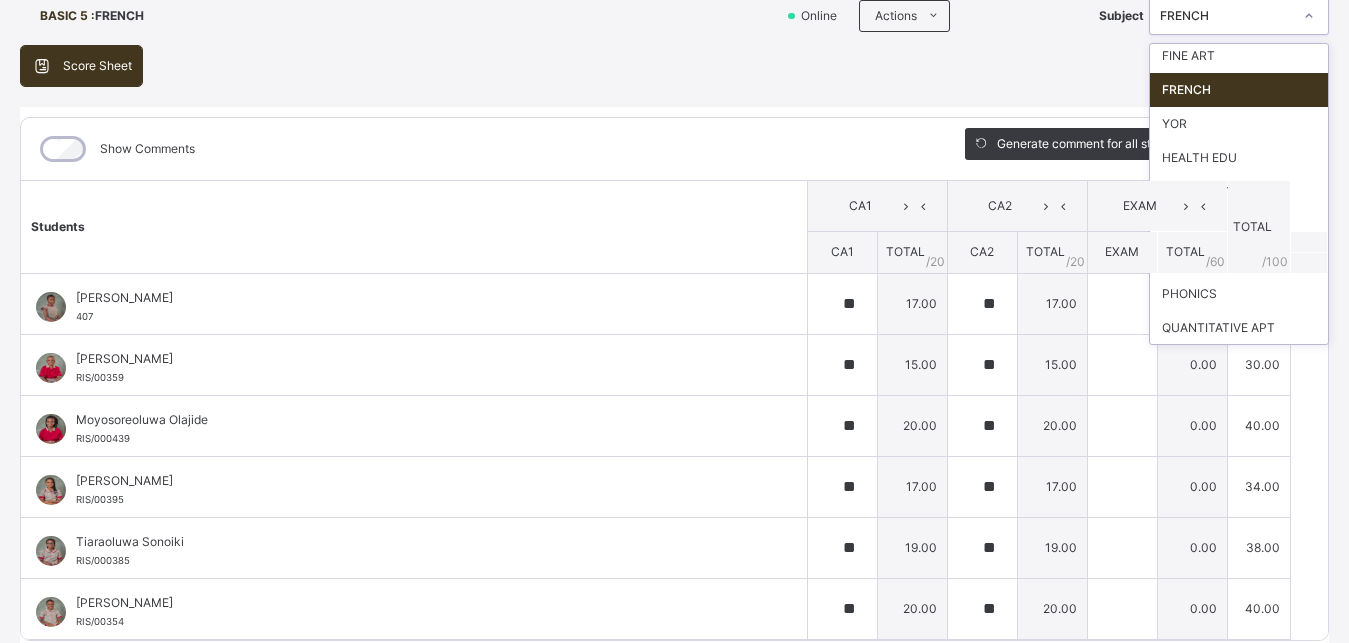 scroll, scrollTop: 139, scrollLeft: 0, axis: vertical 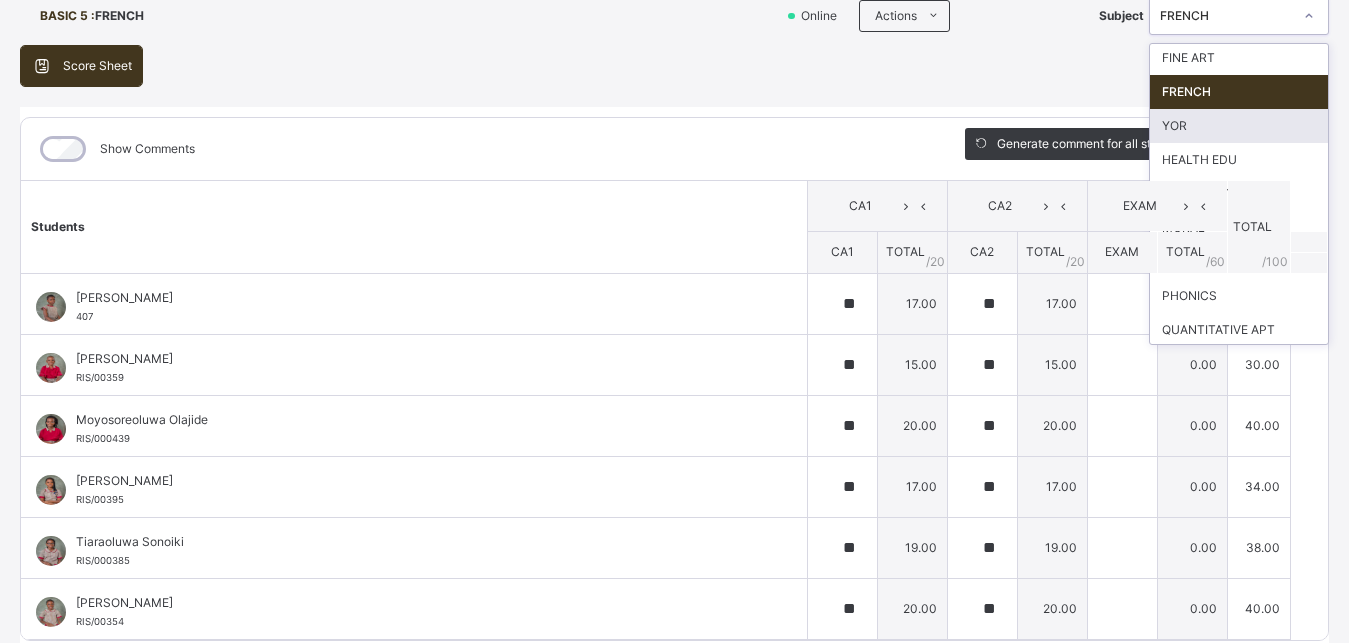 click on "YOR" at bounding box center [1239, 126] 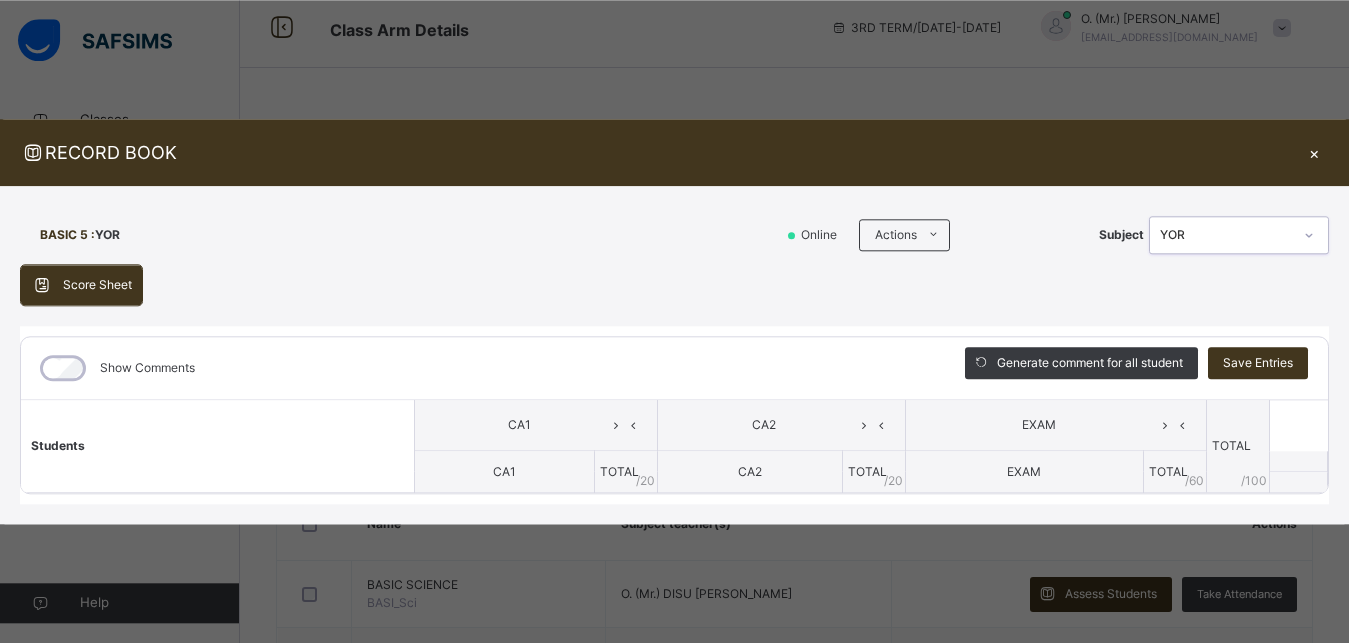 scroll, scrollTop: 0, scrollLeft: 0, axis: both 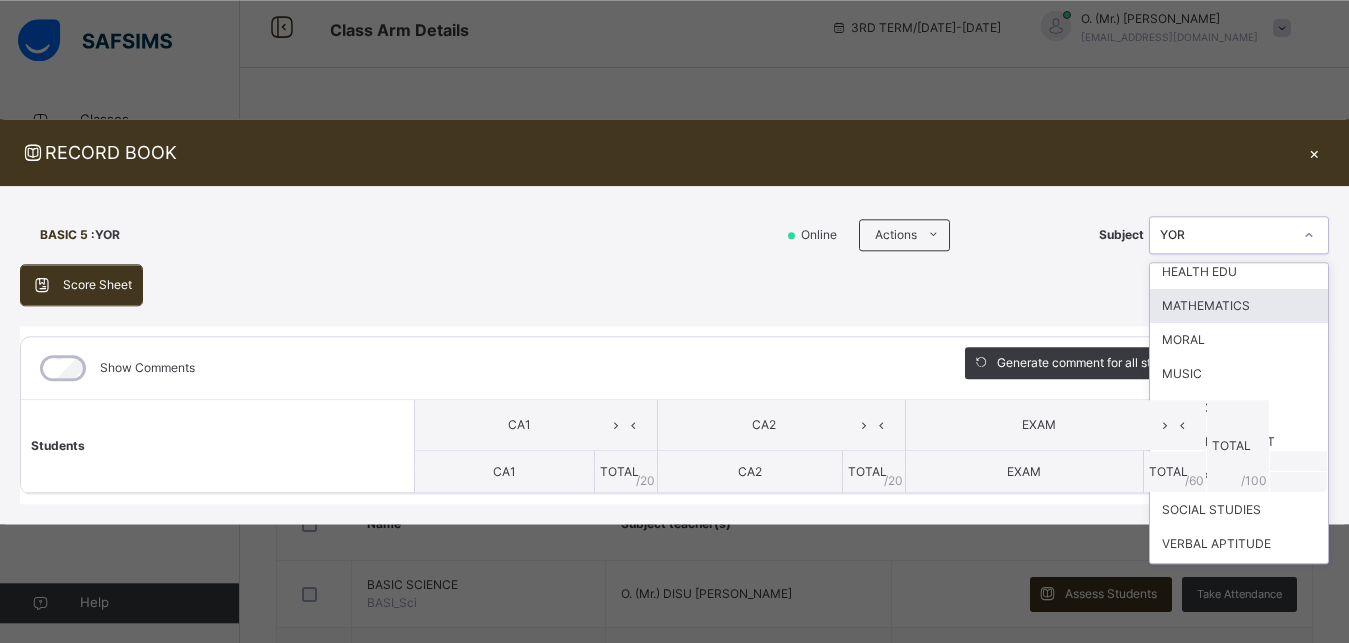 click on "MATHEMATICS" at bounding box center (1239, 306) 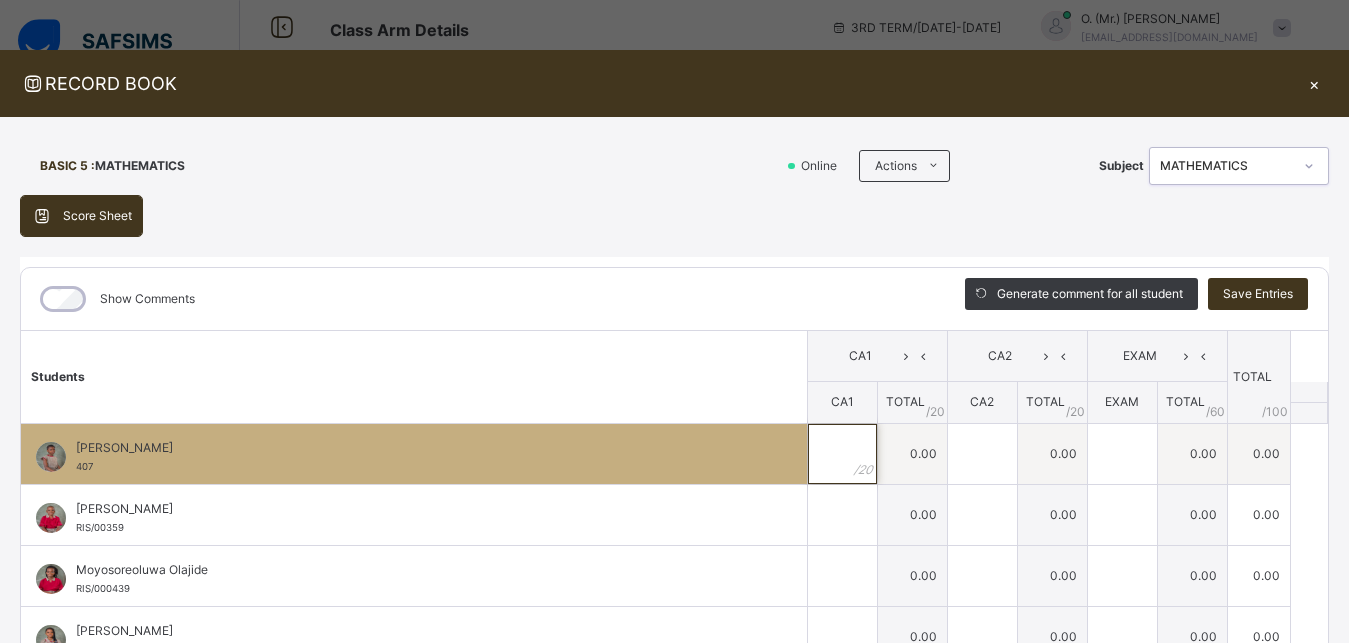 click at bounding box center (842, 454) 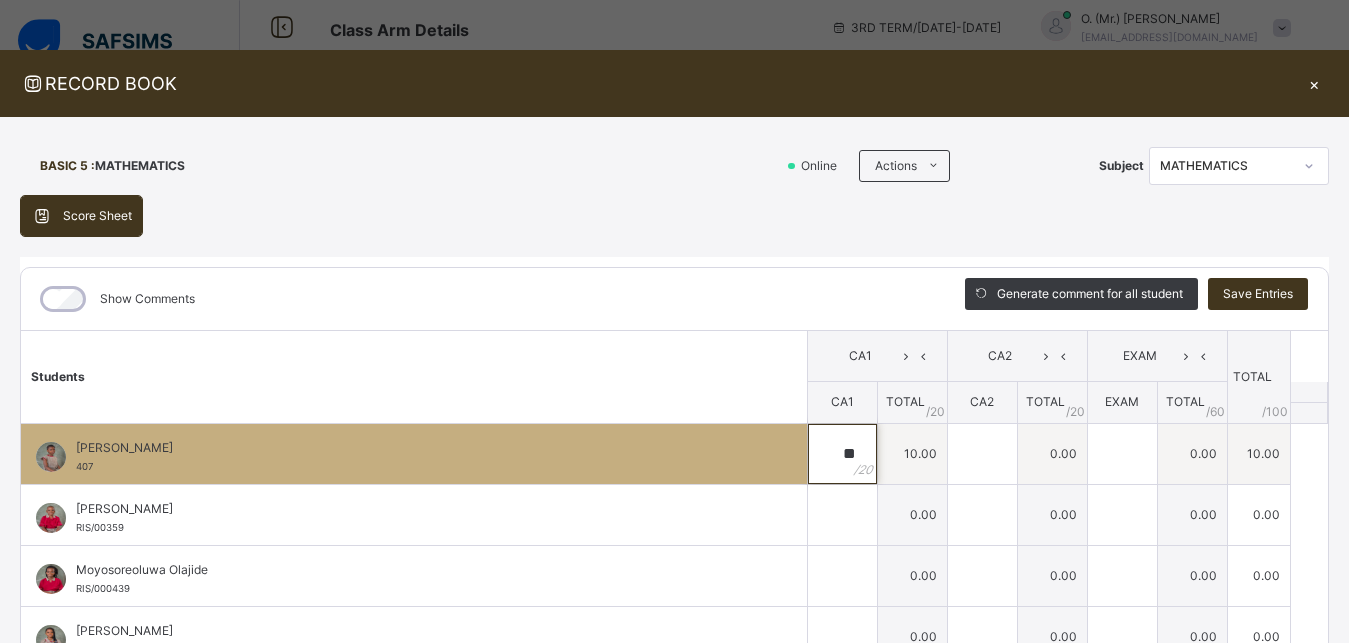 type on "**" 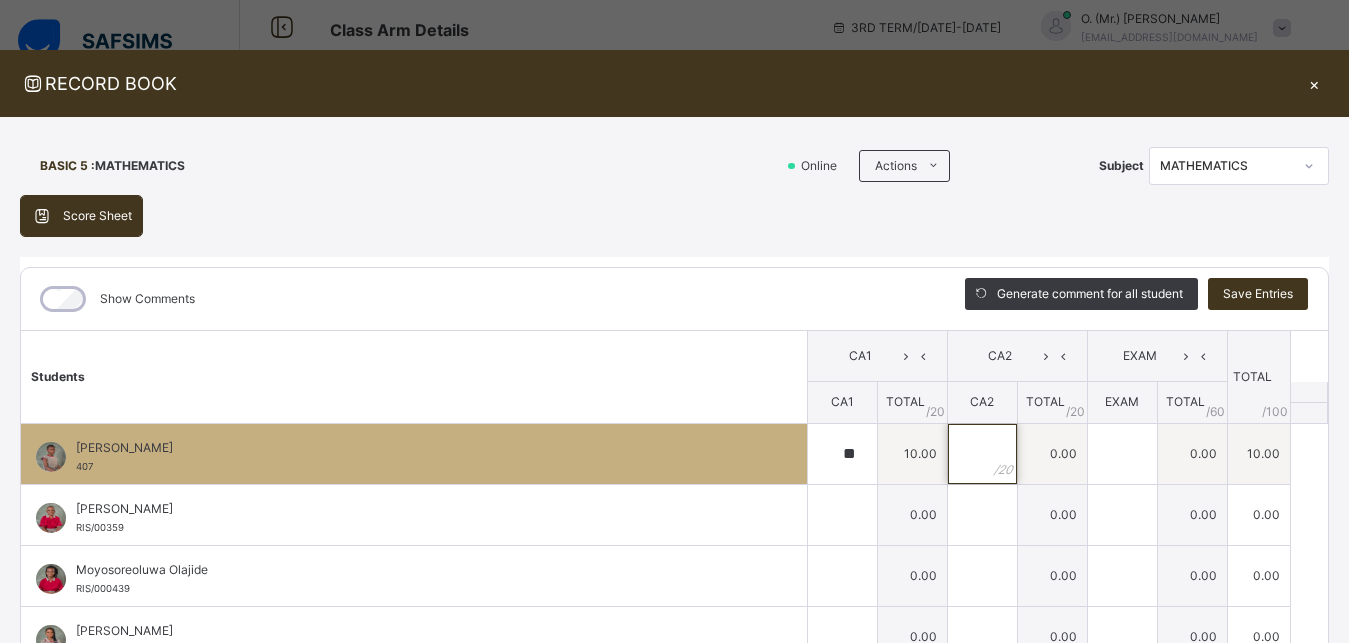 click at bounding box center (982, 454) 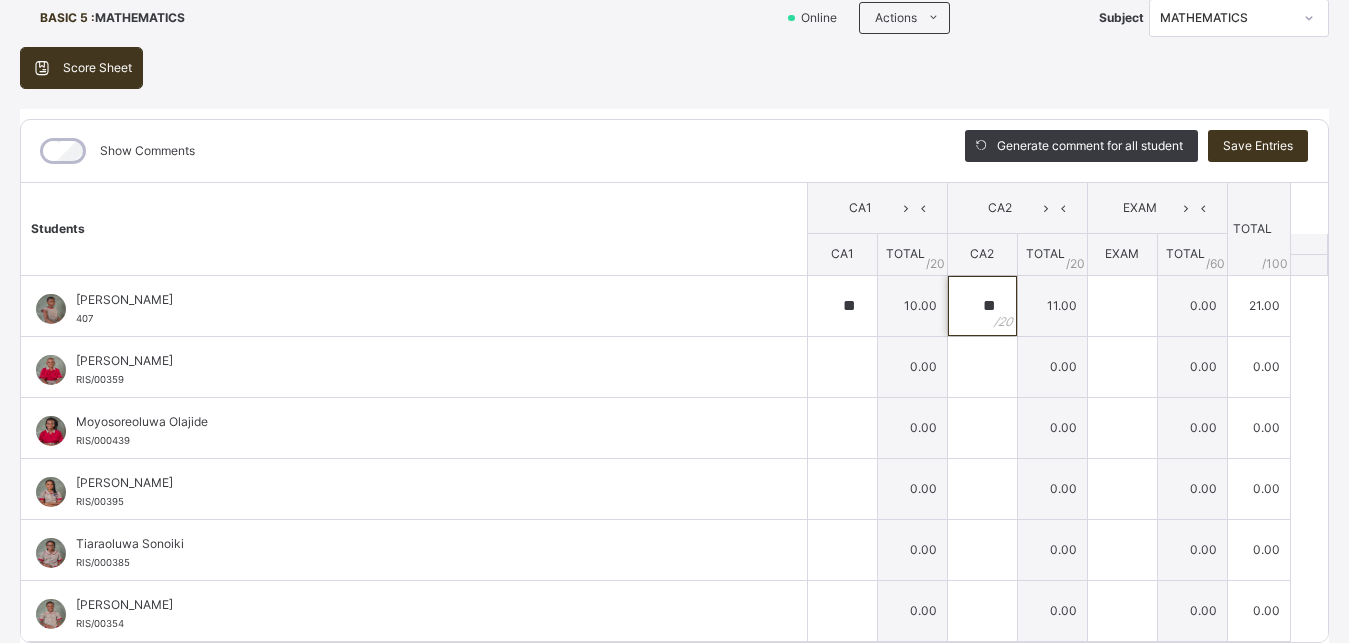 scroll, scrollTop: 150, scrollLeft: 0, axis: vertical 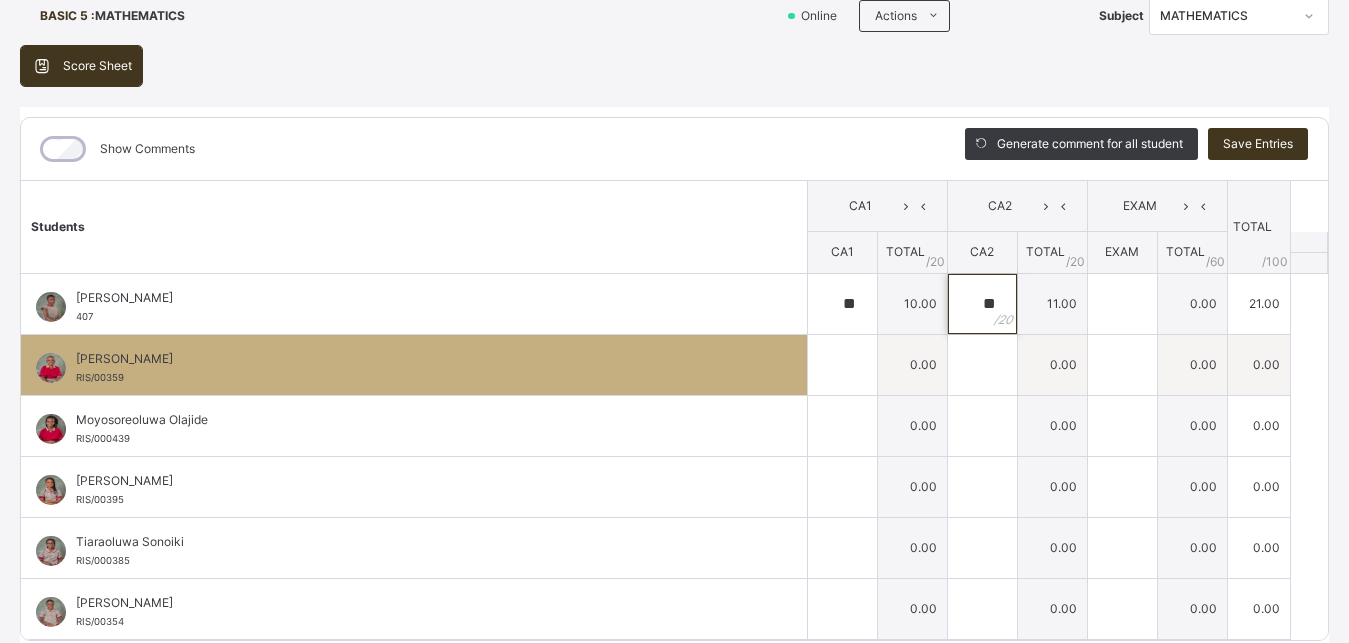type on "**" 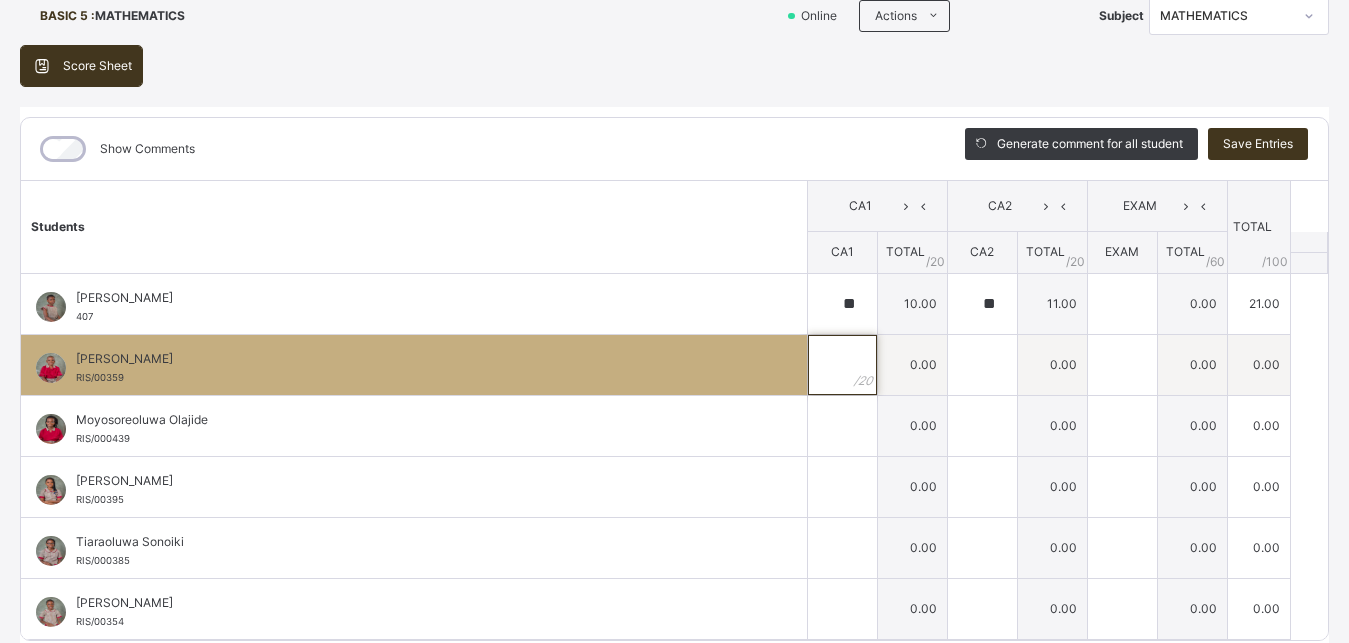 click at bounding box center [842, 365] 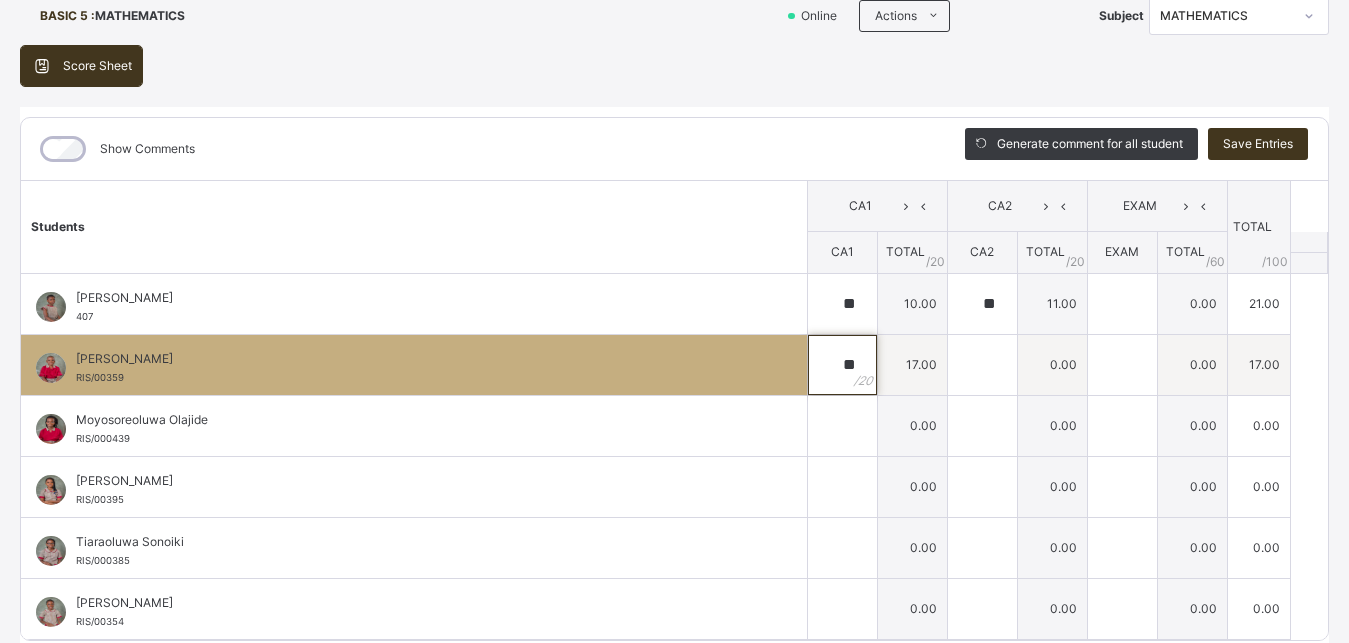 type on "**" 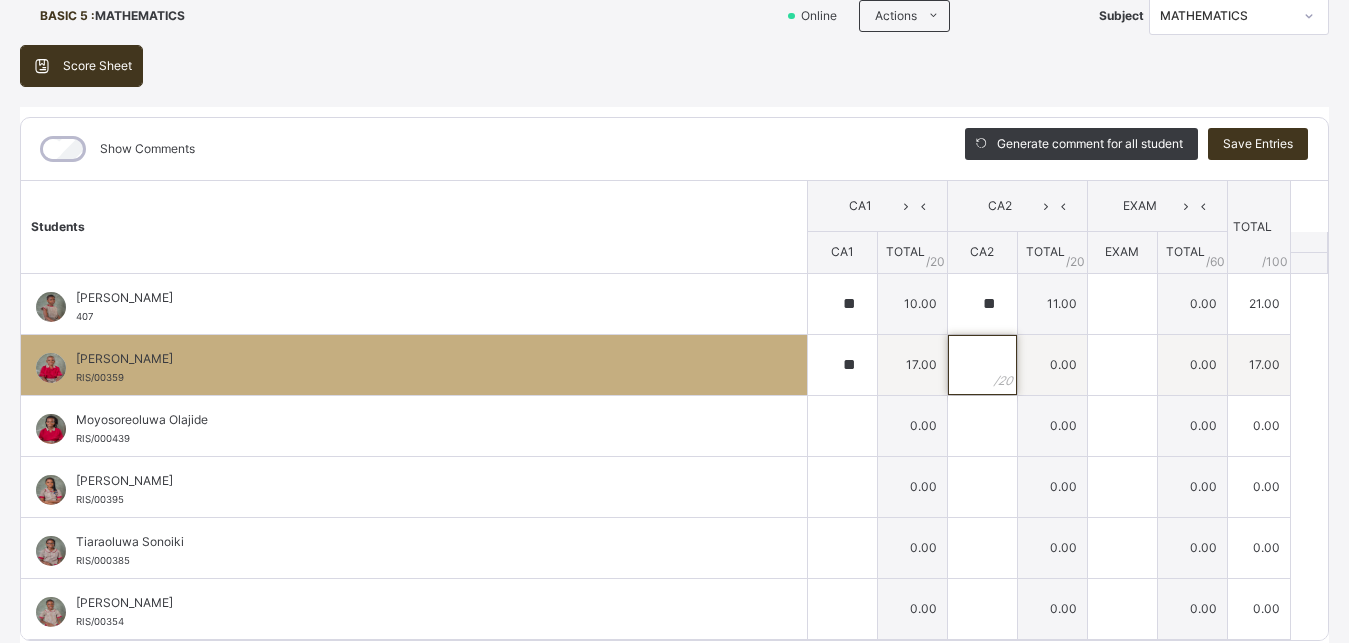 click at bounding box center [982, 365] 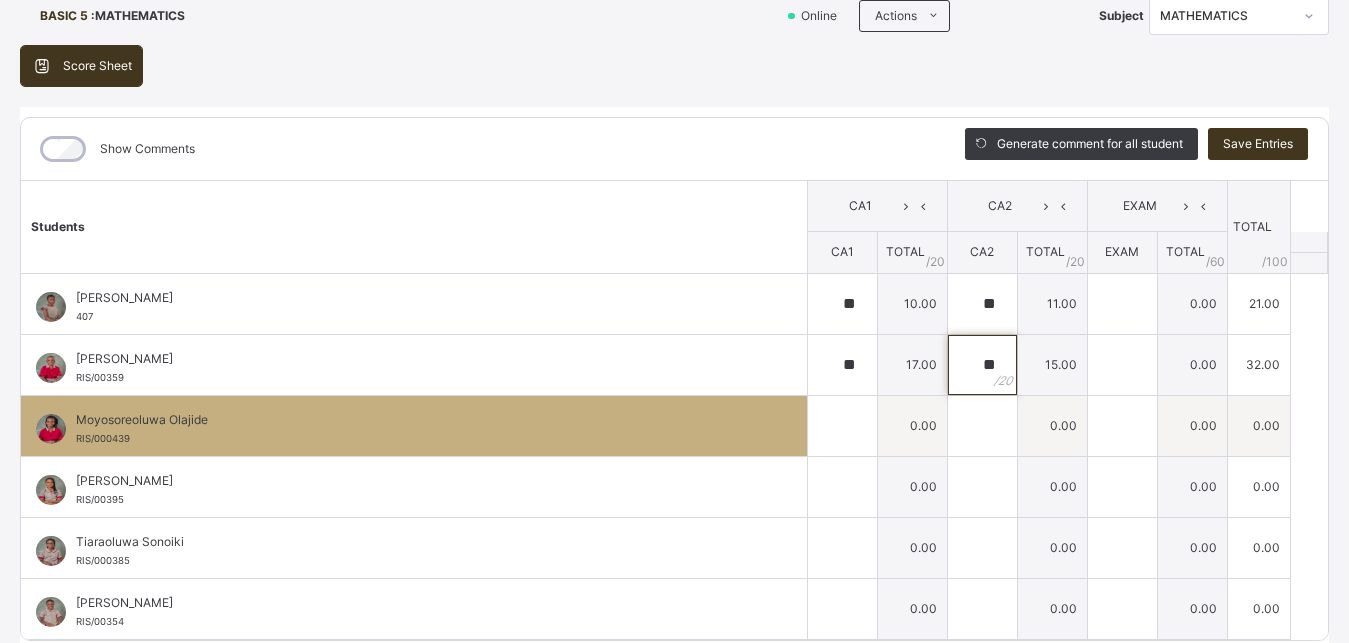 type on "**" 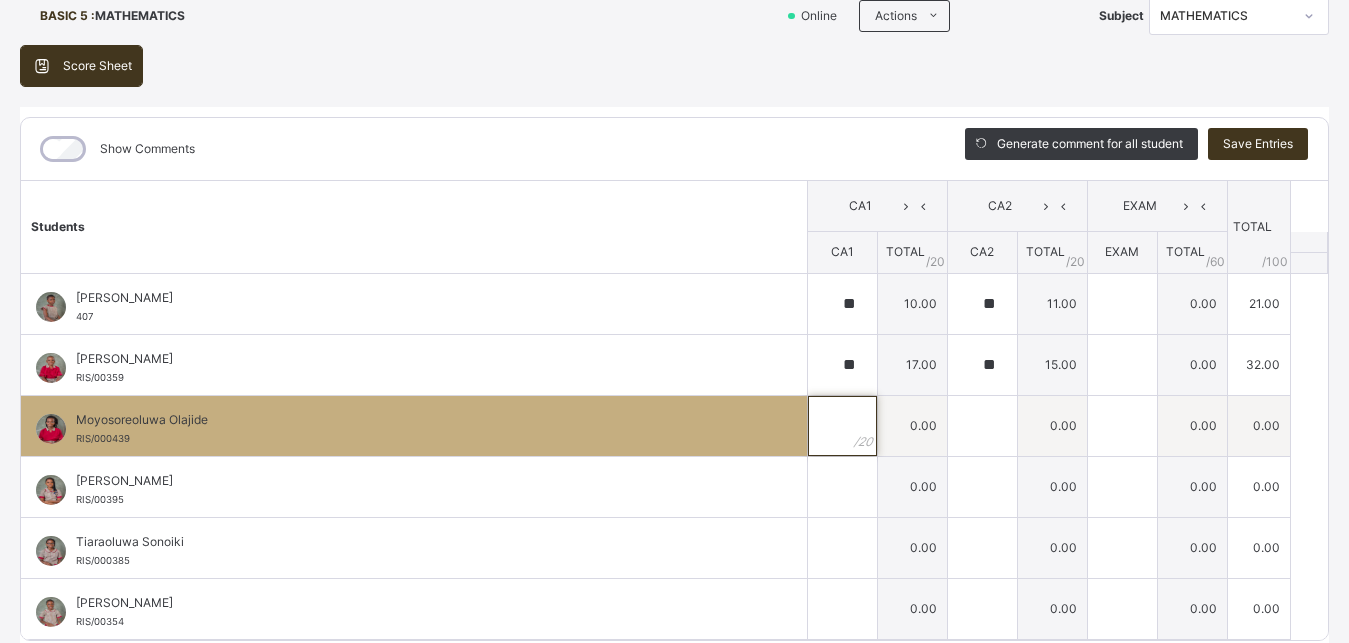 click at bounding box center [842, 426] 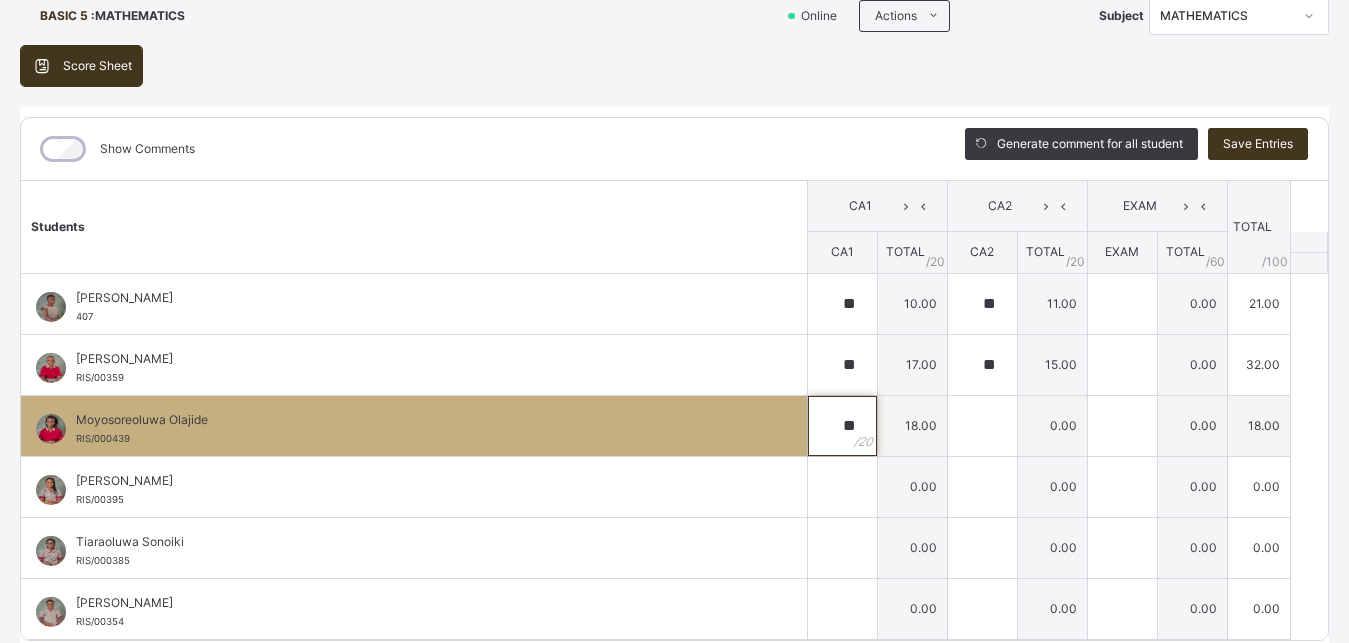 type on "**" 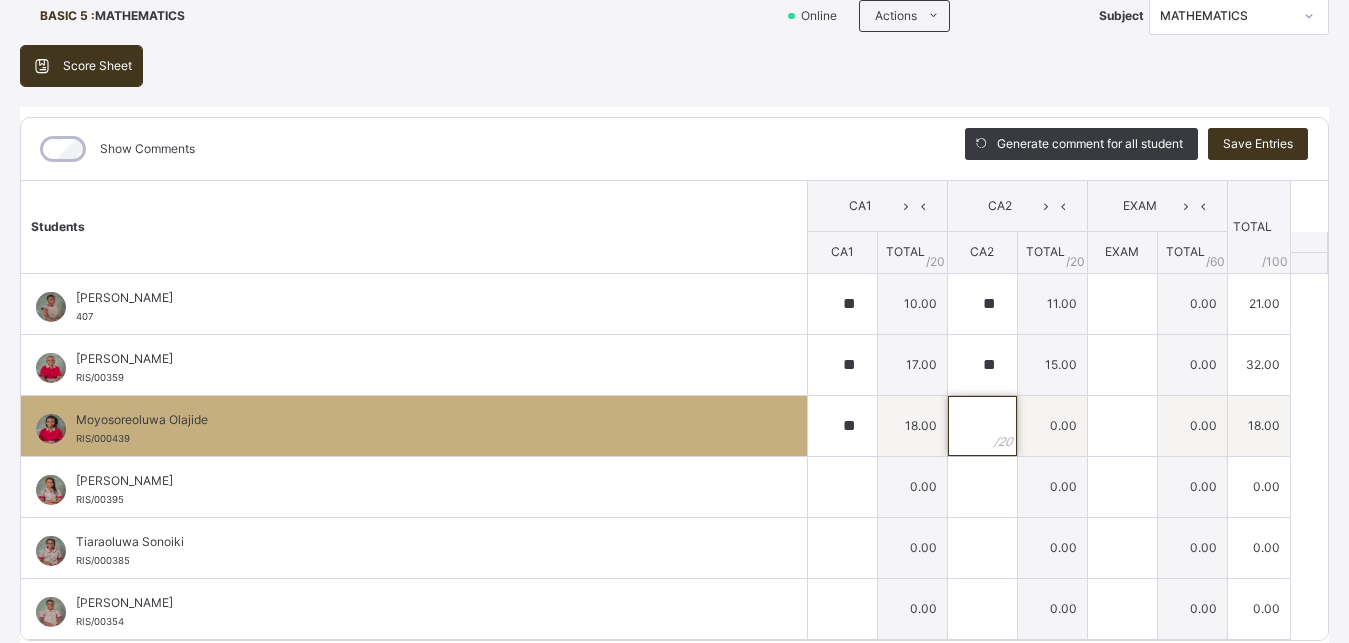 click at bounding box center (982, 426) 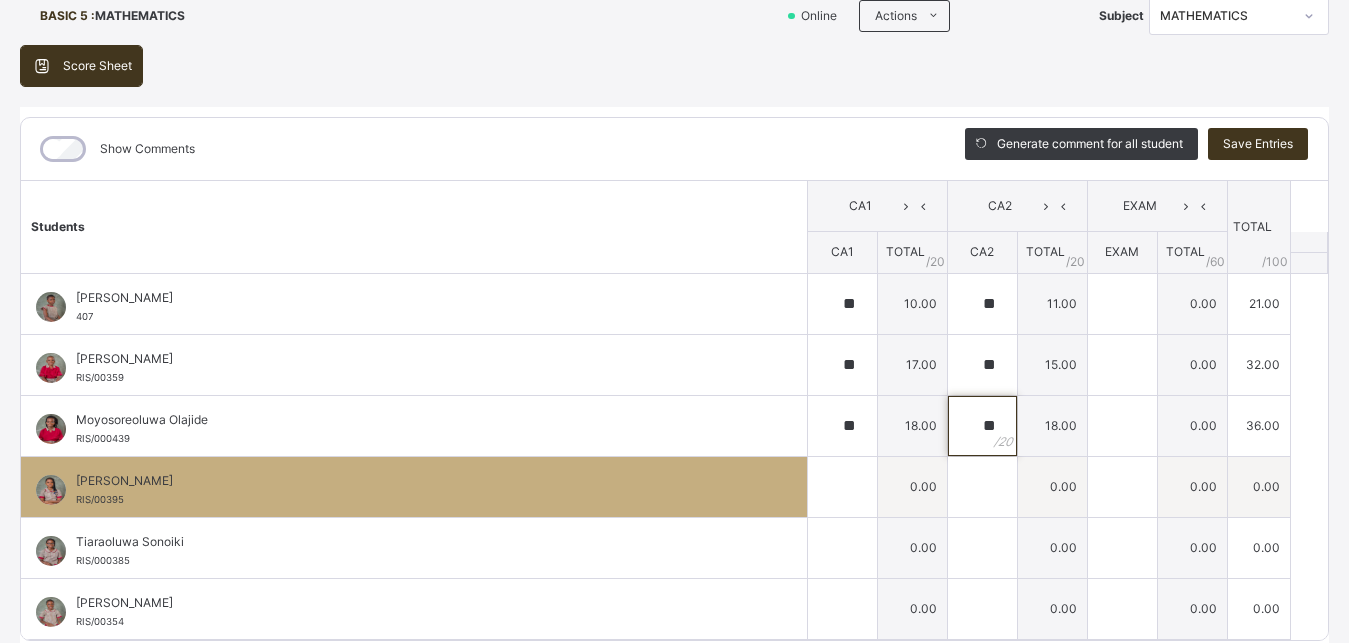 type on "**" 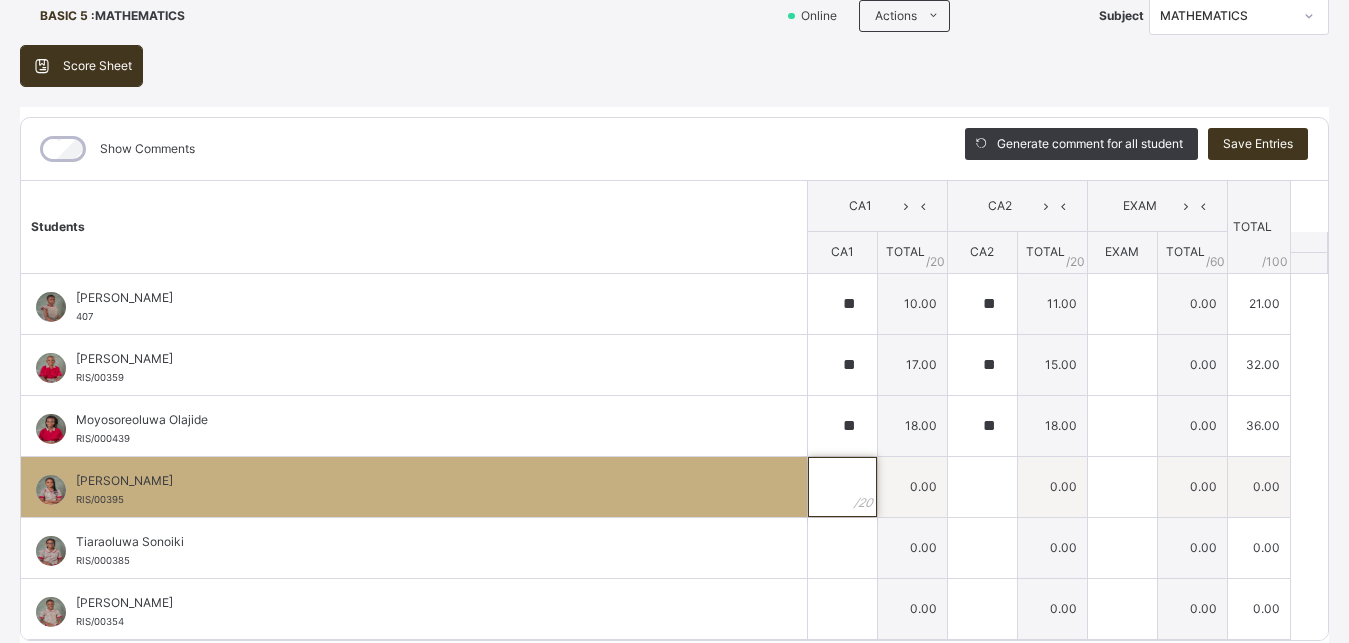 click at bounding box center [842, 487] 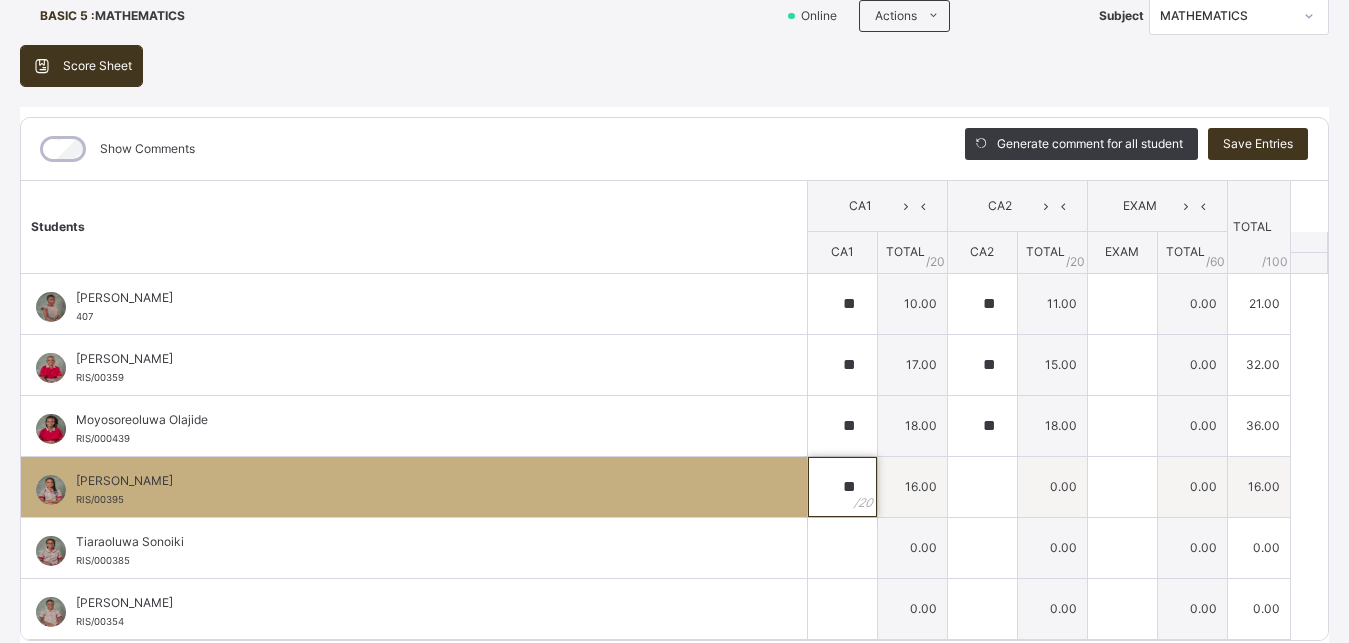 type on "**" 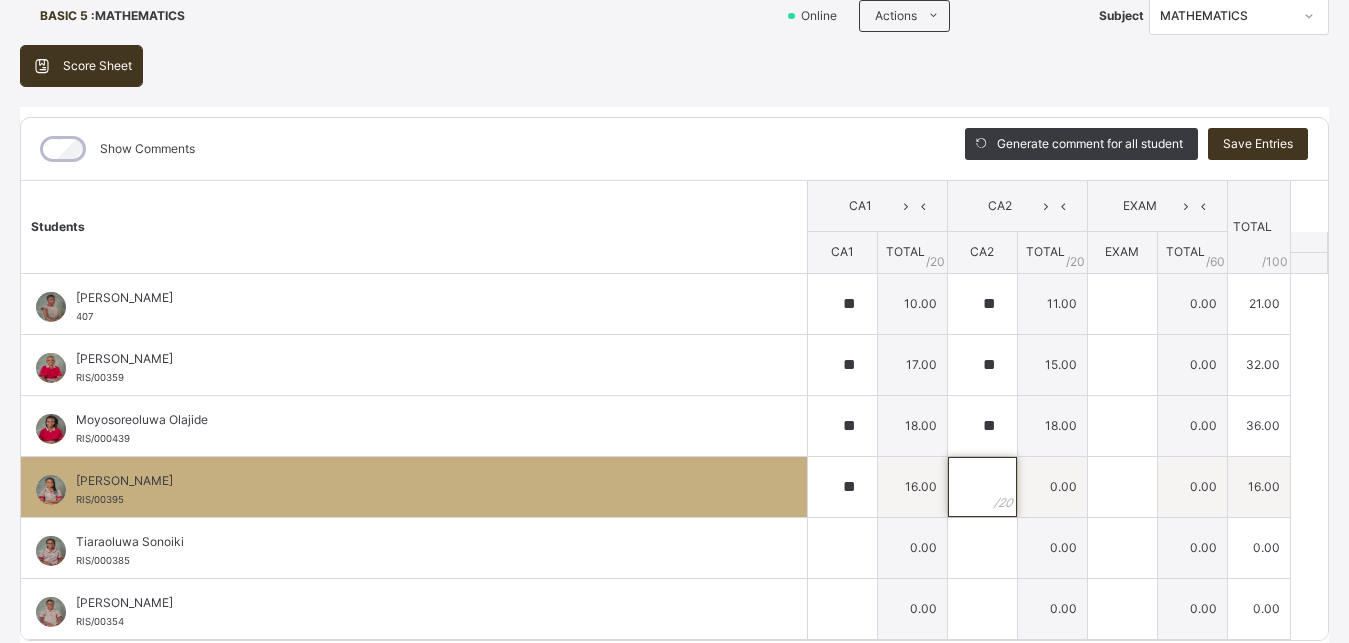 click at bounding box center (982, 487) 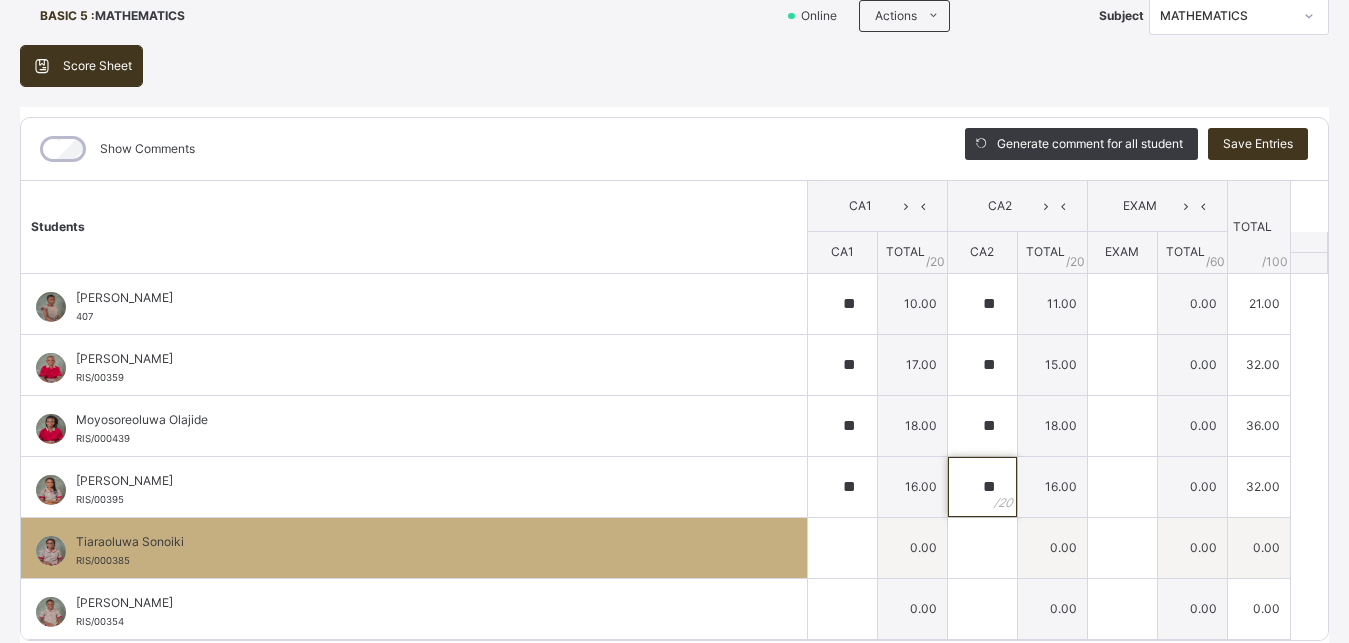 type on "**" 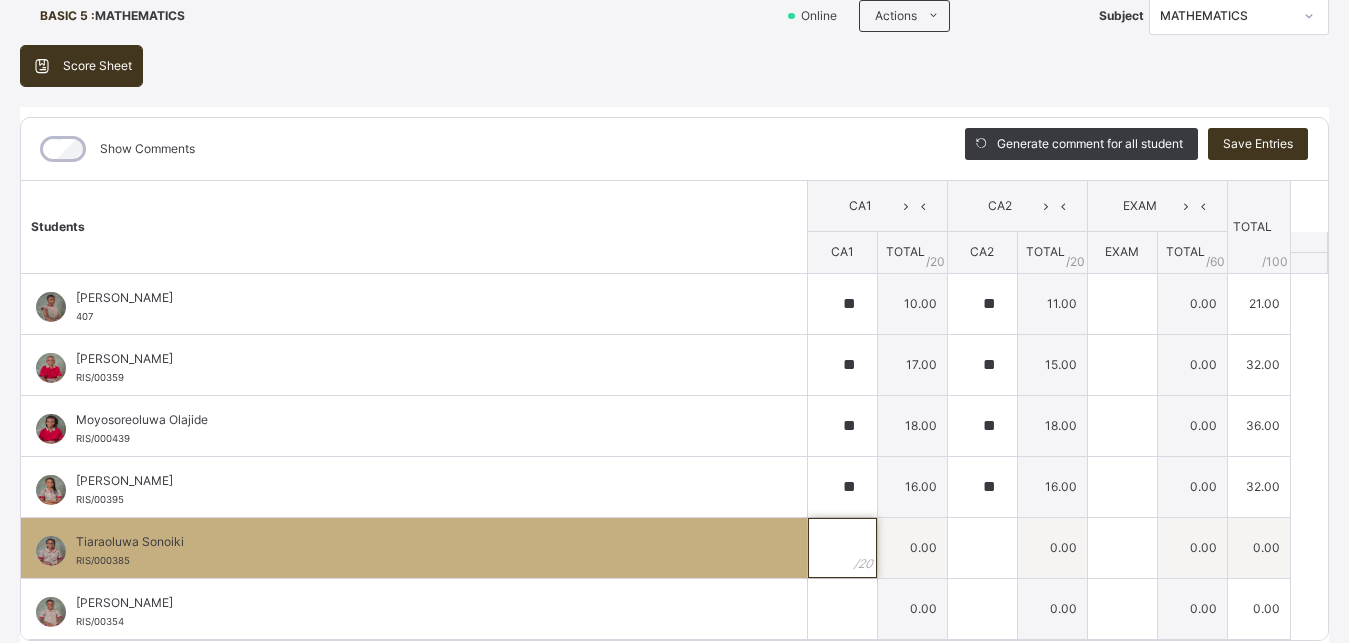 click at bounding box center (842, 548) 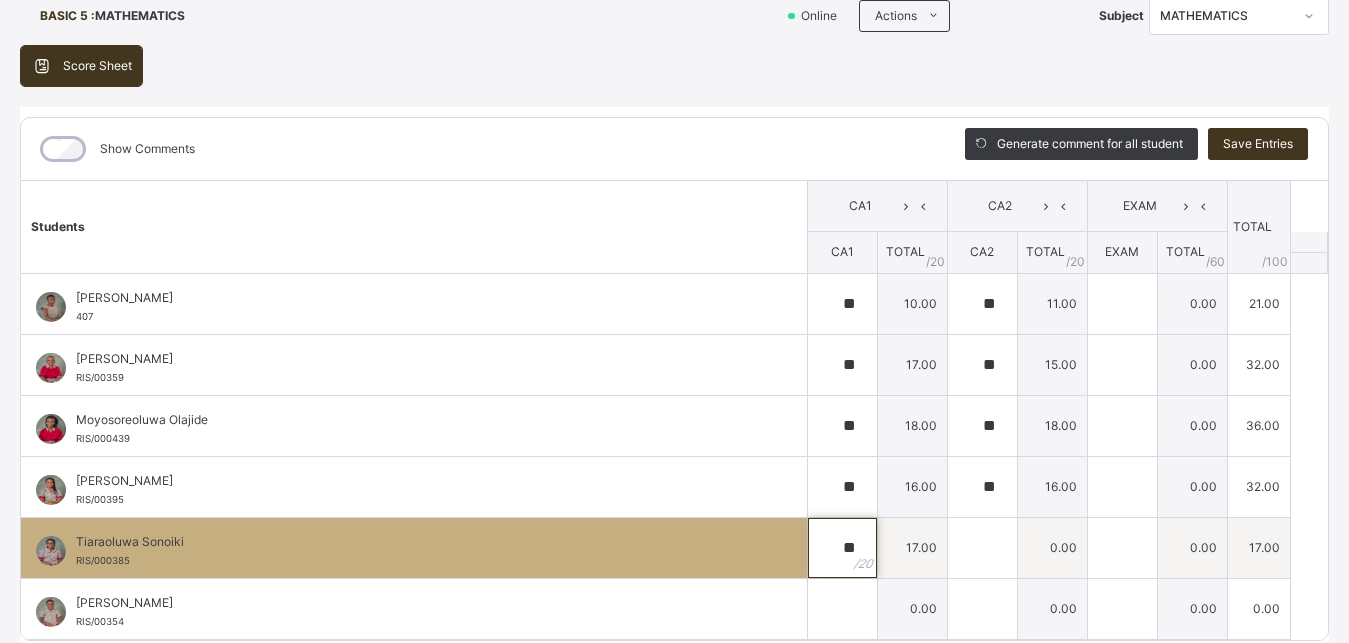 type on "**" 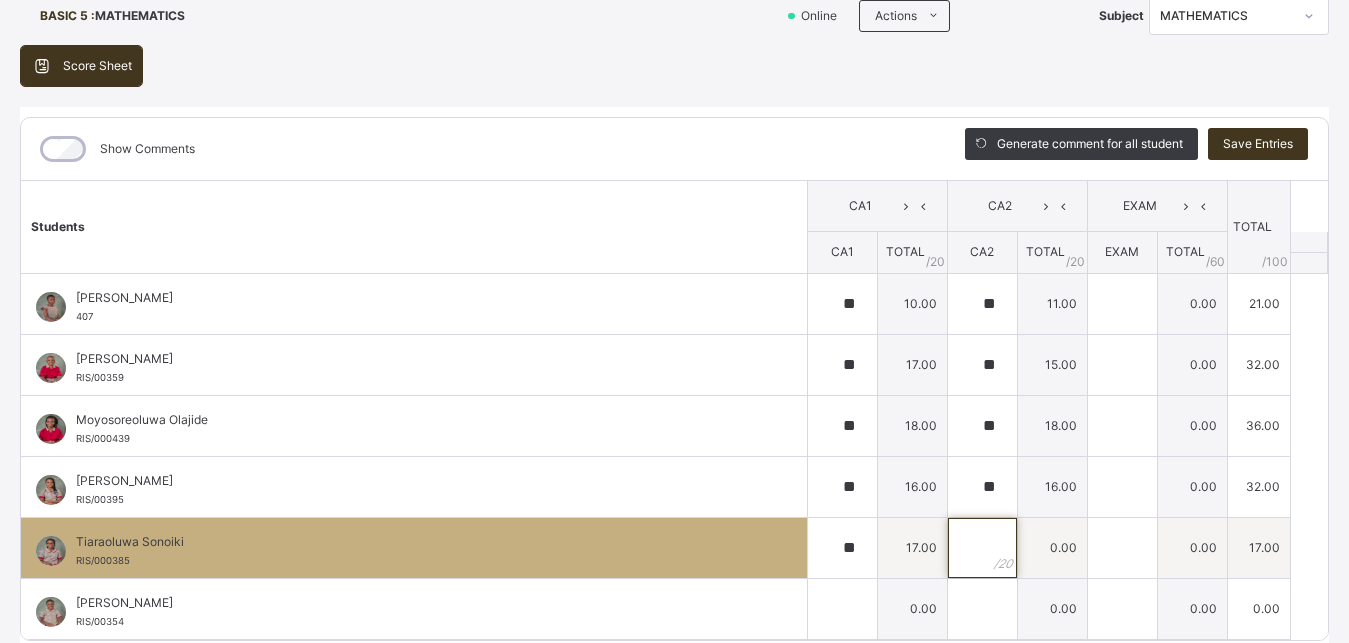 click at bounding box center (982, 548) 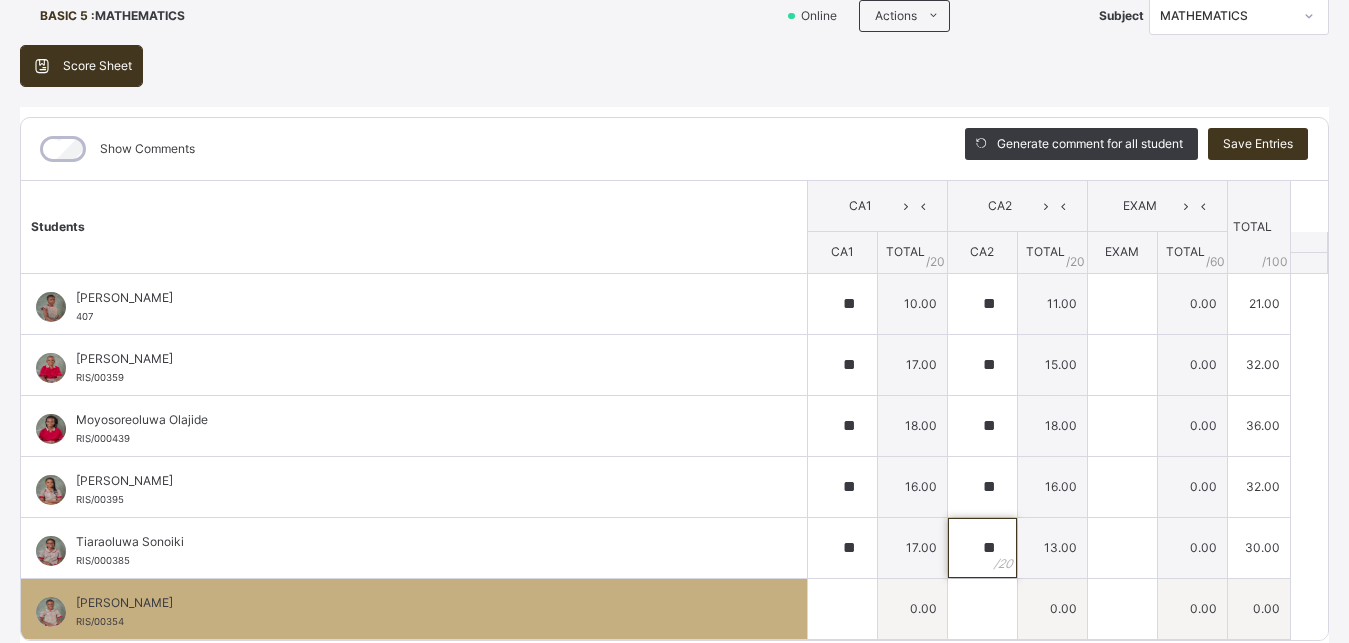 type on "**" 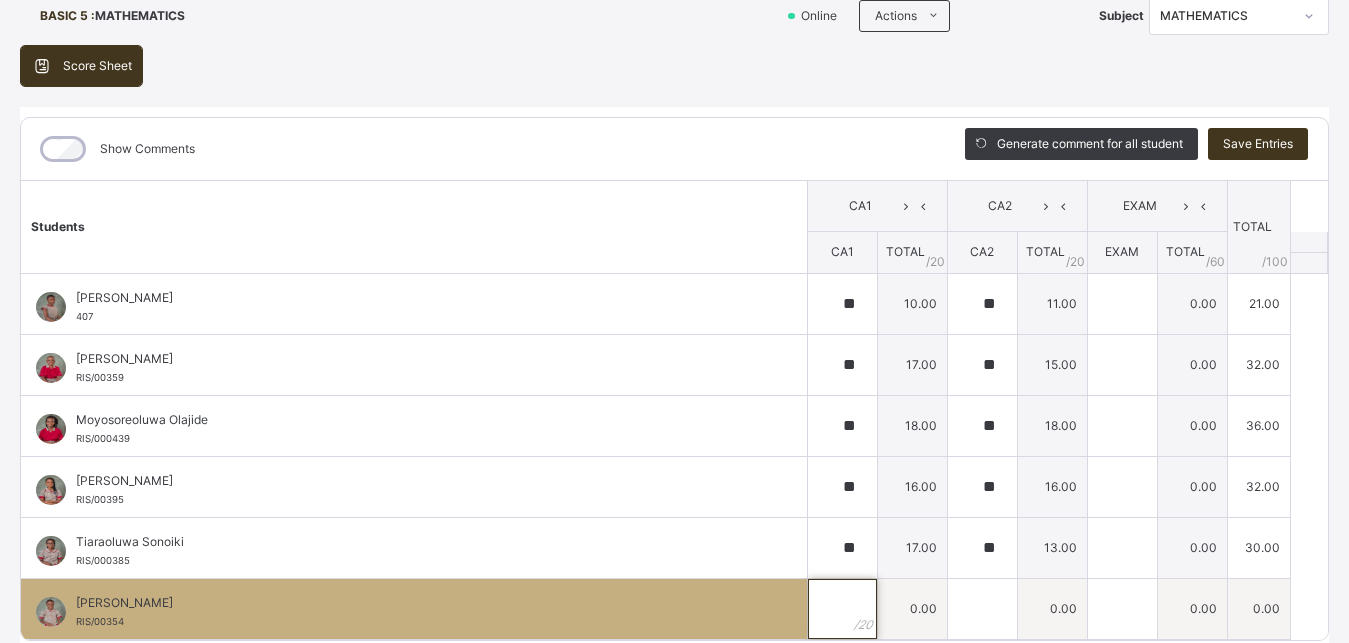 click at bounding box center (842, 609) 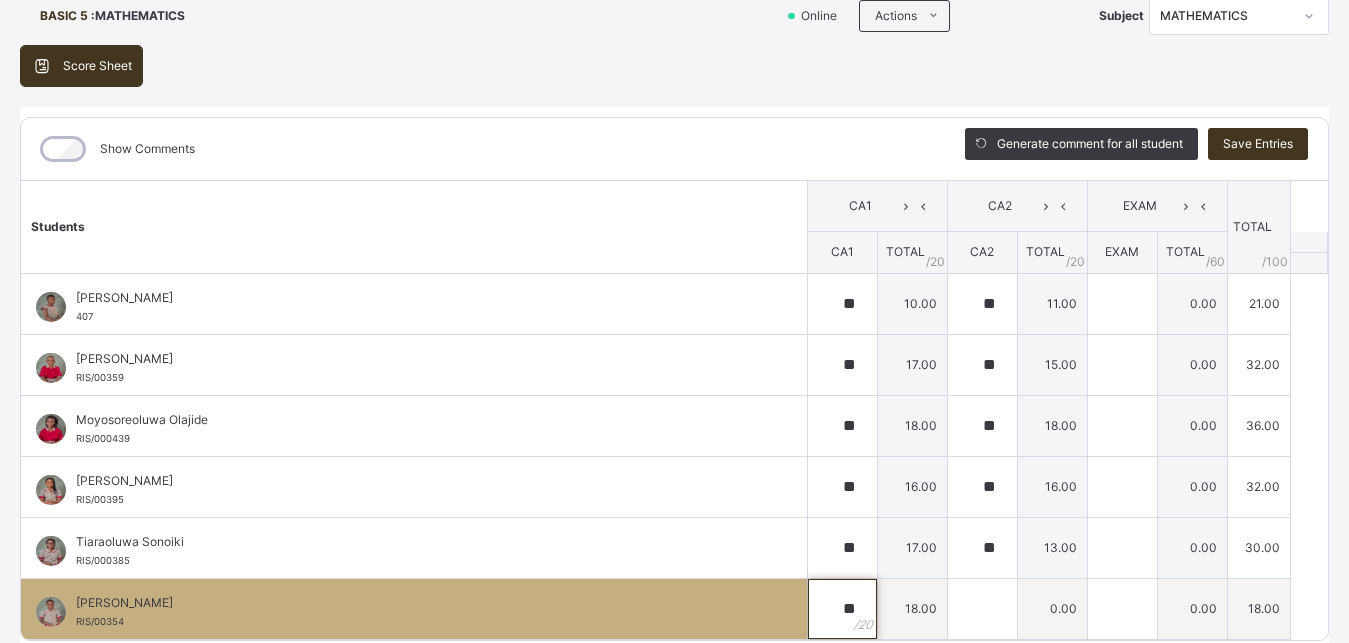 type on "**" 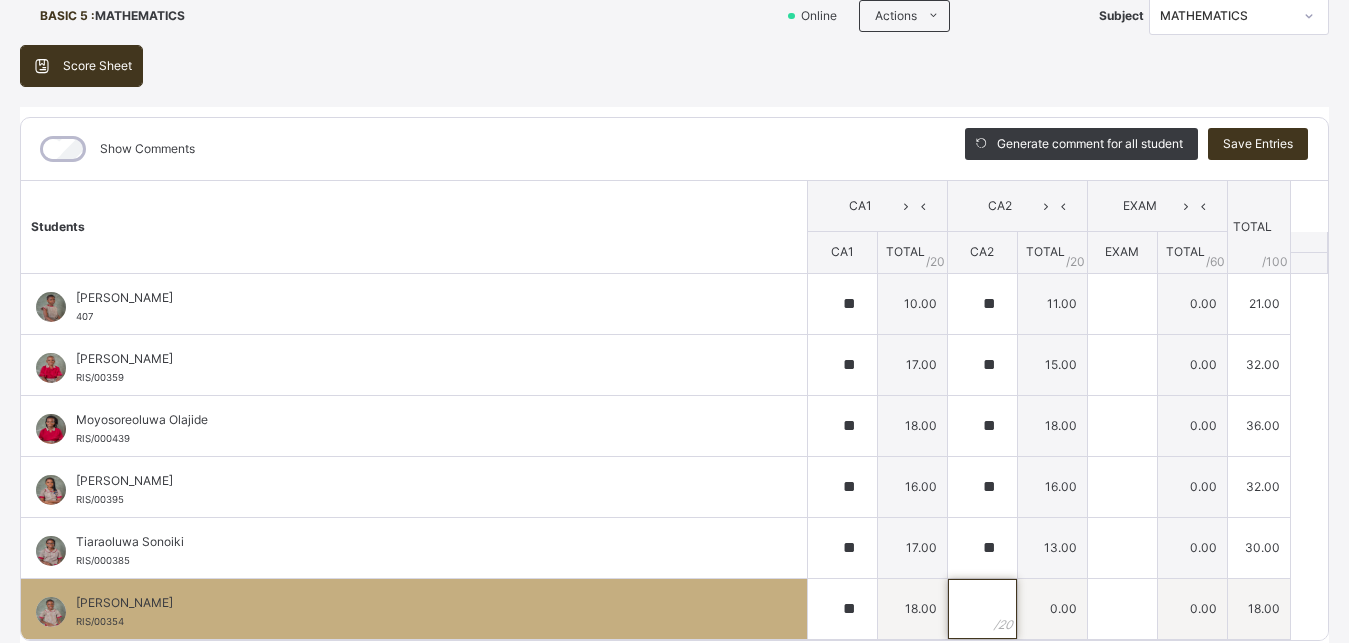 click at bounding box center (982, 609) 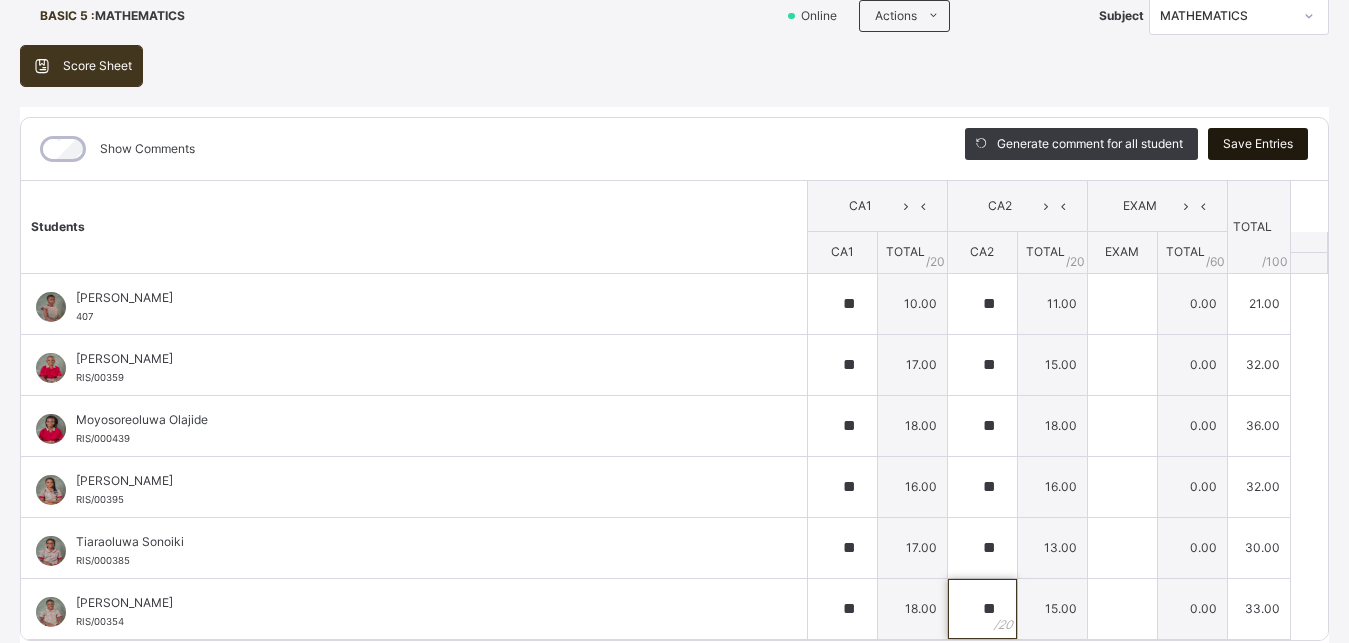 type on "**" 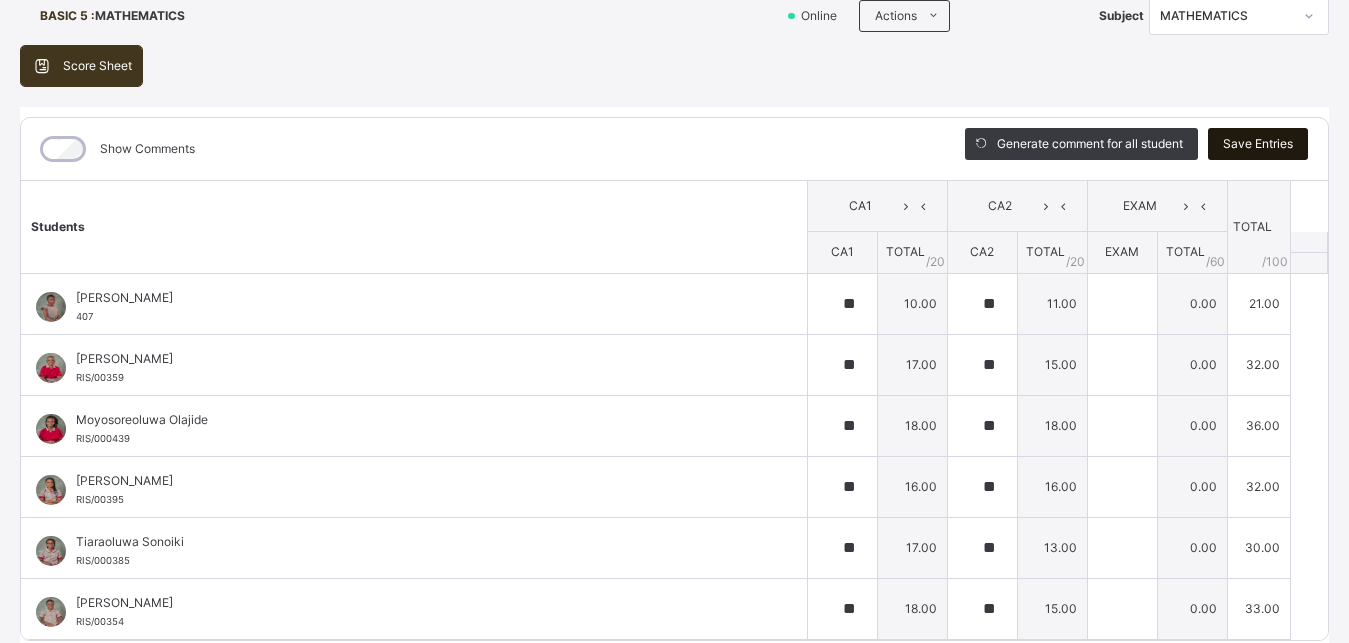 click on "Save Entries" at bounding box center [1258, 144] 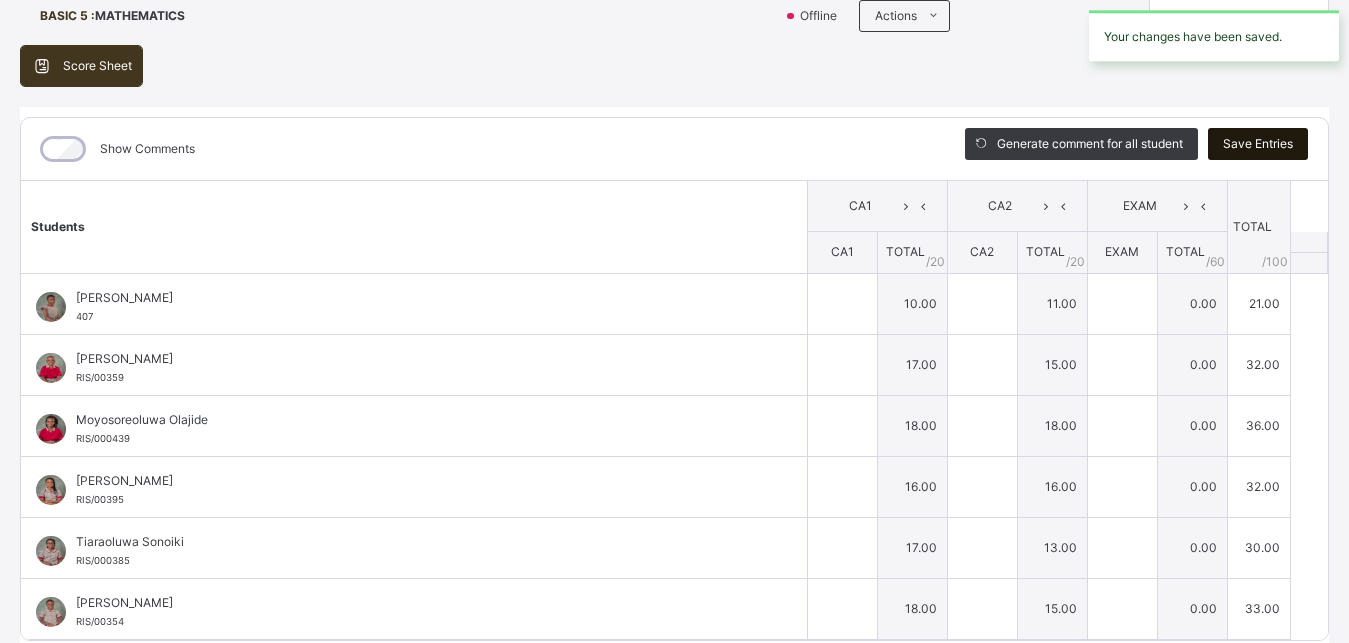type on "**" 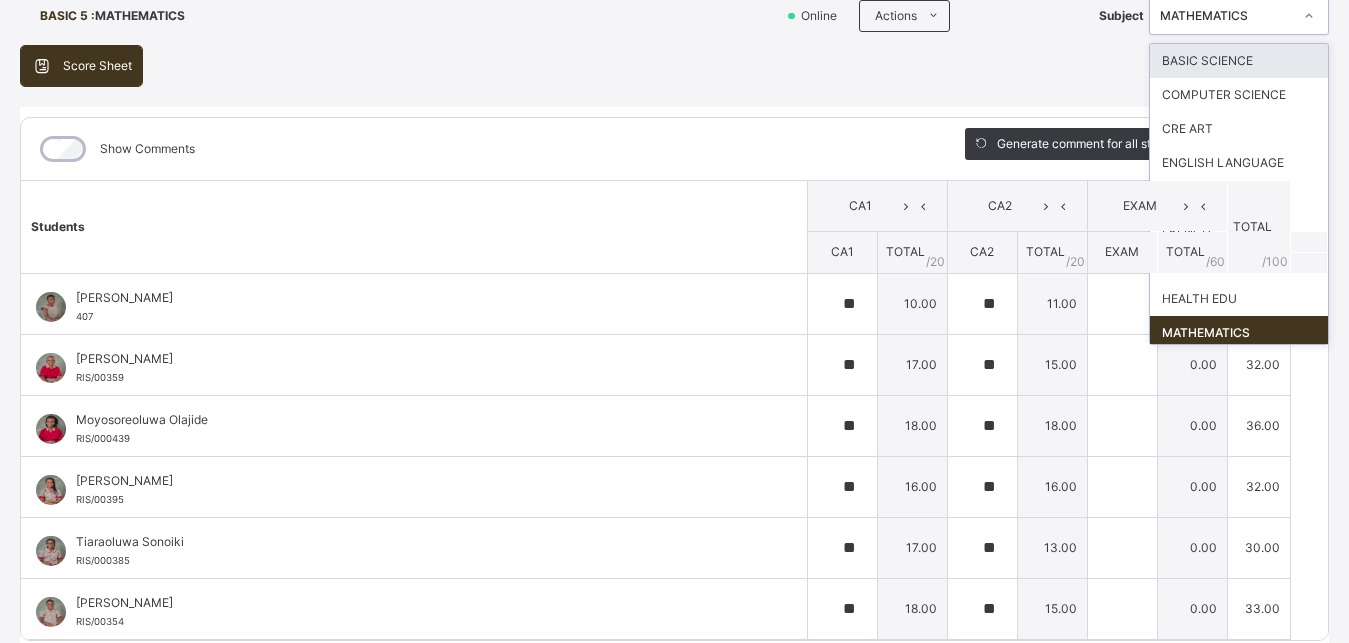 click on "MATHEMATICS" at bounding box center (1226, 16) 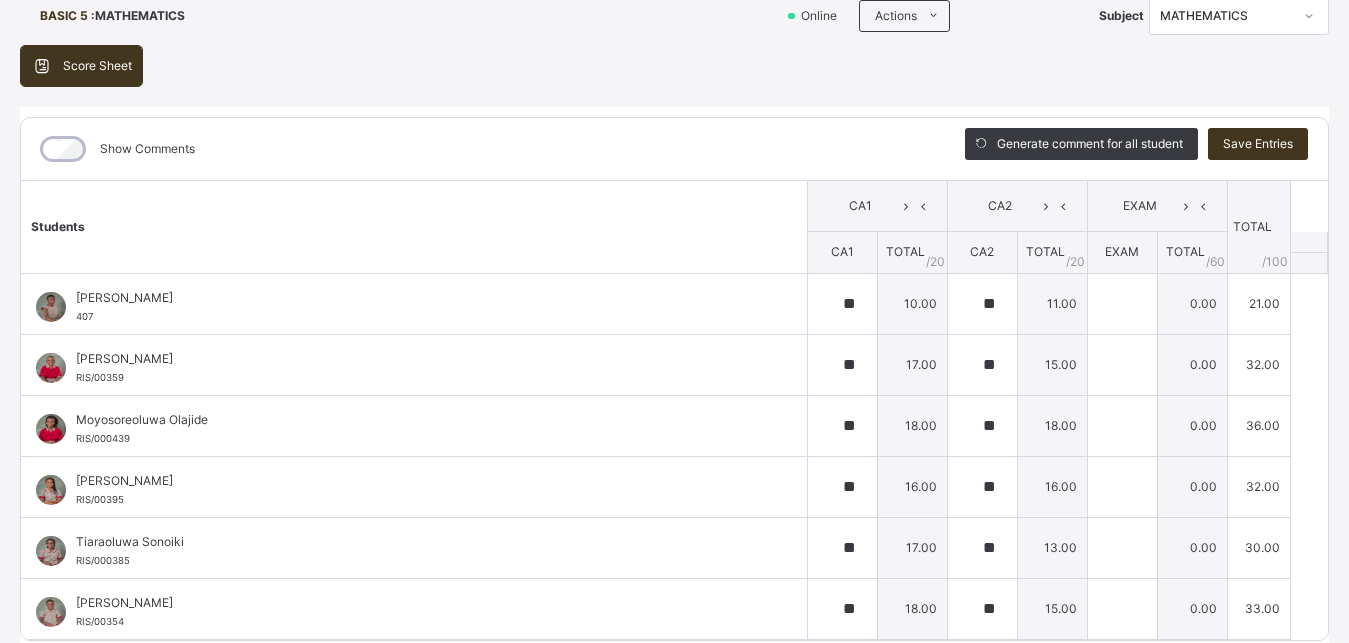 click on "BASIC 5   :   MATHEMATICS Online Actions  Download Empty Score Sheet  Upload/map score sheet Subject  MATHEMATICS [GEOGRAPHIC_DATA] Date: [DATE] 6:58:05 am Score Sheet Score Sheet Show Comments   Generate comment for all student   Save Entries Class Level:  BASIC 5   Subject:  MATHEMATICS Session:  2024/2025 Session Session:  3RD TERM Students [GEOGRAPHIC_DATA] CA2 EXAM TOTAL /100 Comment CA1 TOTAL / 20 CA2 TOTAL / 20 EXAM TOTAL / 60 [PERSON_NAME] 407 [PERSON_NAME] 407 ** 10.00 ** 11.00 0.00 21.00 Generate comment 0 / 250   ×   Subject Teacher’s Comment Generate and see in full the comment developed by the AI with an option to regenerate the comment JS [PERSON_NAME]   407   Total 21.00  / 100.00 [PERSON_NAME] Bot   Regenerate     Use this comment   [PERSON_NAME] RIS/00359 [PERSON_NAME] RIS/00359 ** 17.00 ** 15.00 0.00 32.00 Generate comment 0 / 250   ×   Subject Teacher’s Comment Generate and see in full the comment developed by the AI with an option to regenerate the comment JS [PERSON_NAME]" at bounding box center (674, 319) 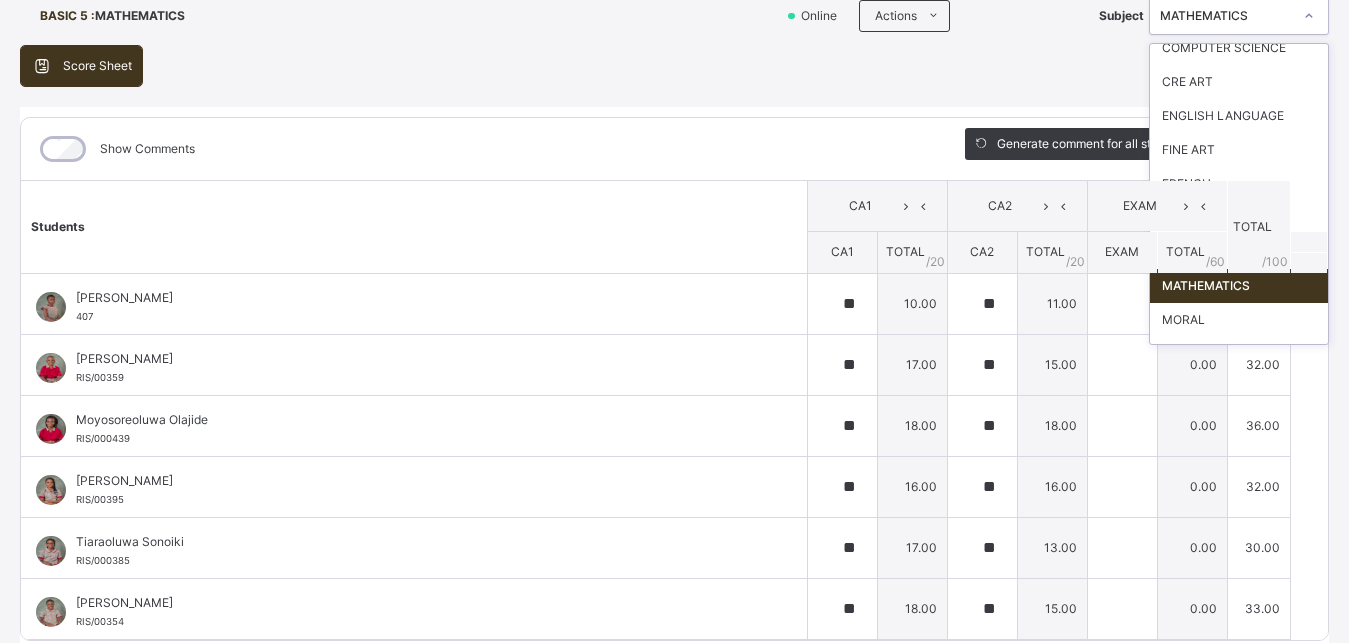 scroll, scrollTop: 49, scrollLeft: 0, axis: vertical 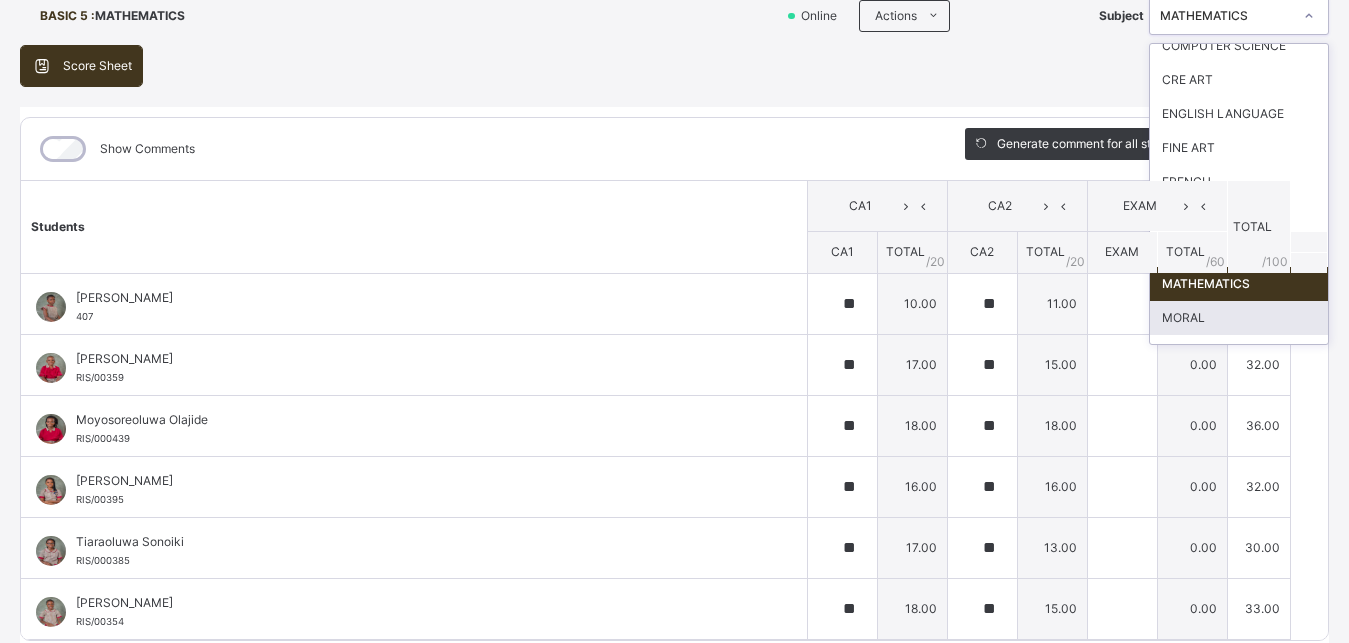 click on "MORAL" at bounding box center [1239, 318] 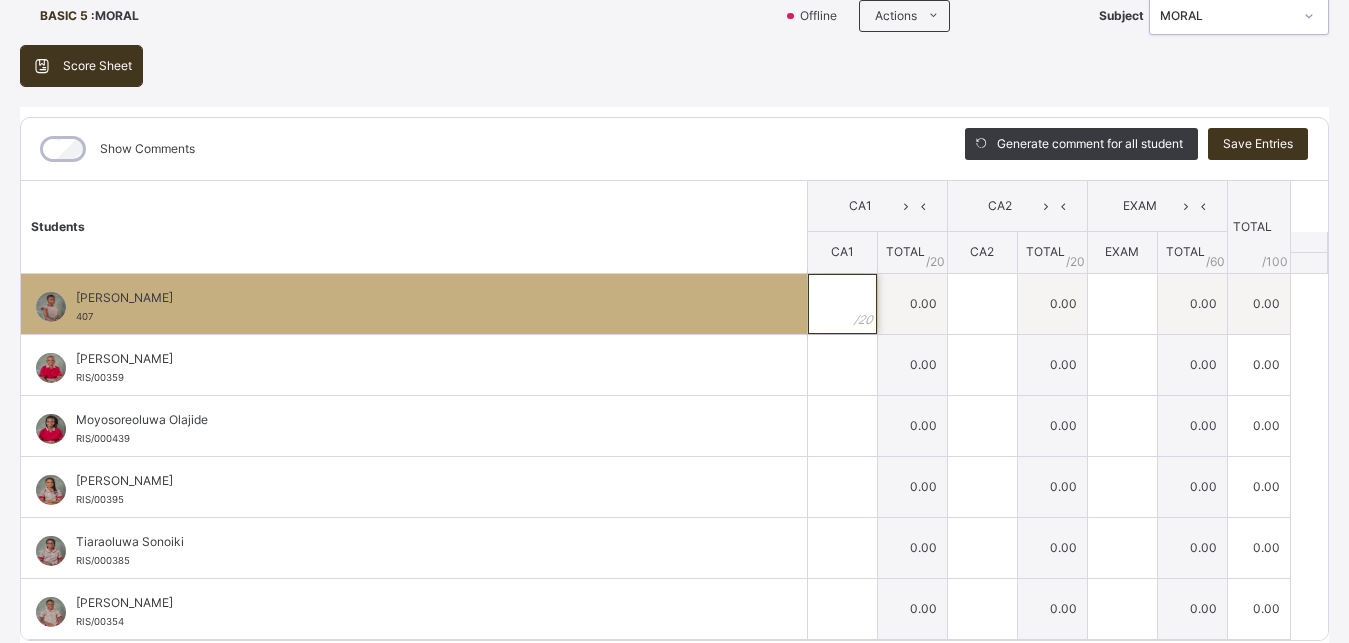 click at bounding box center [842, 304] 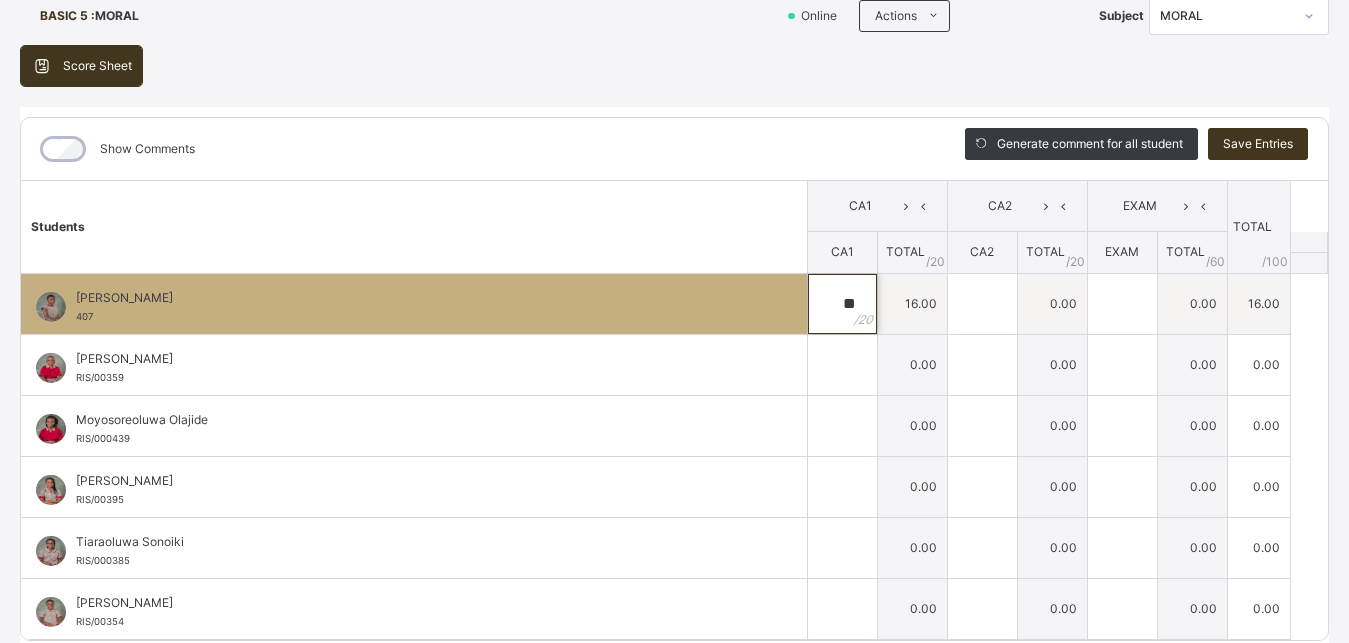 type on "**" 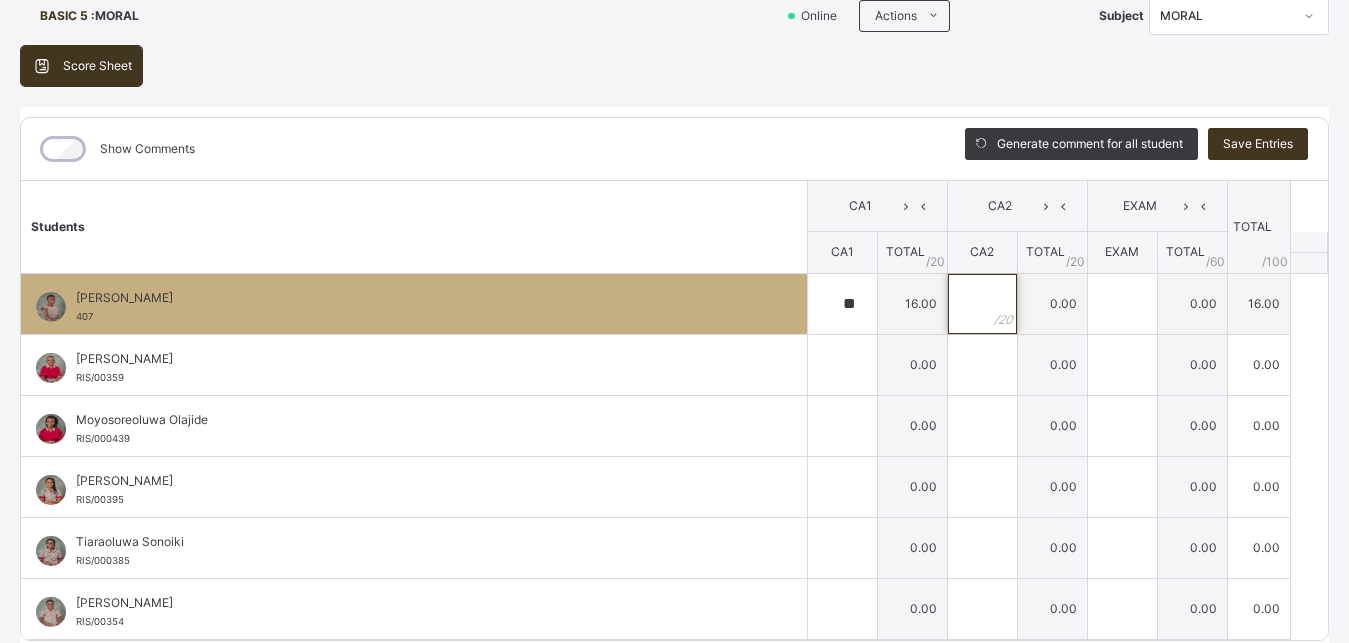 click at bounding box center (982, 304) 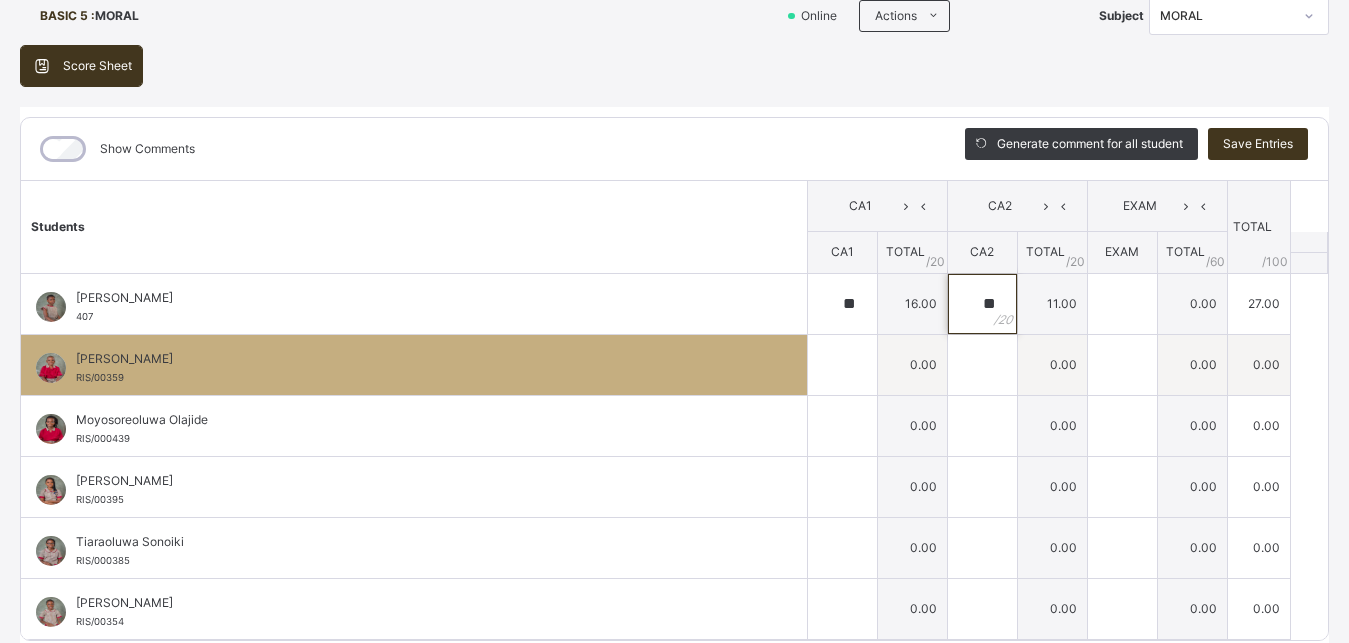 type on "**" 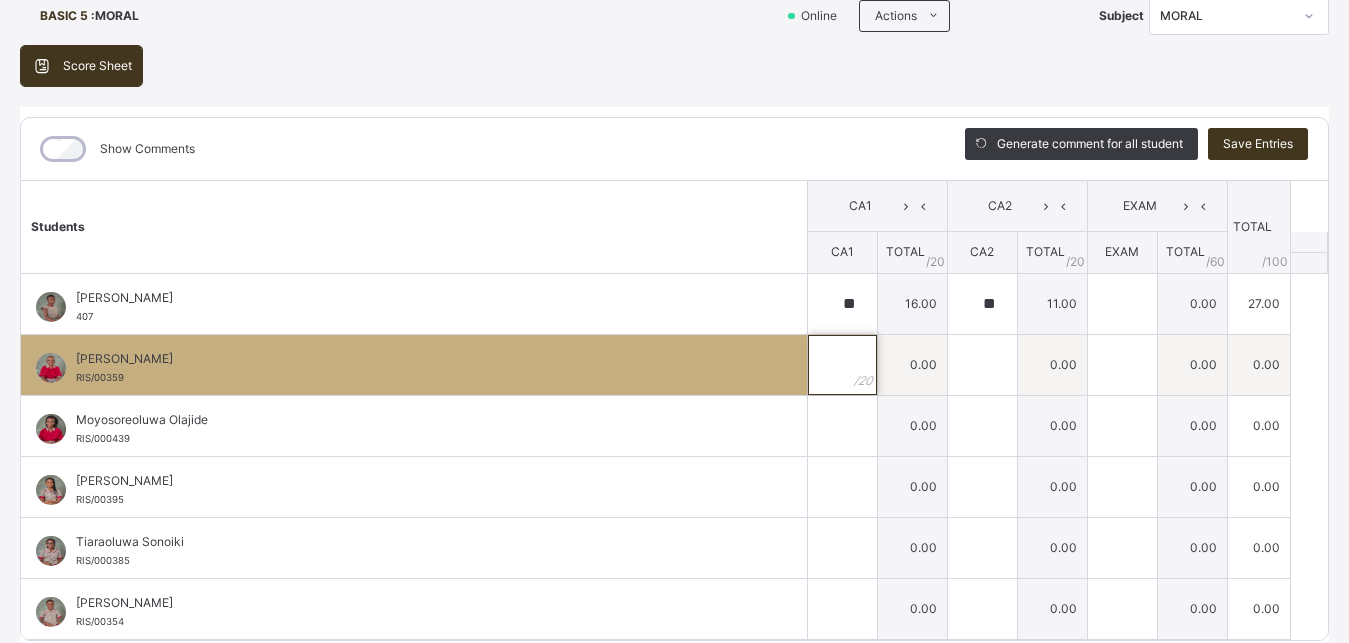click at bounding box center [842, 365] 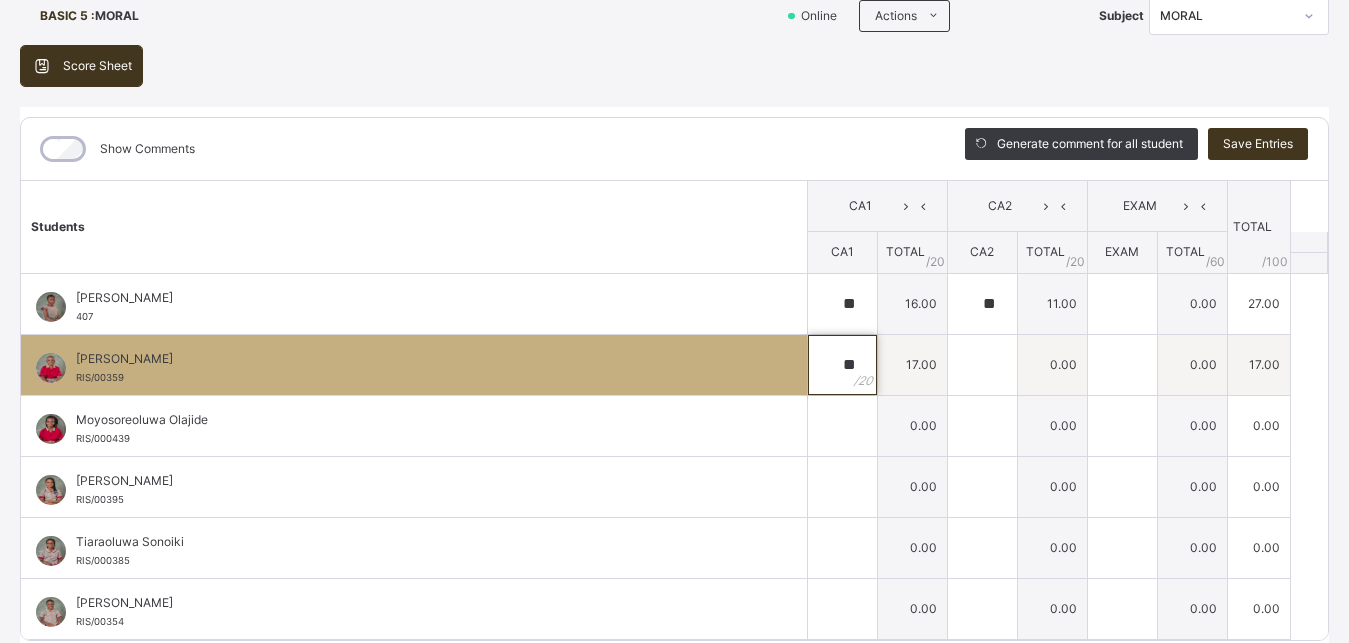 type on "**" 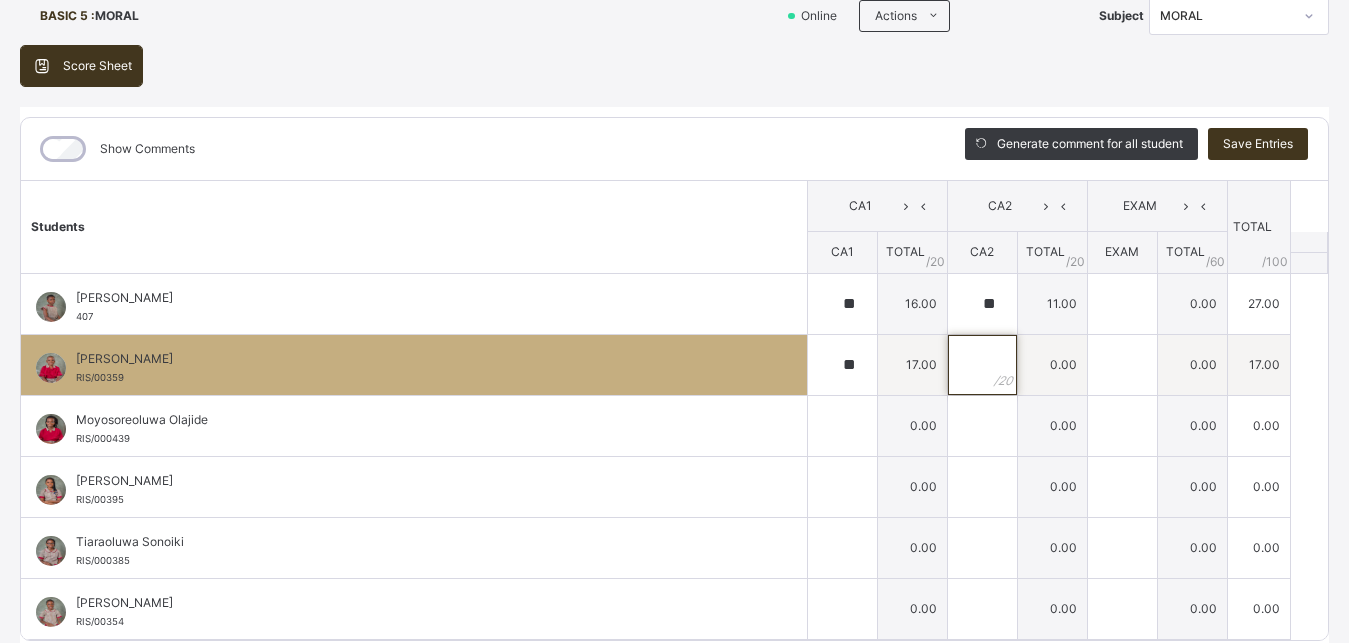 click at bounding box center [982, 365] 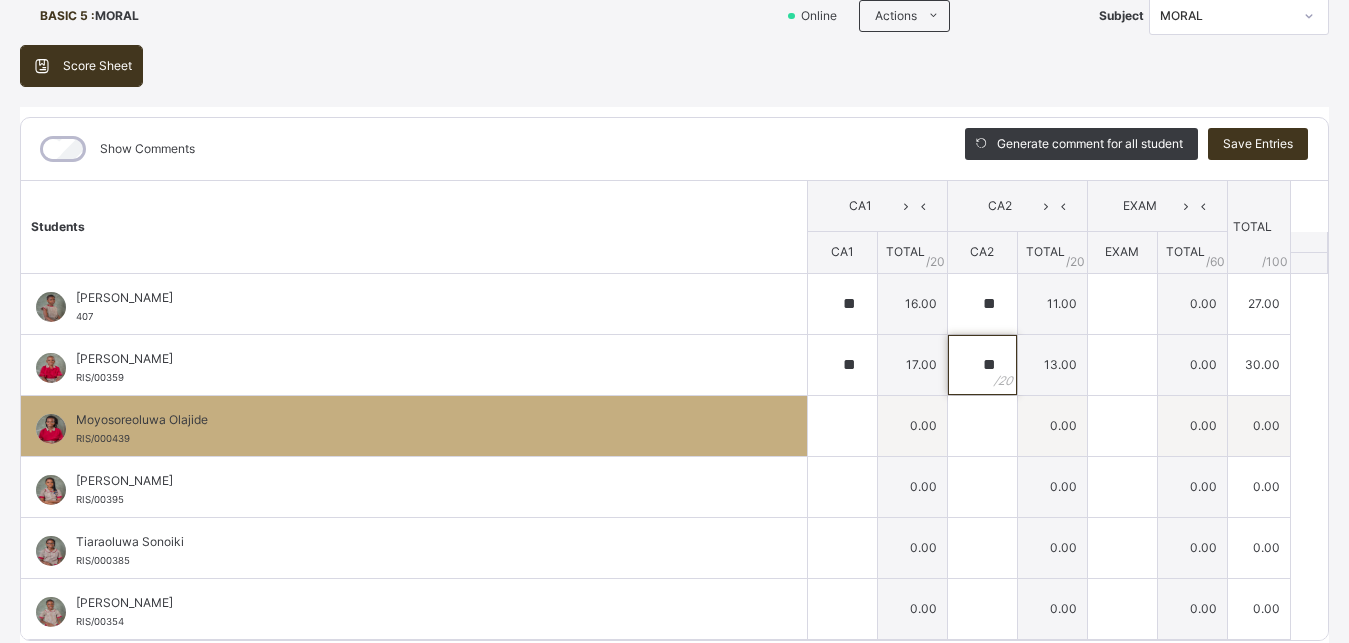 type on "**" 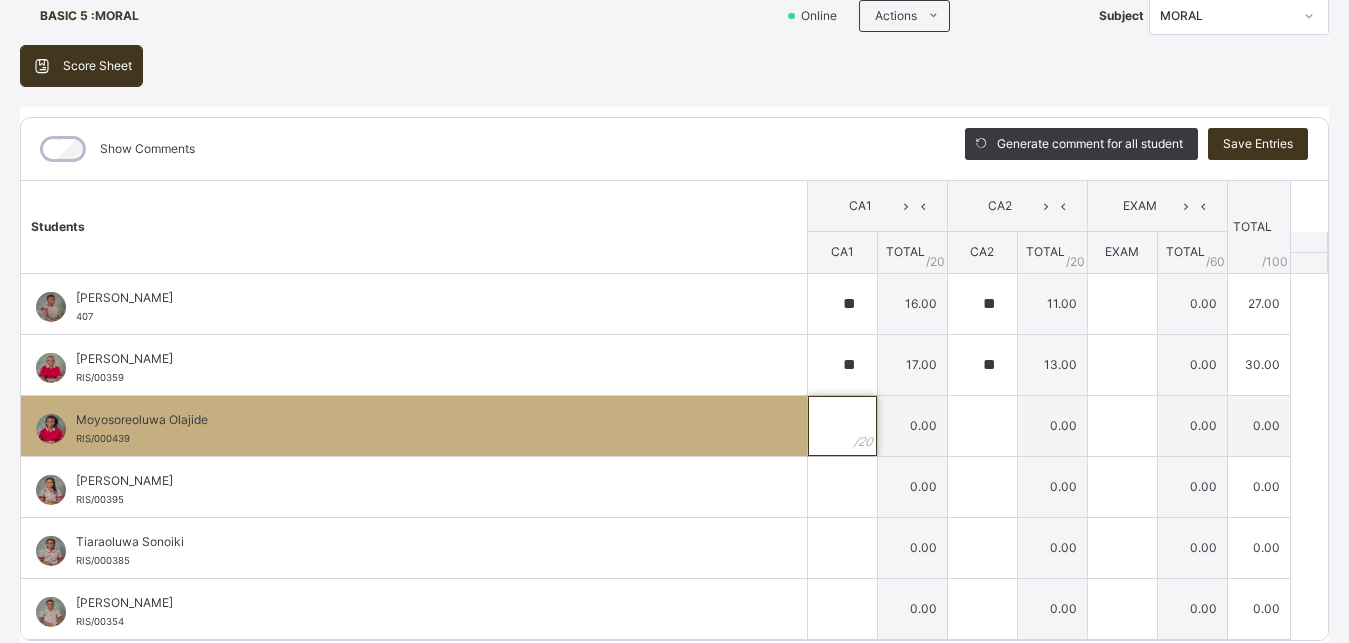 click at bounding box center [842, 426] 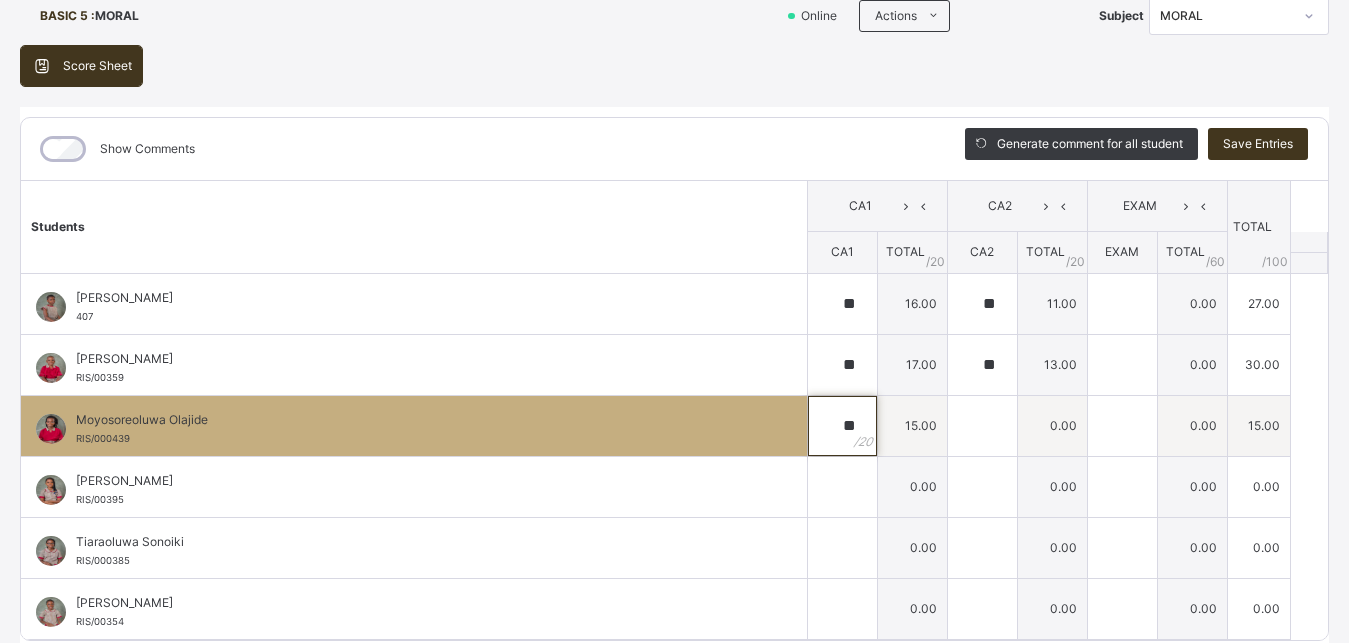 type on "**" 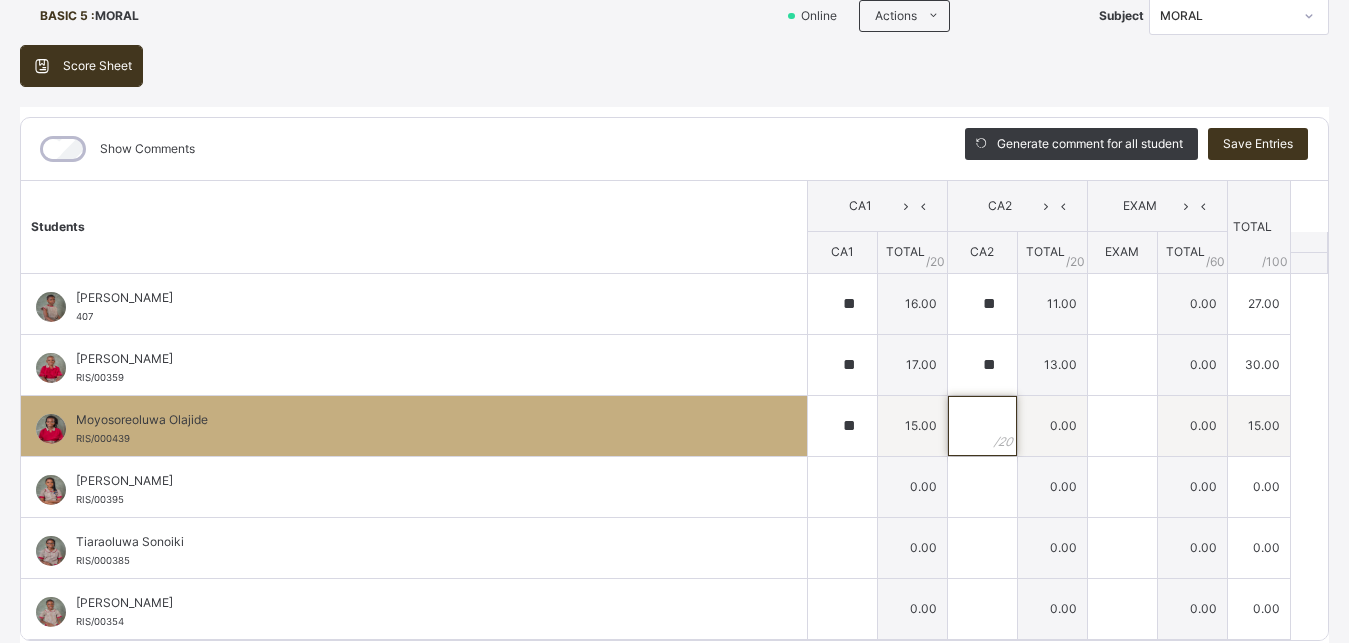 click at bounding box center (982, 426) 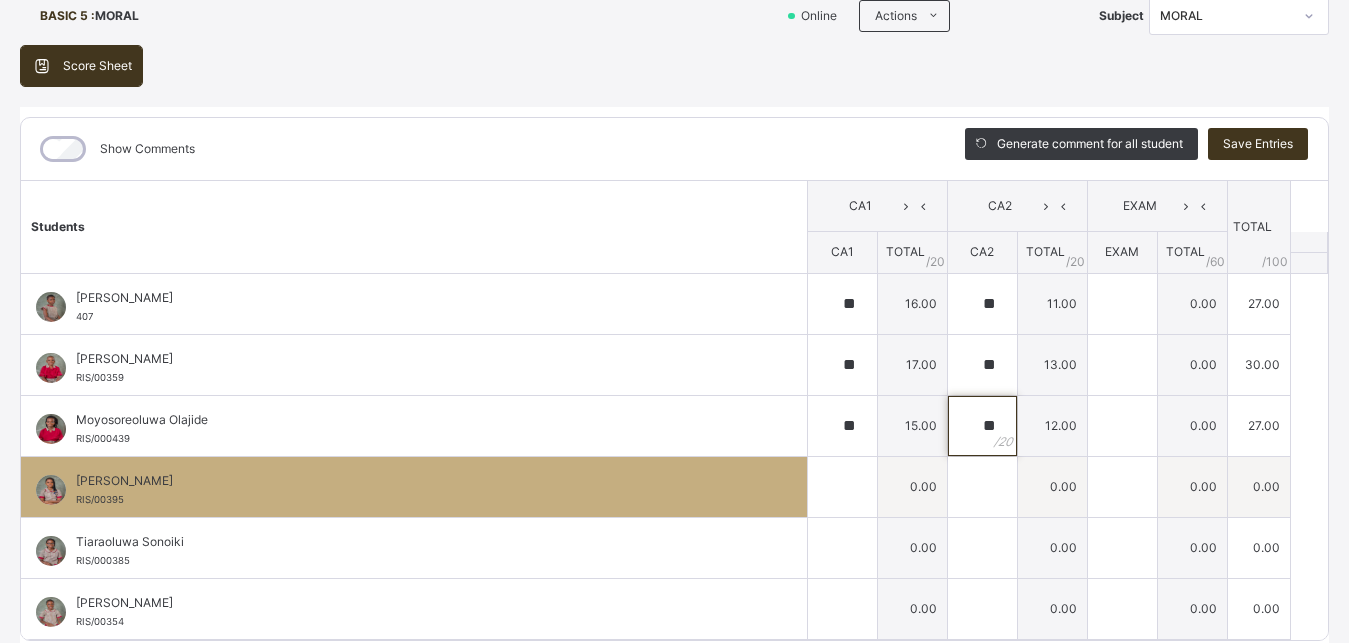 type on "**" 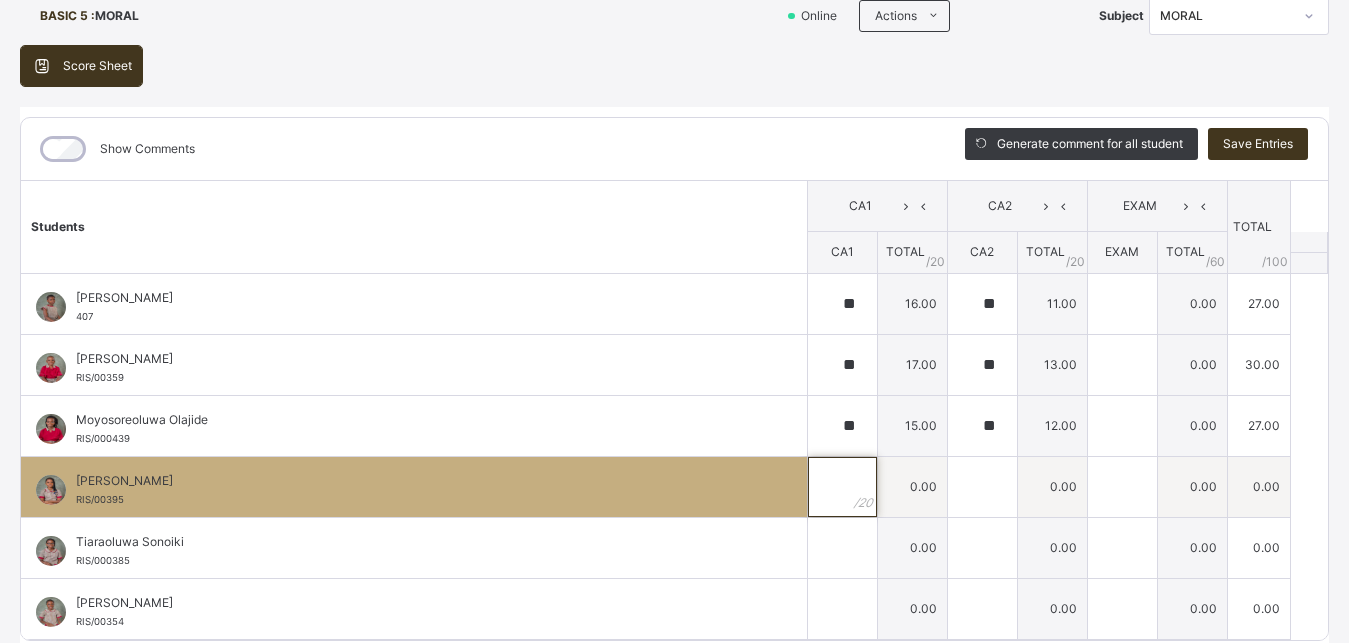 click at bounding box center [842, 487] 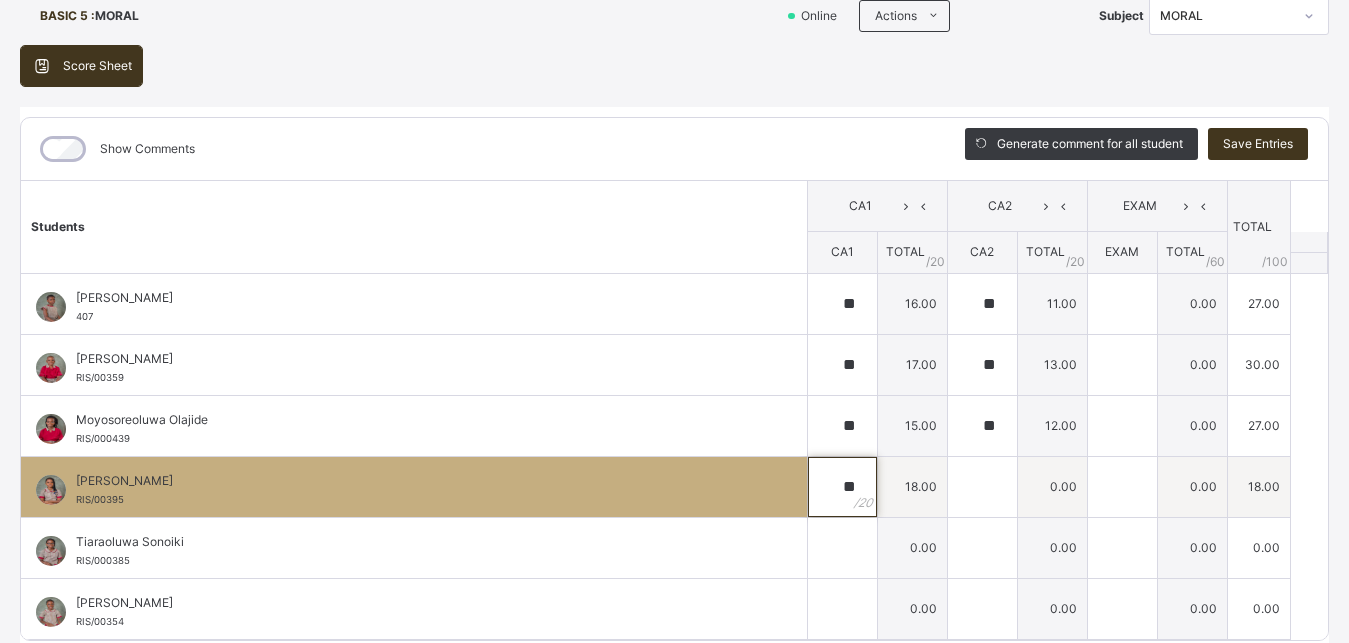 type on "**" 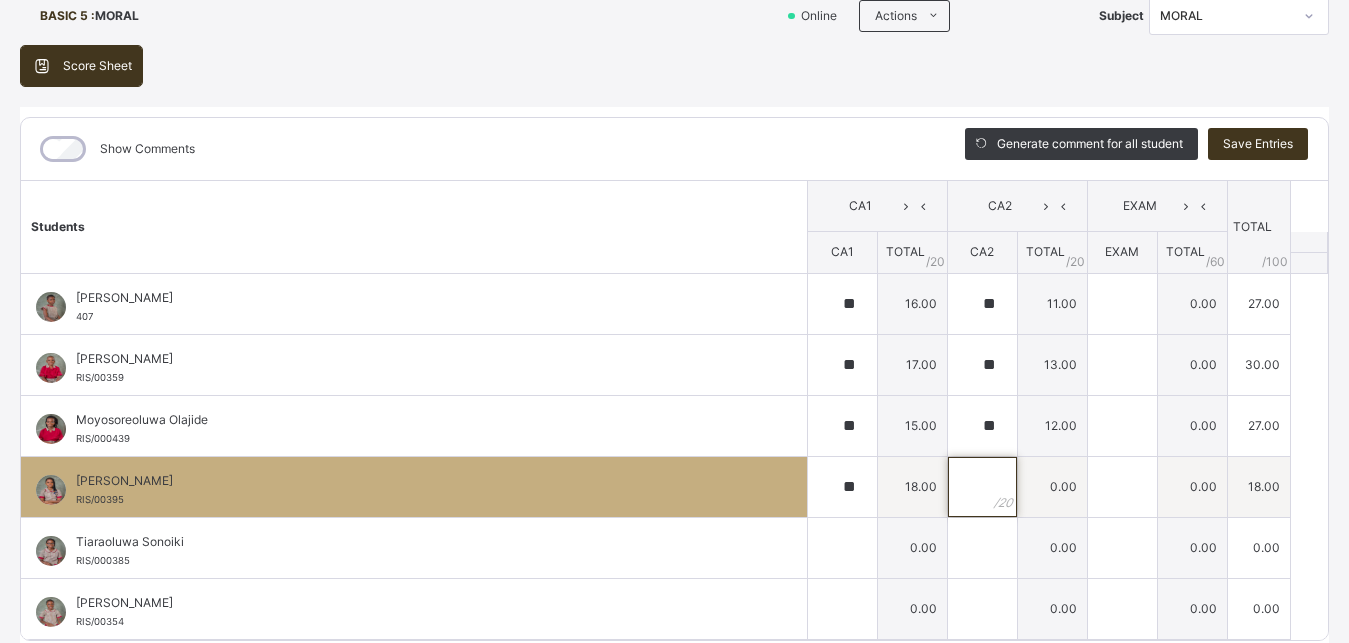 click at bounding box center (982, 487) 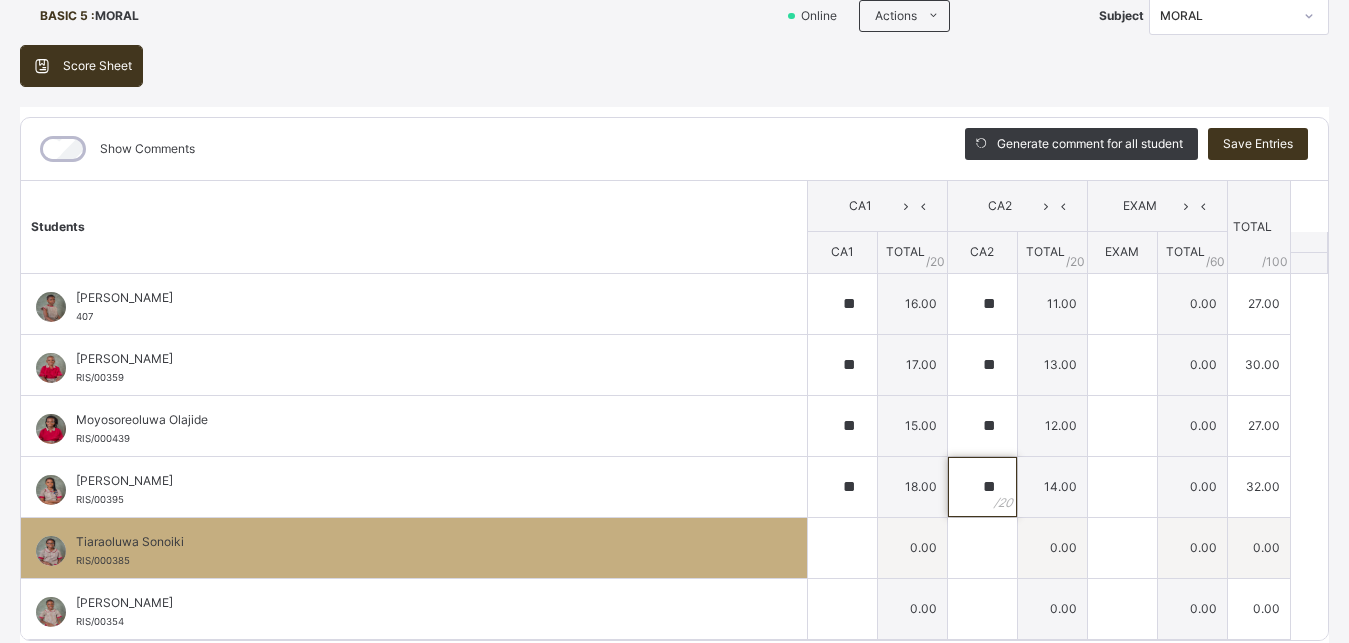 type on "**" 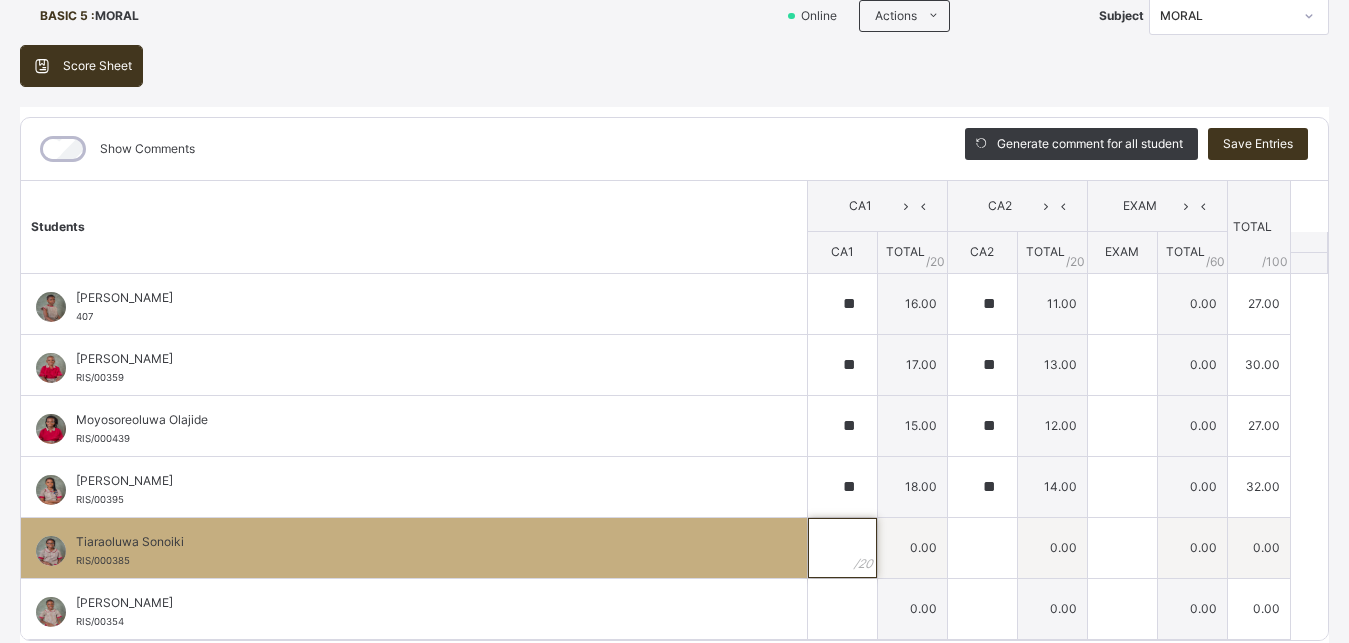click at bounding box center (842, 548) 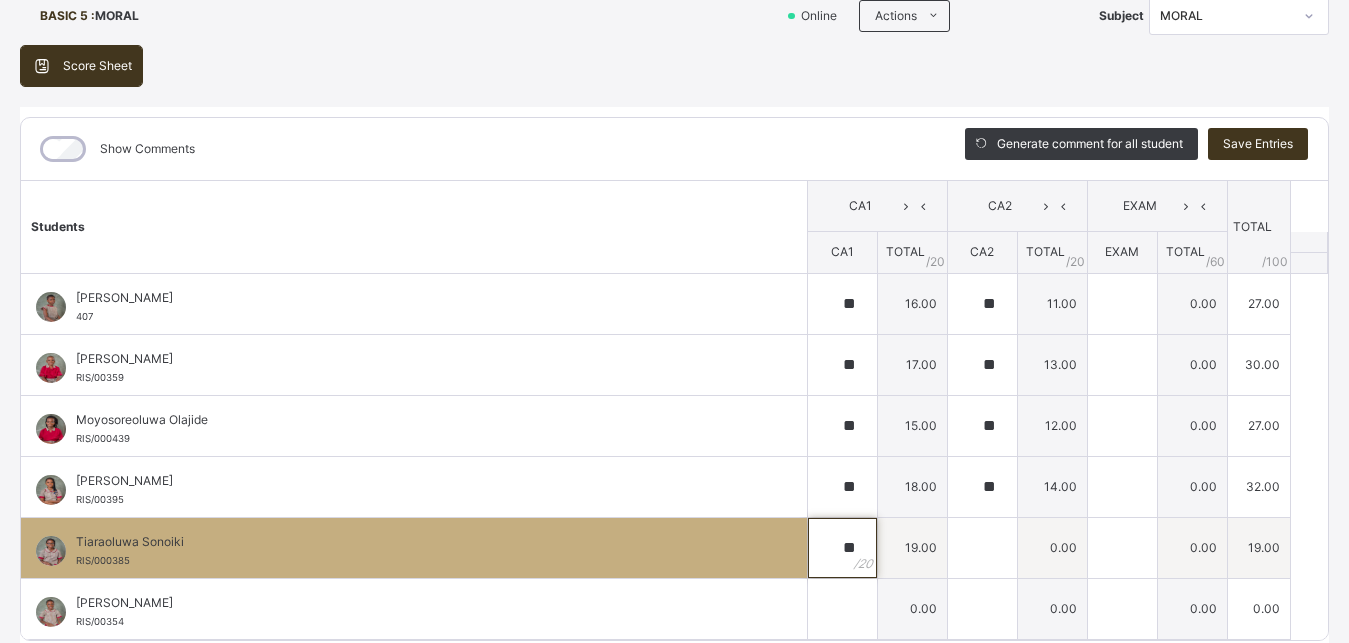 type on "**" 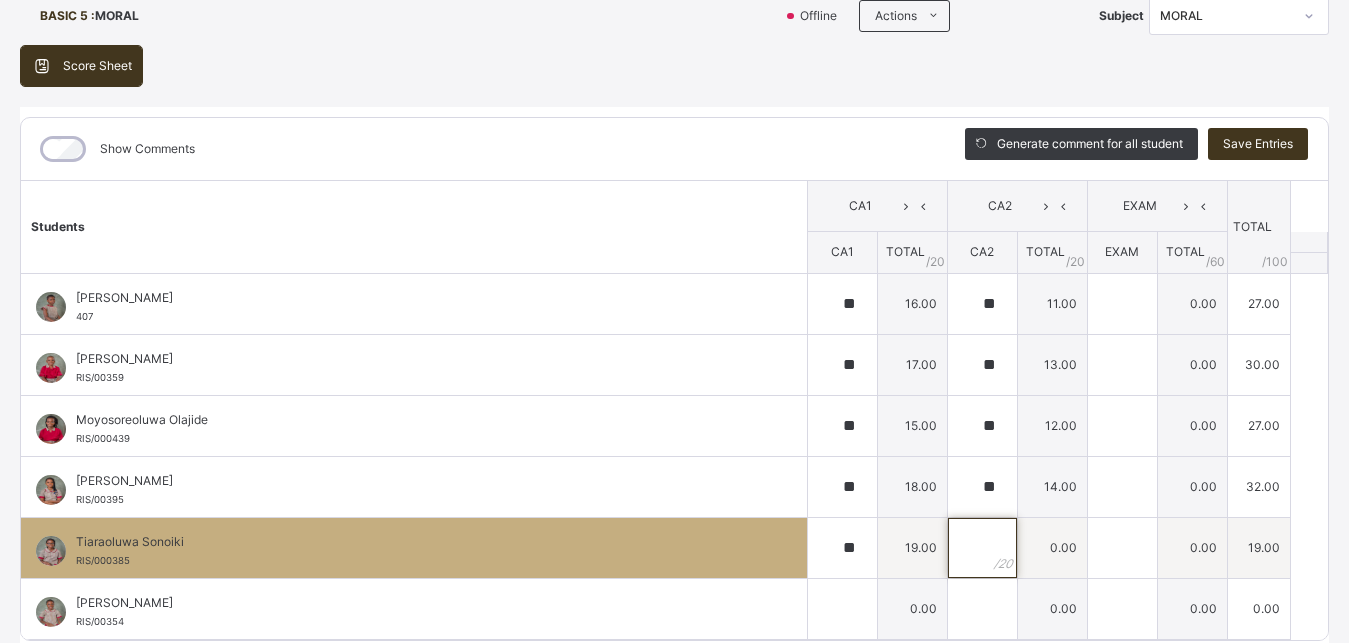 click at bounding box center [982, 548] 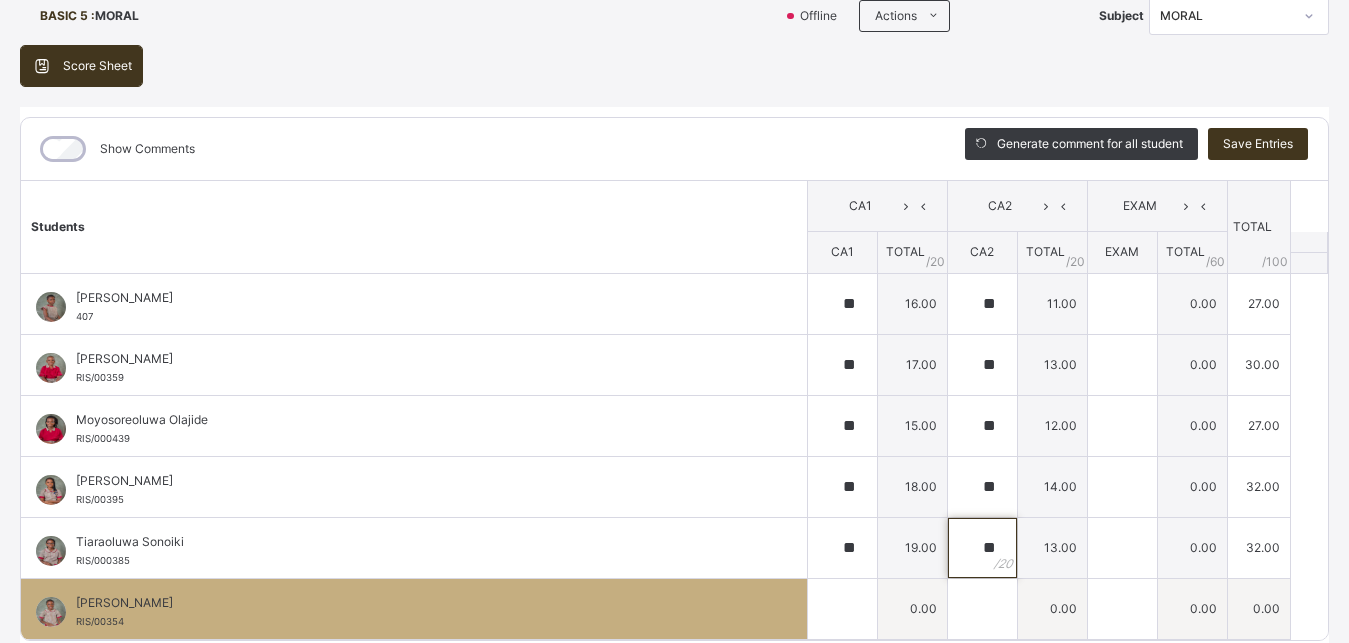 type on "**" 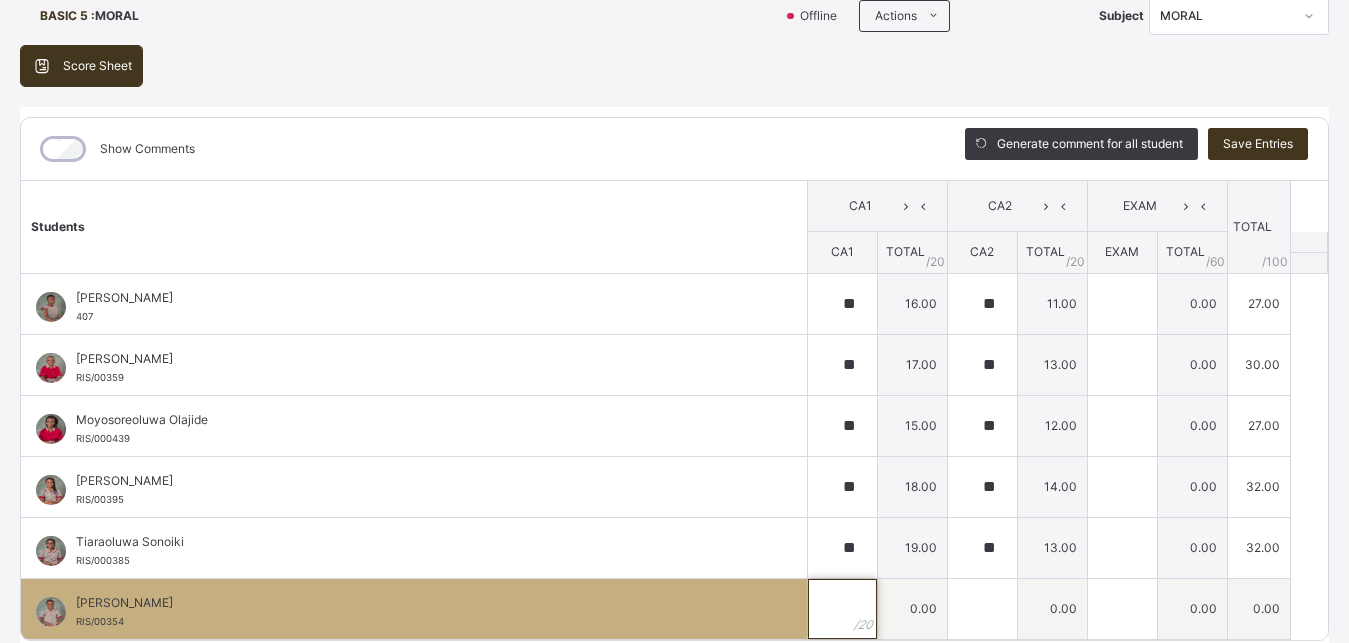 click at bounding box center (842, 609) 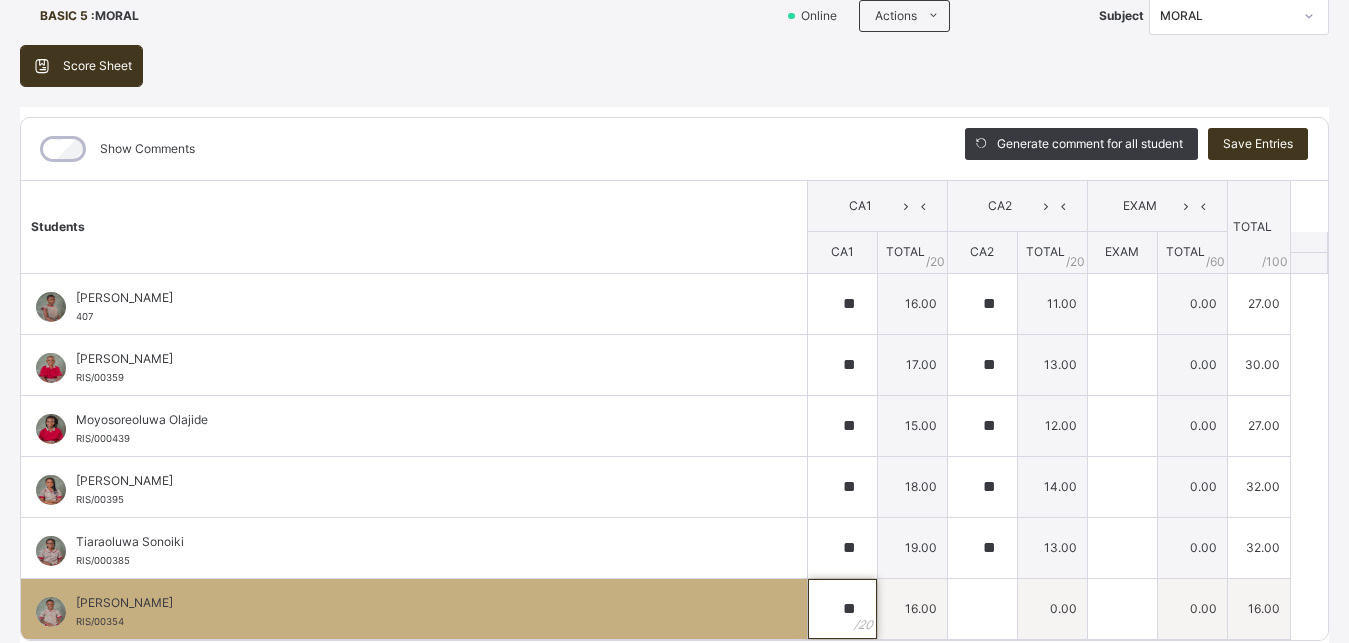 type on "**" 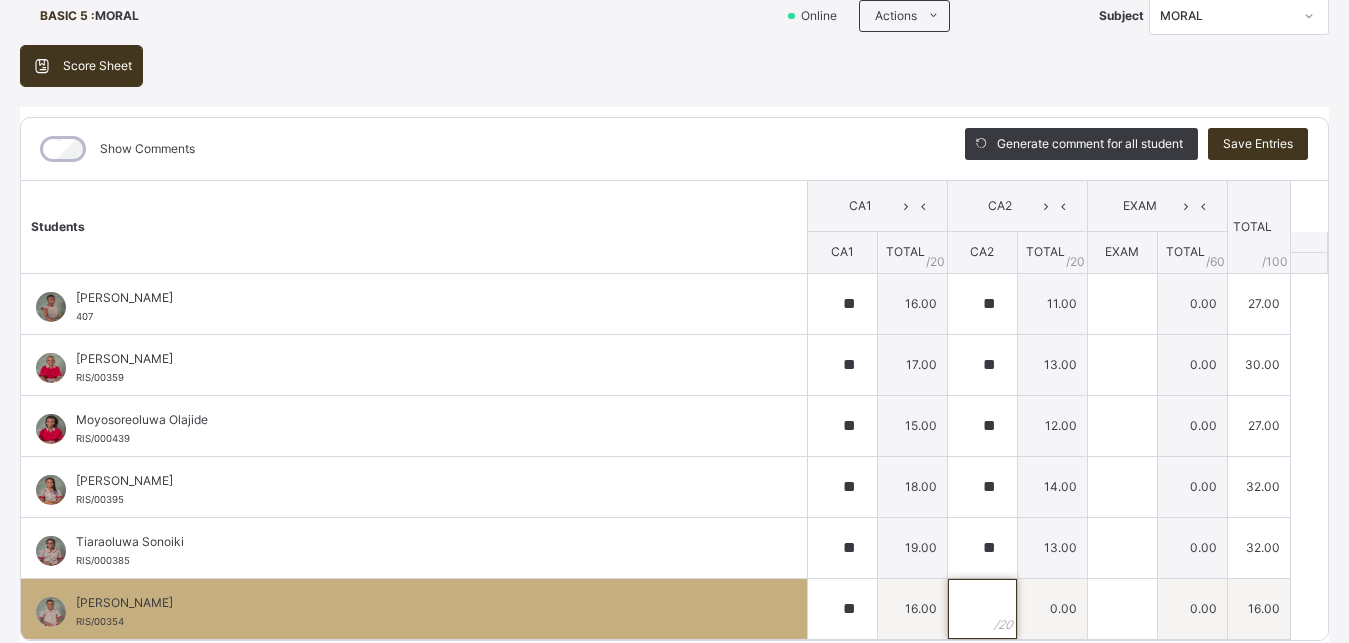 click at bounding box center (982, 609) 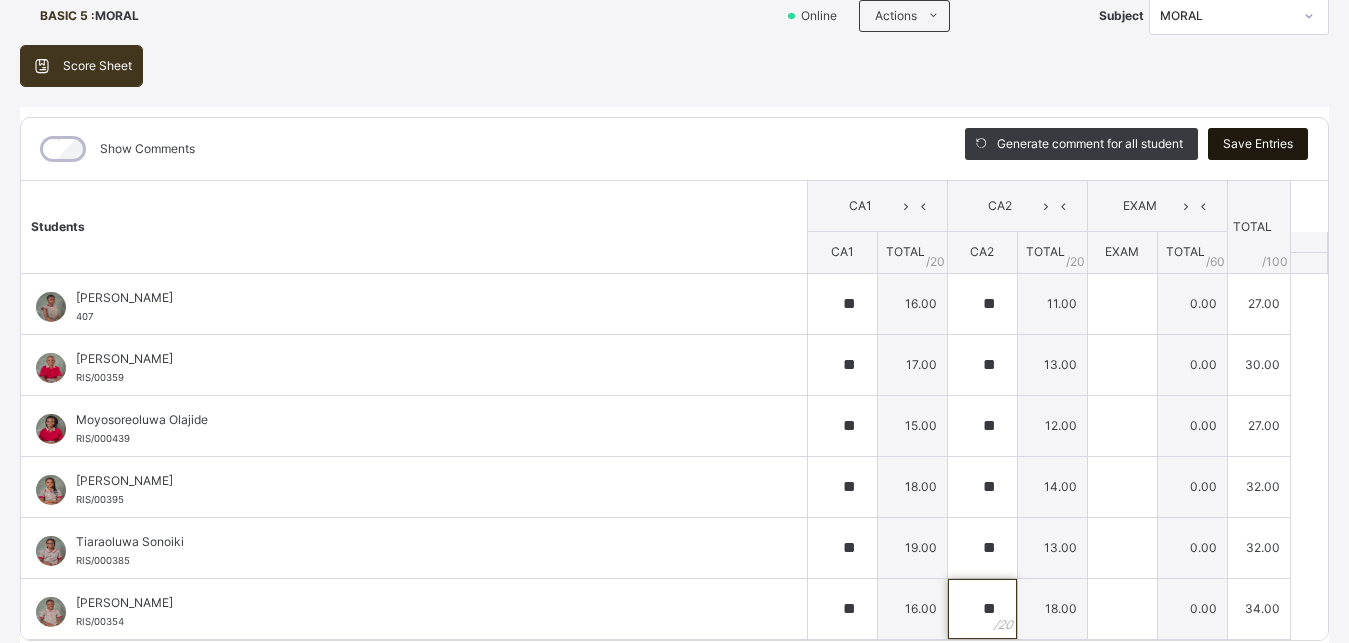 type on "**" 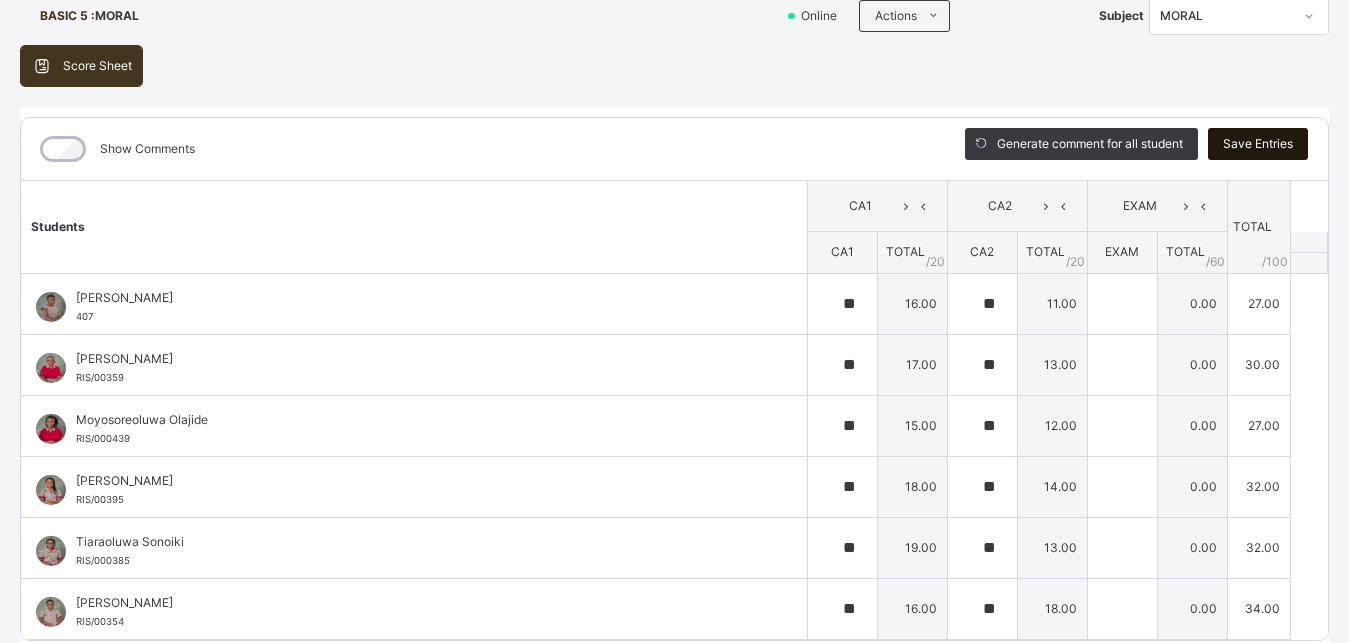 click on "Save Entries" at bounding box center [1258, 144] 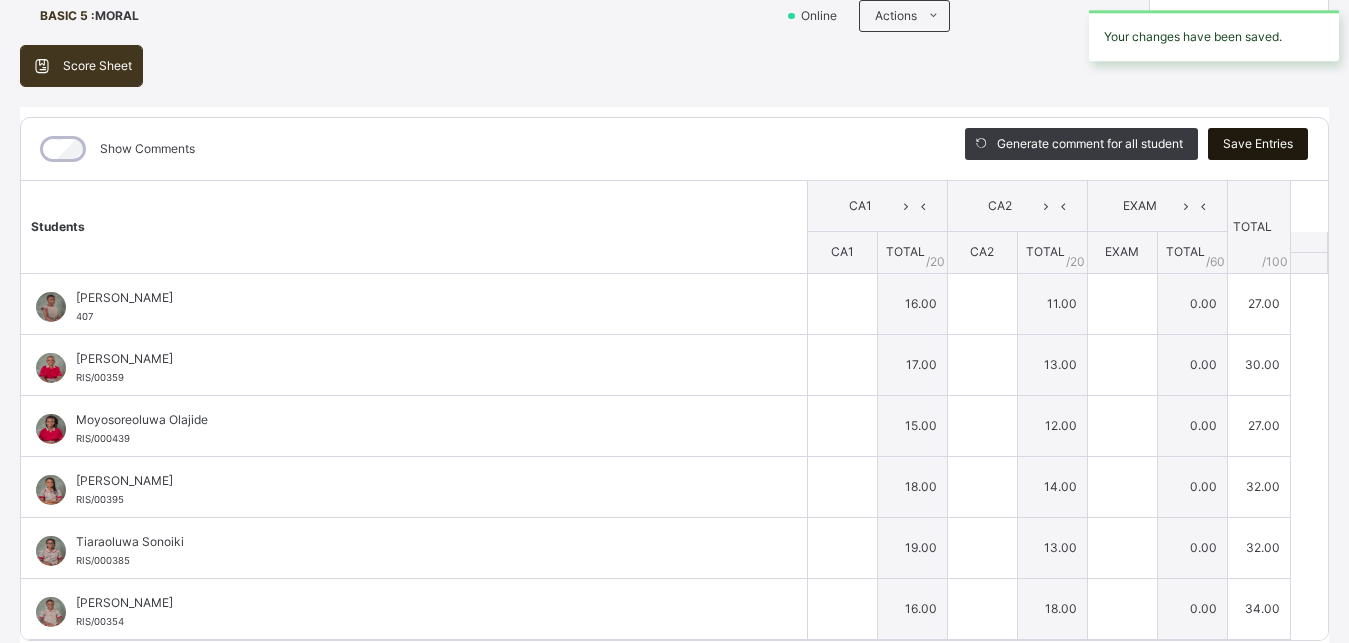 type on "**" 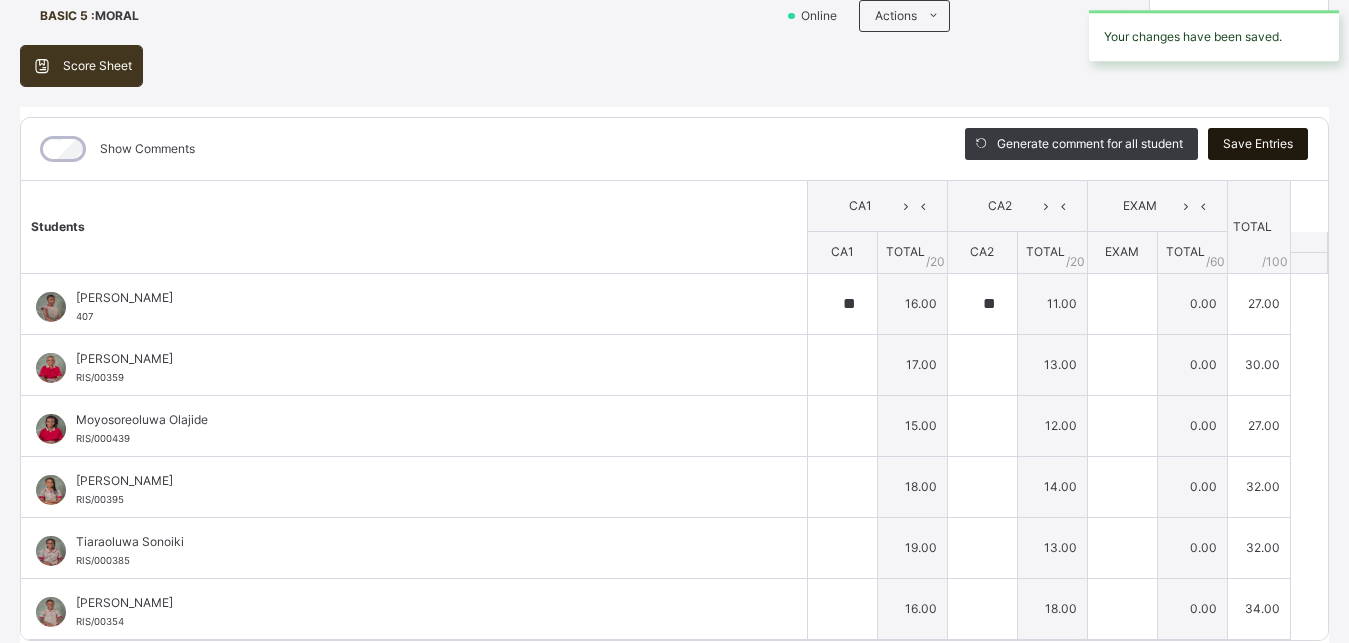 type on "**" 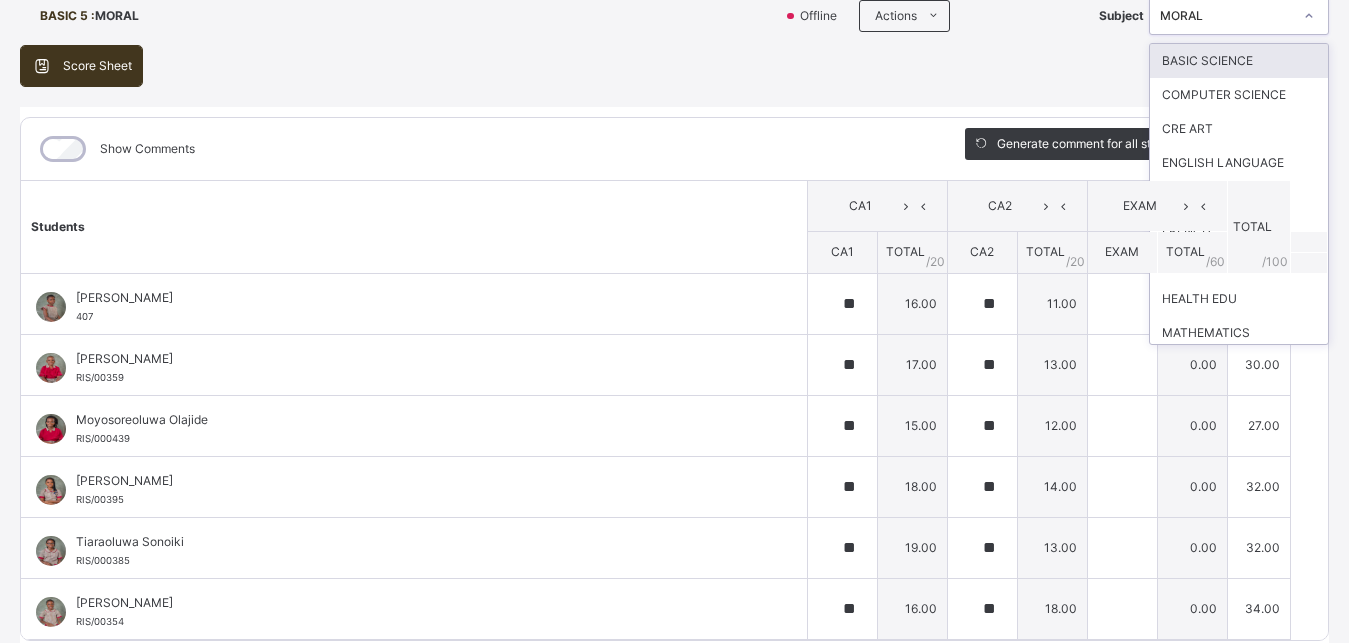 click 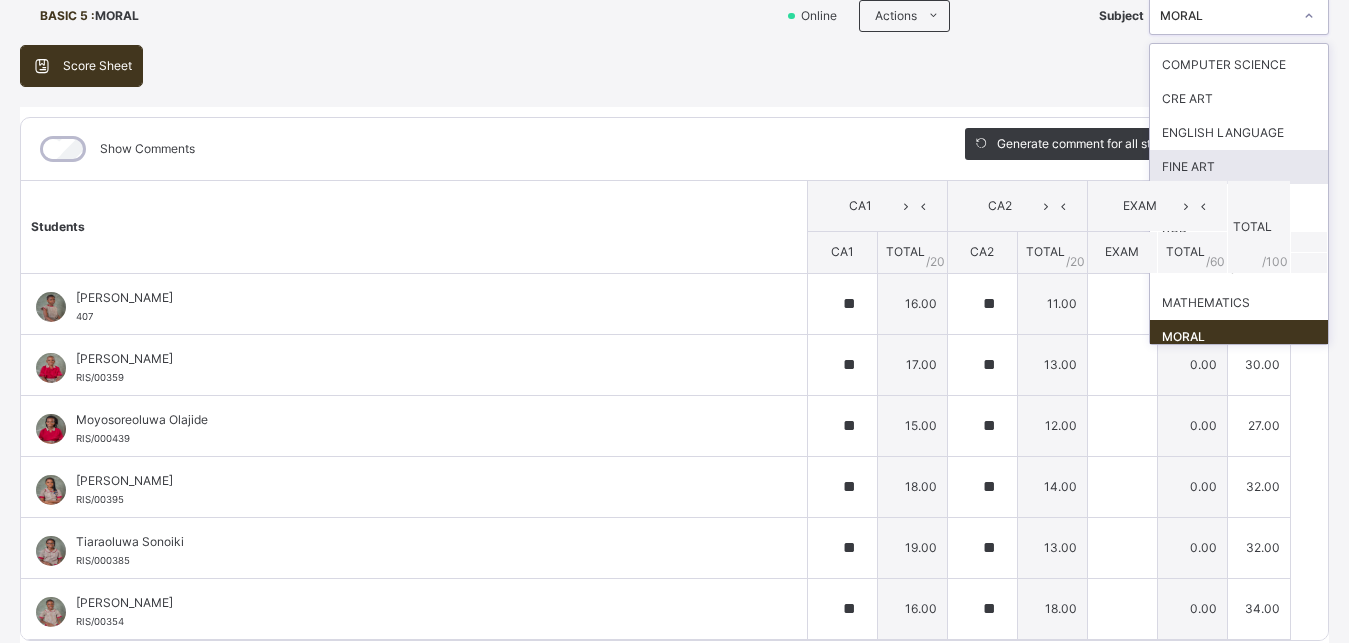 scroll, scrollTop: 36, scrollLeft: 0, axis: vertical 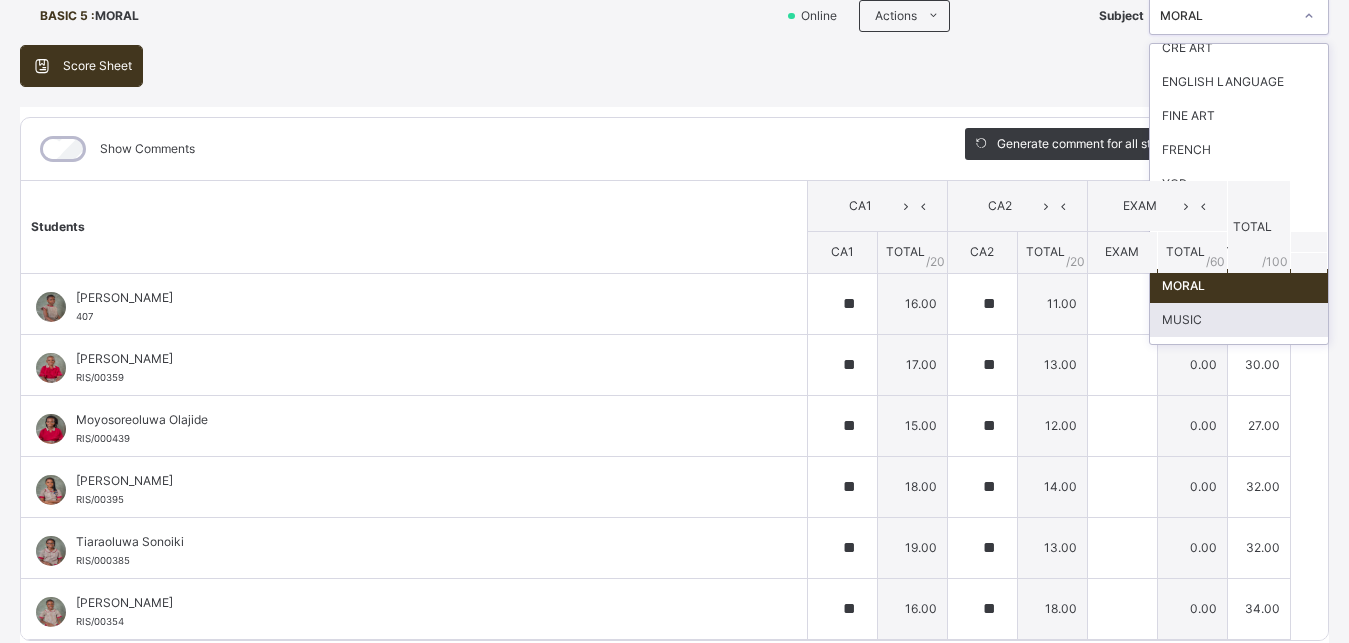 click on "MUSIC" at bounding box center (1239, 320) 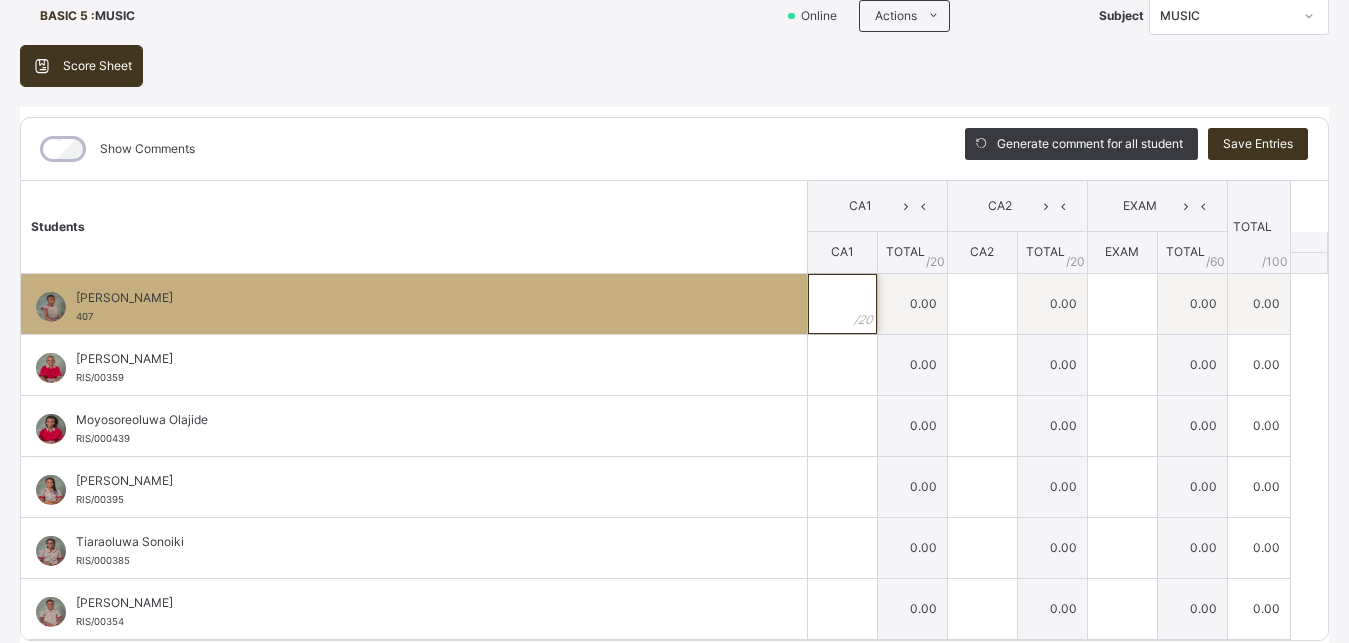 click at bounding box center [842, 304] 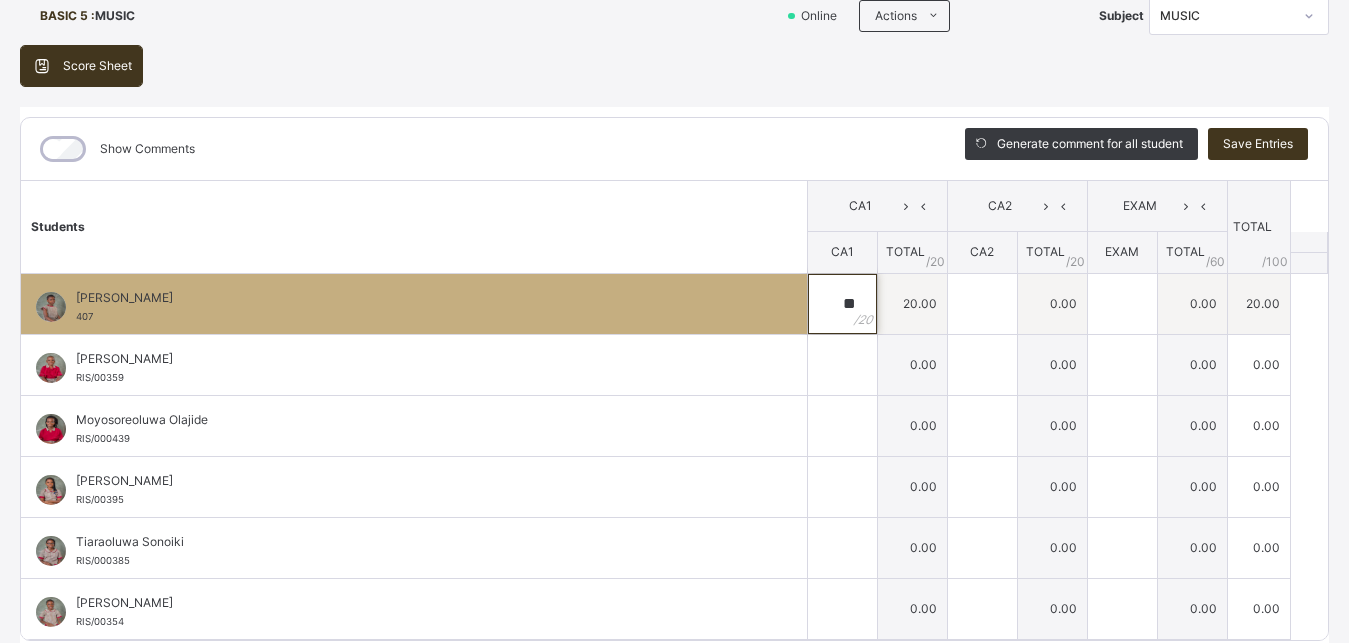 type on "**" 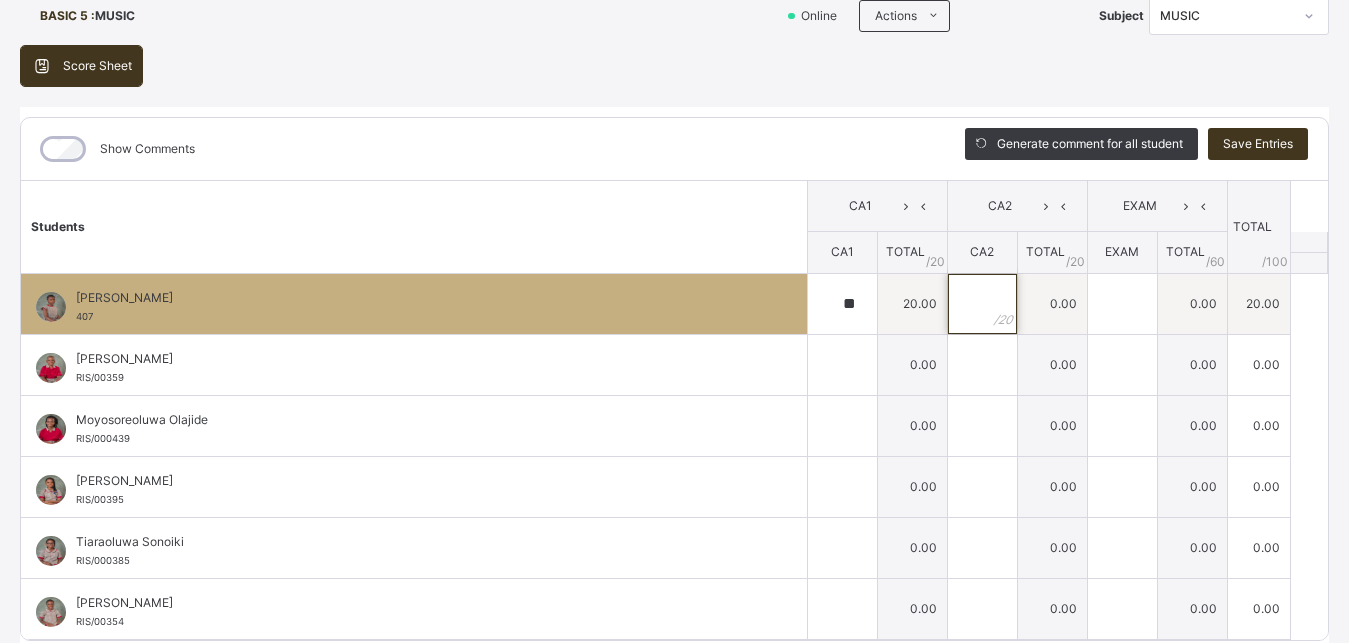 click at bounding box center [982, 304] 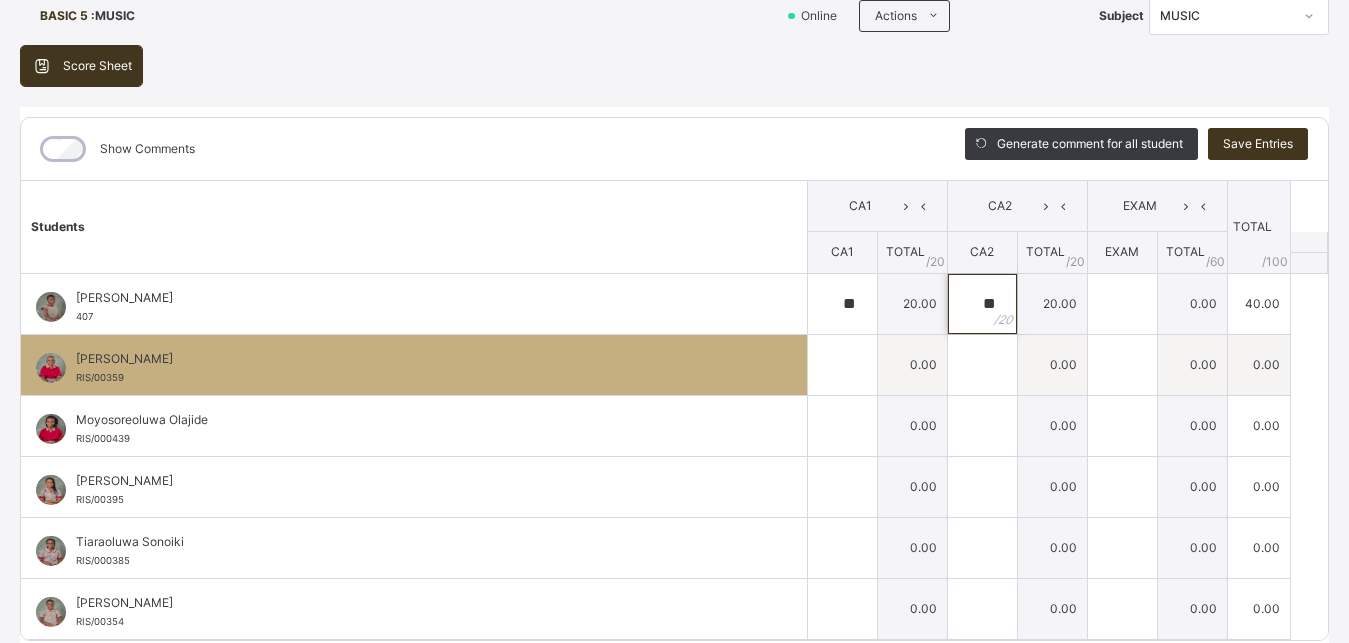 type on "**" 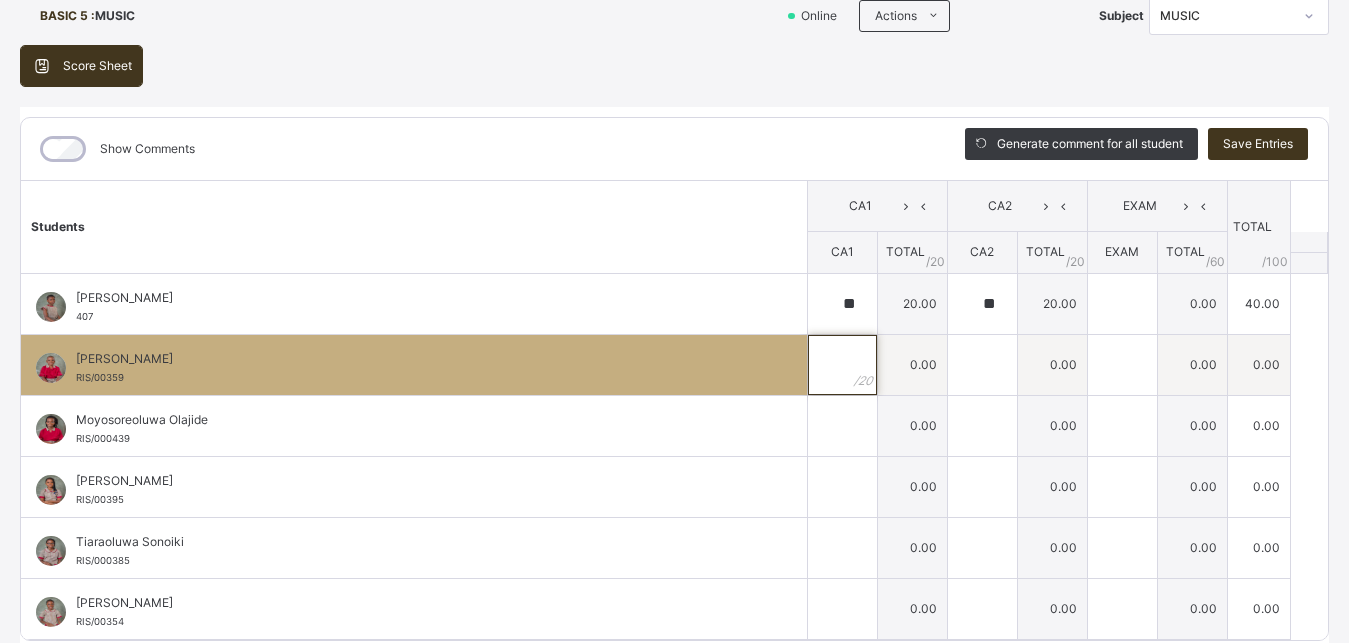 click at bounding box center [842, 365] 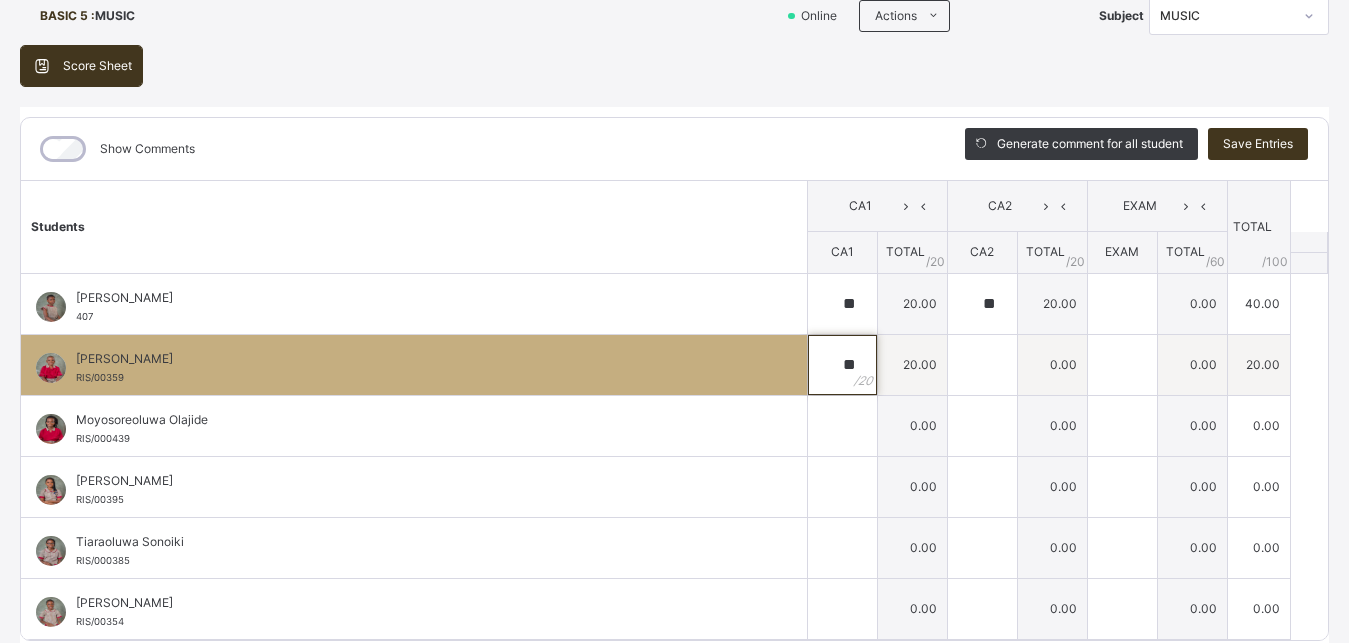 type on "**" 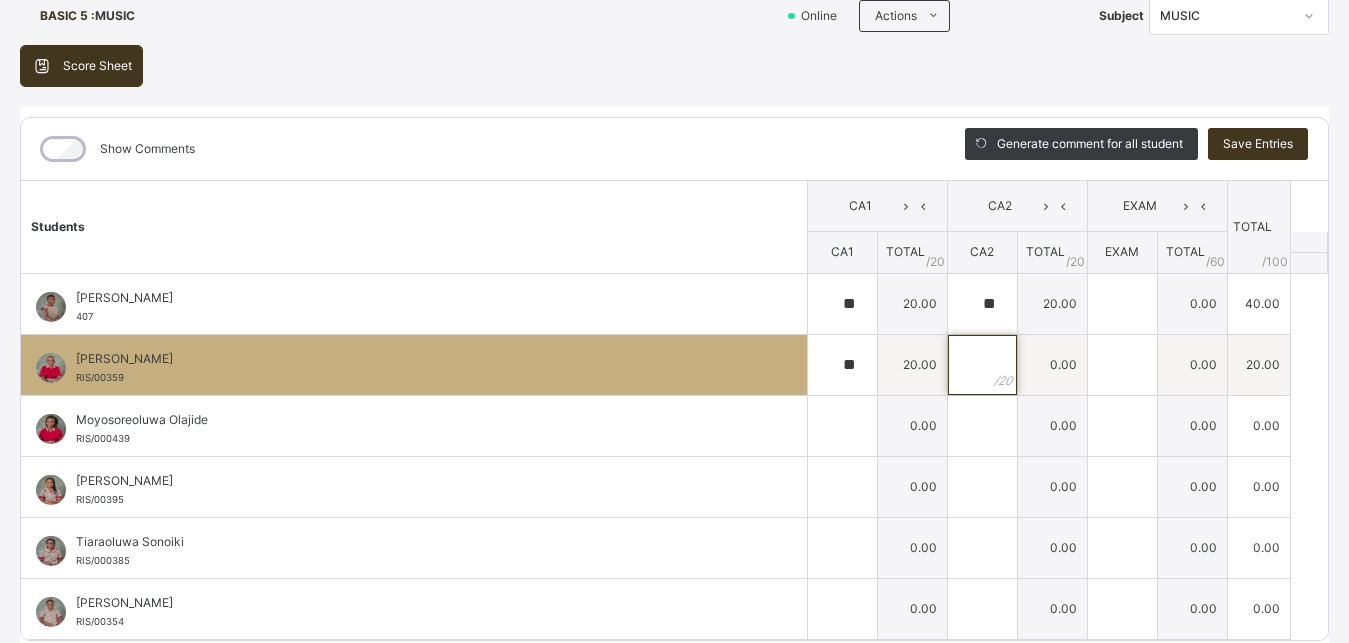 click at bounding box center (982, 365) 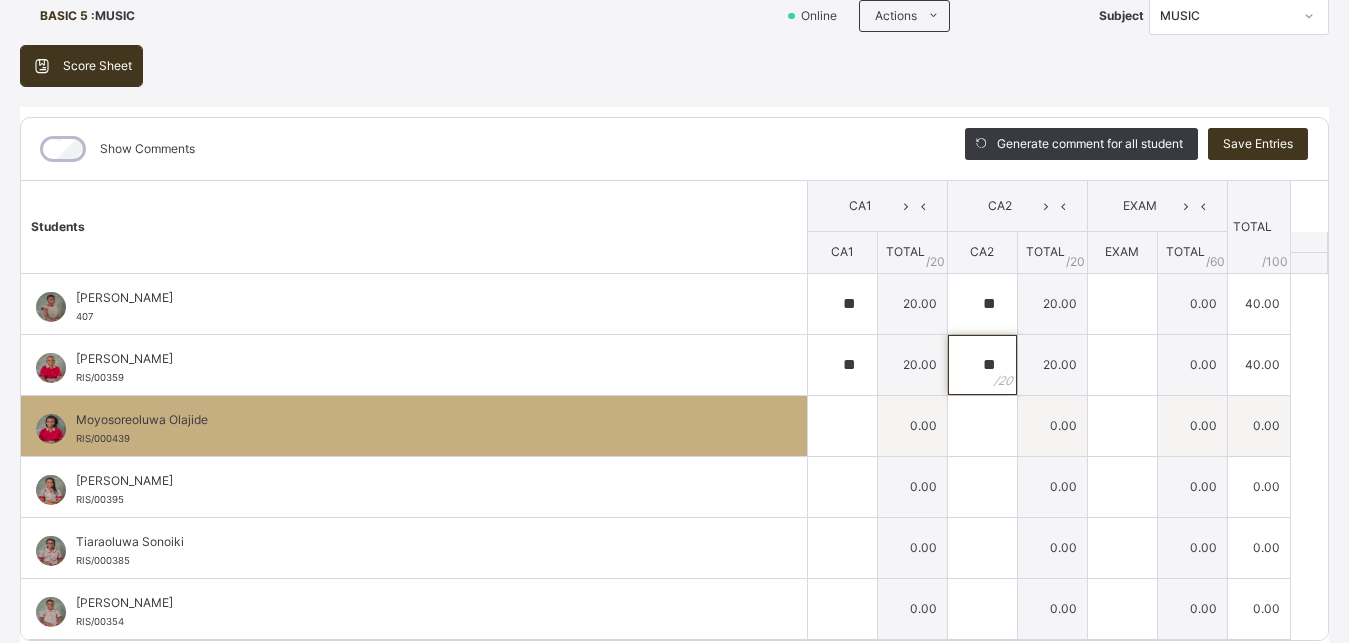 type on "**" 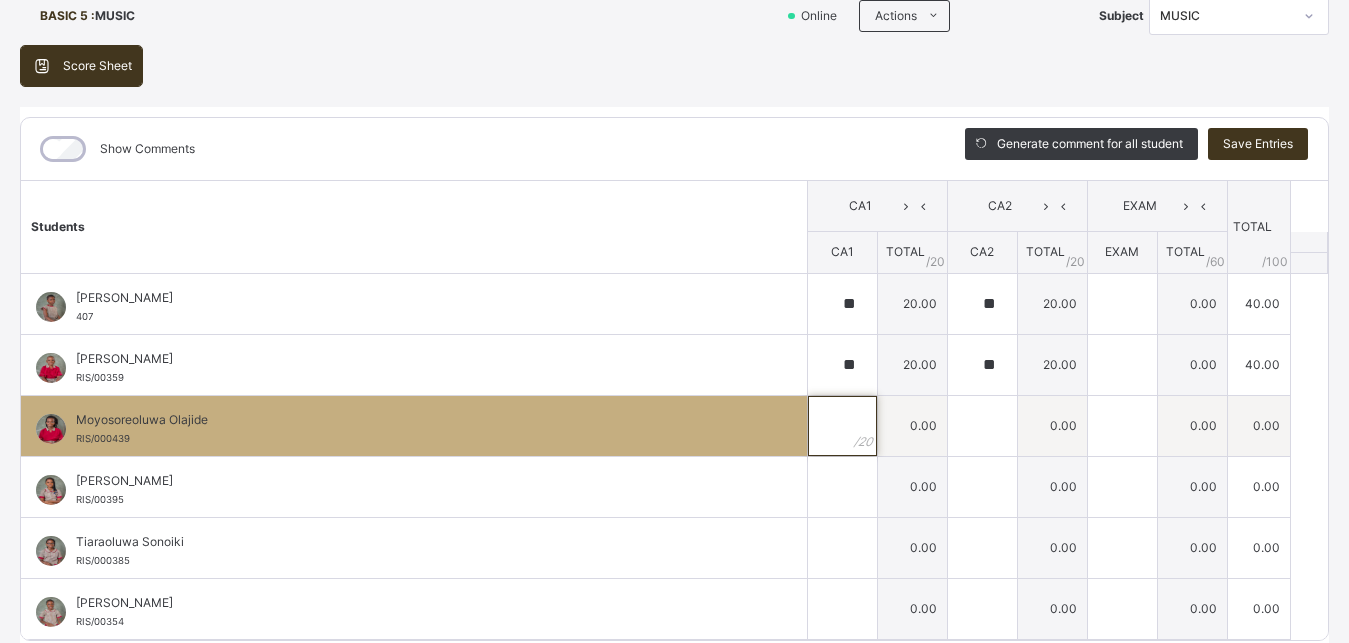 click at bounding box center (842, 426) 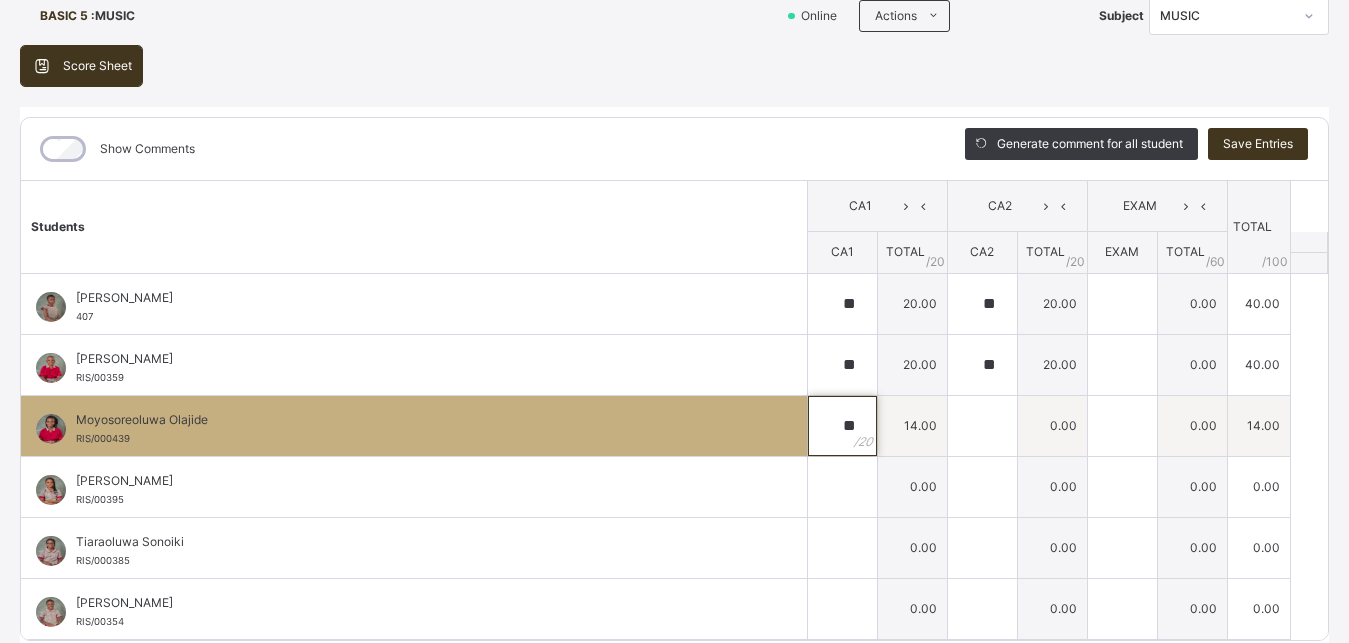 type on "**" 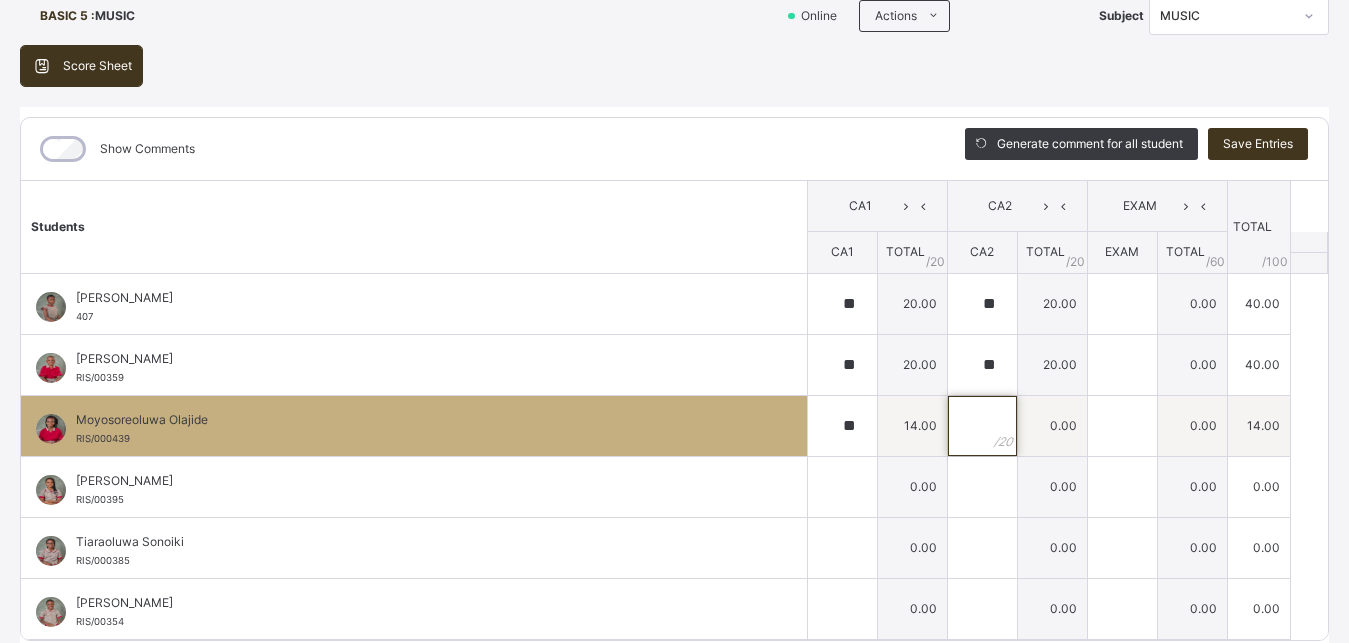 click at bounding box center [982, 426] 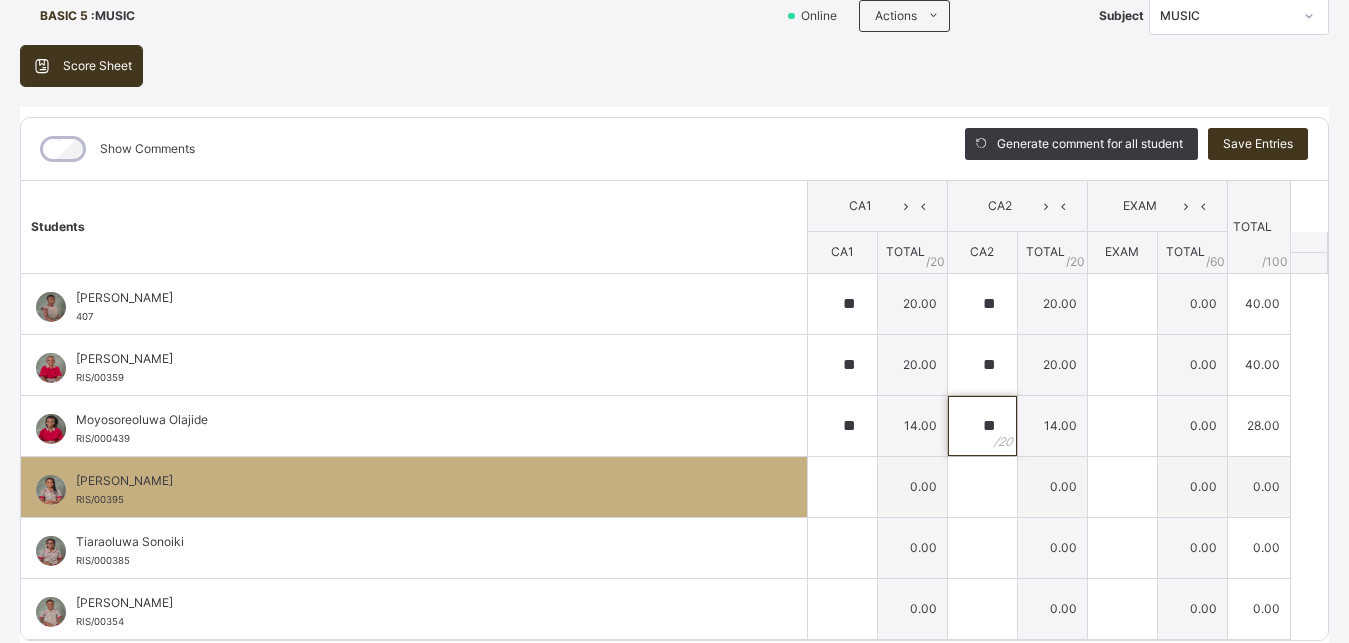 type on "**" 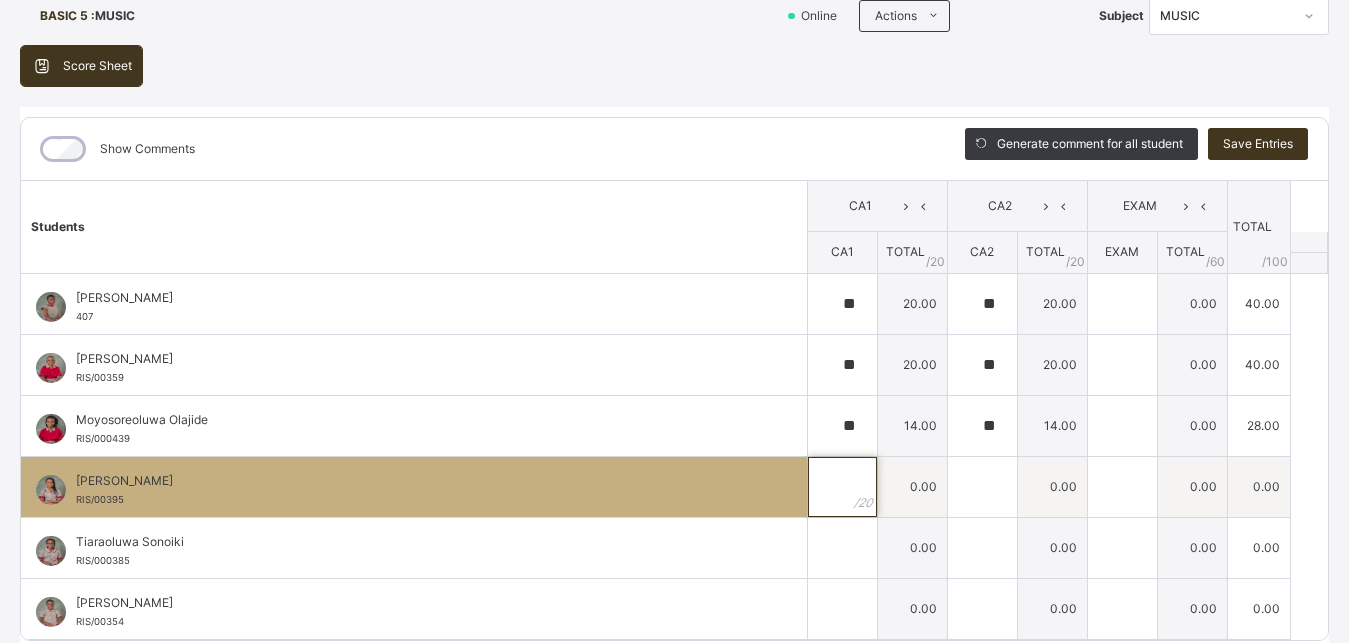 click at bounding box center [842, 487] 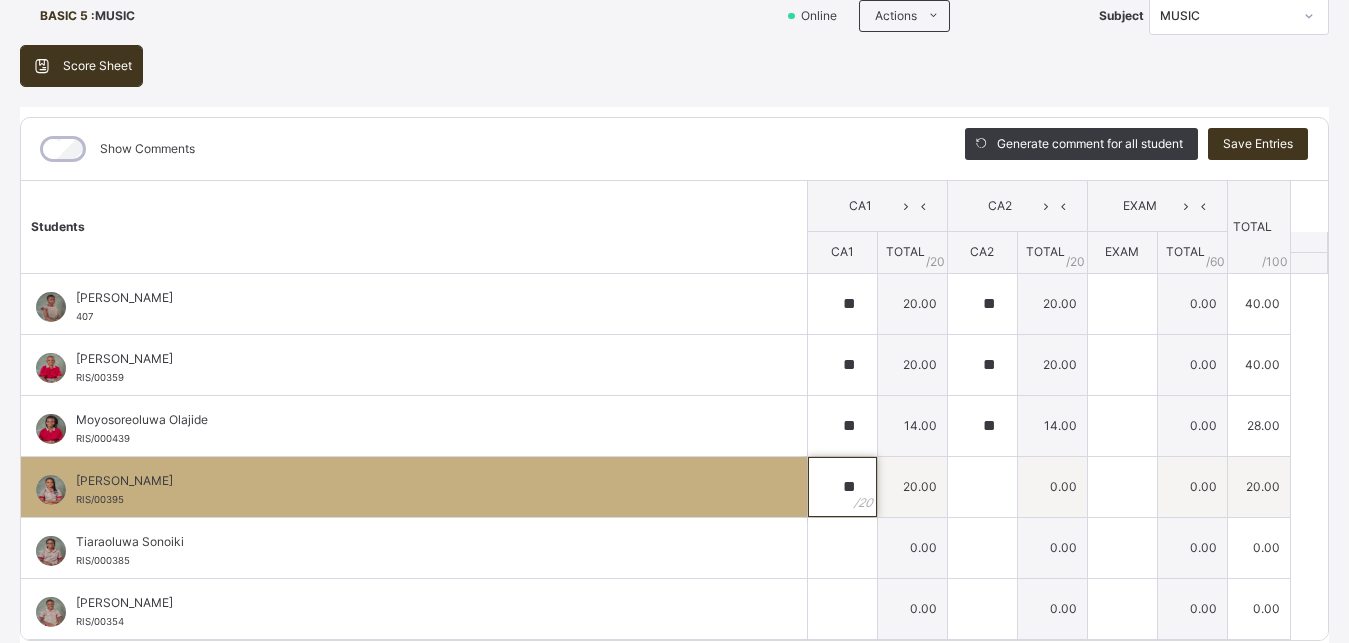 type on "**" 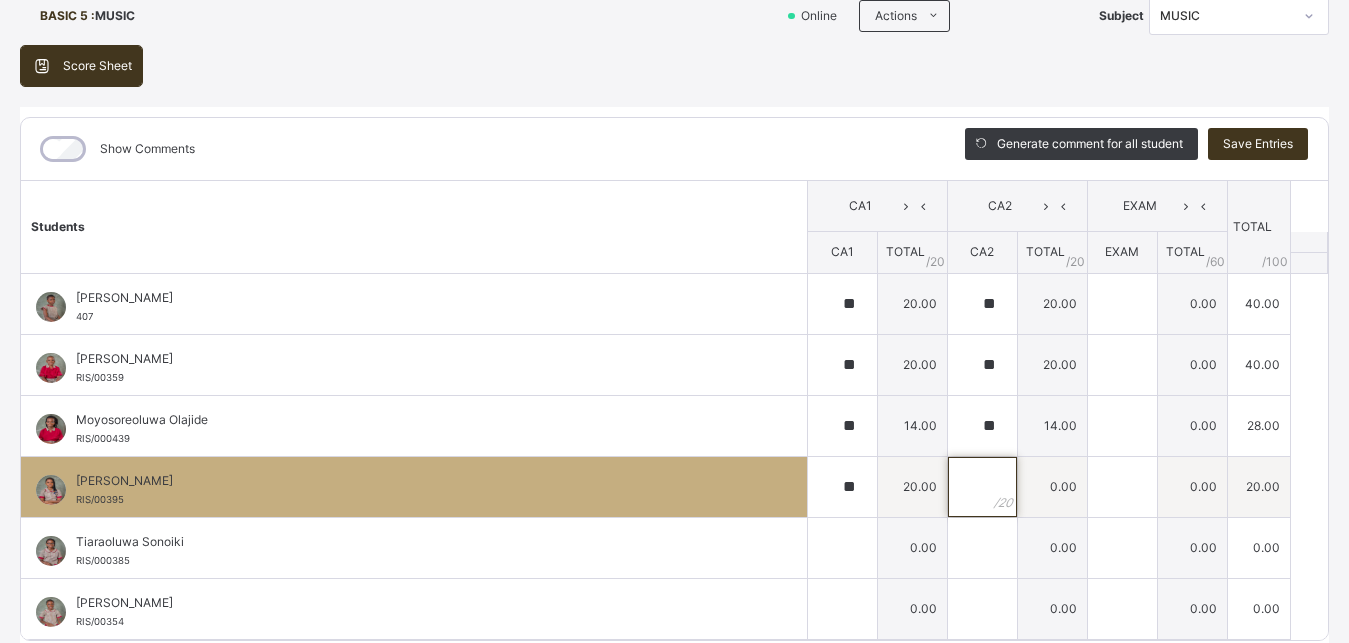 click at bounding box center [982, 487] 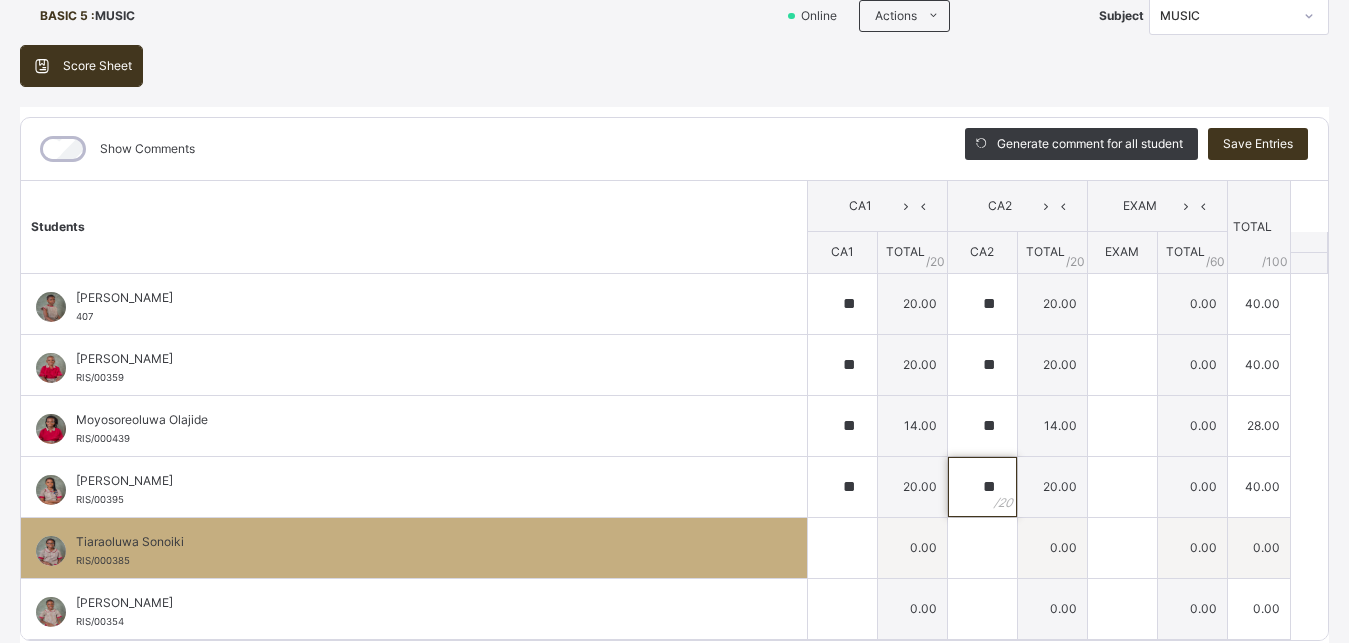 type on "**" 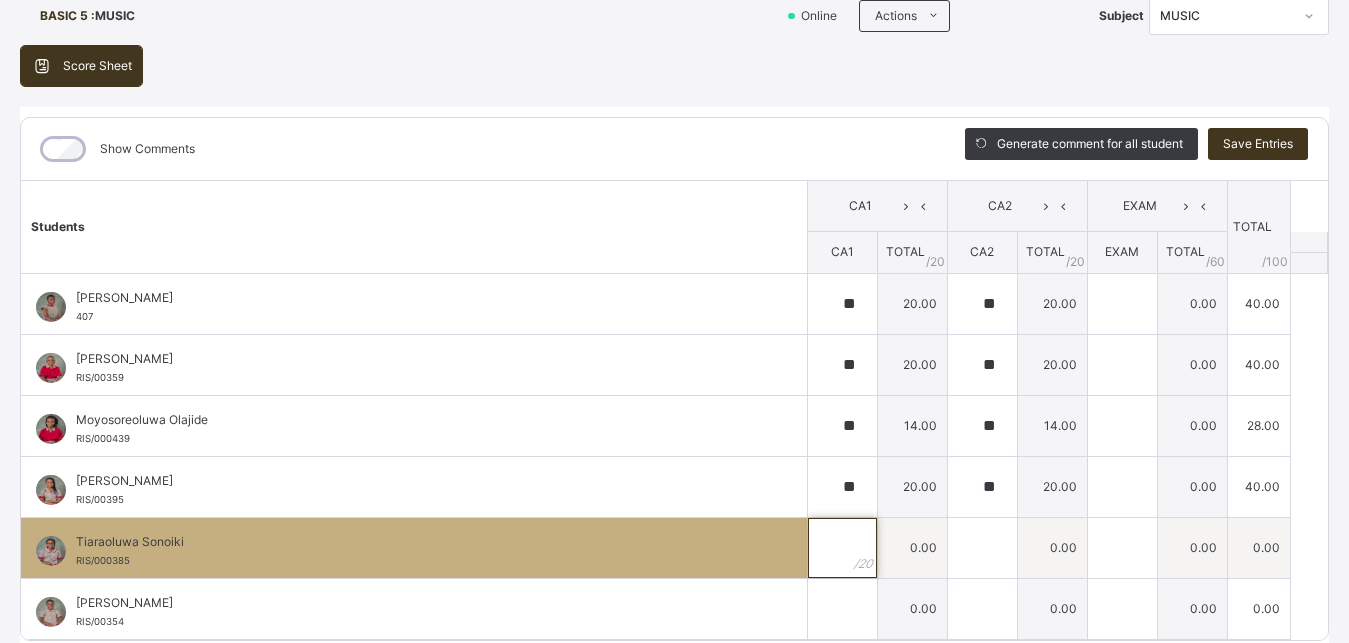 click at bounding box center [842, 548] 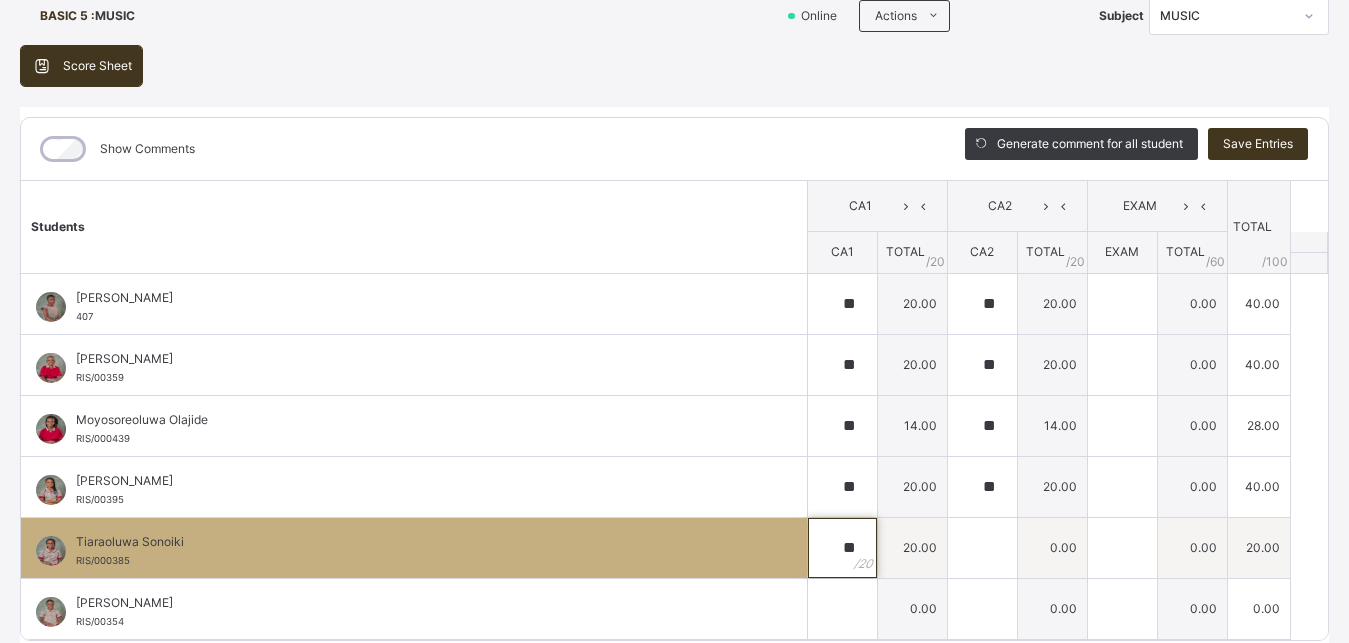 type on "**" 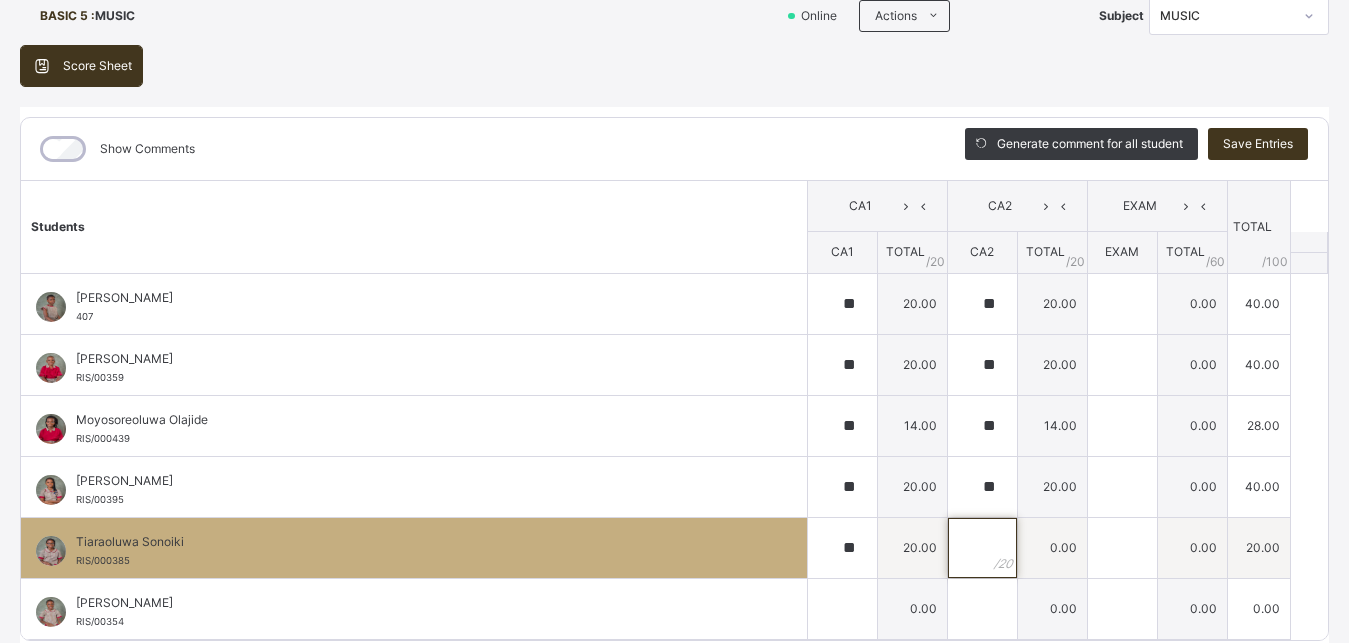 click at bounding box center [982, 548] 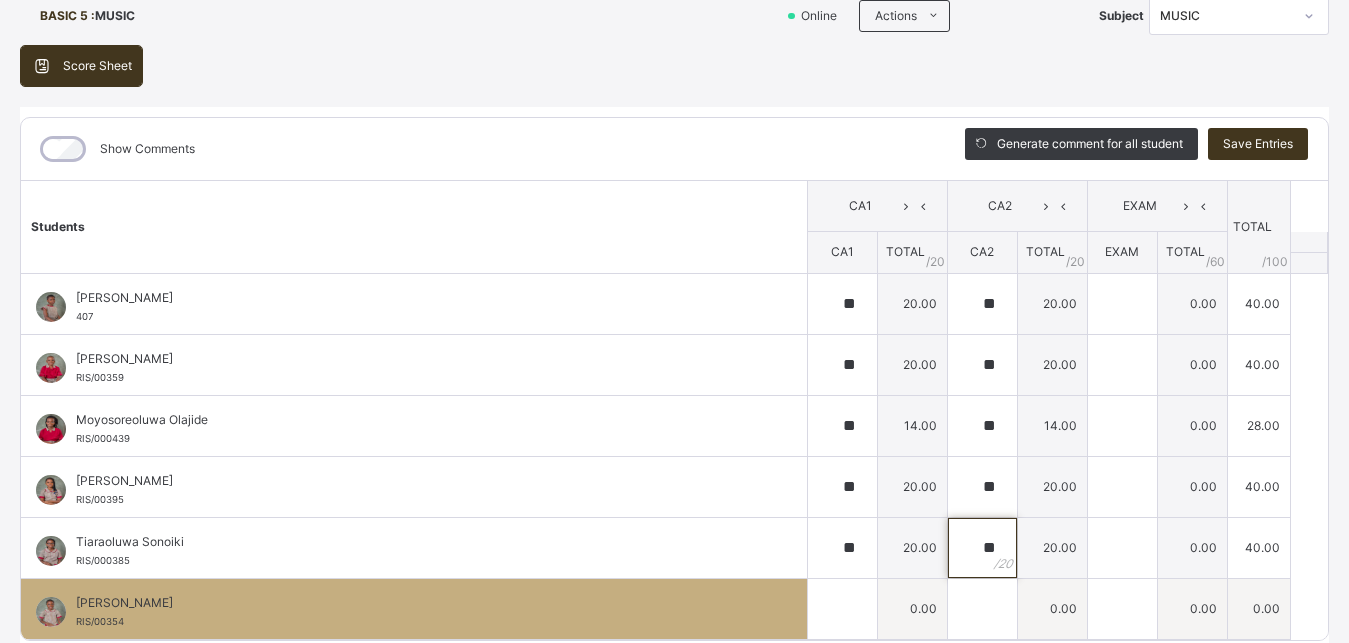 type on "**" 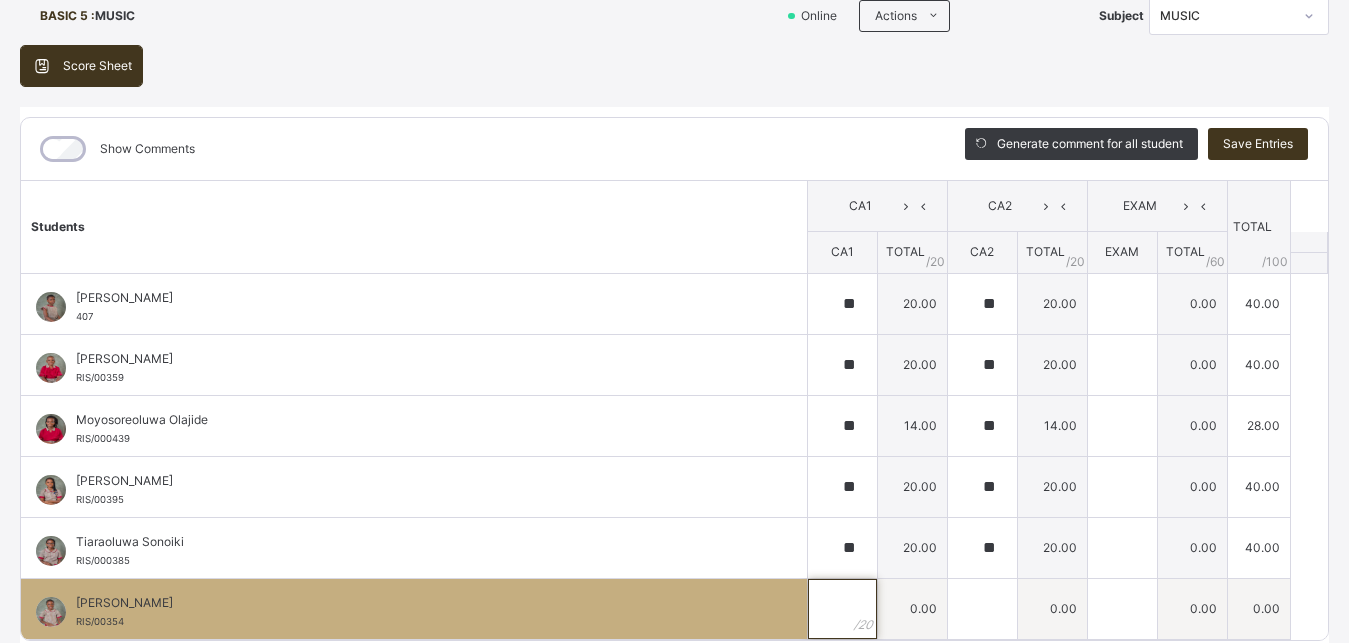 click at bounding box center (842, 609) 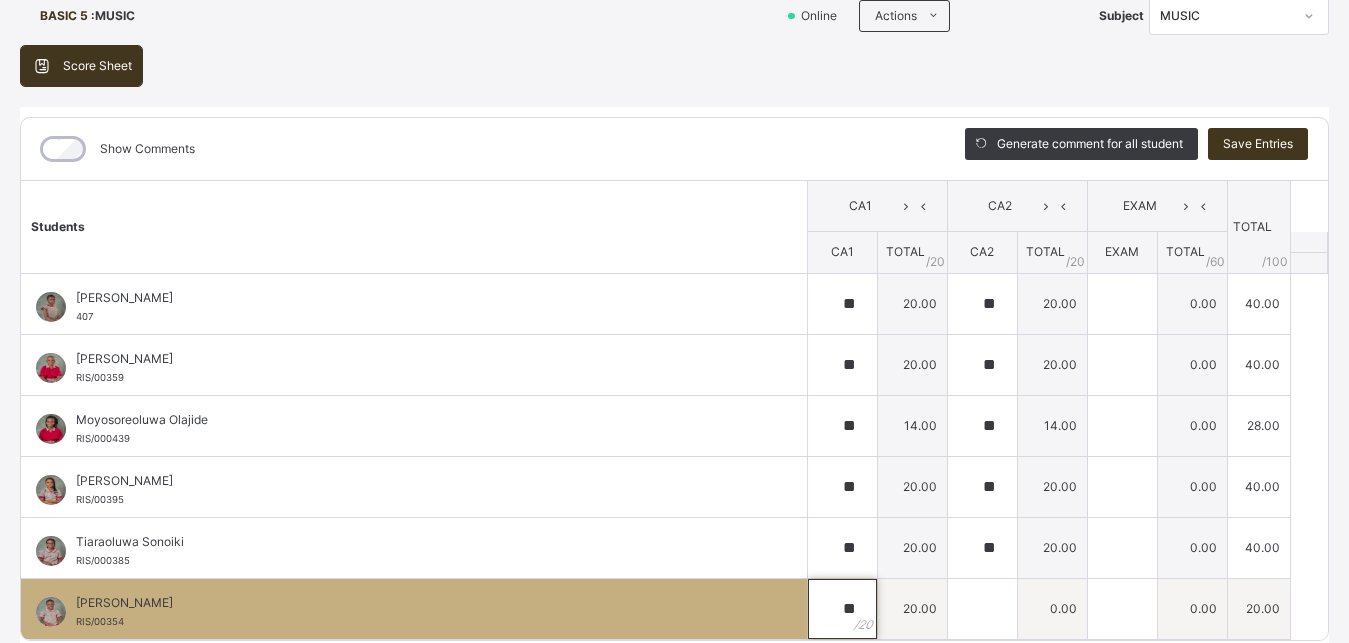 type on "**" 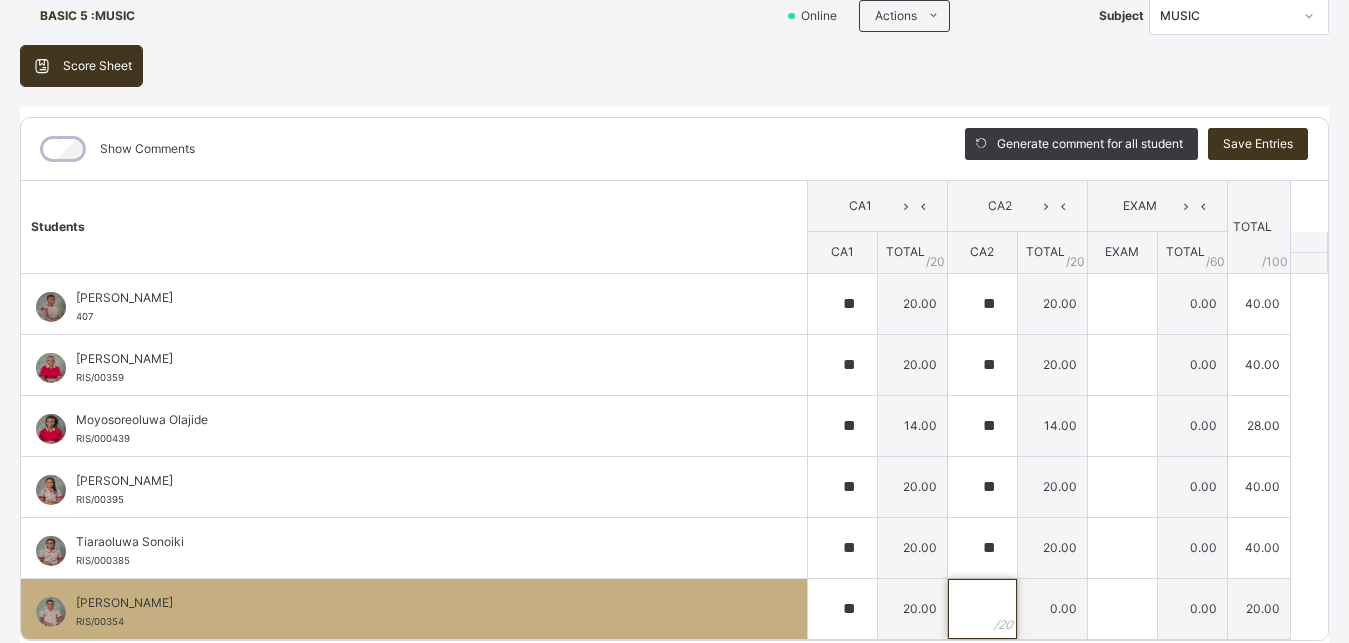 click at bounding box center [982, 609] 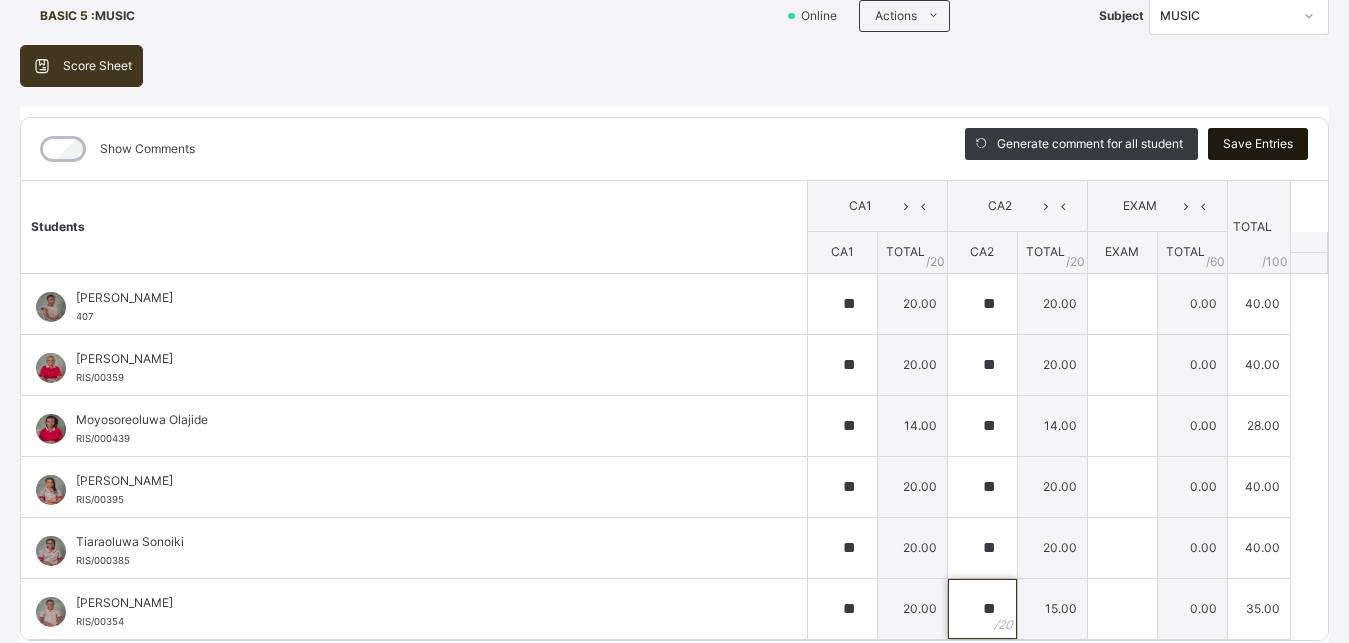 type on "**" 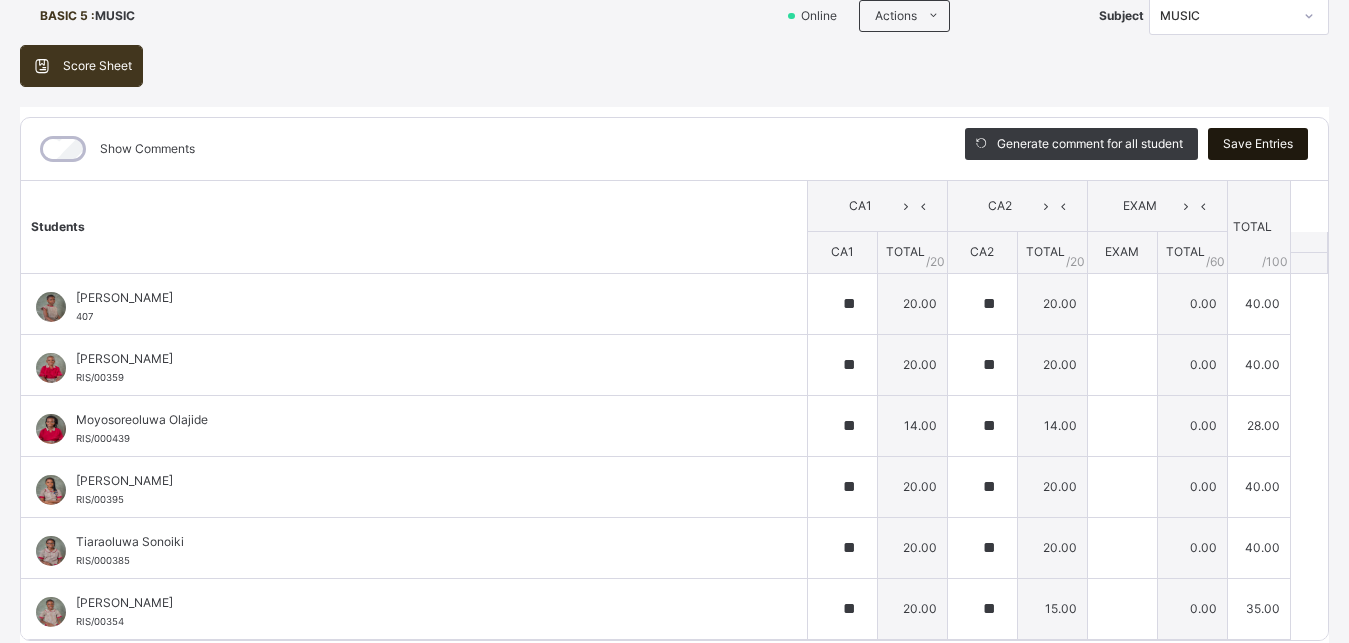 click on "Save Entries" at bounding box center (1258, 144) 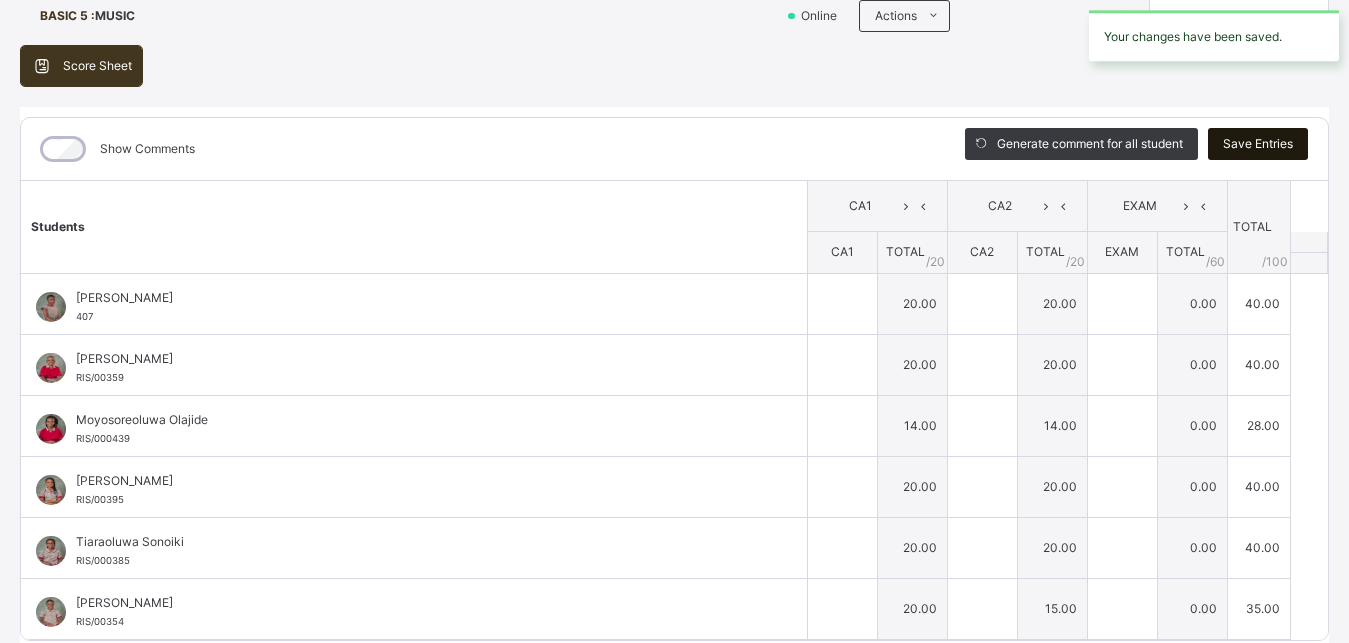 type on "**" 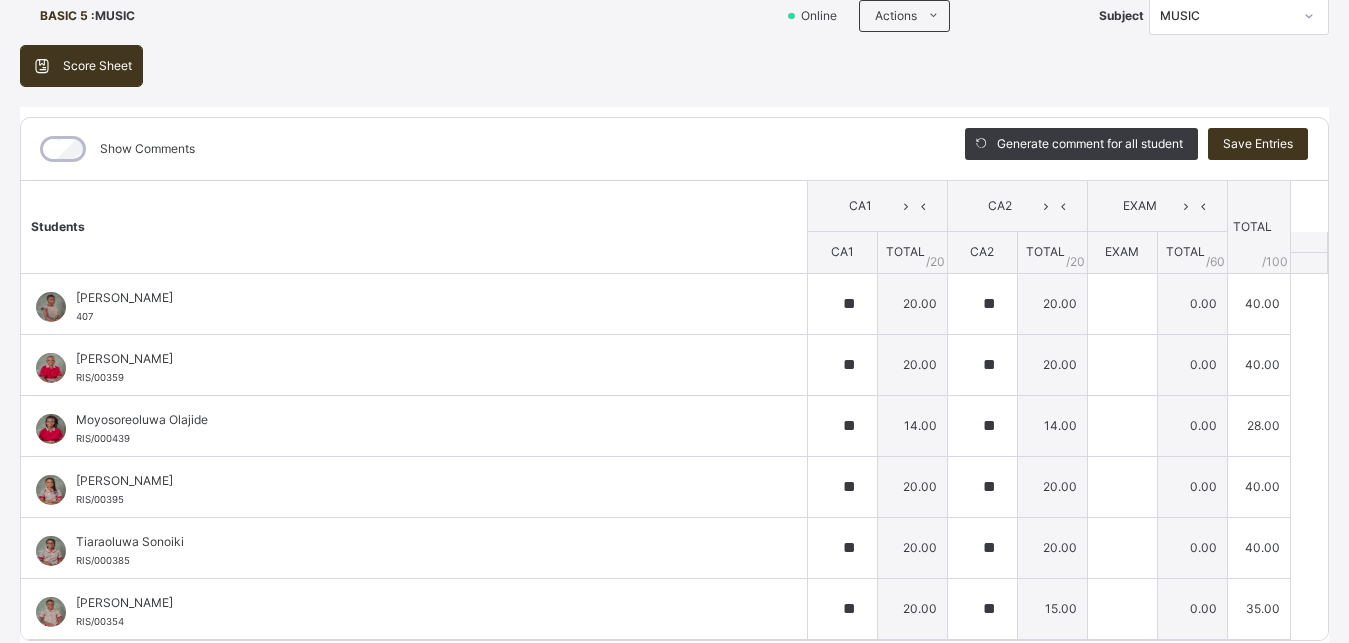 click 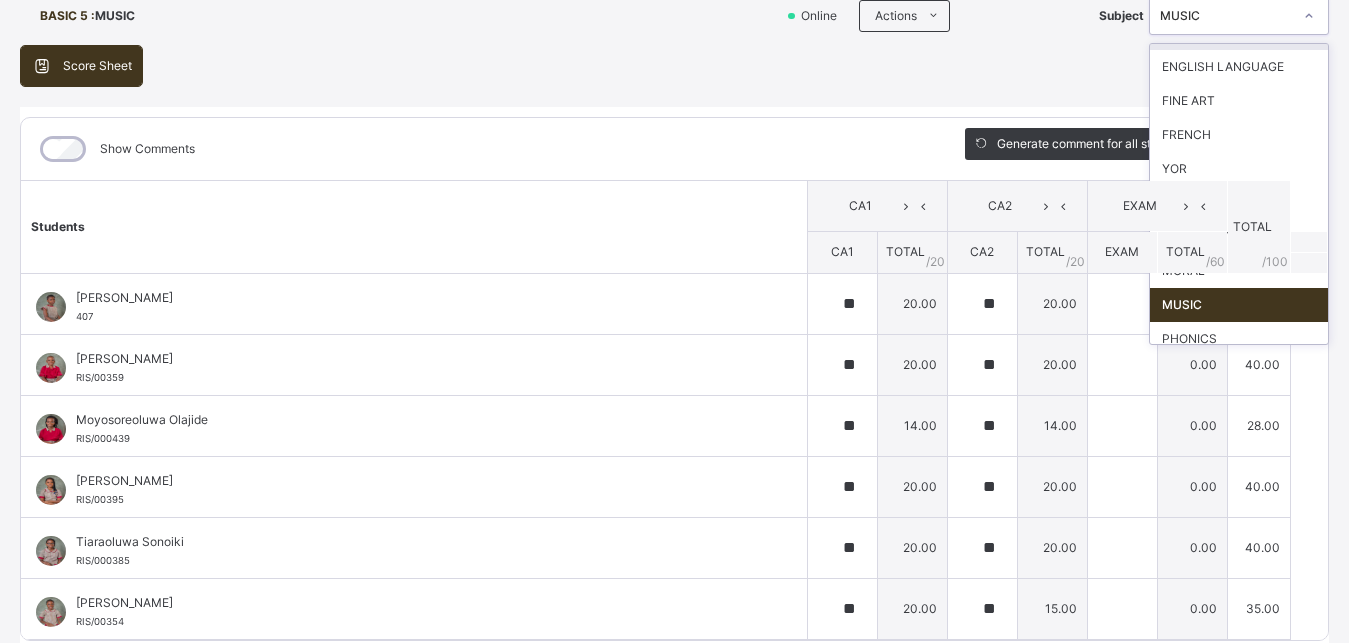 scroll, scrollTop: 98, scrollLeft: 0, axis: vertical 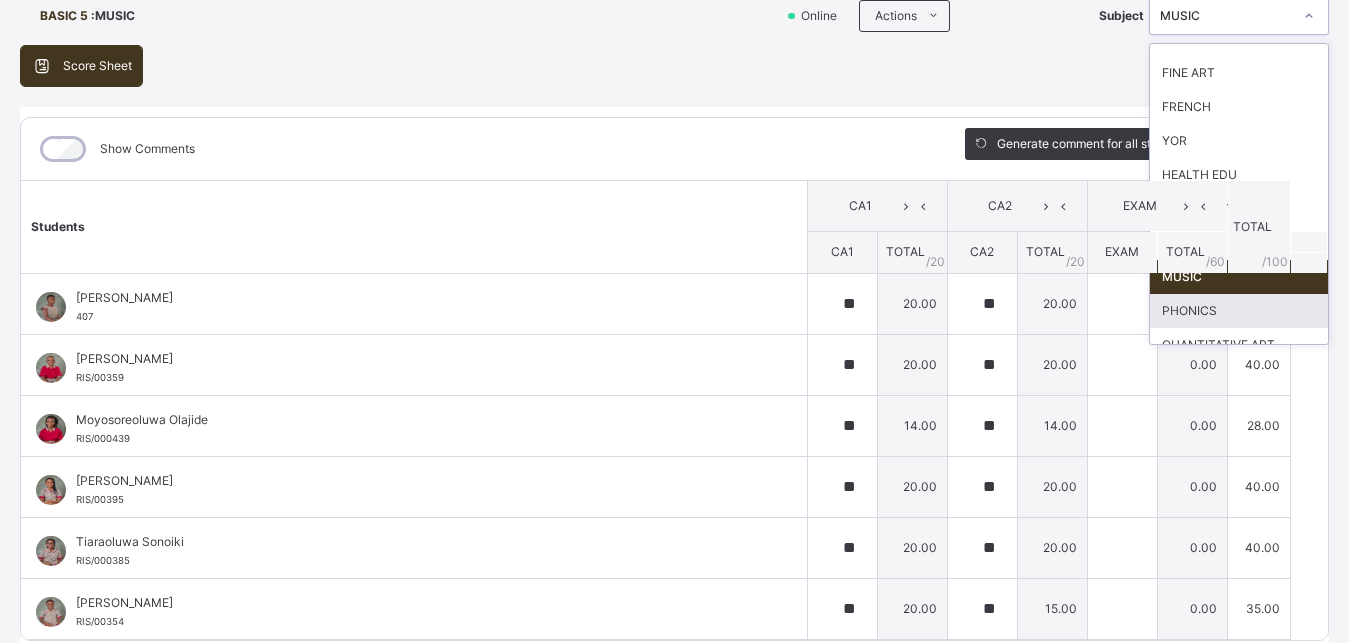 click on "PHONICS" at bounding box center [1239, 311] 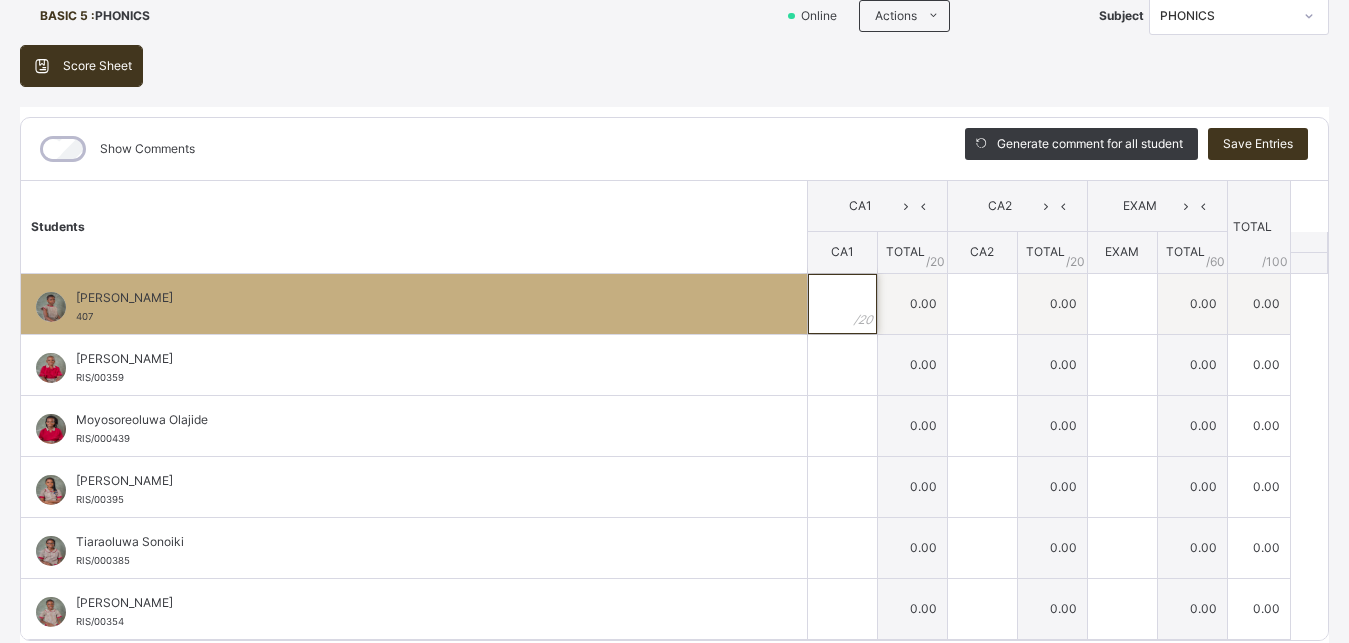 click at bounding box center [842, 304] 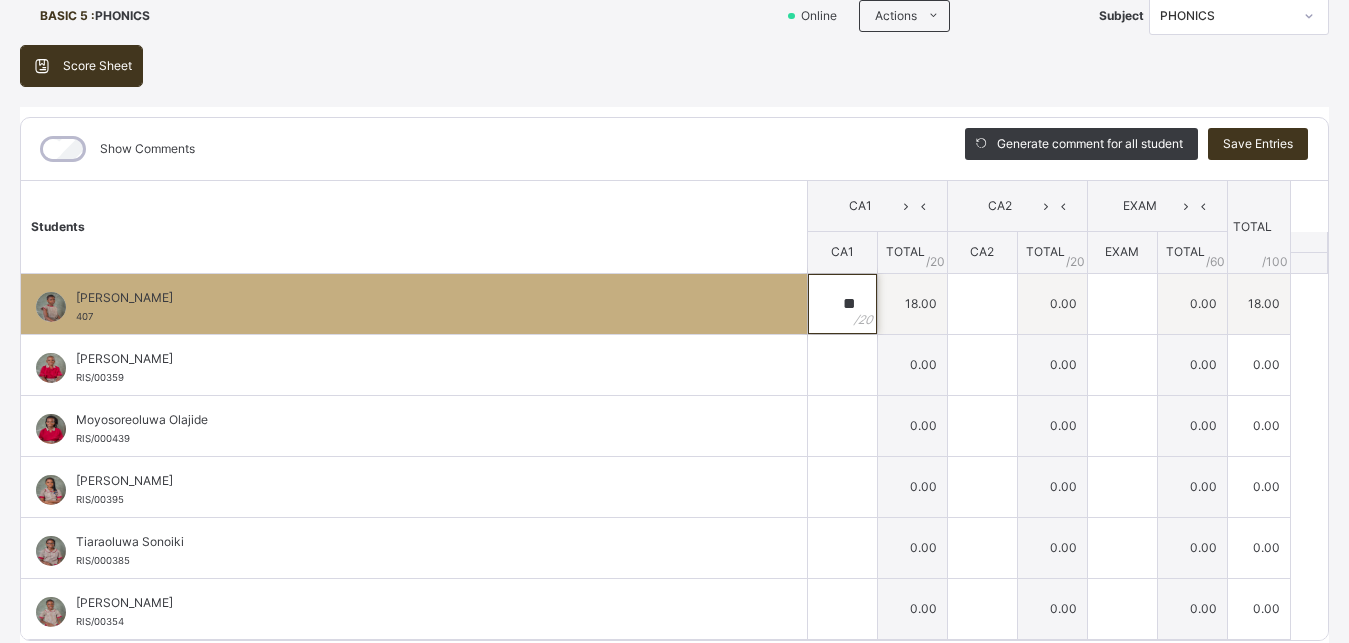 type on "**" 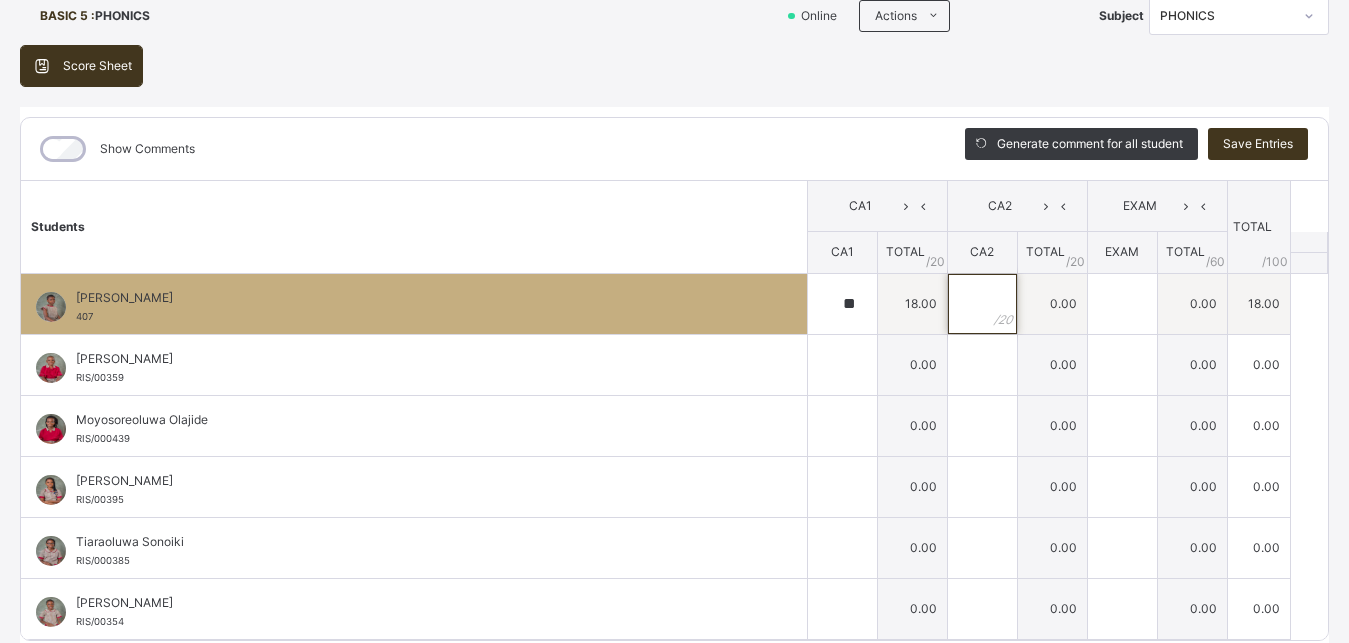 click at bounding box center [982, 304] 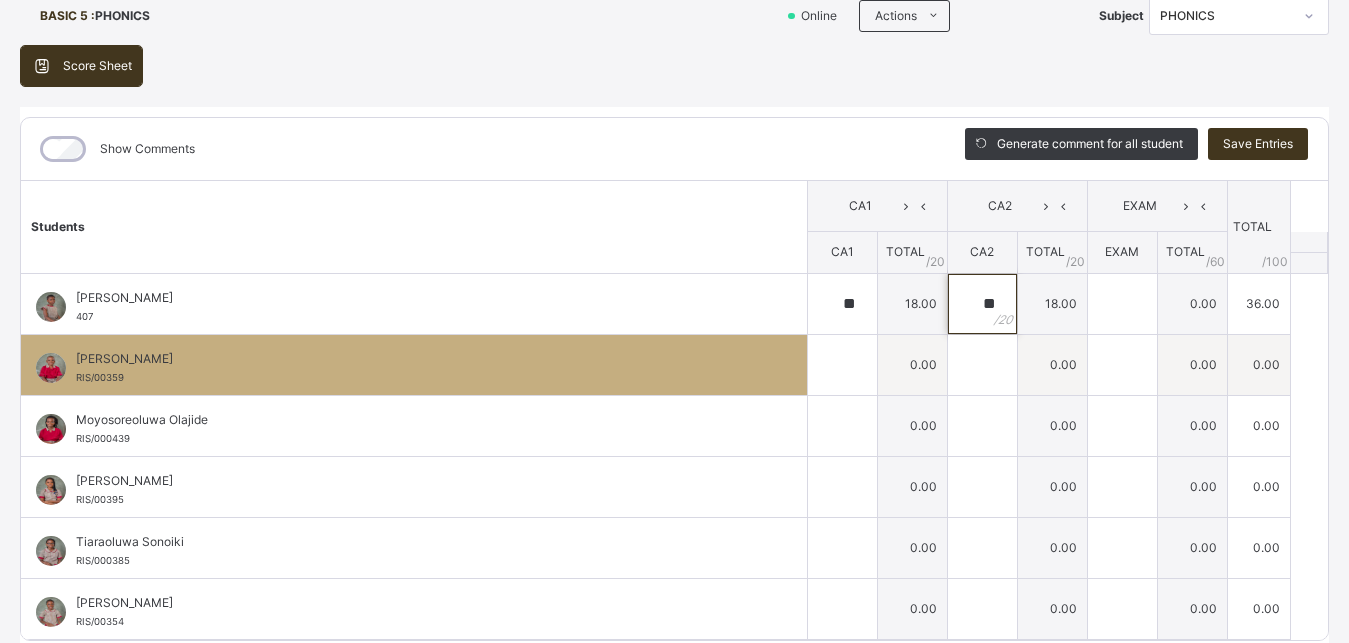 type on "**" 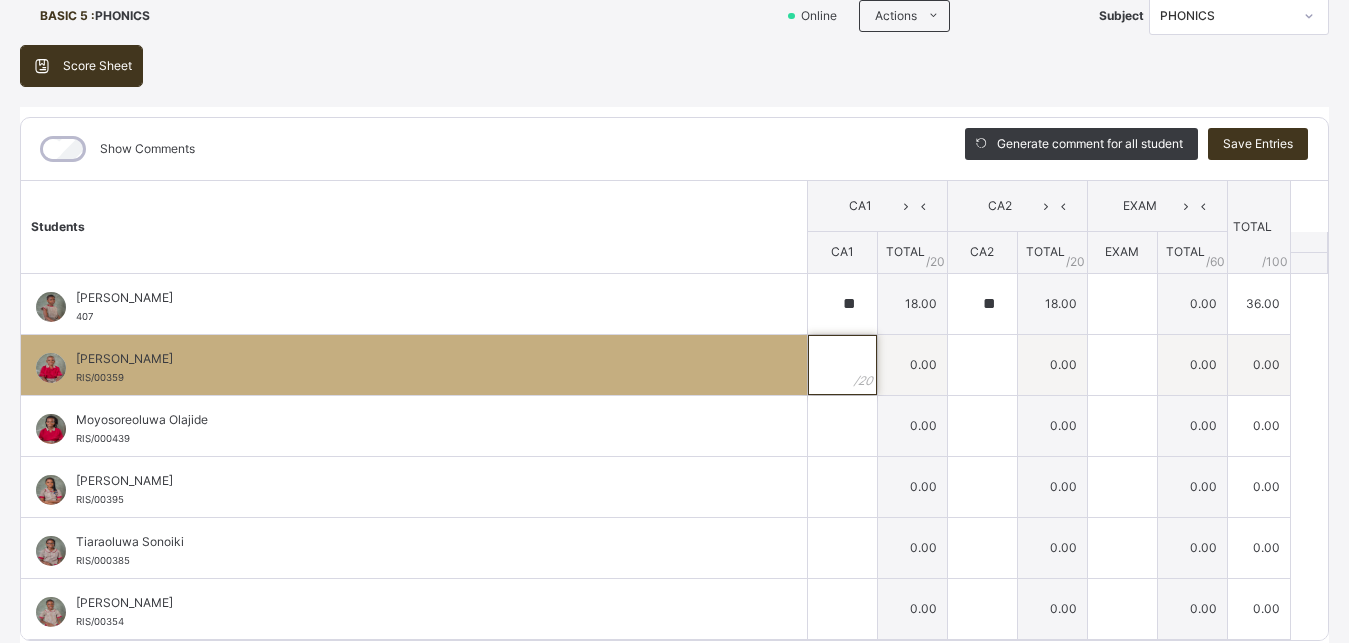 click at bounding box center [842, 365] 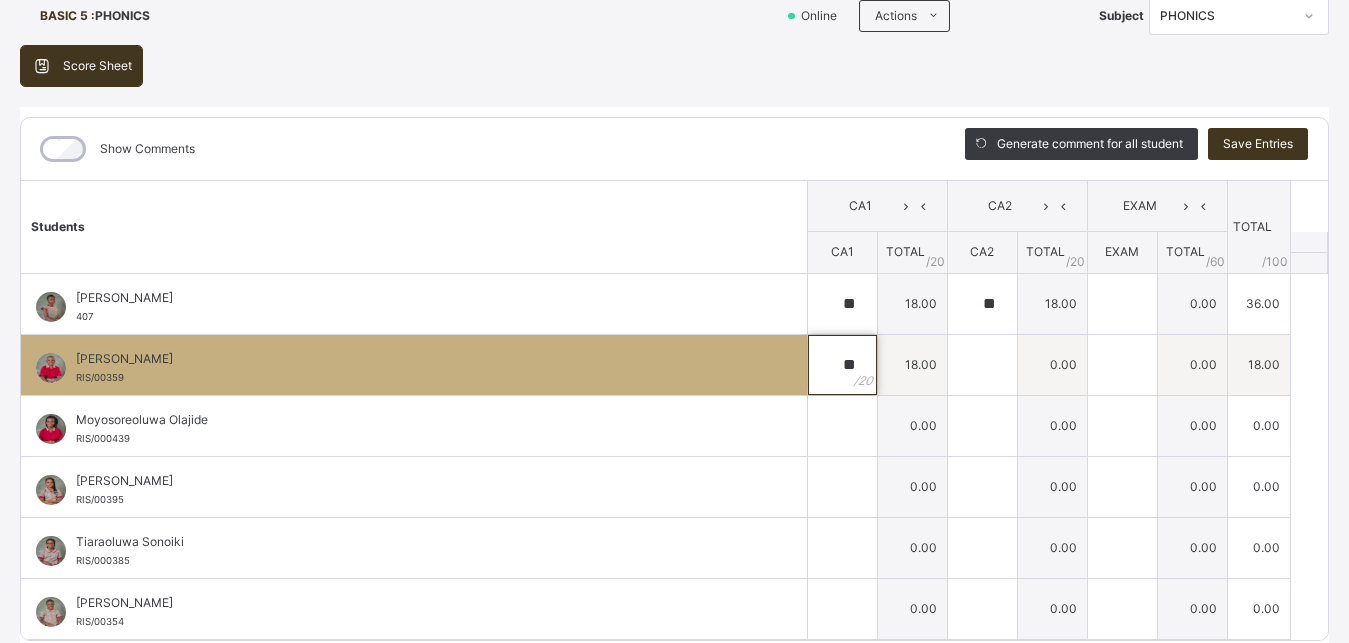 type on "**" 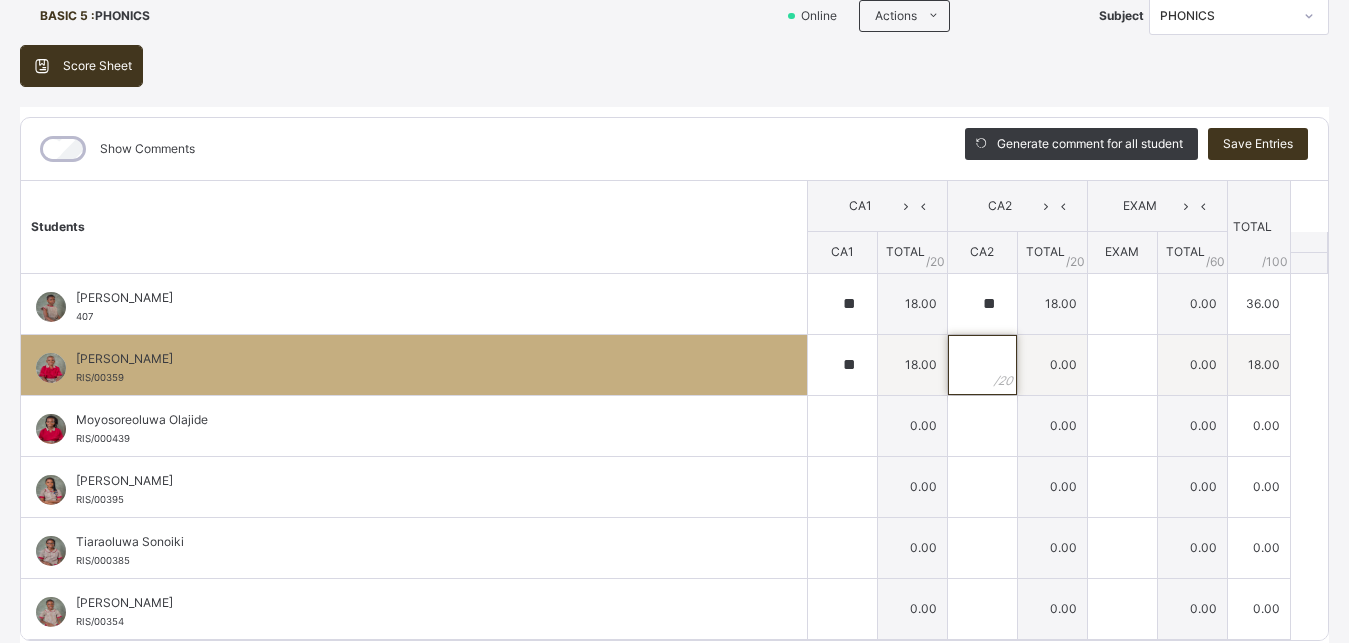 click at bounding box center [982, 365] 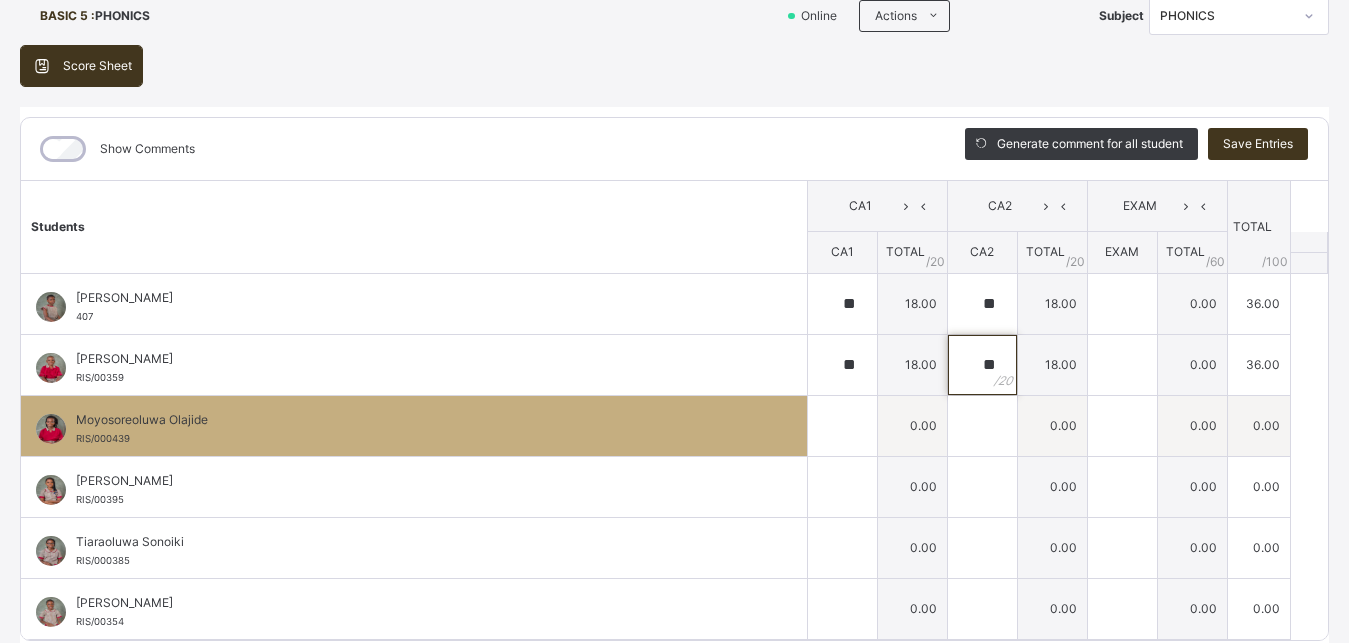 type on "**" 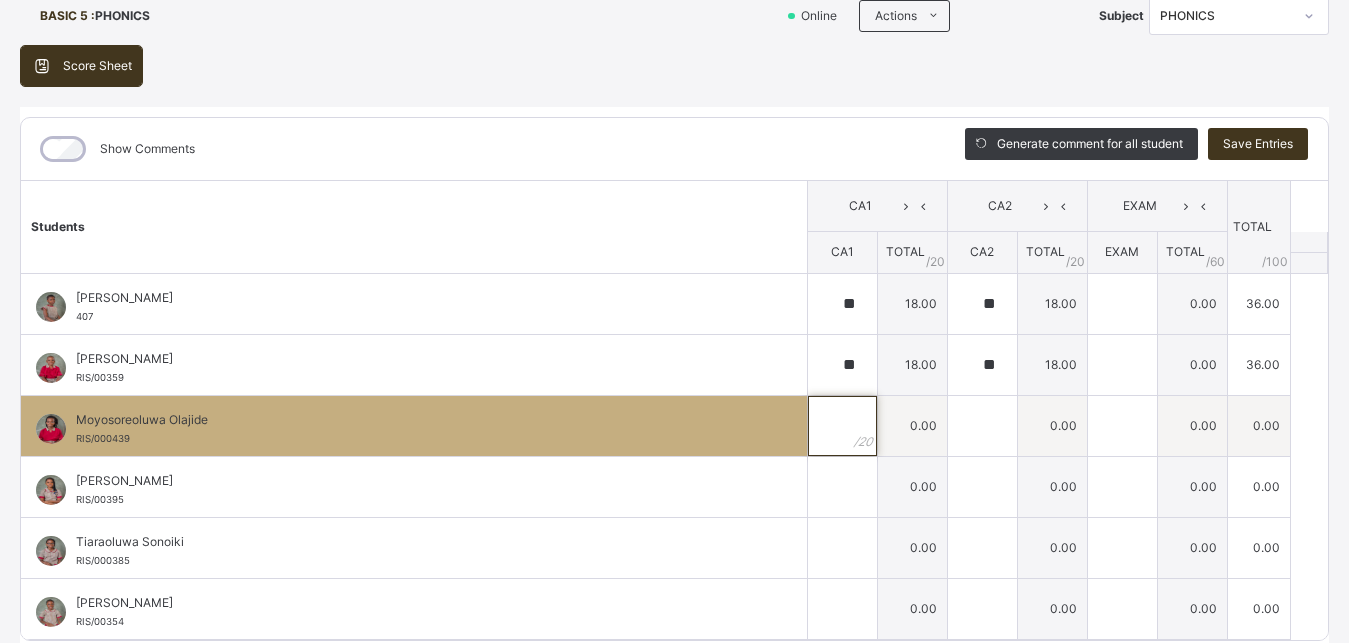 click at bounding box center [842, 426] 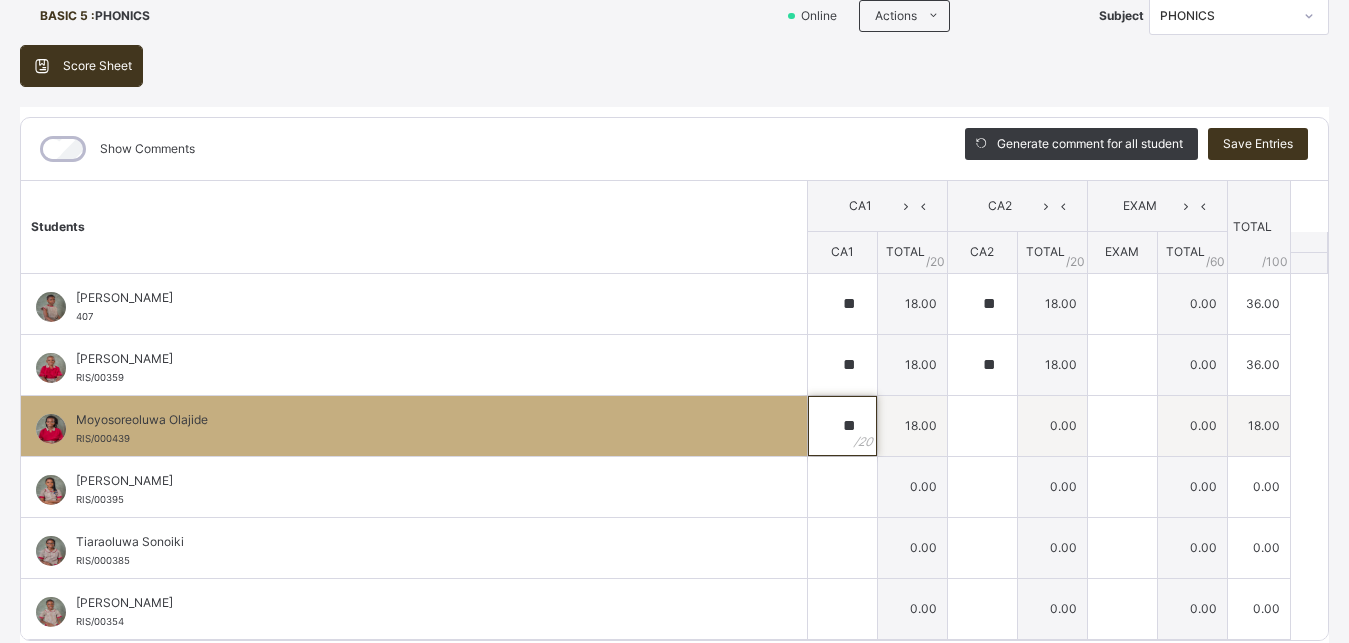 type on "**" 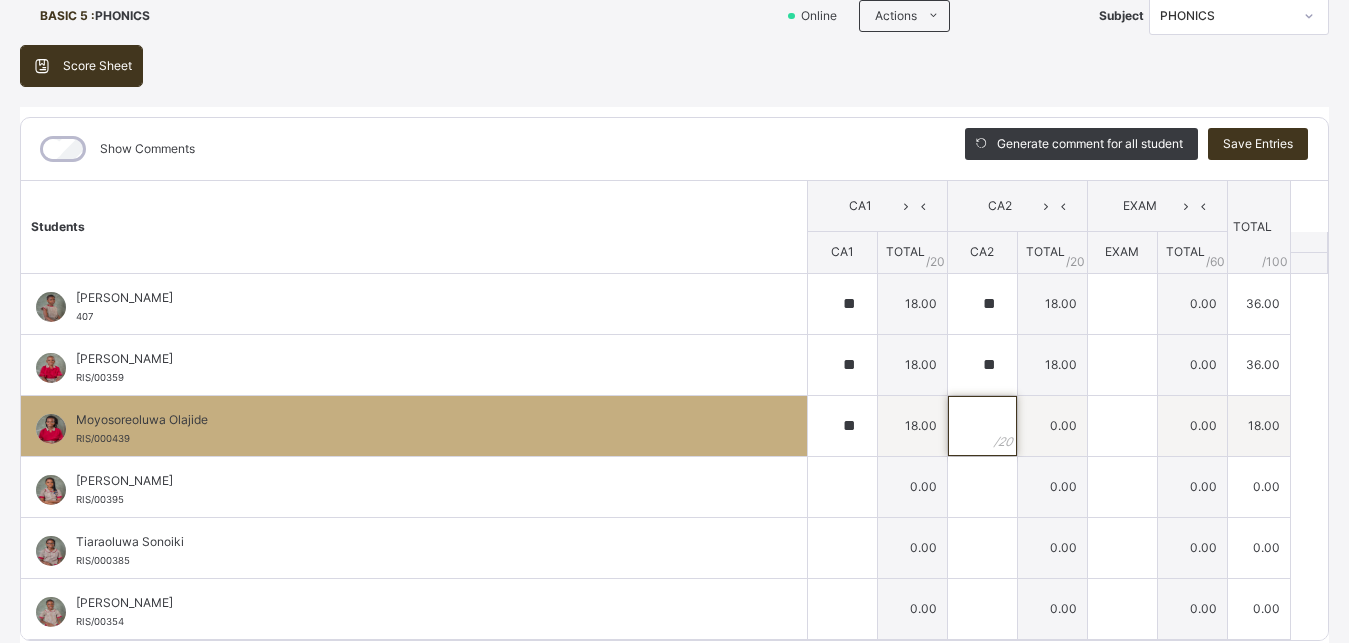 click at bounding box center [982, 426] 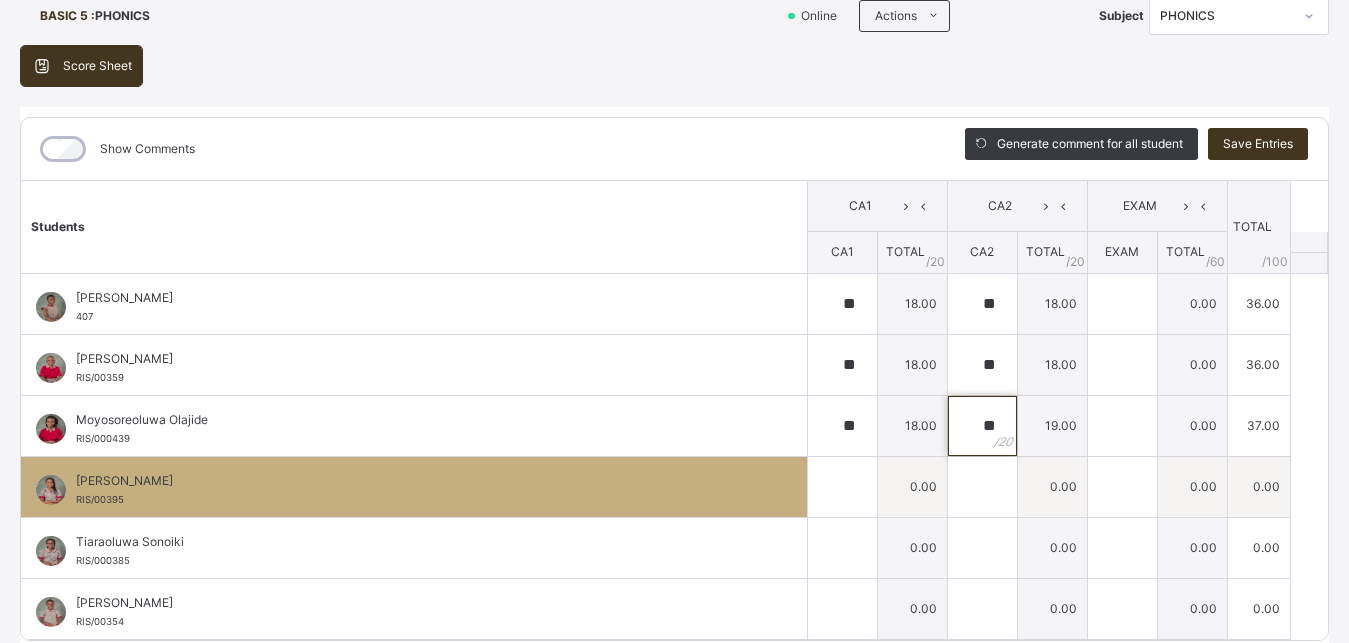 type on "**" 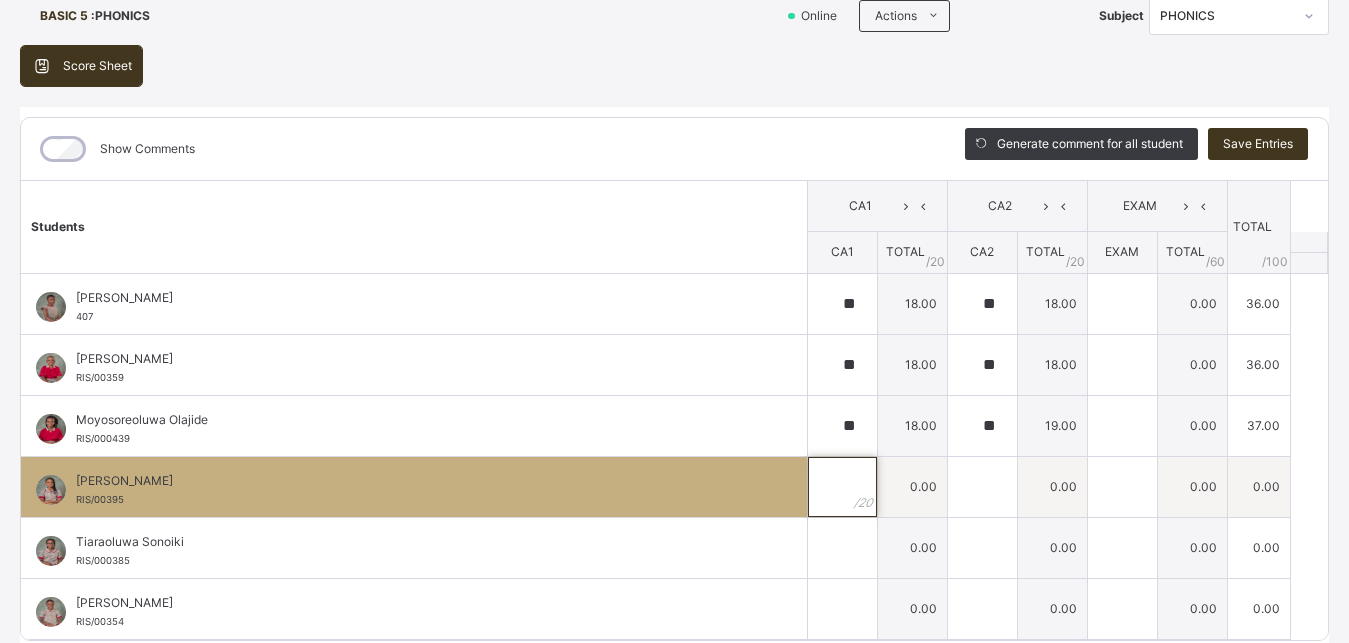 click at bounding box center [842, 487] 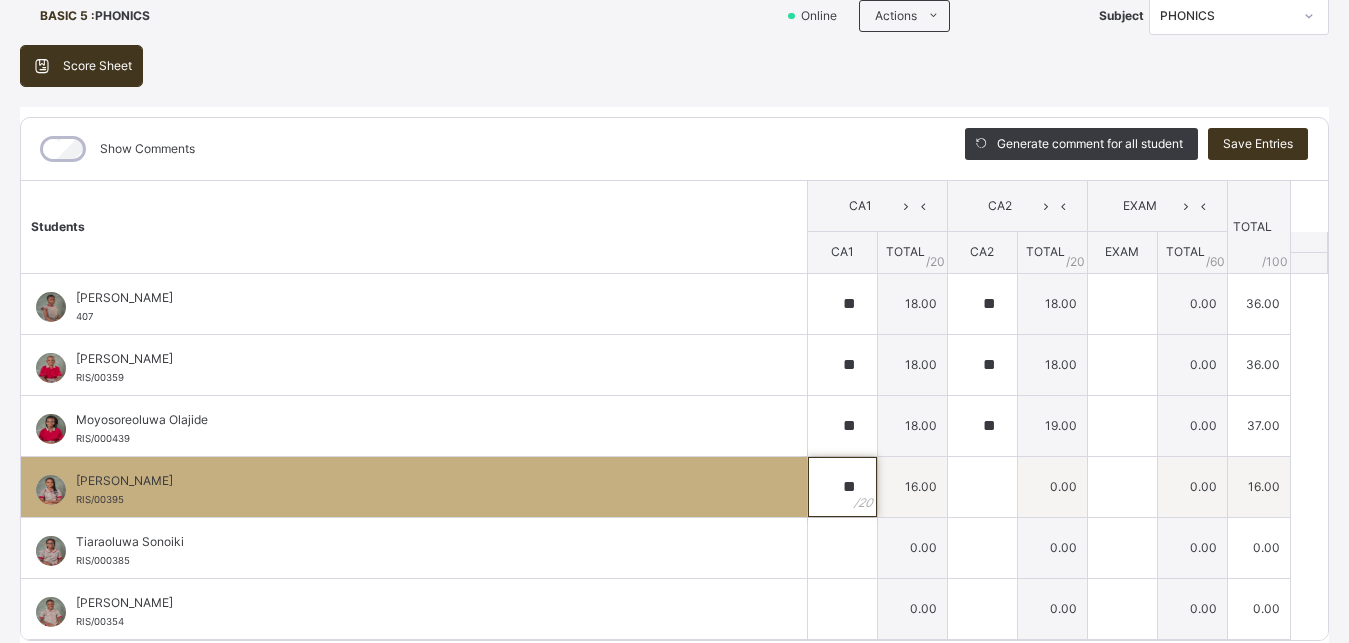 type on "**" 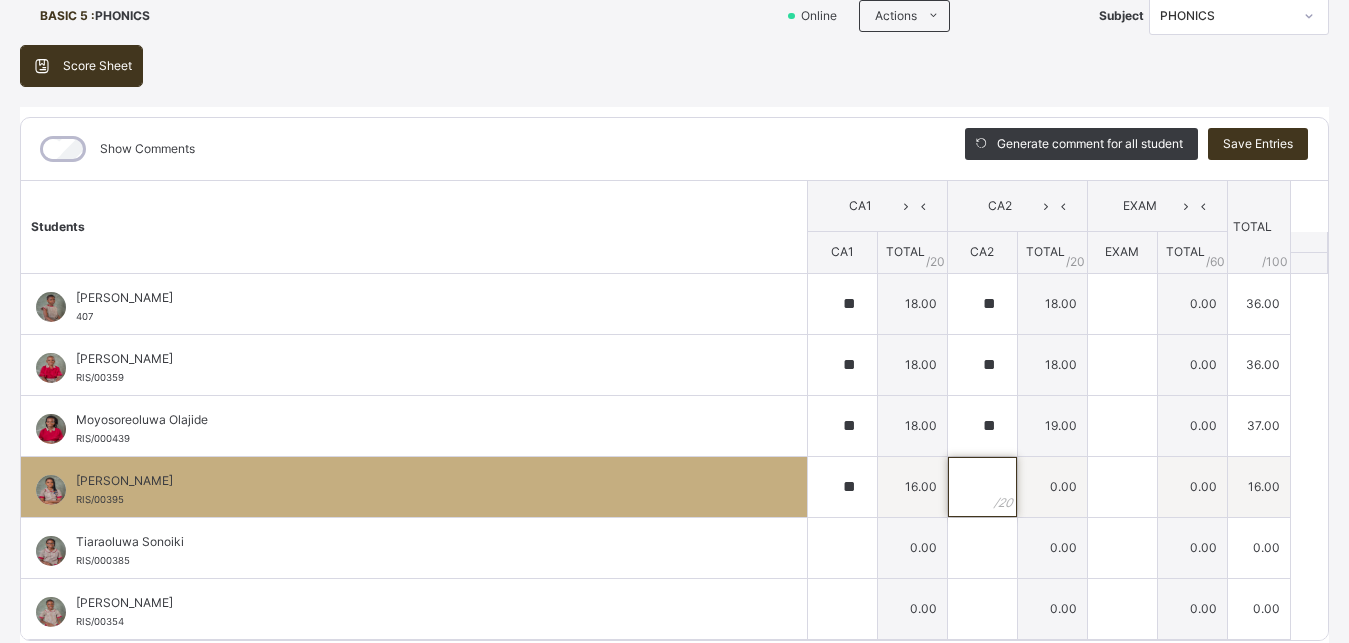 click at bounding box center (982, 487) 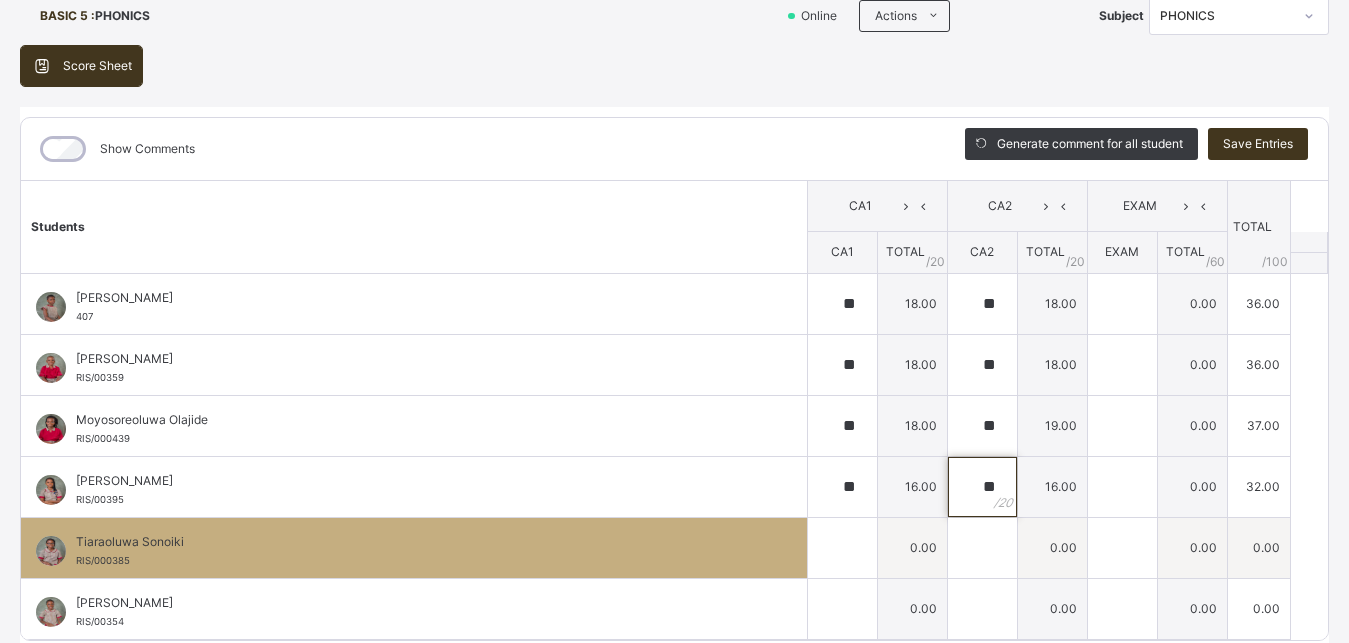 type on "**" 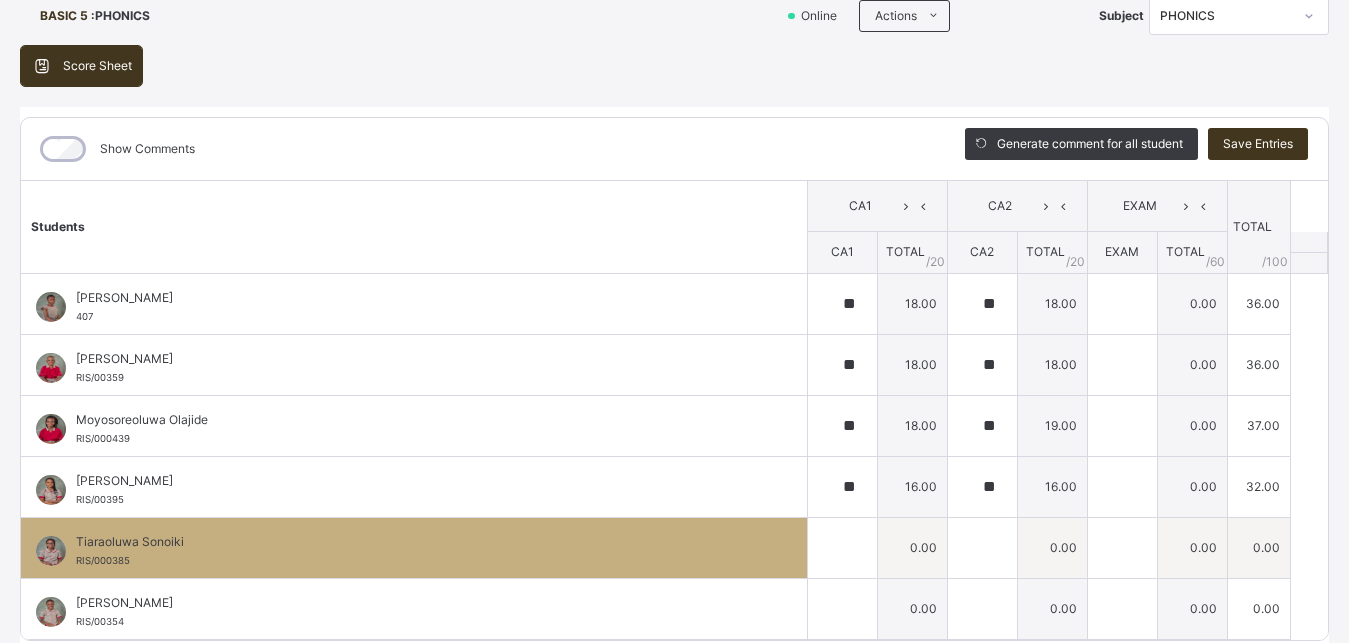 click at bounding box center (842, 547) 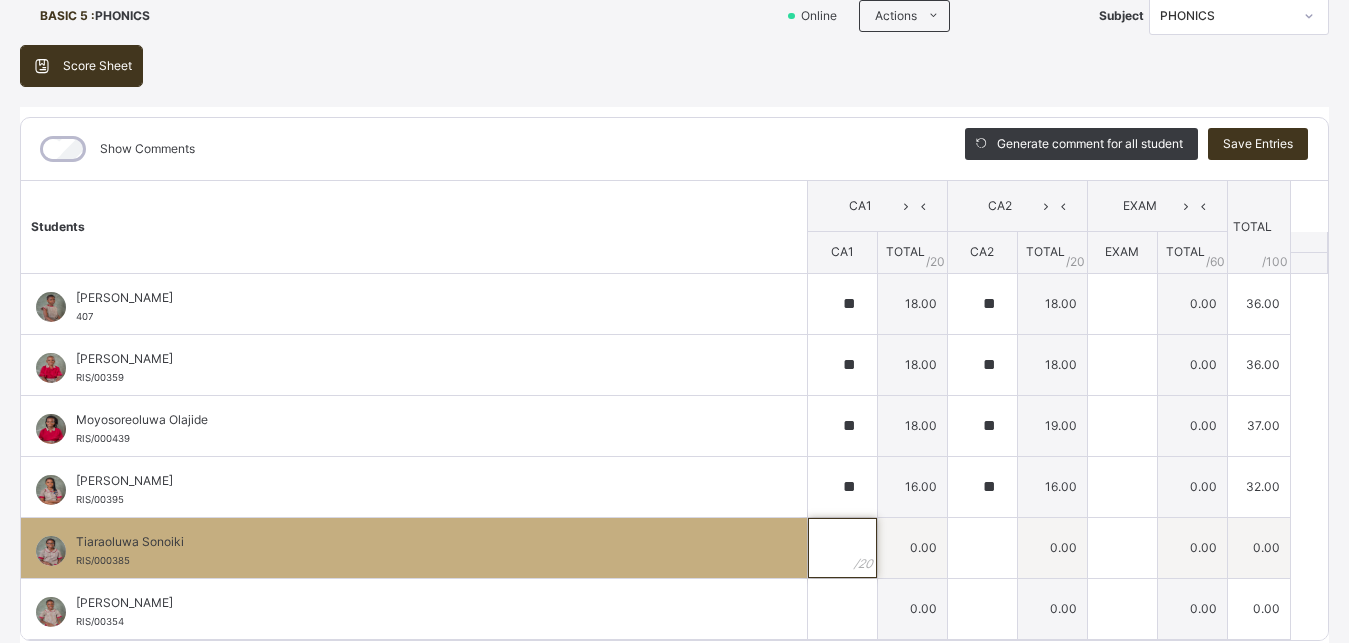 click at bounding box center (842, 548) 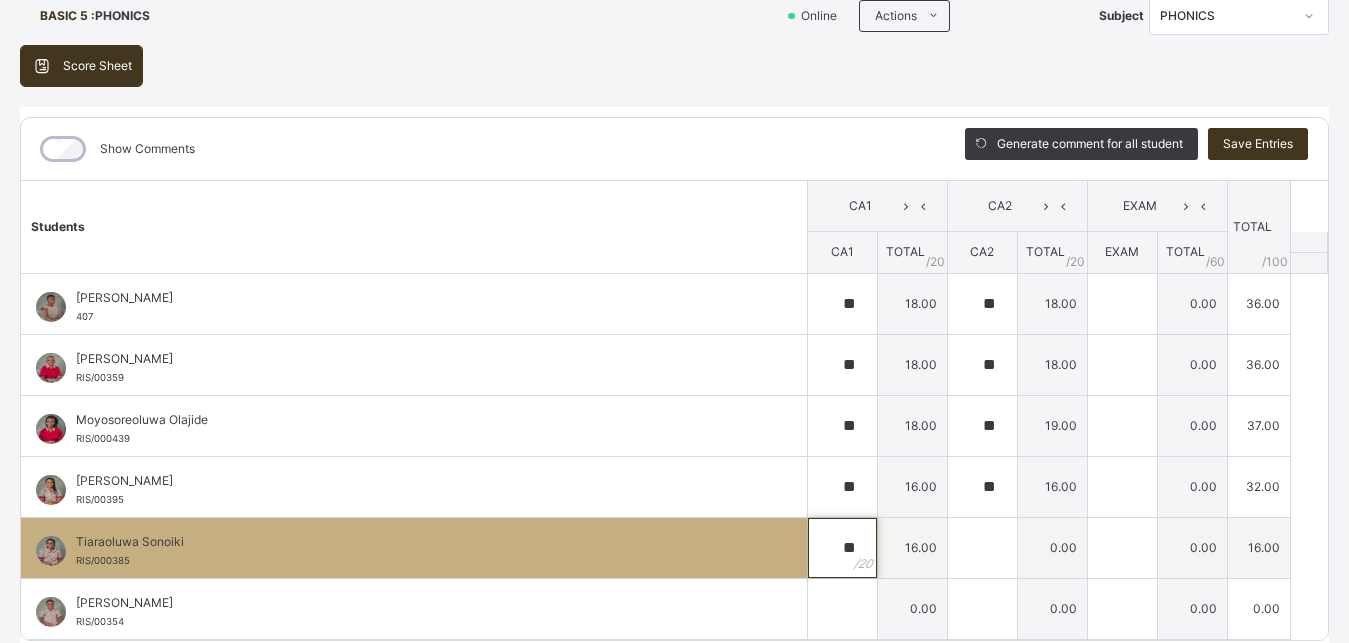 type on "**" 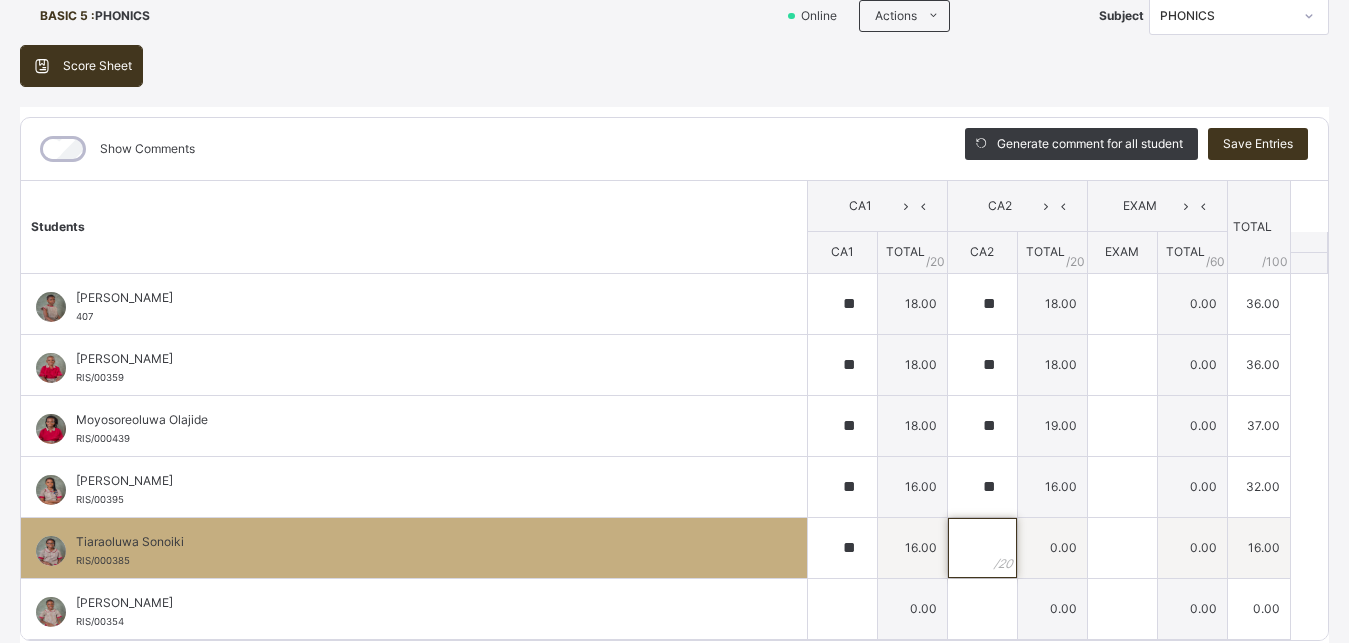 click at bounding box center [982, 548] 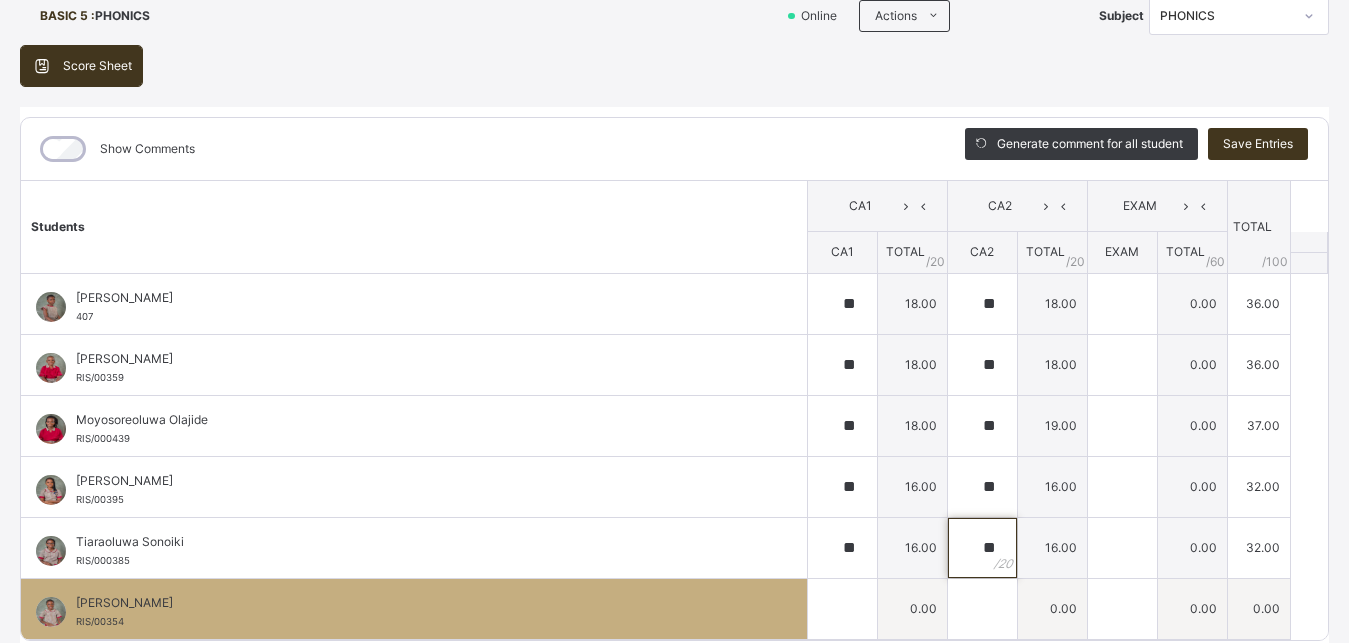 type on "**" 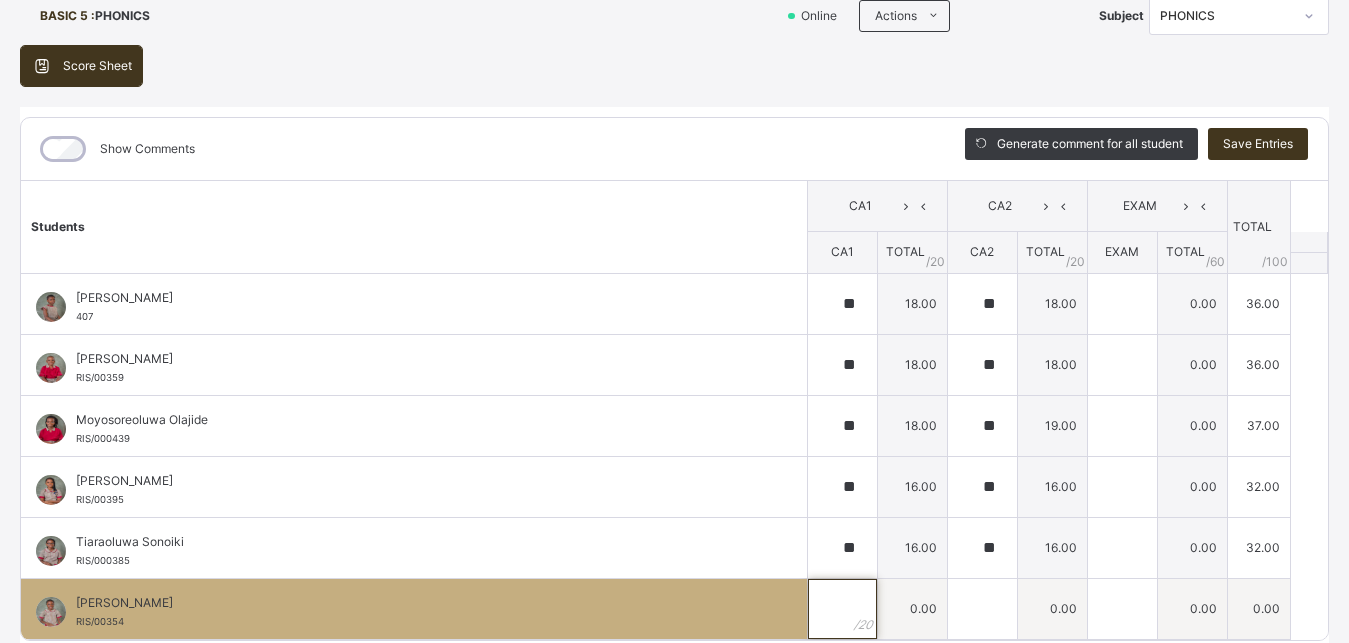 click at bounding box center [842, 609] 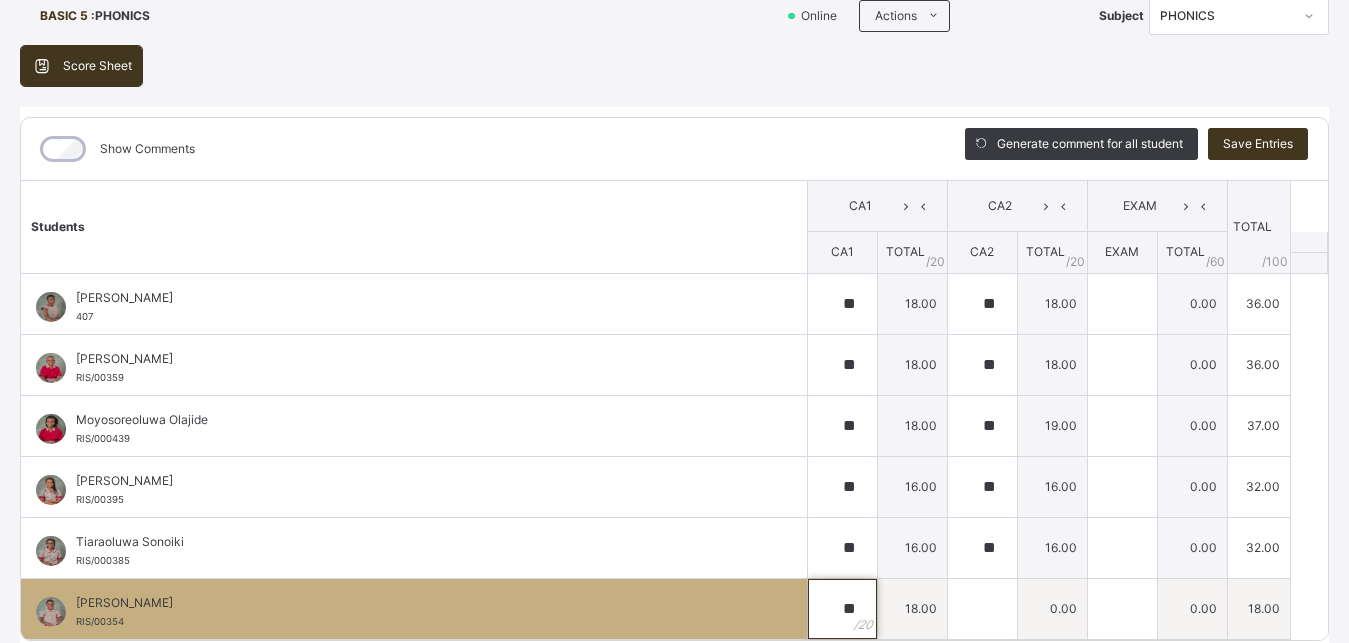 type on "**" 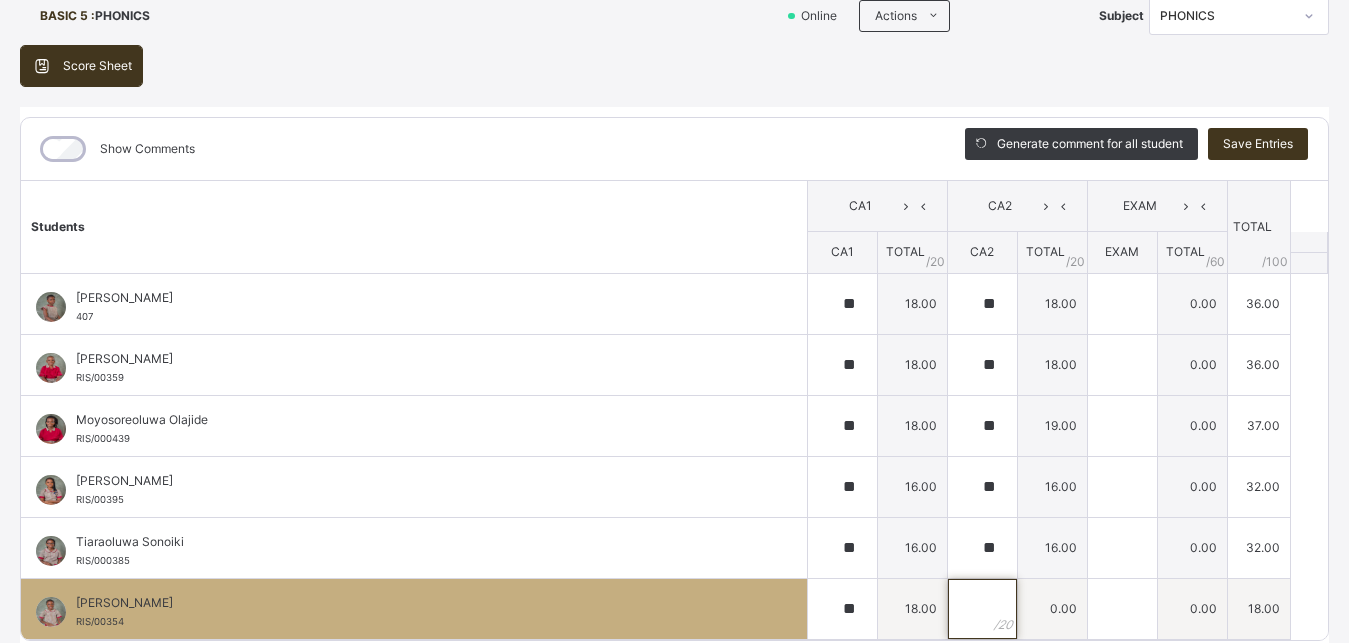 click at bounding box center (982, 609) 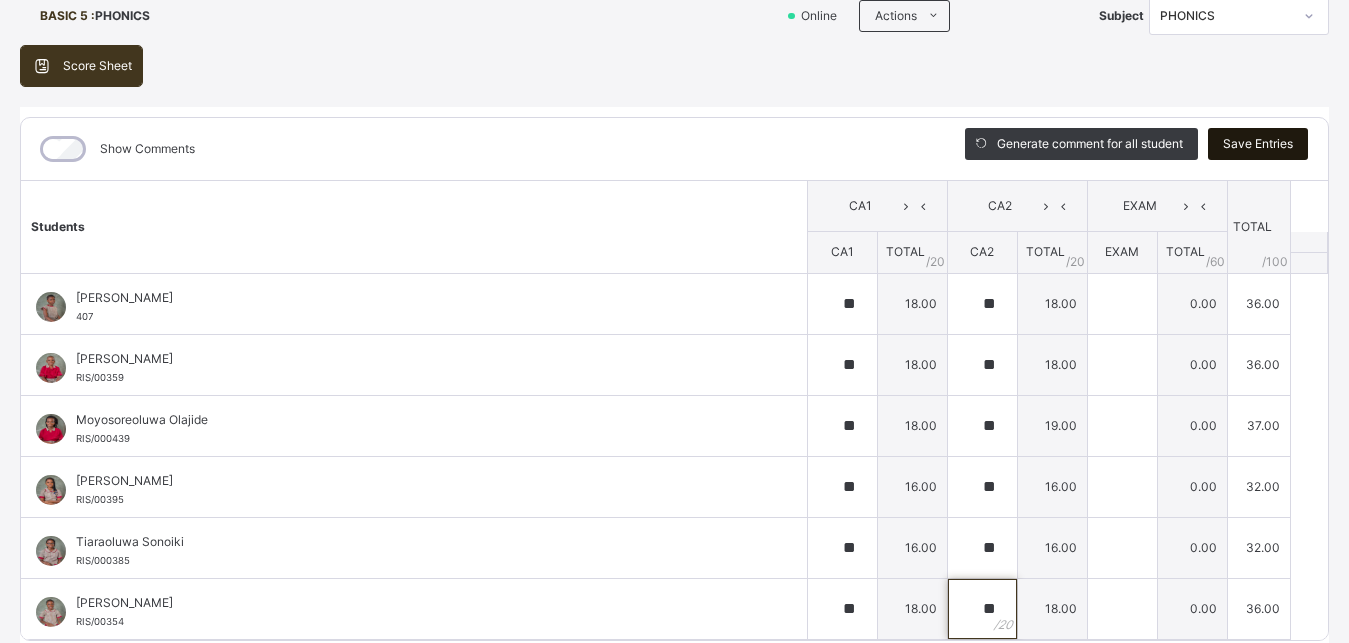 type on "**" 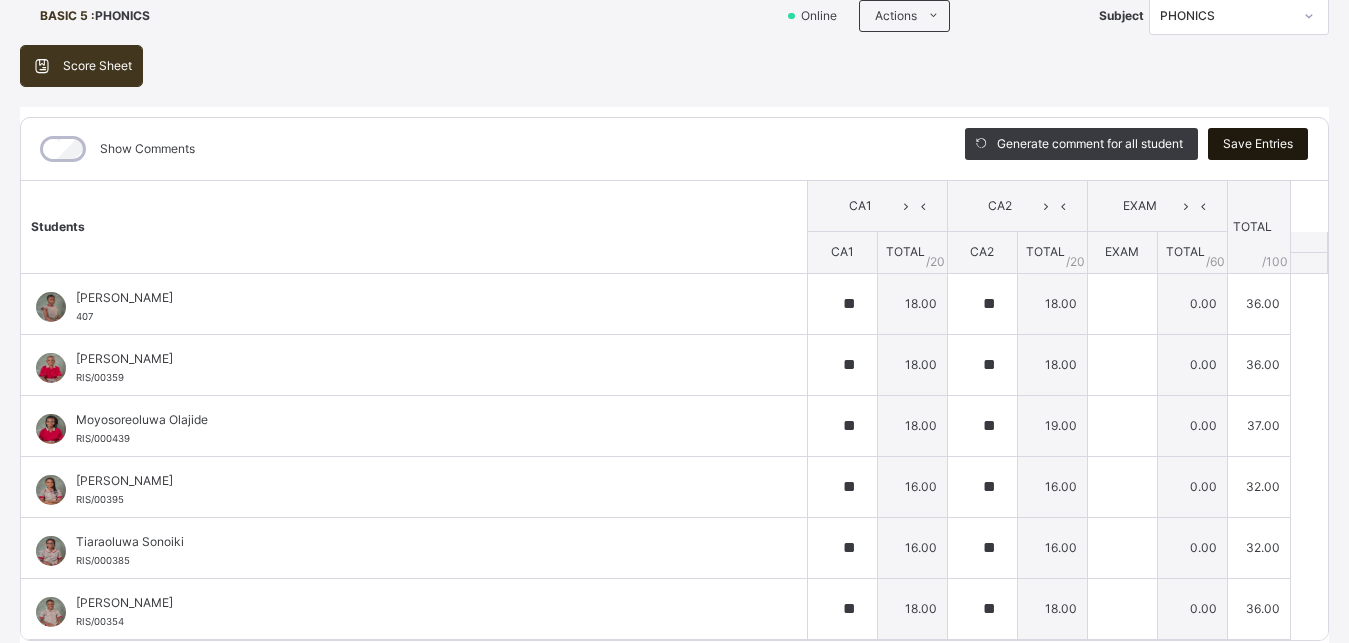 click on "Save Entries" at bounding box center [1258, 144] 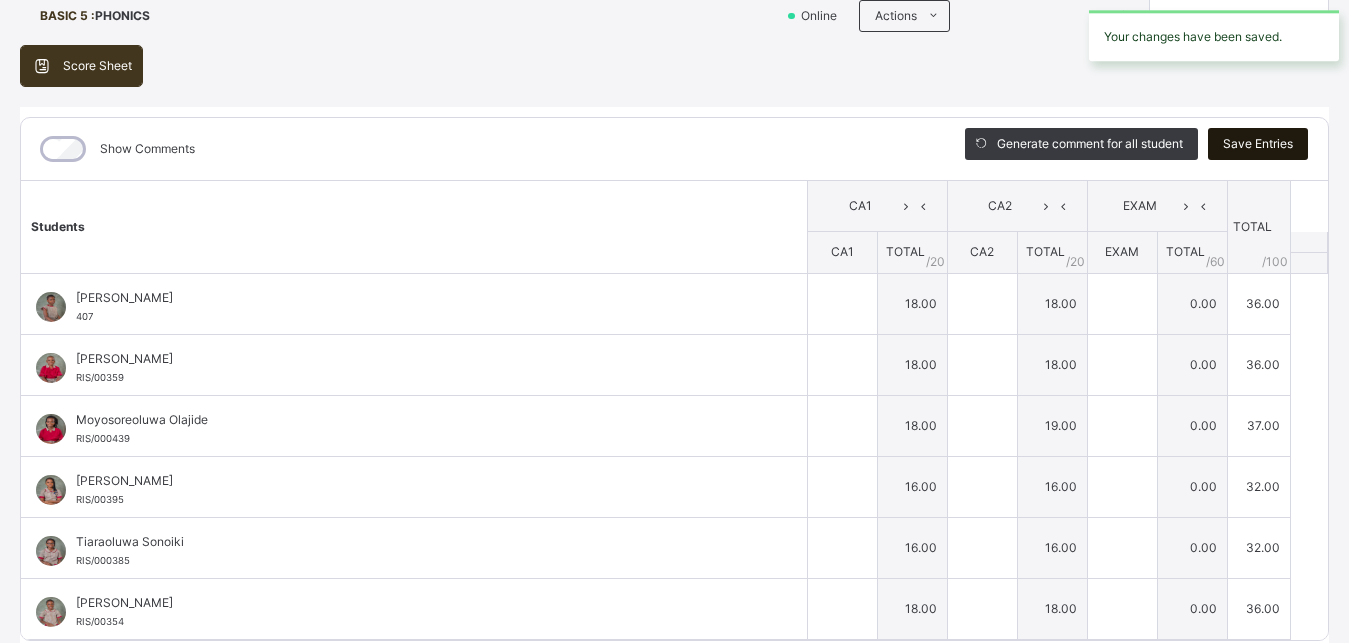type on "**" 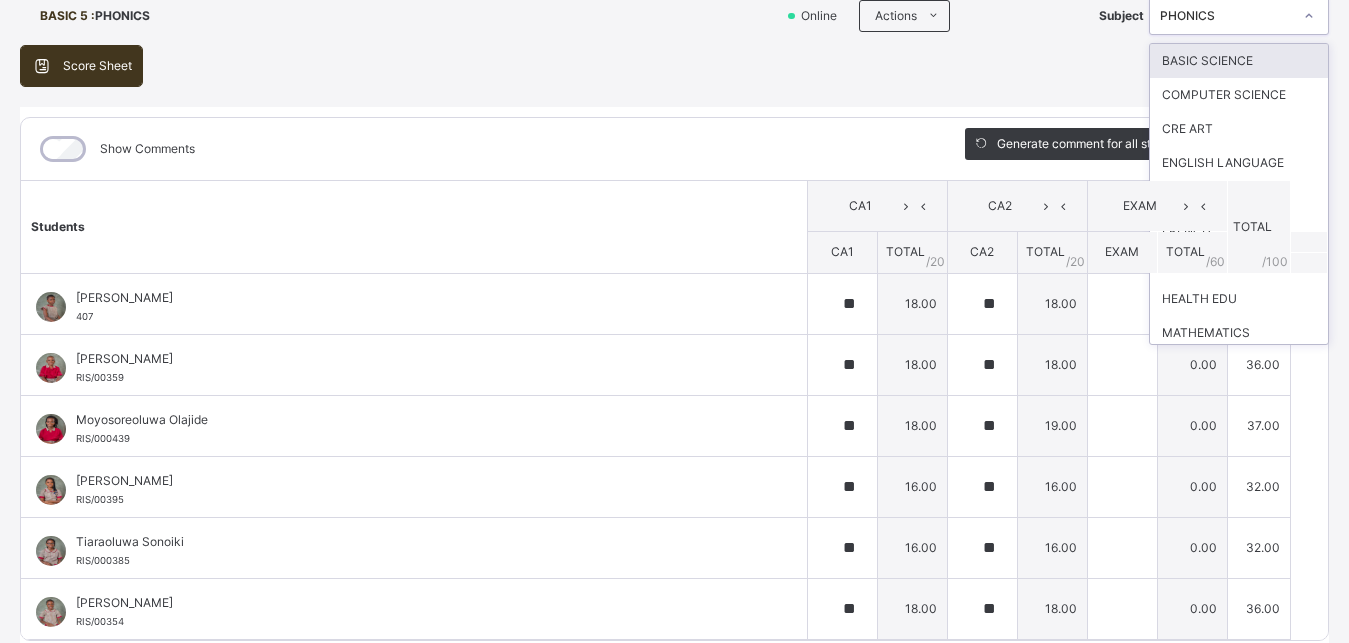 click 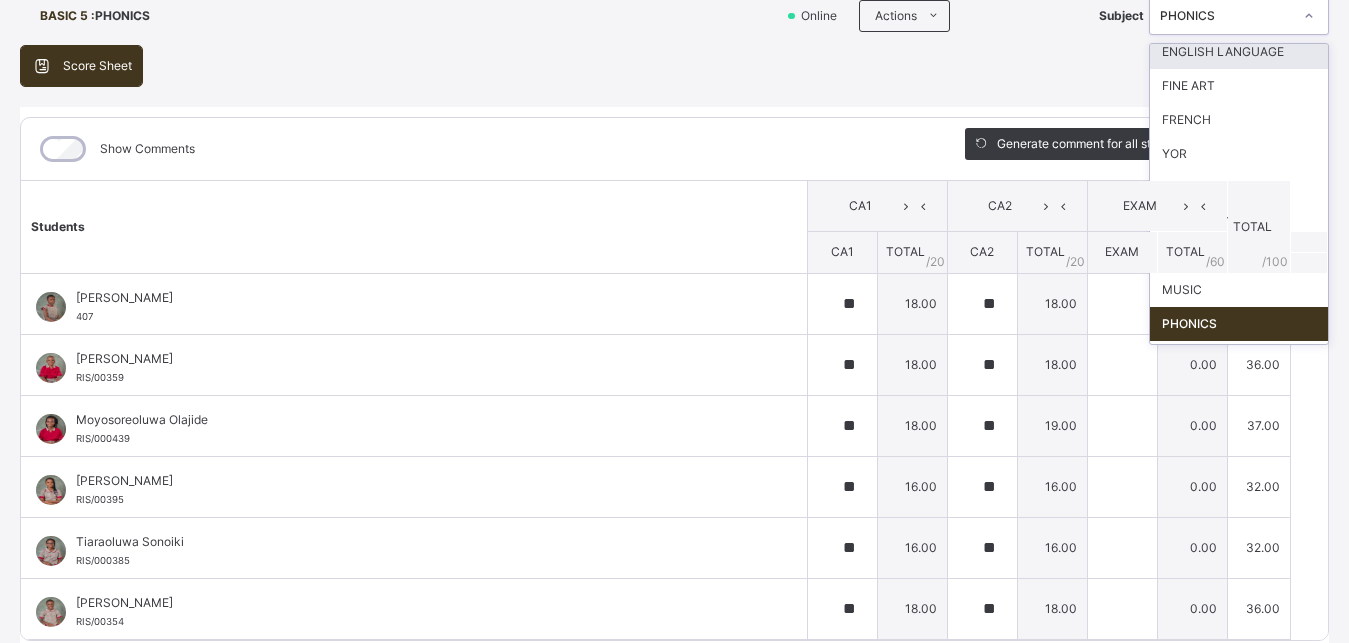 scroll, scrollTop: 124, scrollLeft: 0, axis: vertical 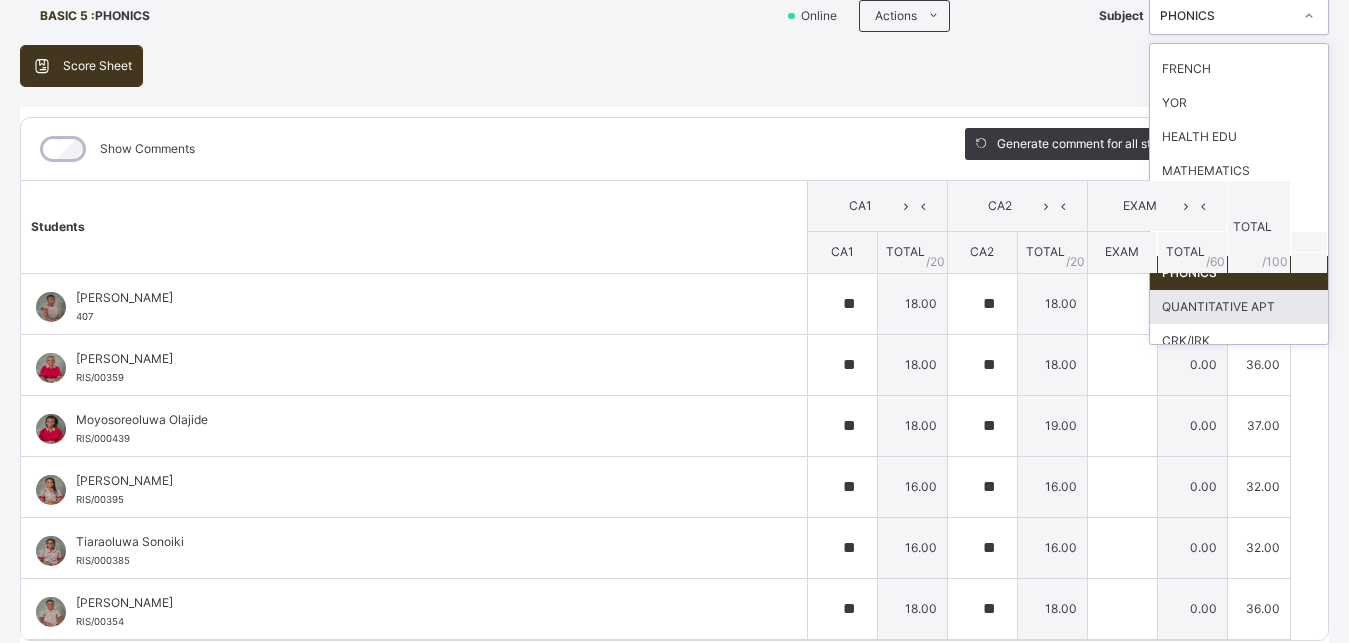 click on "QUANTITATIVE APT" at bounding box center [1239, 307] 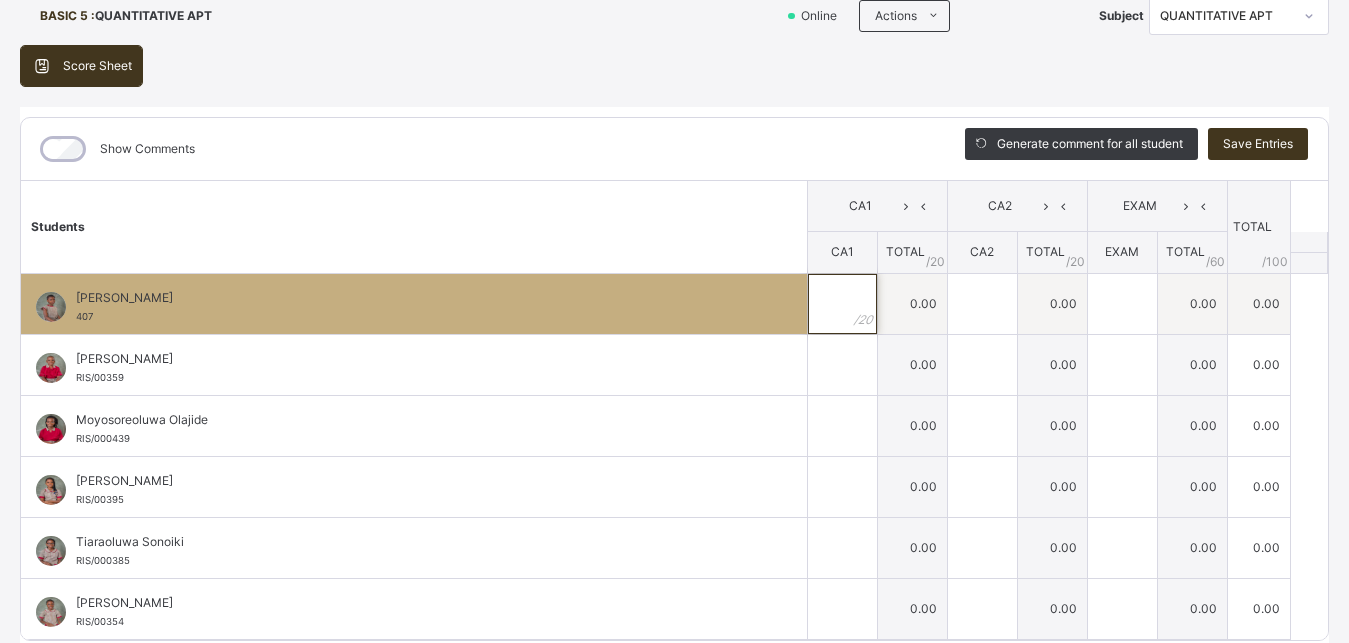 click at bounding box center [842, 304] 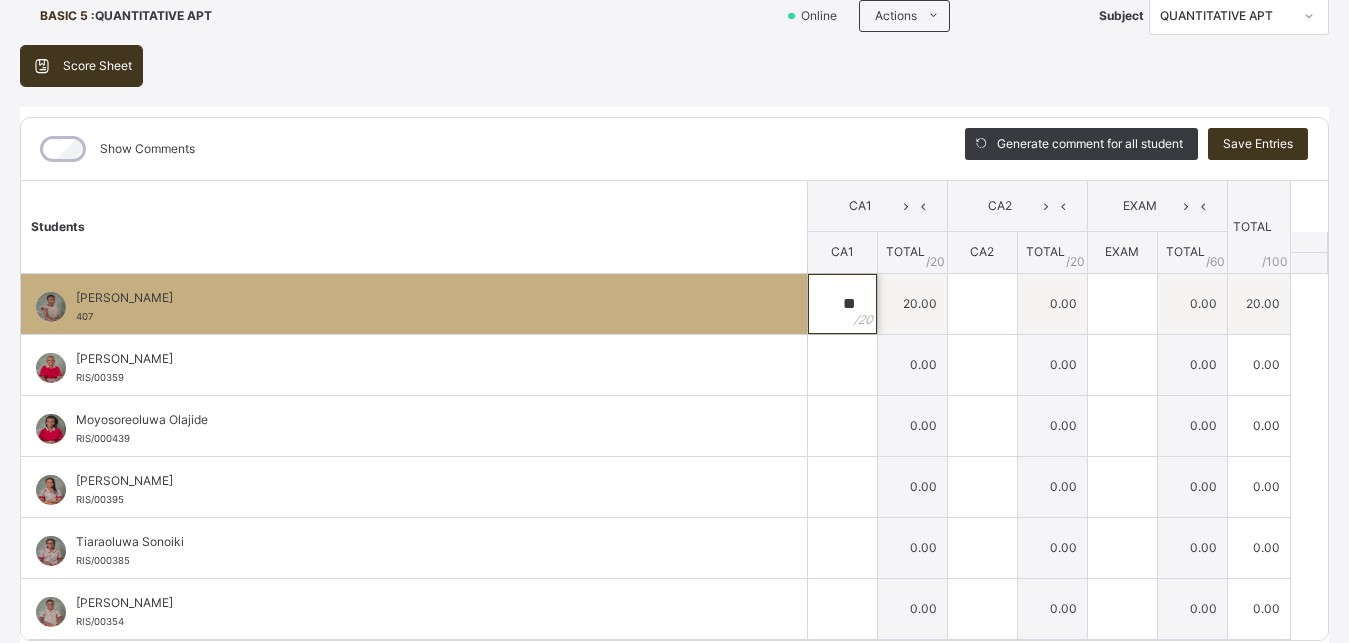 type on "**" 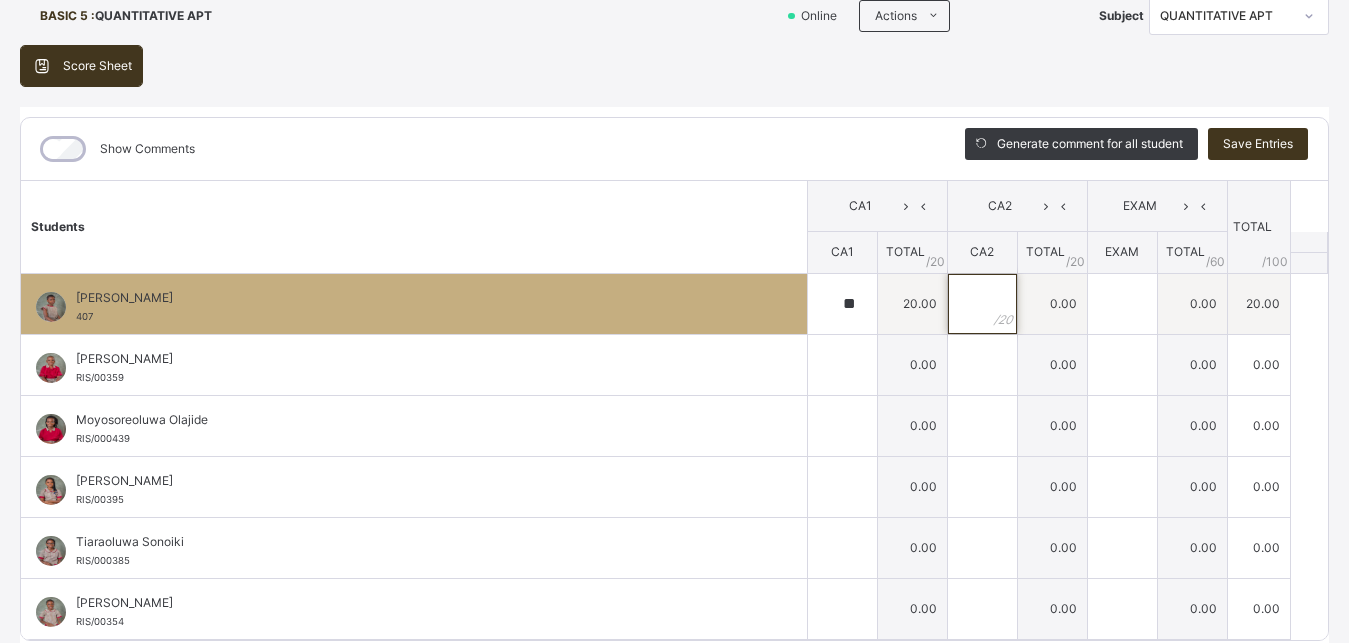 click at bounding box center [982, 304] 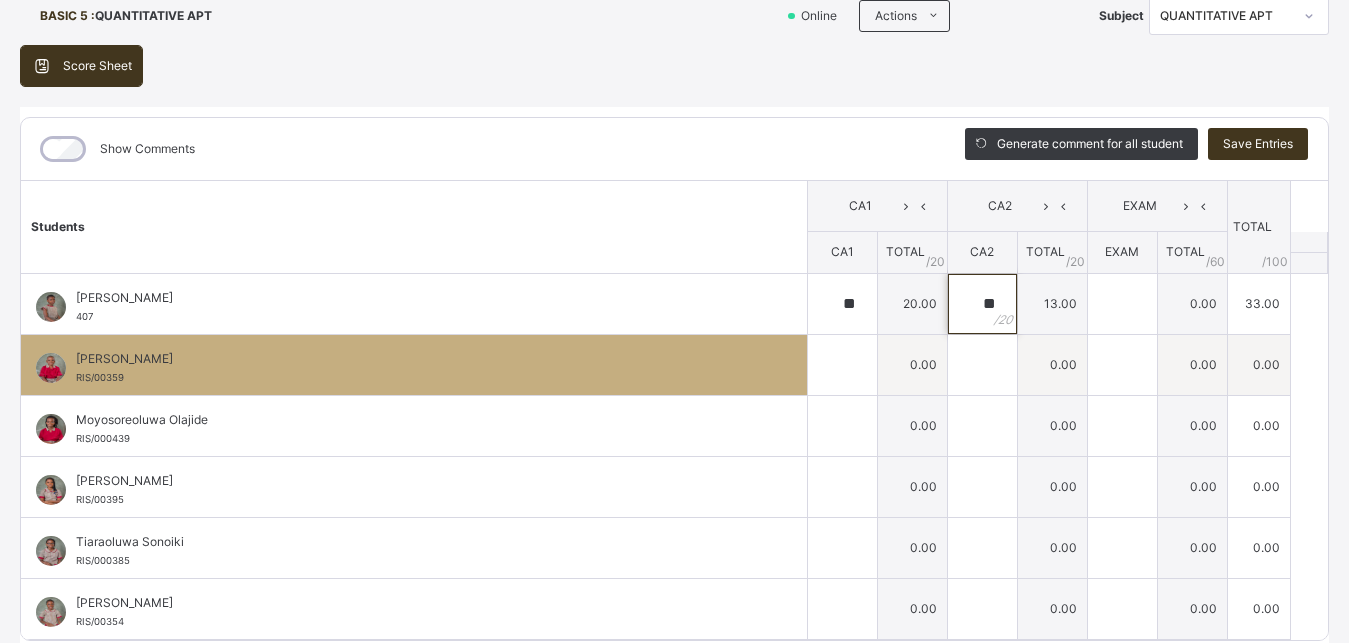 type on "**" 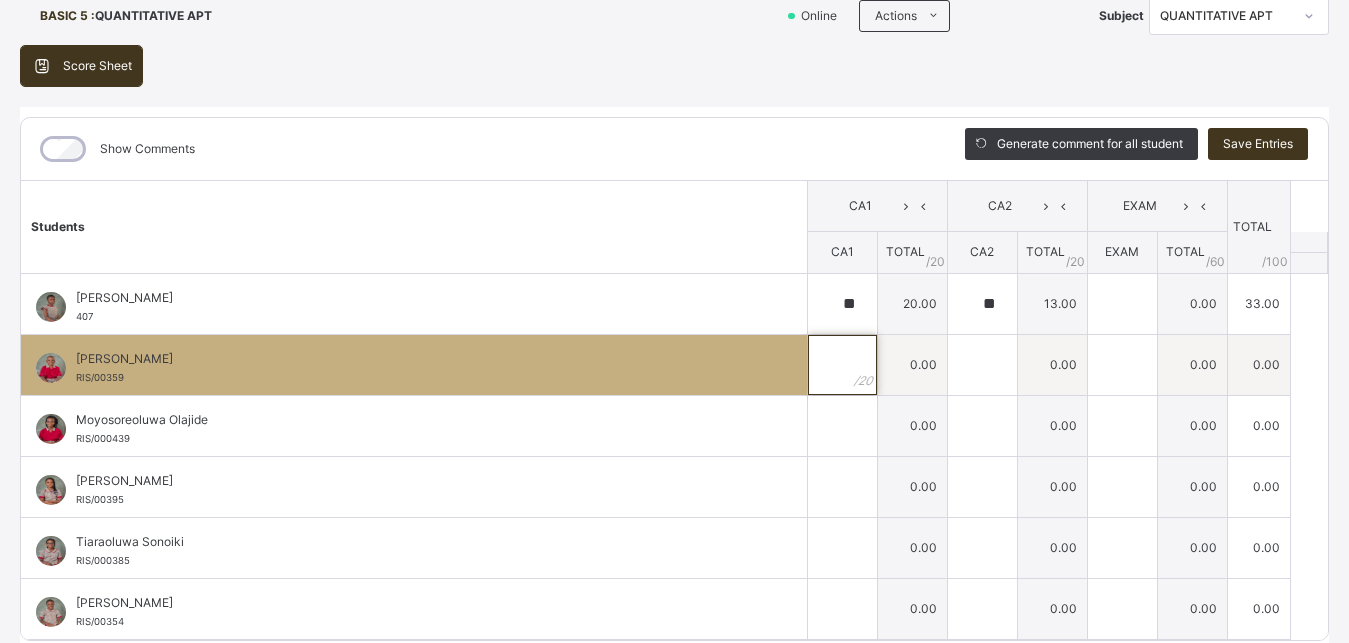 click at bounding box center [842, 365] 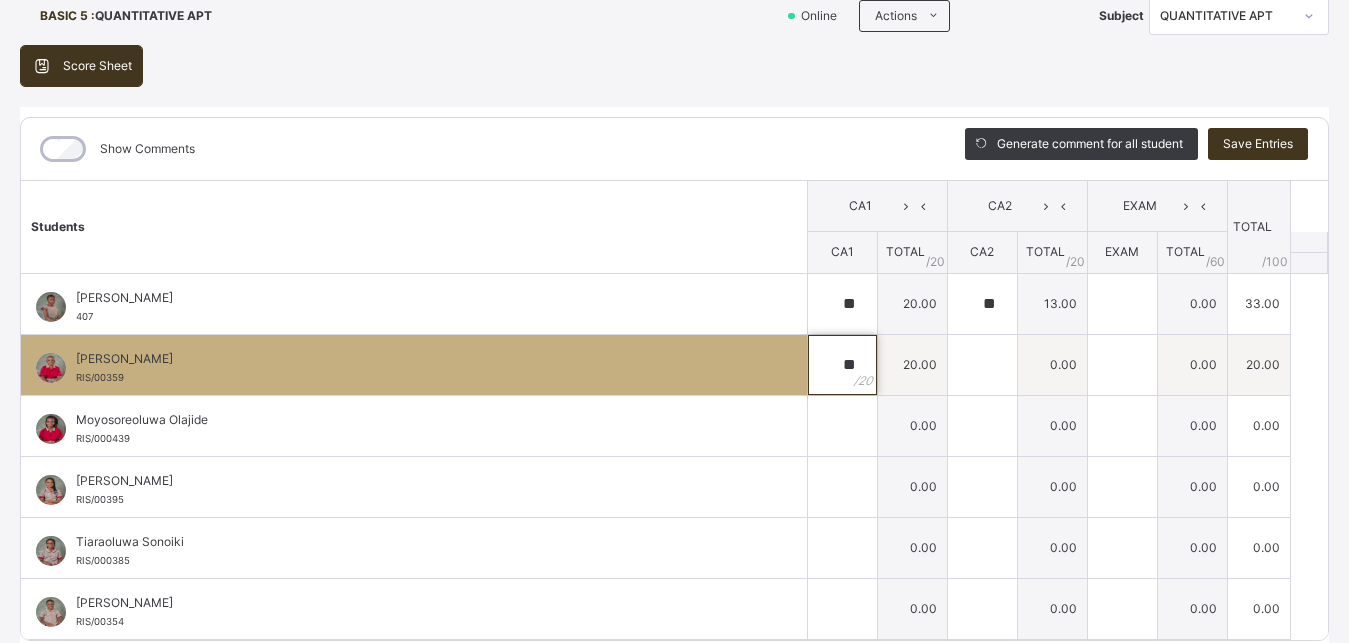 type on "**" 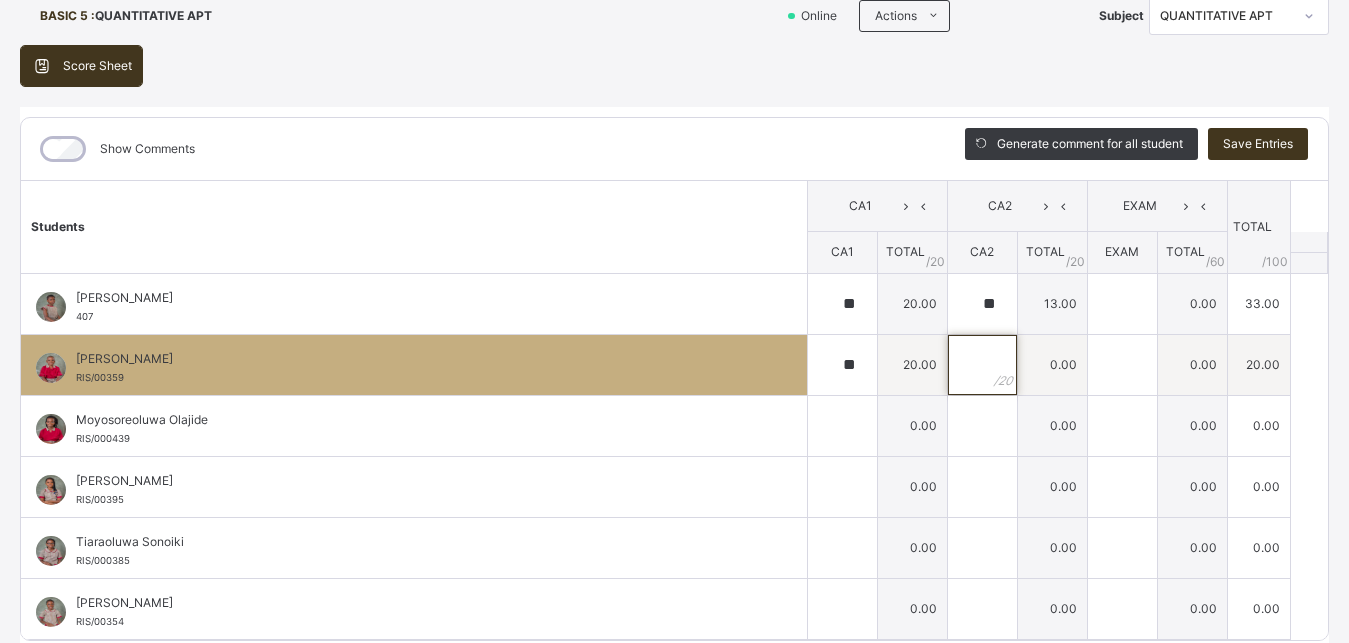 click at bounding box center [982, 365] 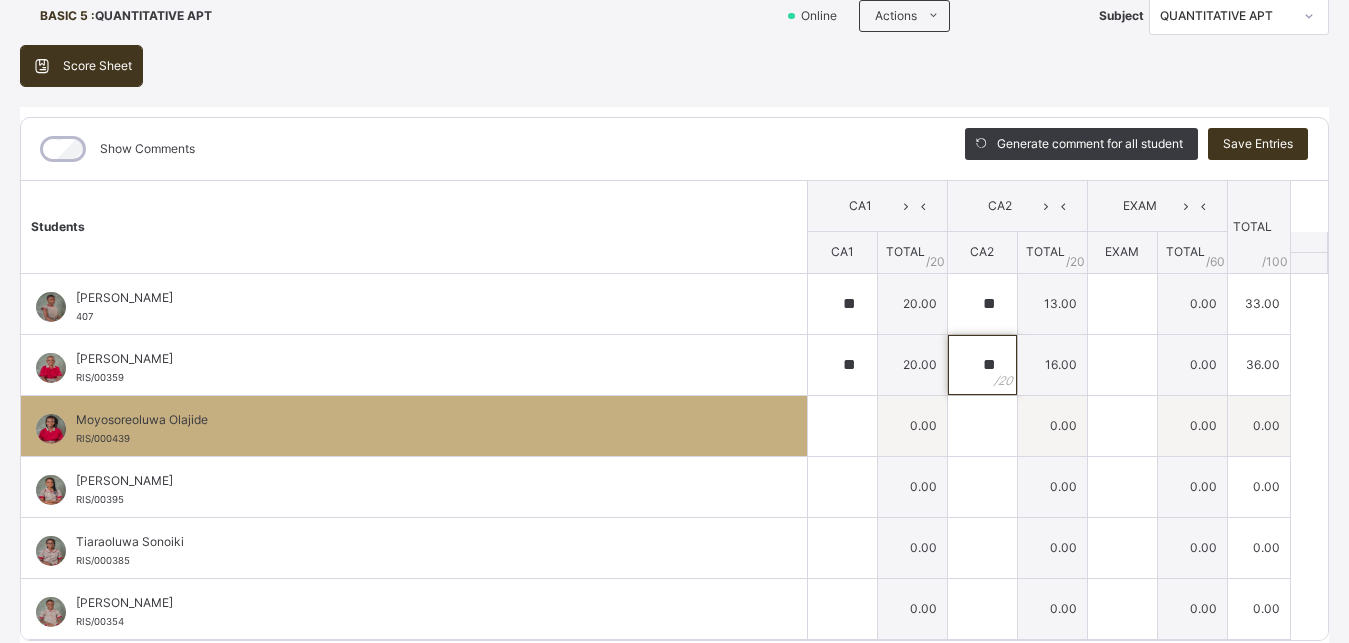 type on "**" 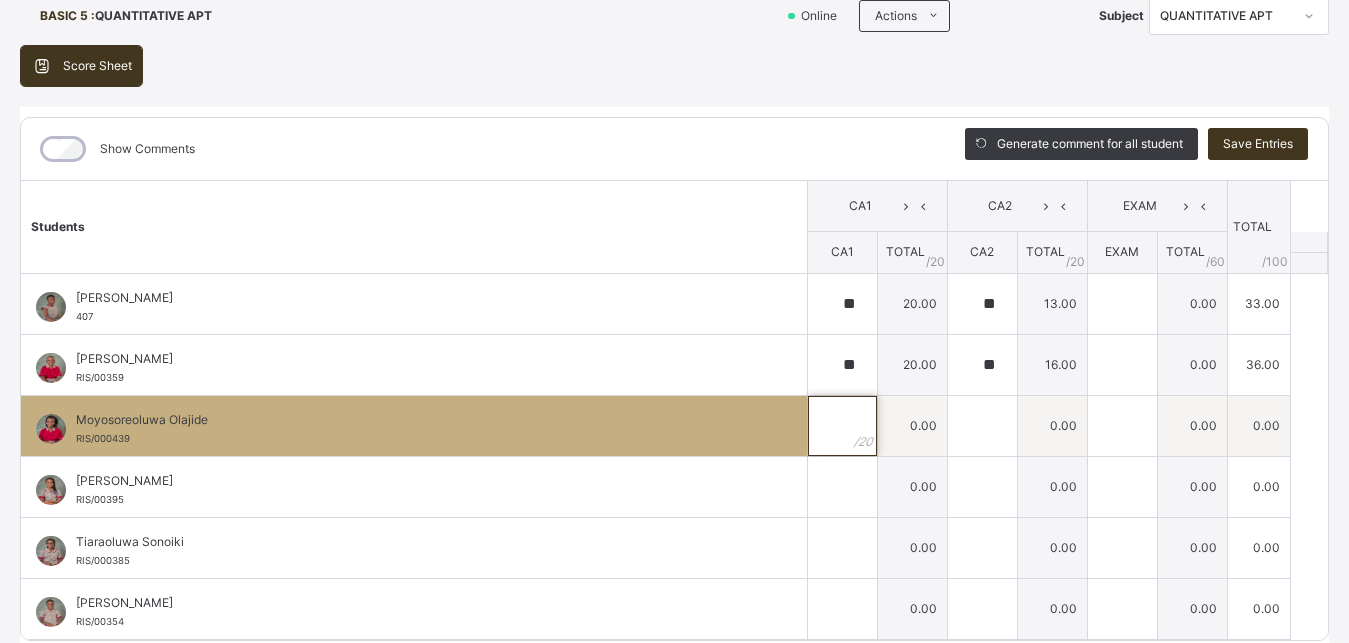 click at bounding box center (842, 426) 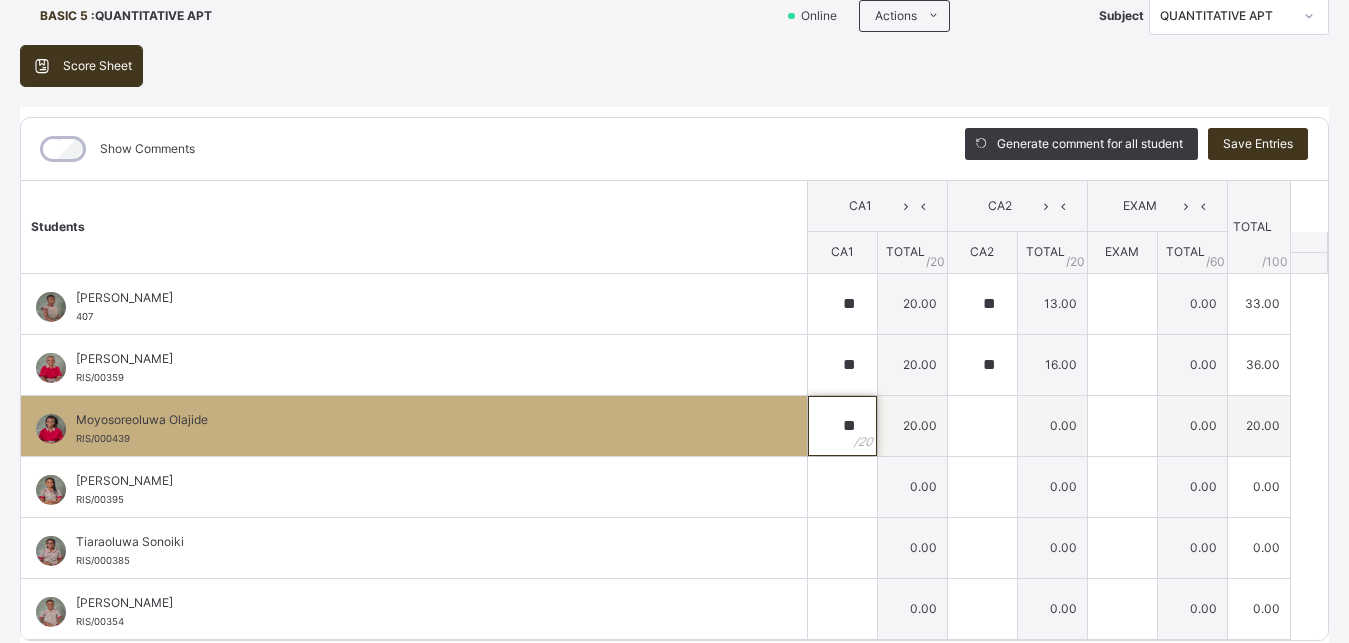 type on "**" 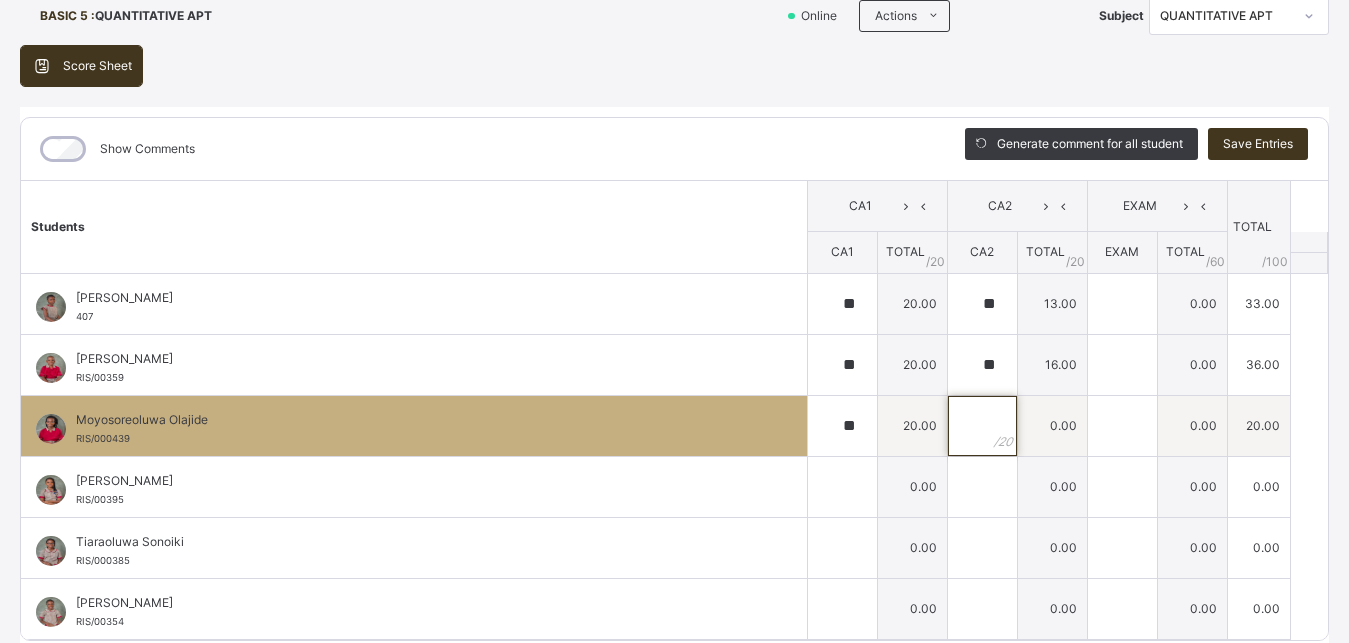 click at bounding box center [982, 426] 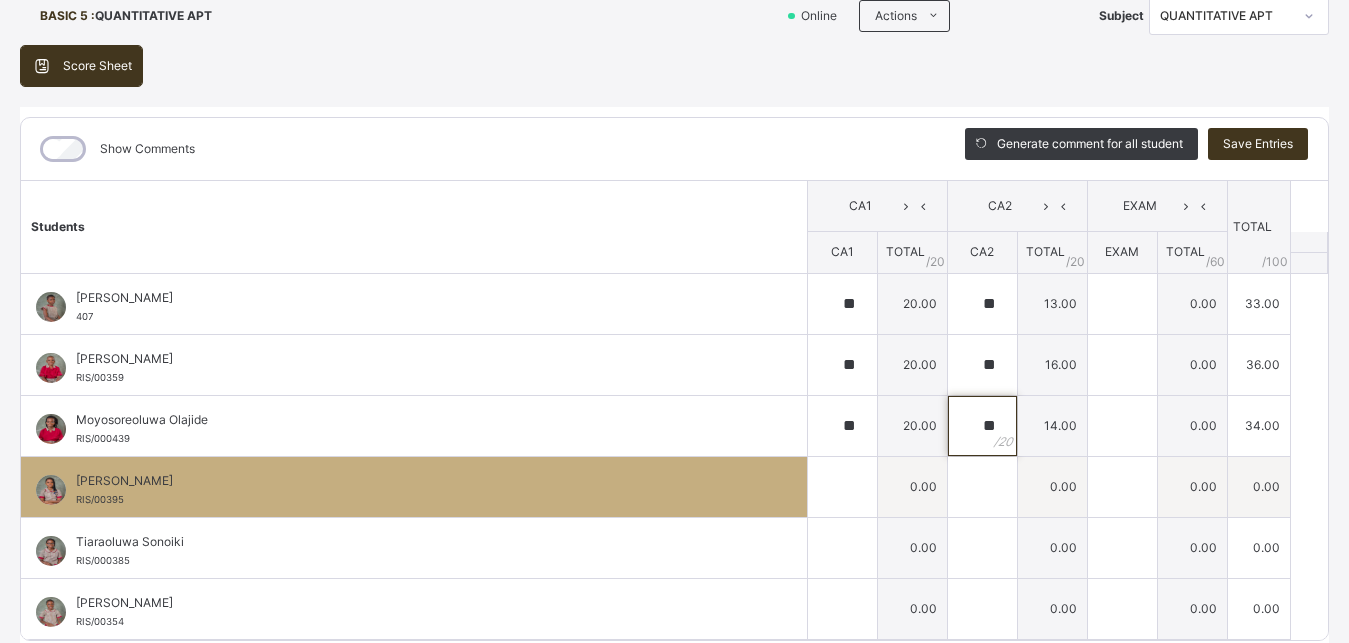type on "**" 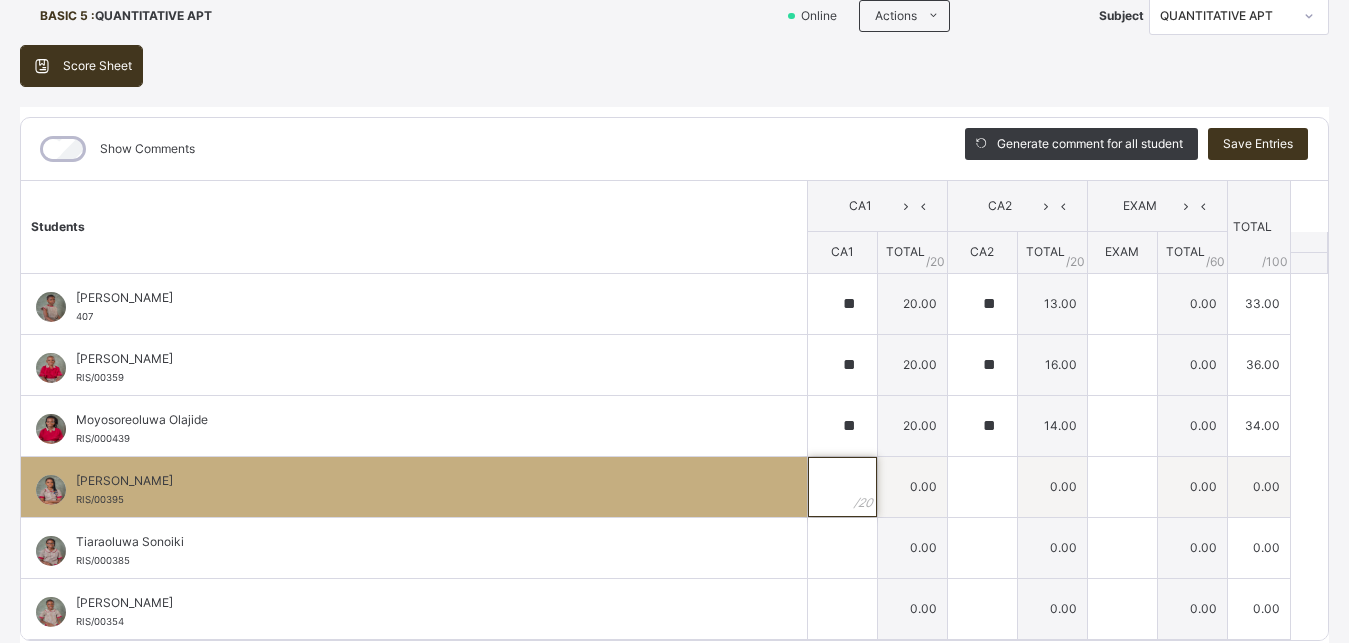 click at bounding box center (842, 487) 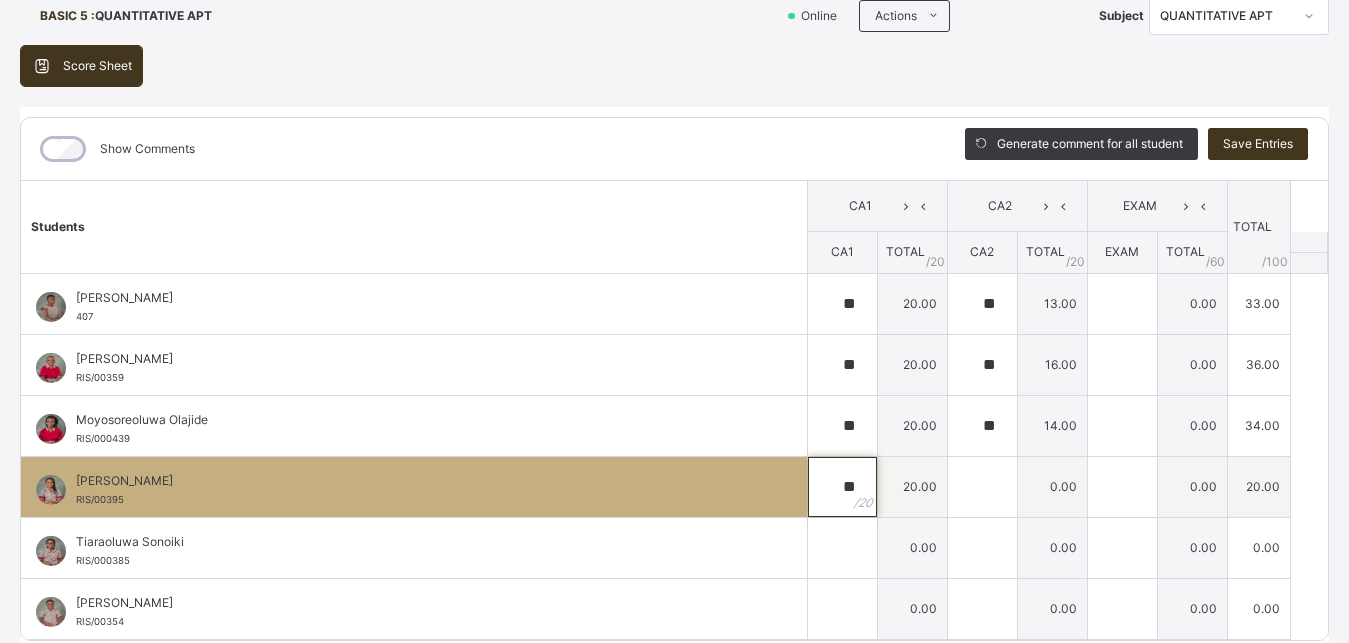 type on "**" 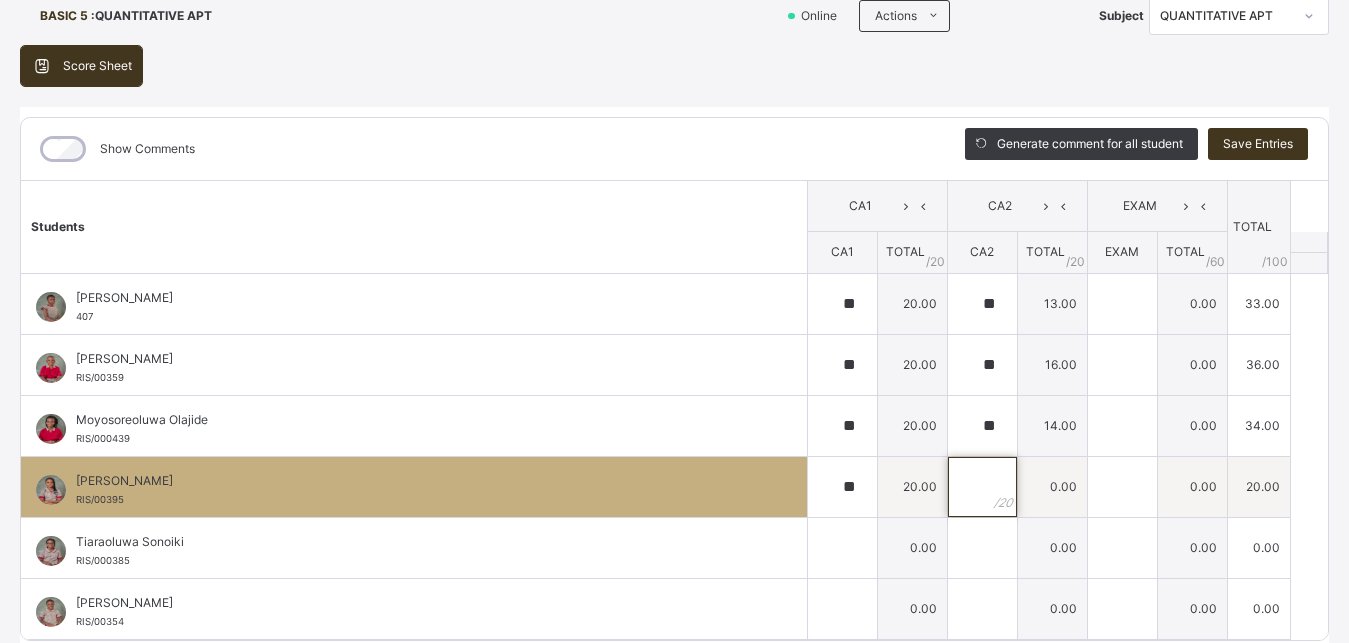 click at bounding box center [982, 487] 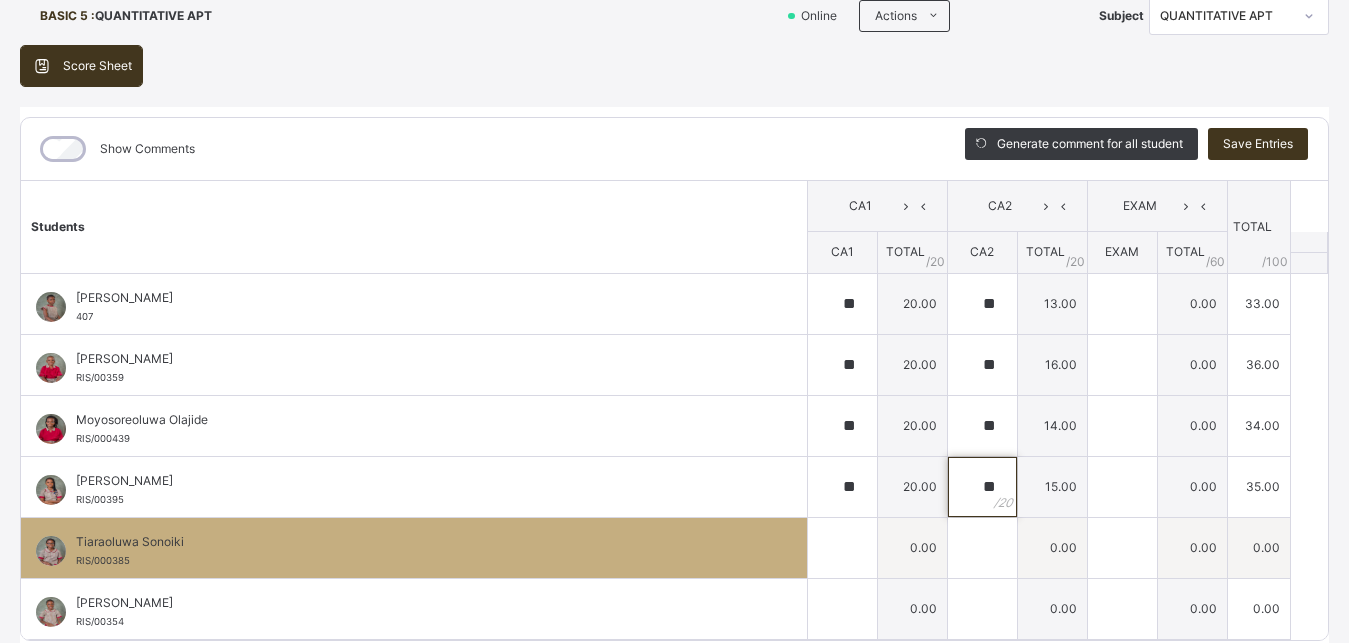 type on "**" 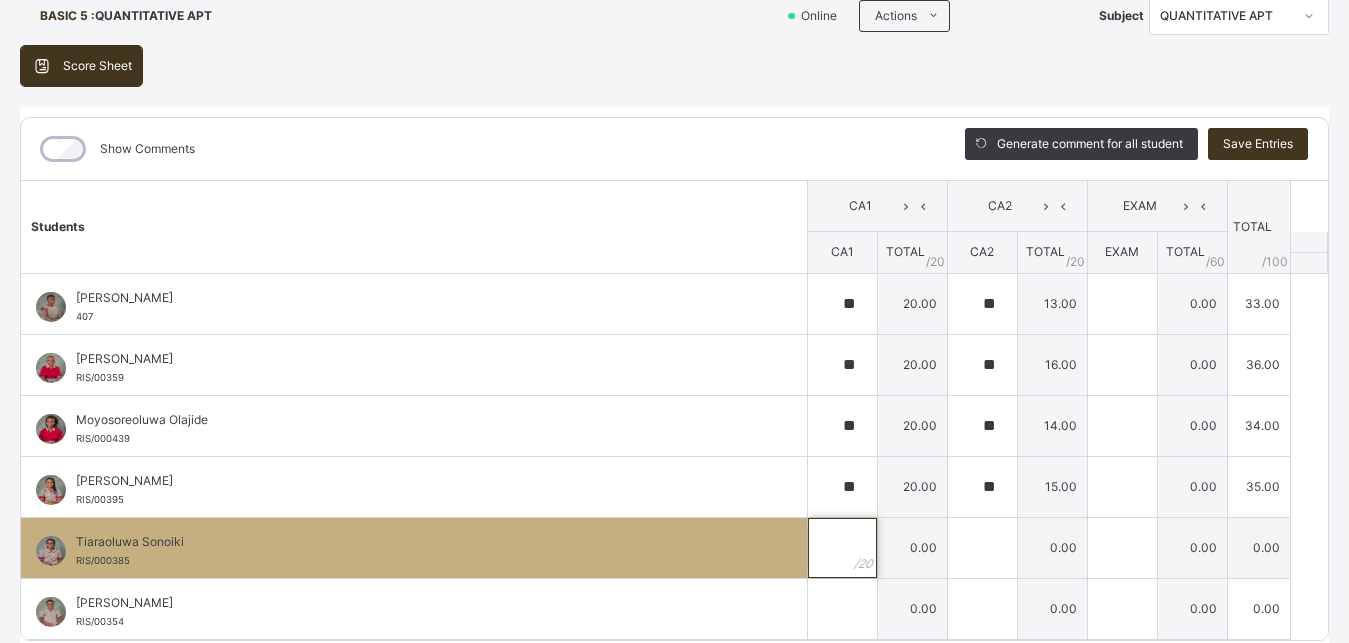 click at bounding box center [842, 548] 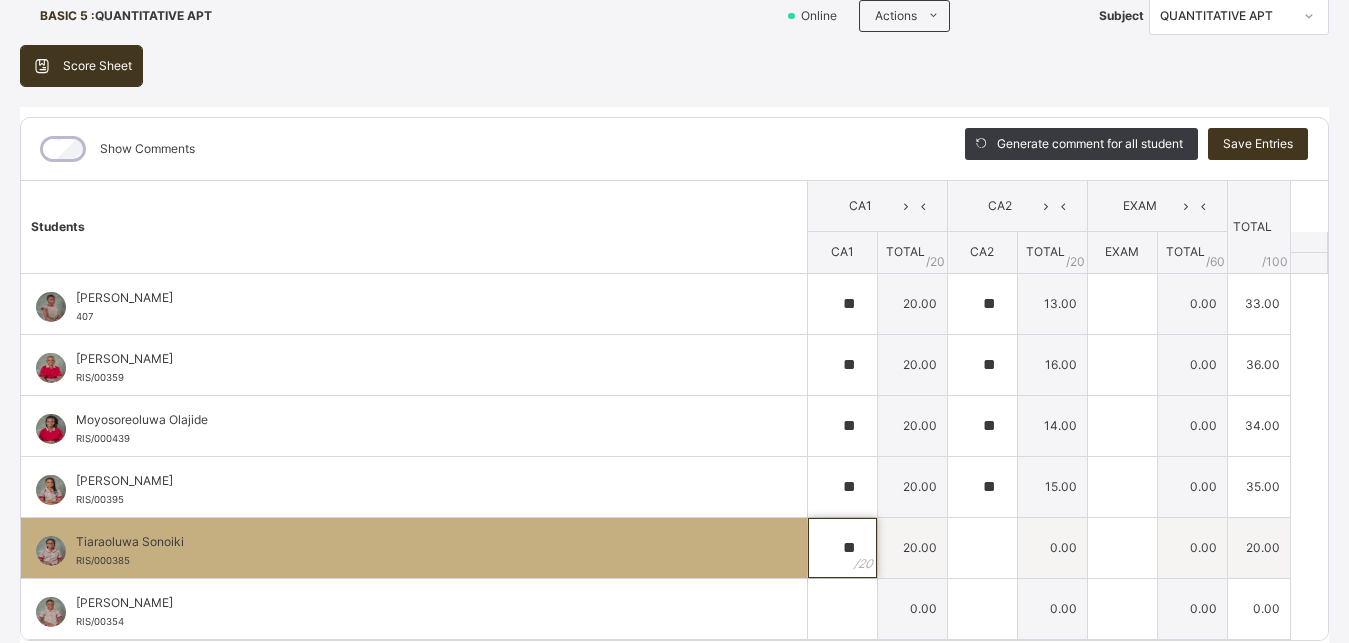 type on "**" 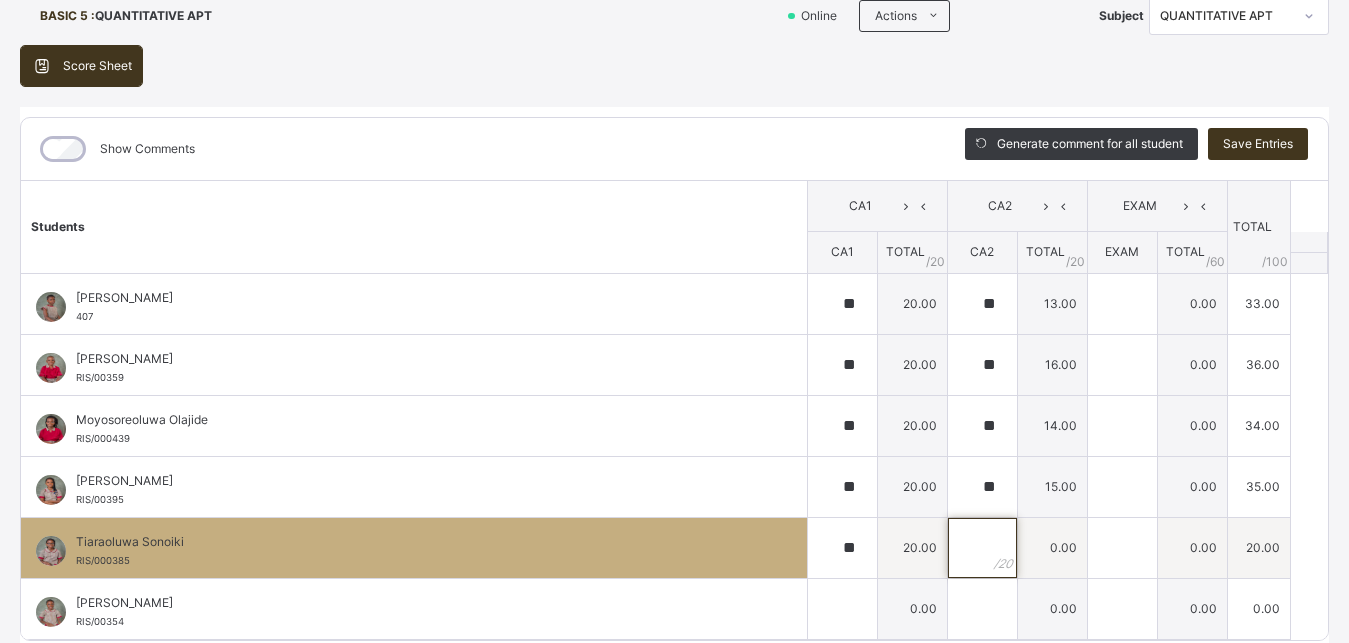 click at bounding box center [982, 548] 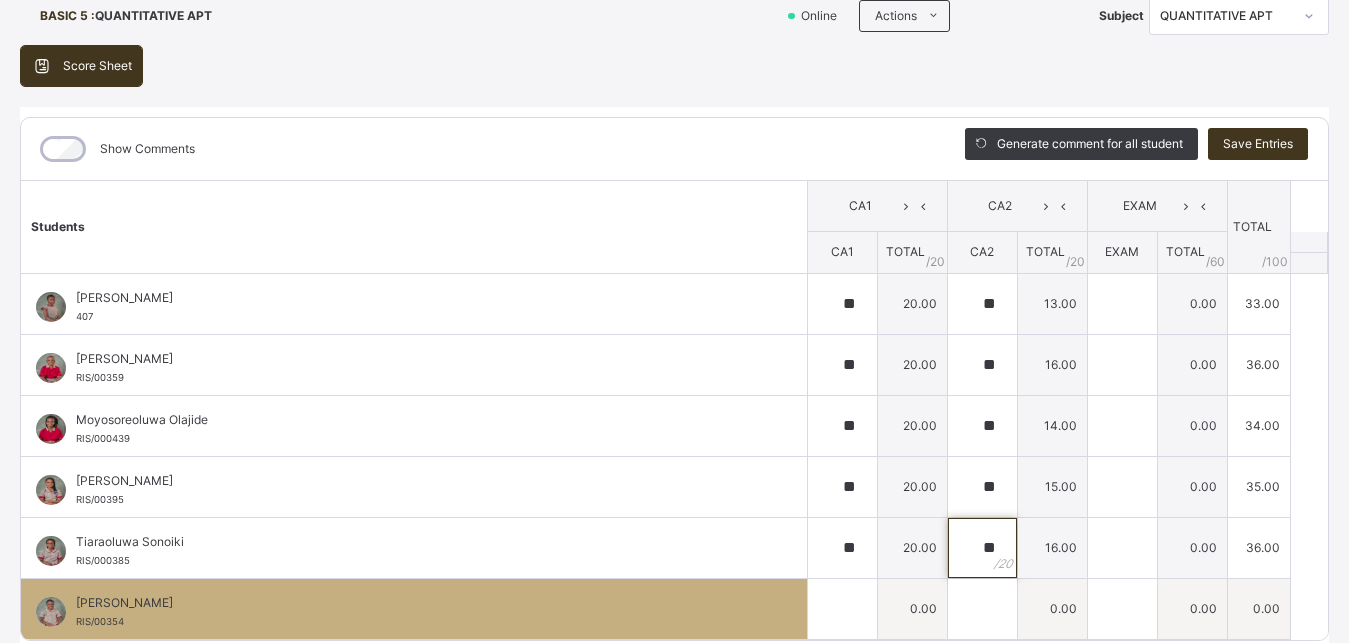 type on "**" 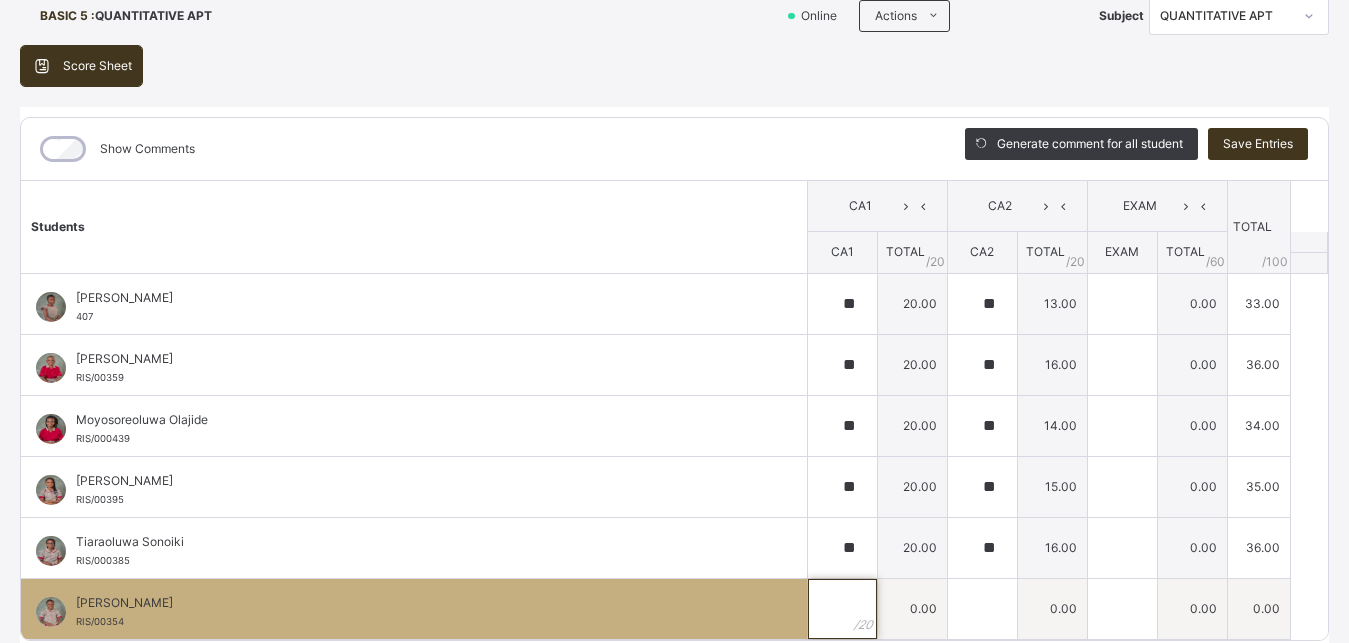 click at bounding box center [842, 609] 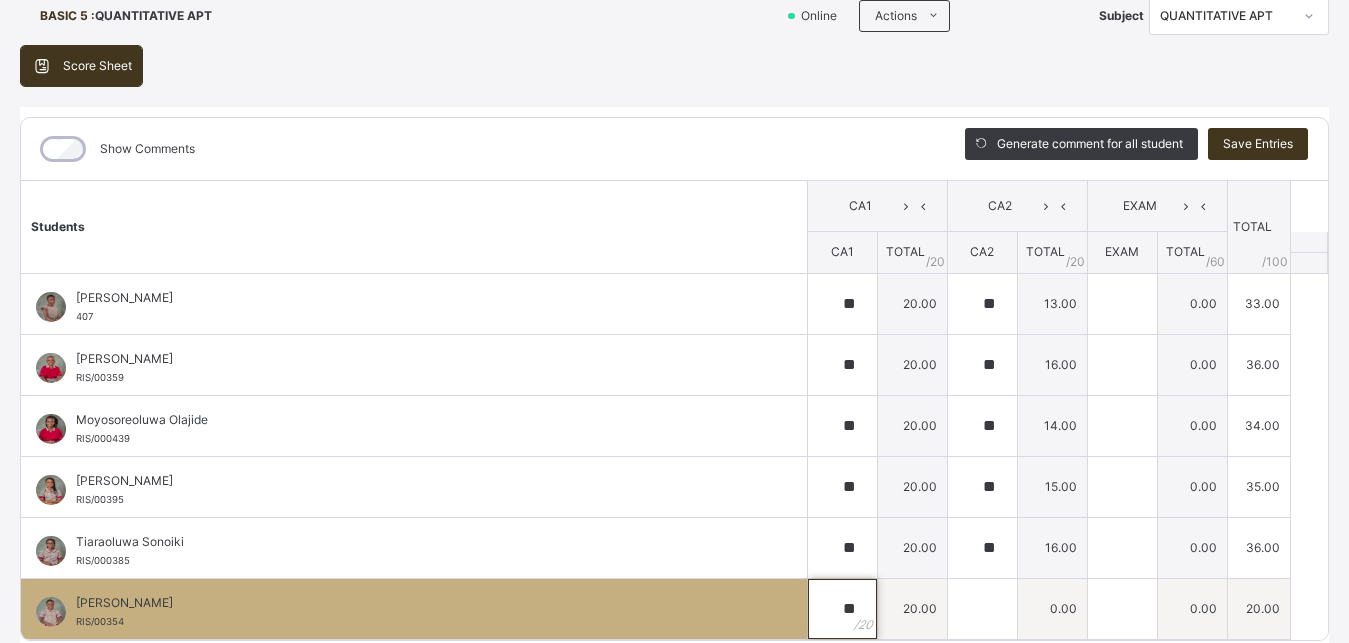 type on "**" 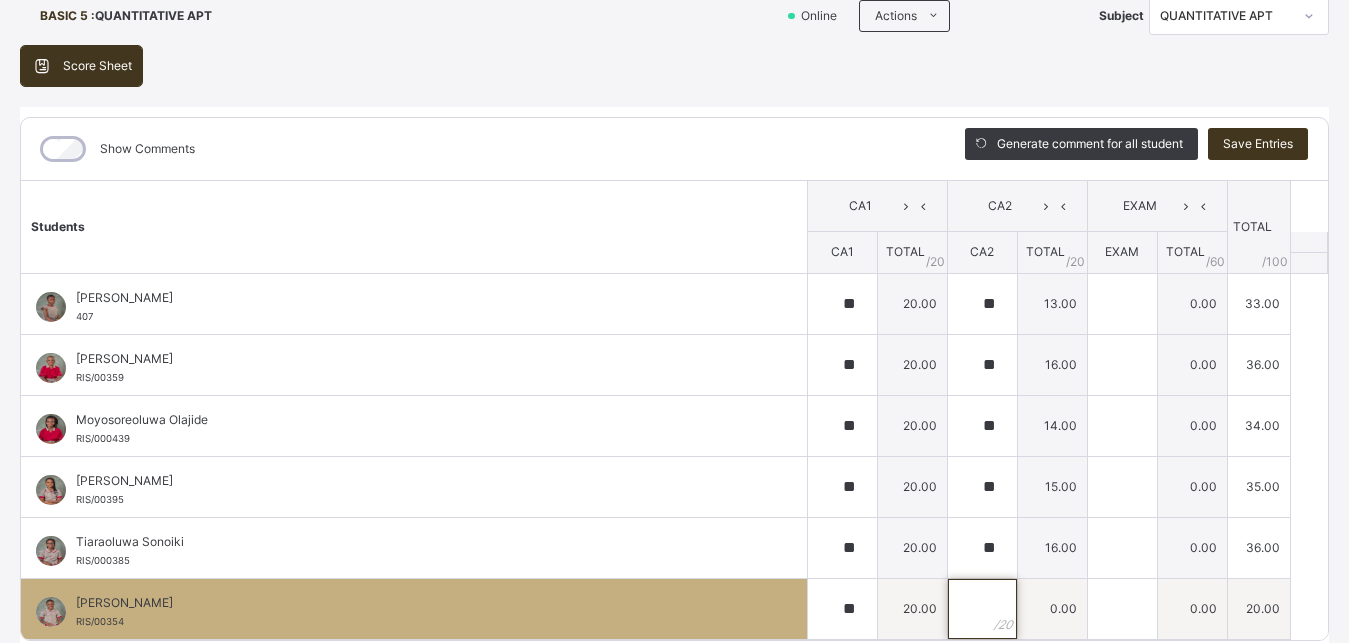 click at bounding box center [982, 609] 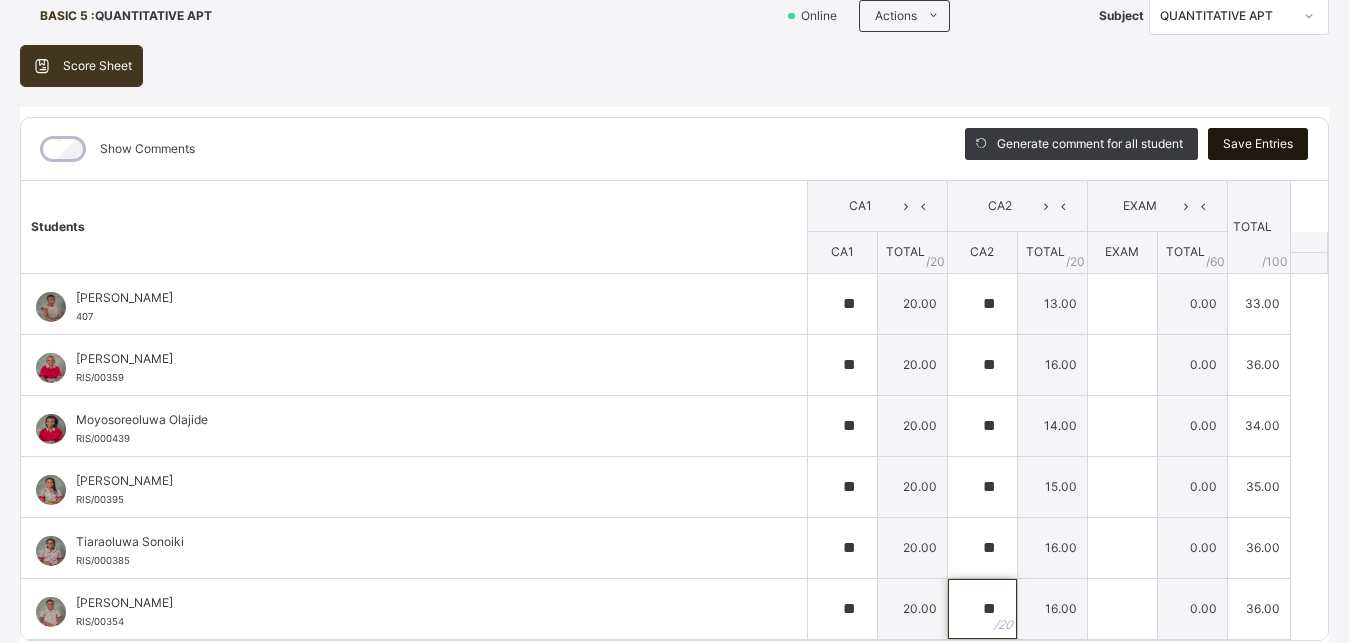 type on "**" 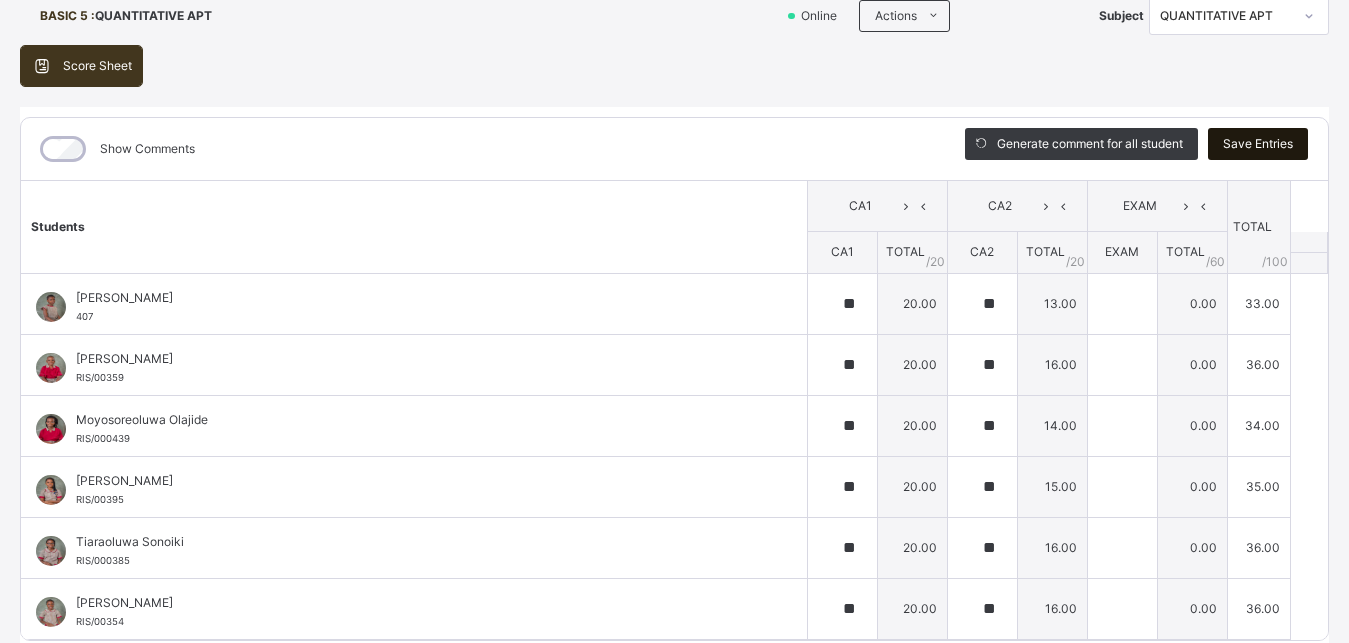click on "Save Entries" at bounding box center [1258, 144] 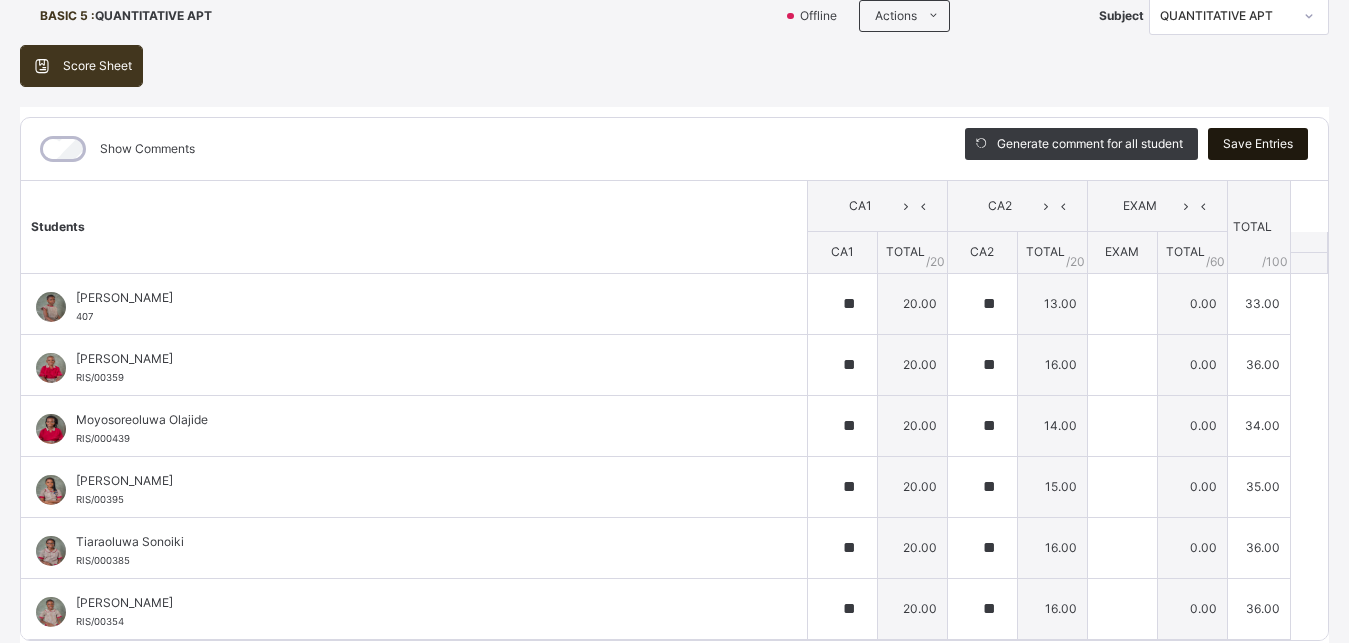 click on "Save Entries" at bounding box center (1258, 144) 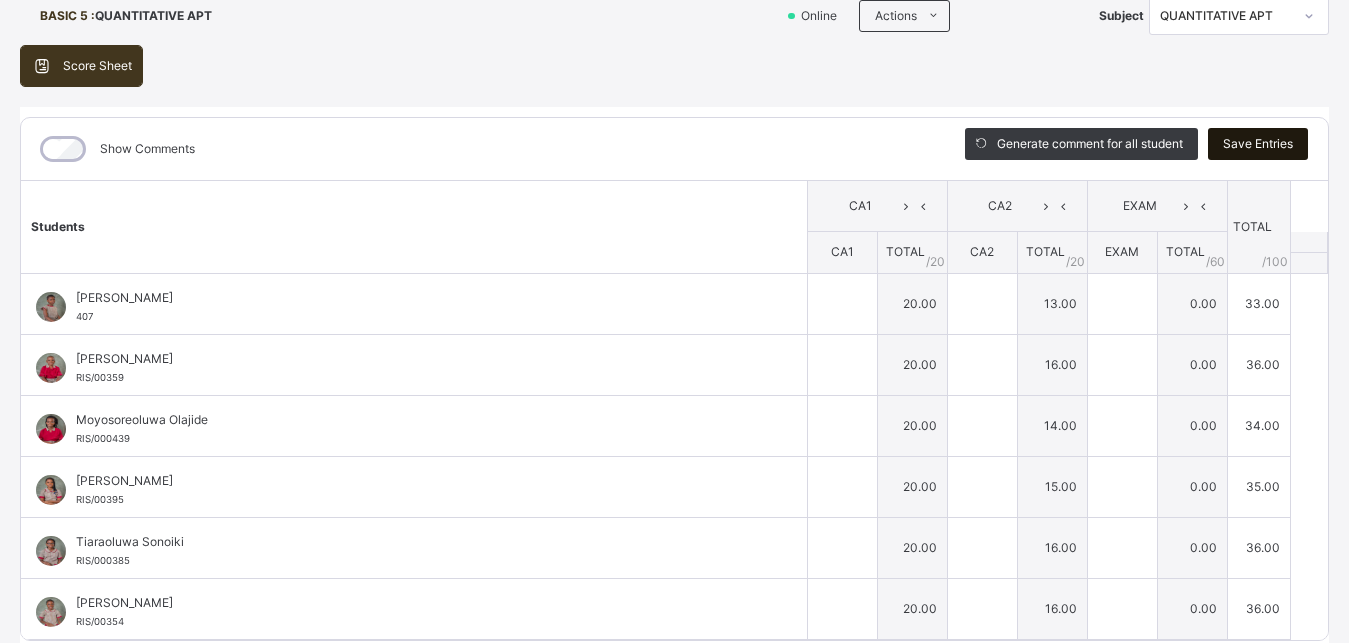 type on "**" 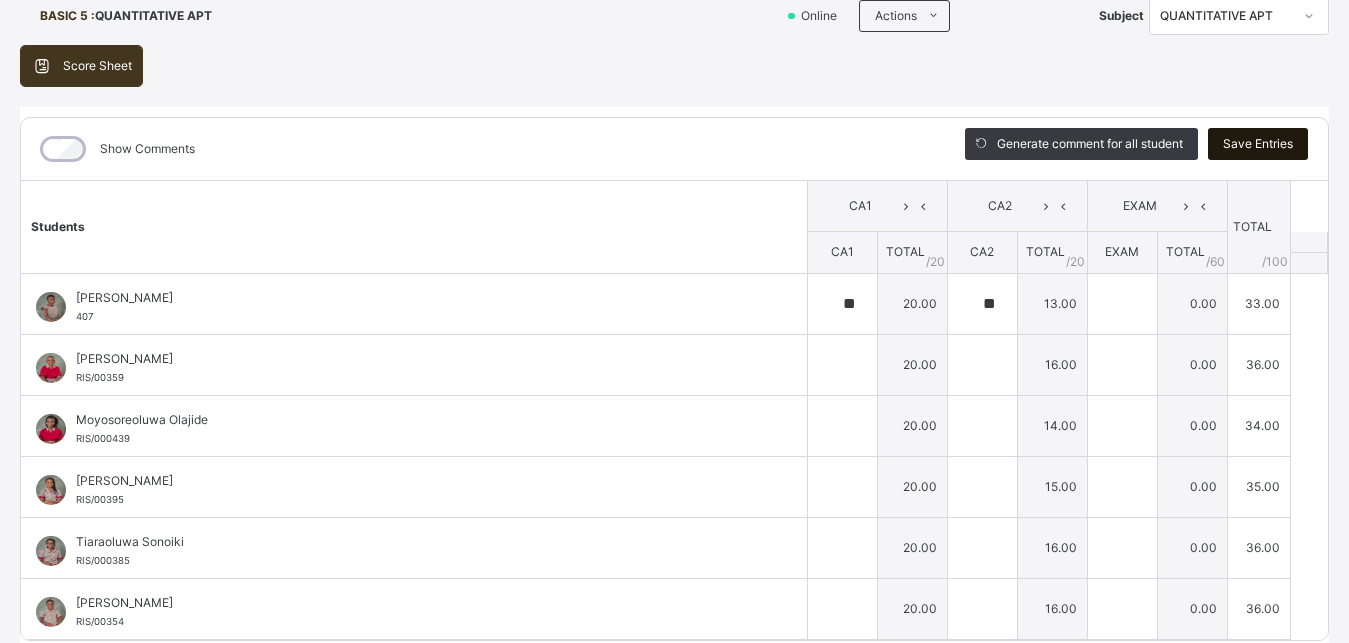 type on "**" 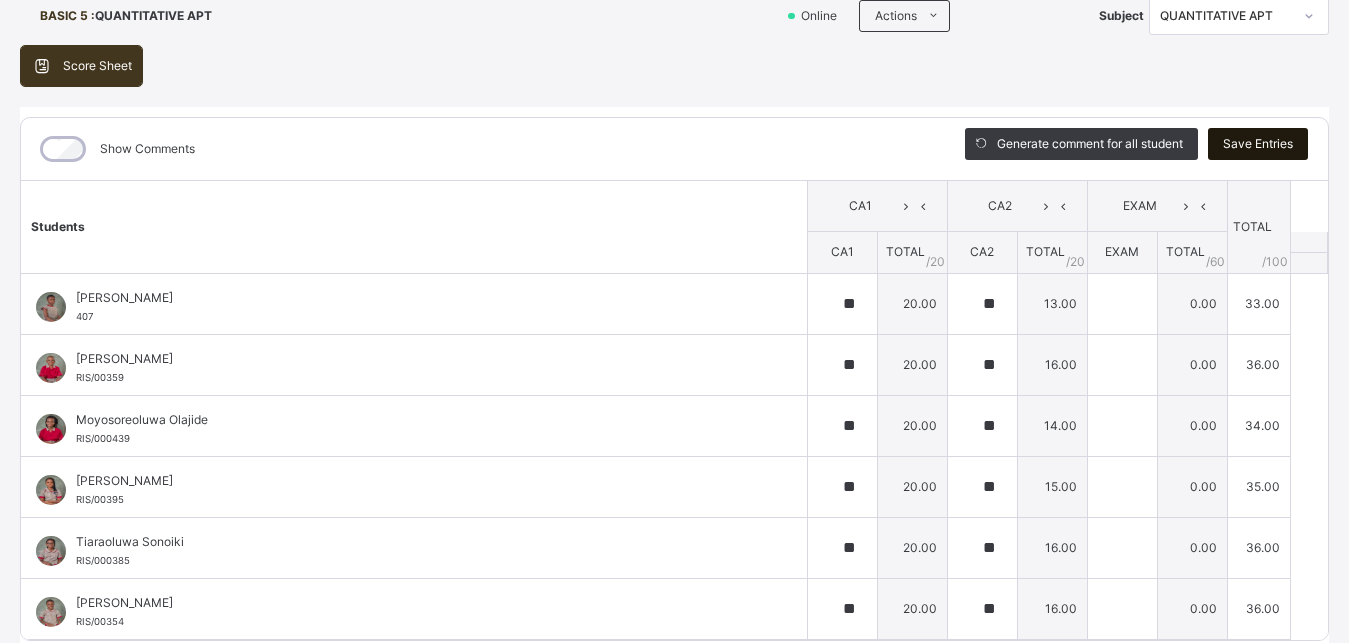 click on "Save Entries" at bounding box center (1258, 144) 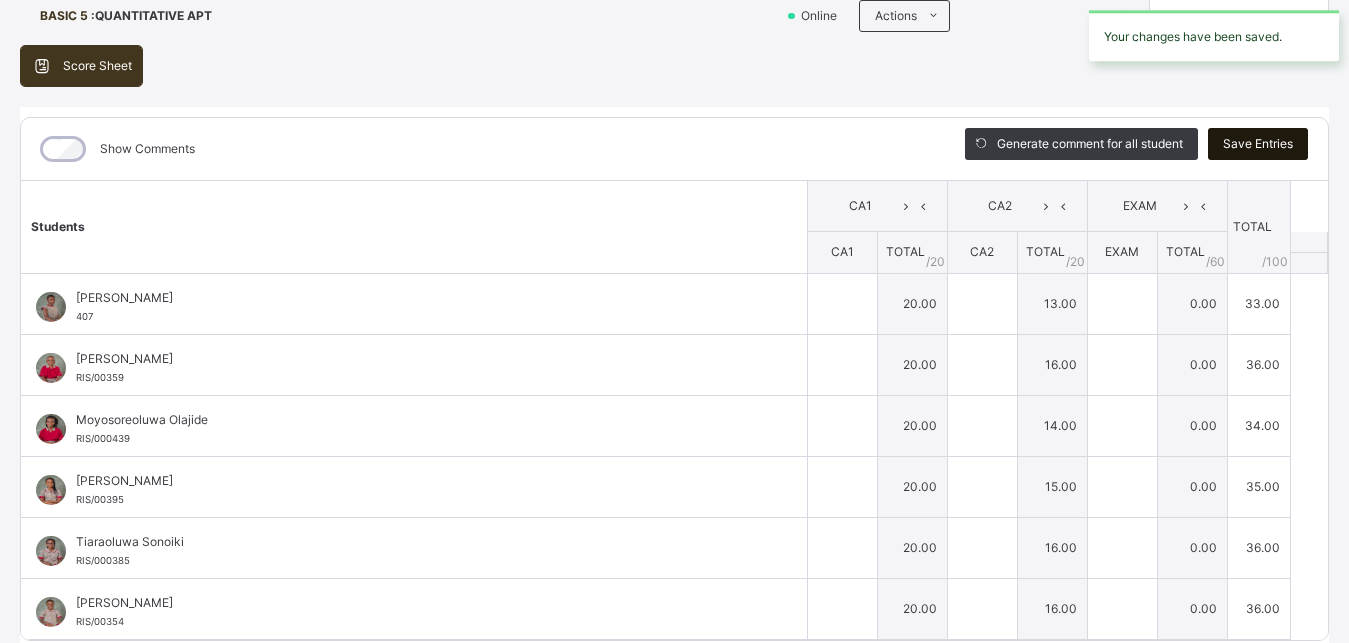 type on "**" 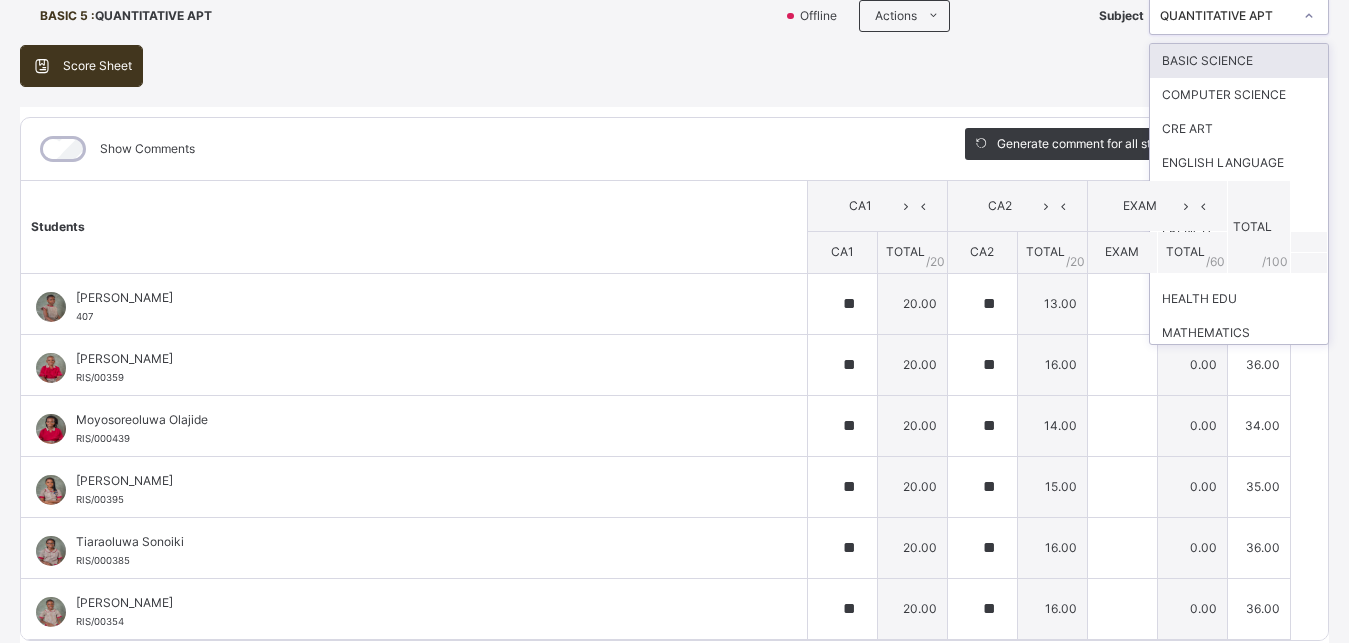 click 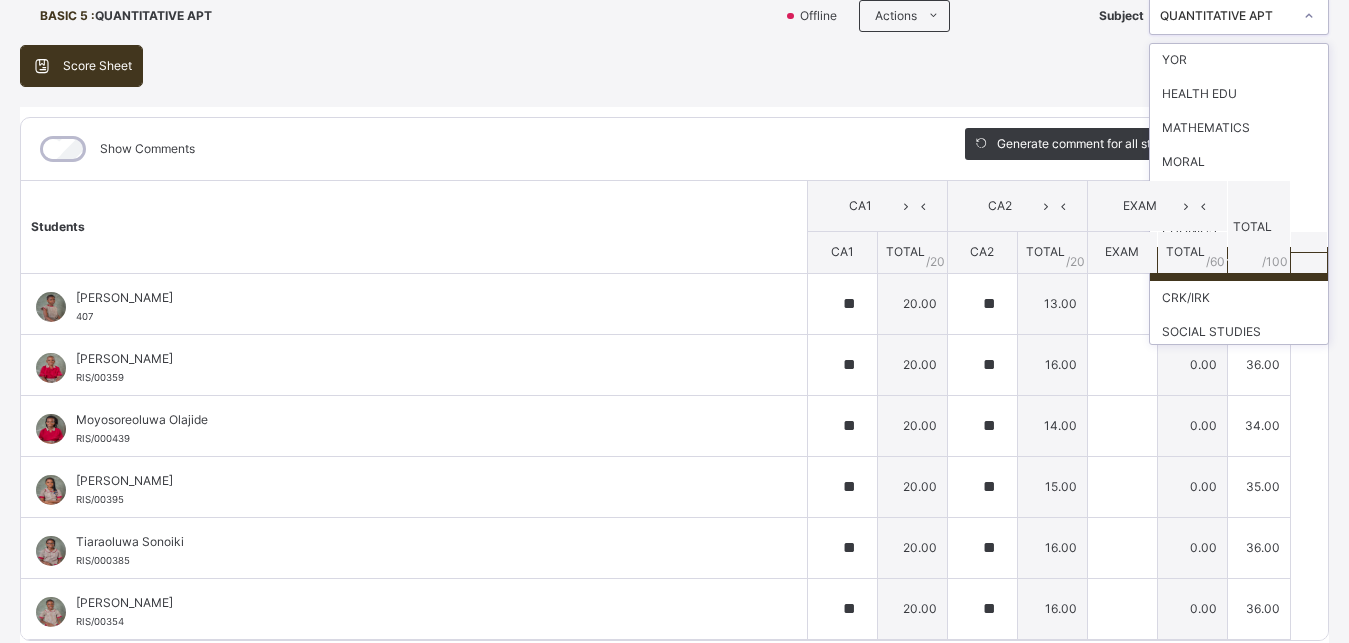 scroll, scrollTop: 207, scrollLeft: 0, axis: vertical 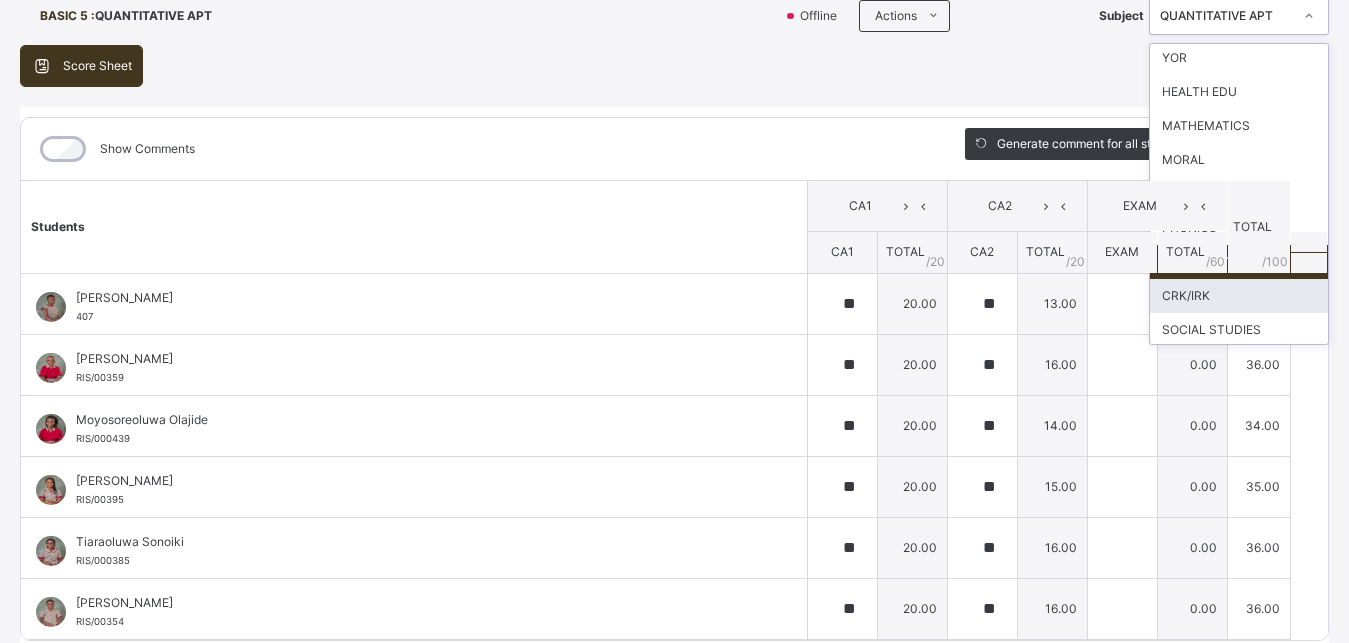 click on "CRK/IRK" at bounding box center (1239, 296) 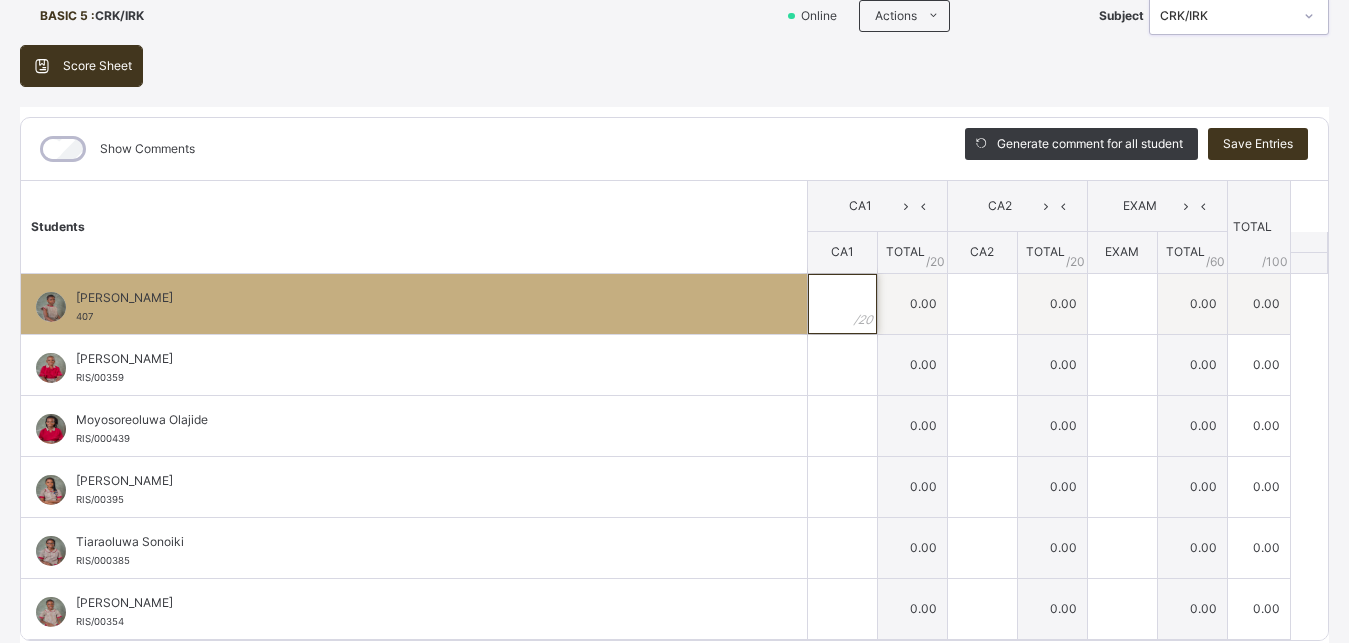 click at bounding box center [842, 304] 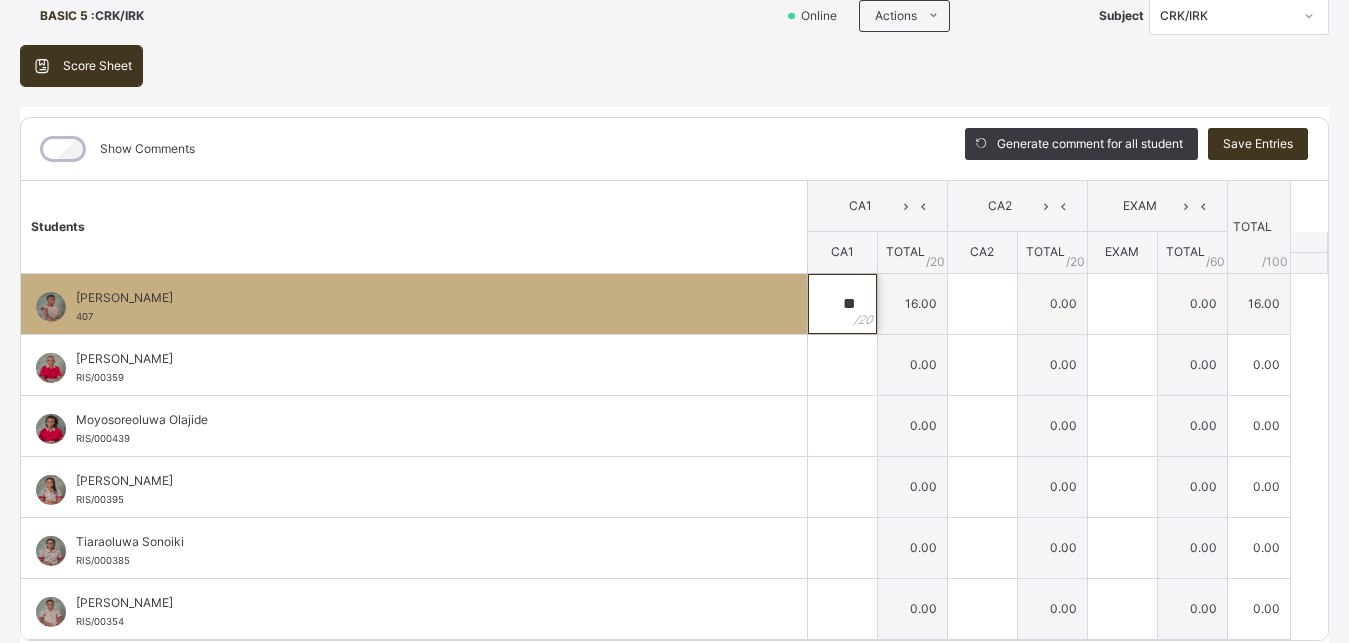 type on "**" 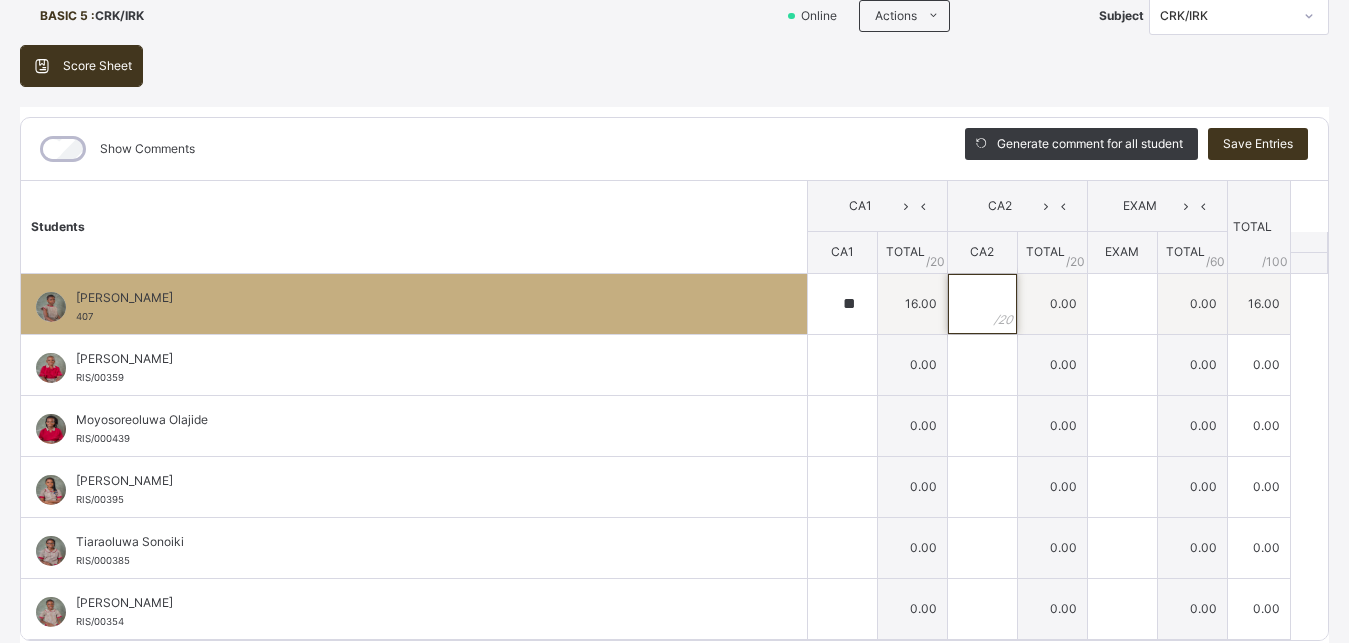click at bounding box center (982, 304) 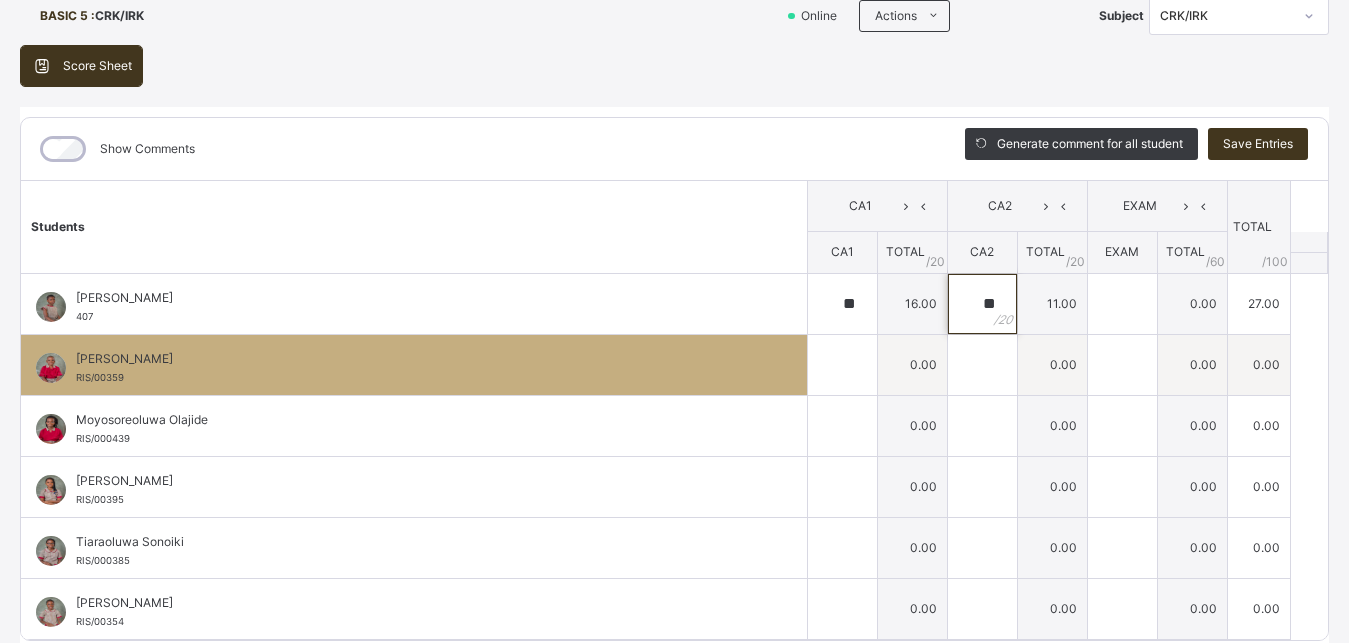 type on "**" 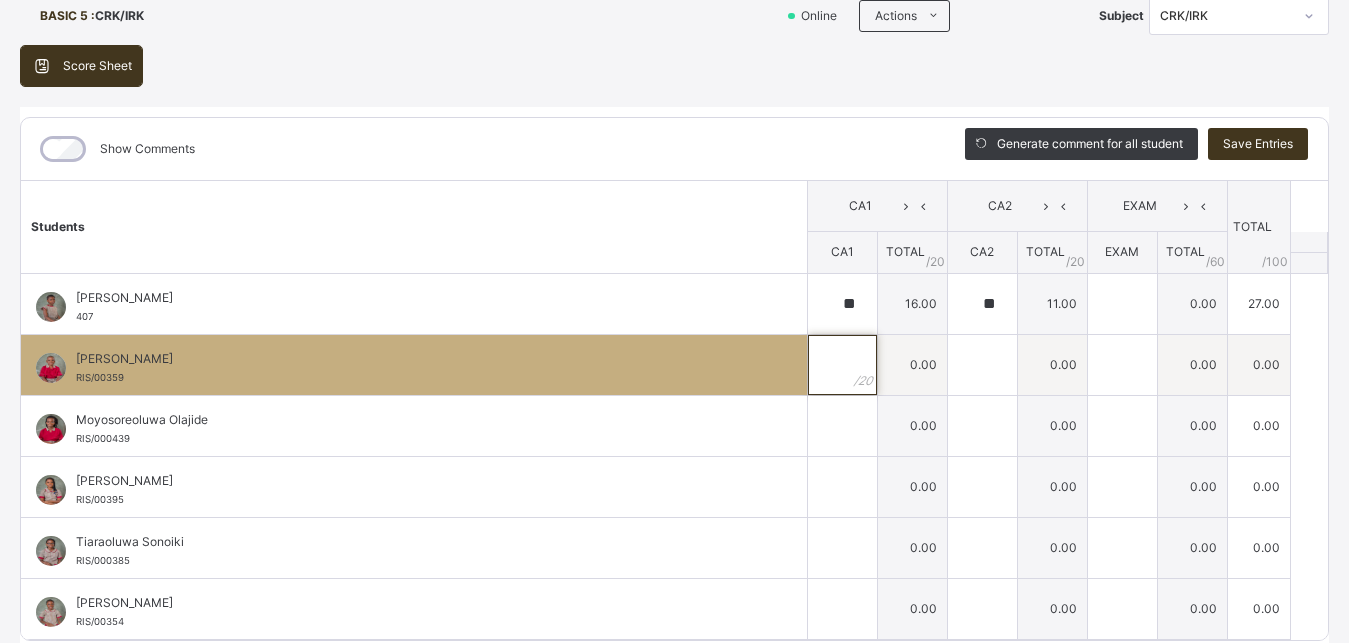 click at bounding box center (842, 365) 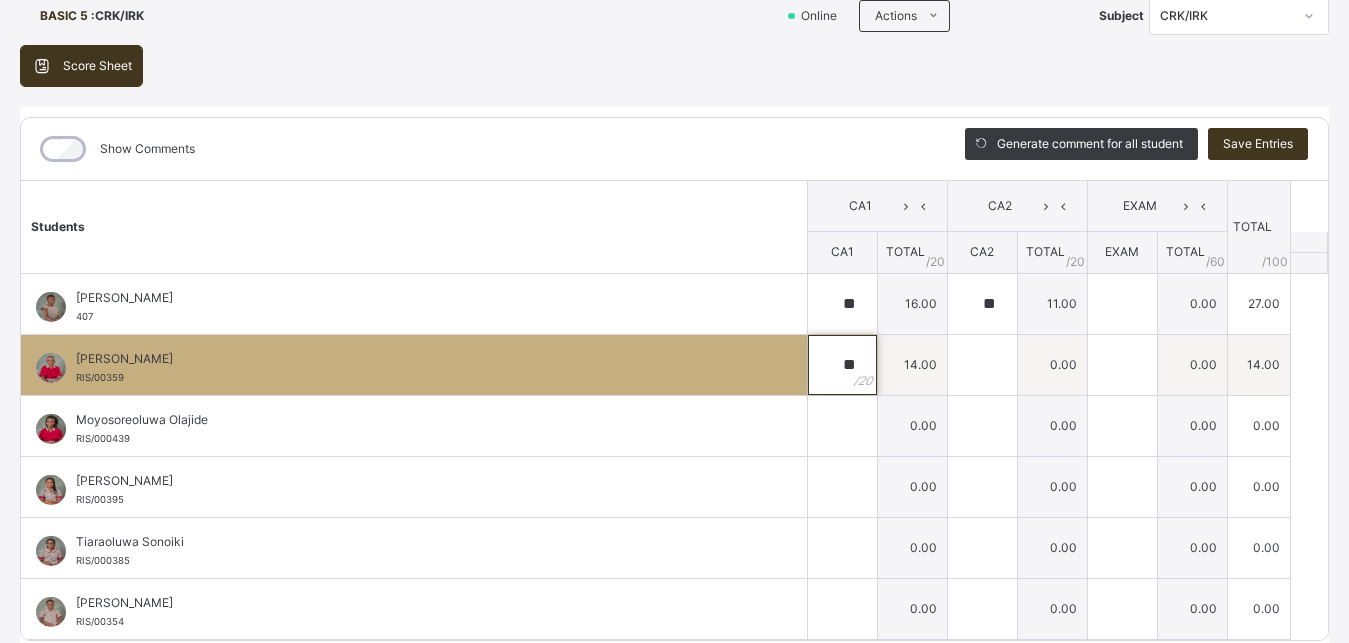 type on "**" 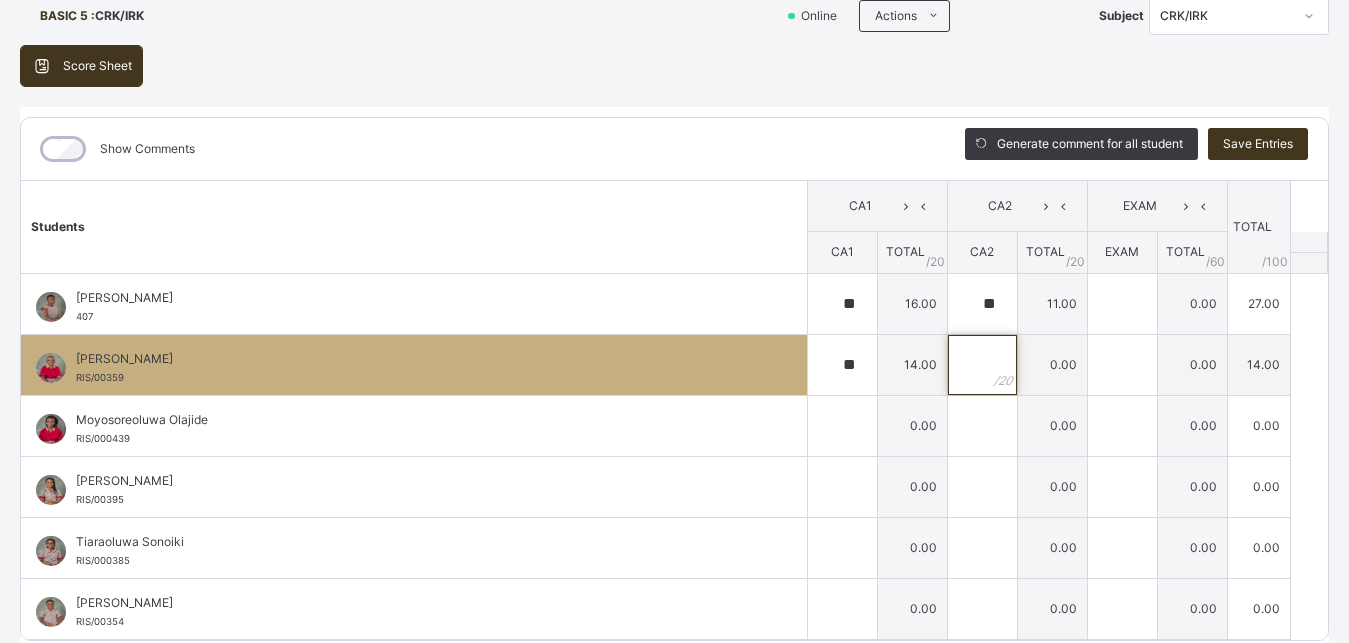click at bounding box center [982, 365] 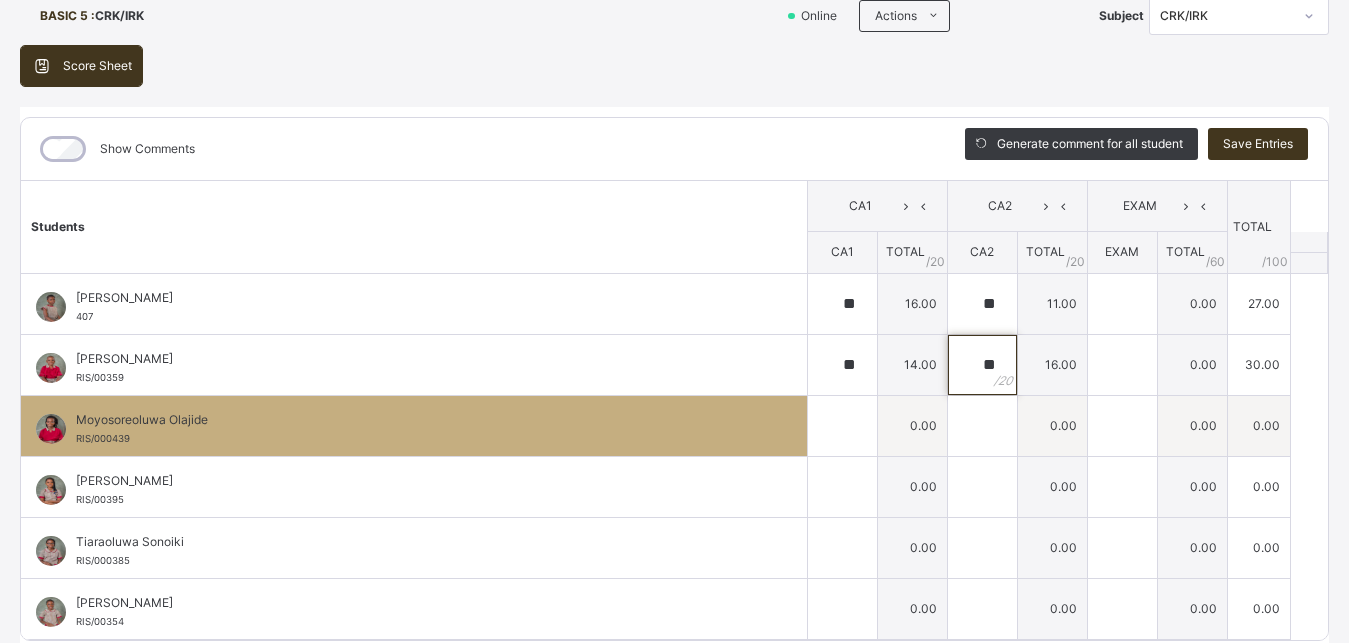 type on "**" 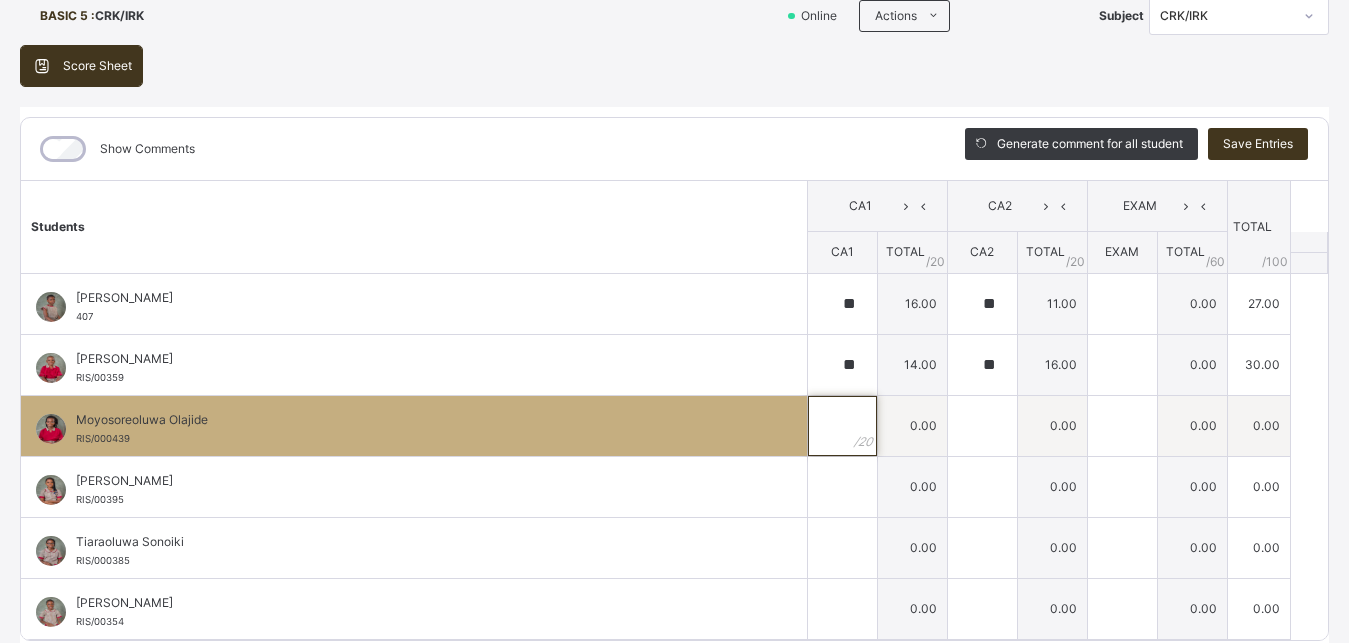 click at bounding box center [842, 426] 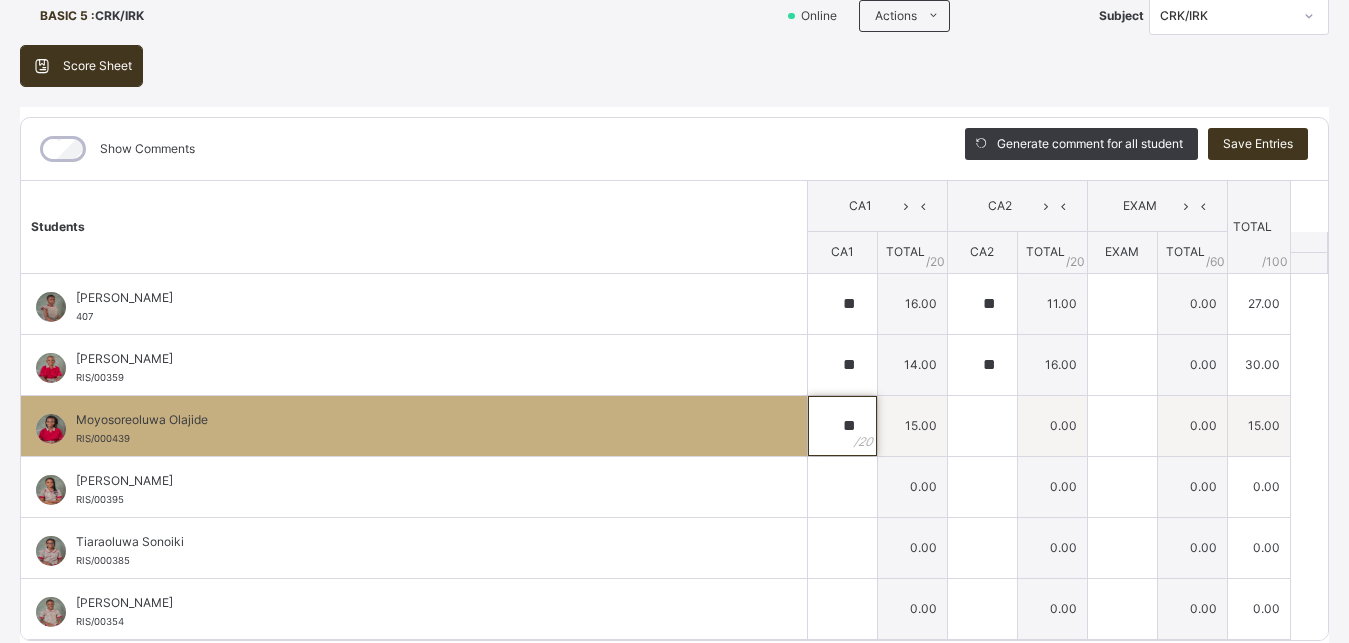type on "**" 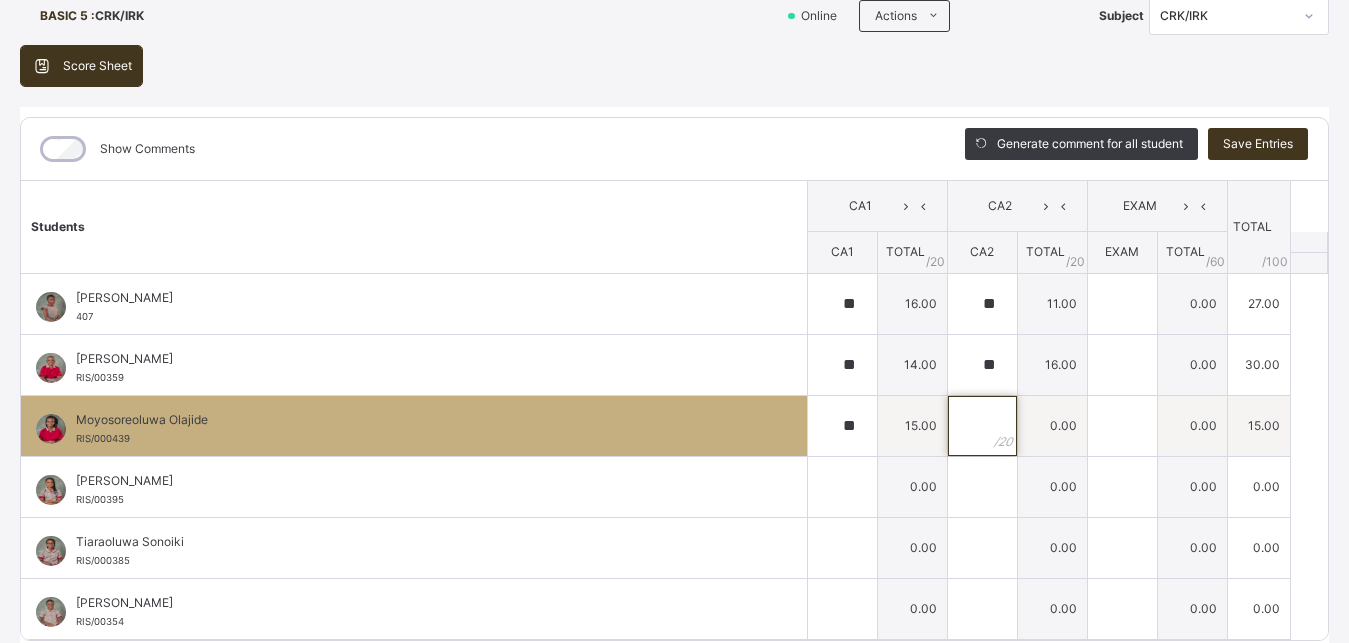 click at bounding box center [982, 426] 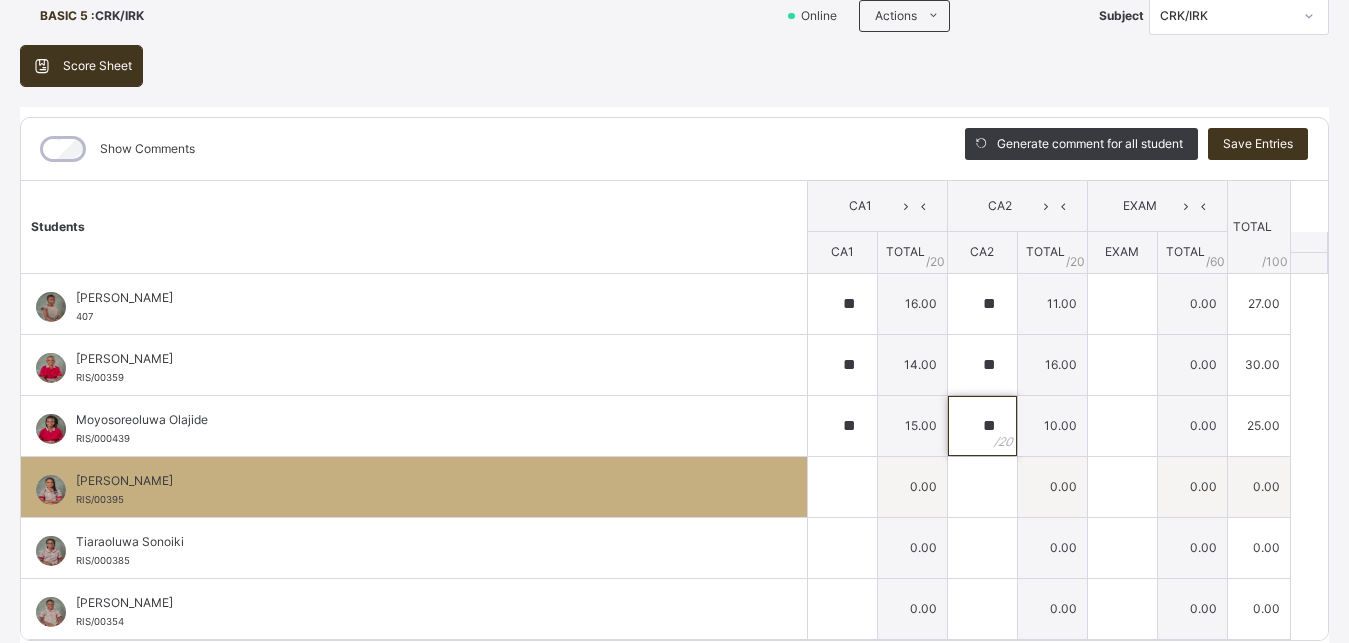type on "**" 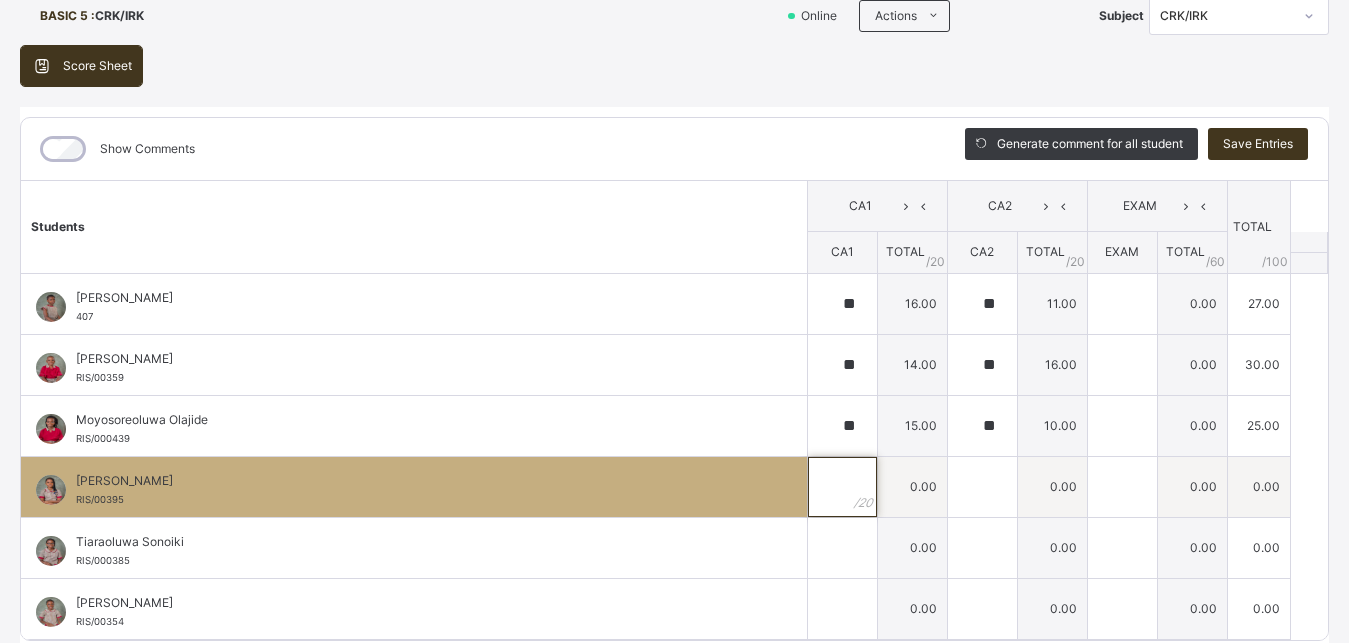 click at bounding box center [842, 487] 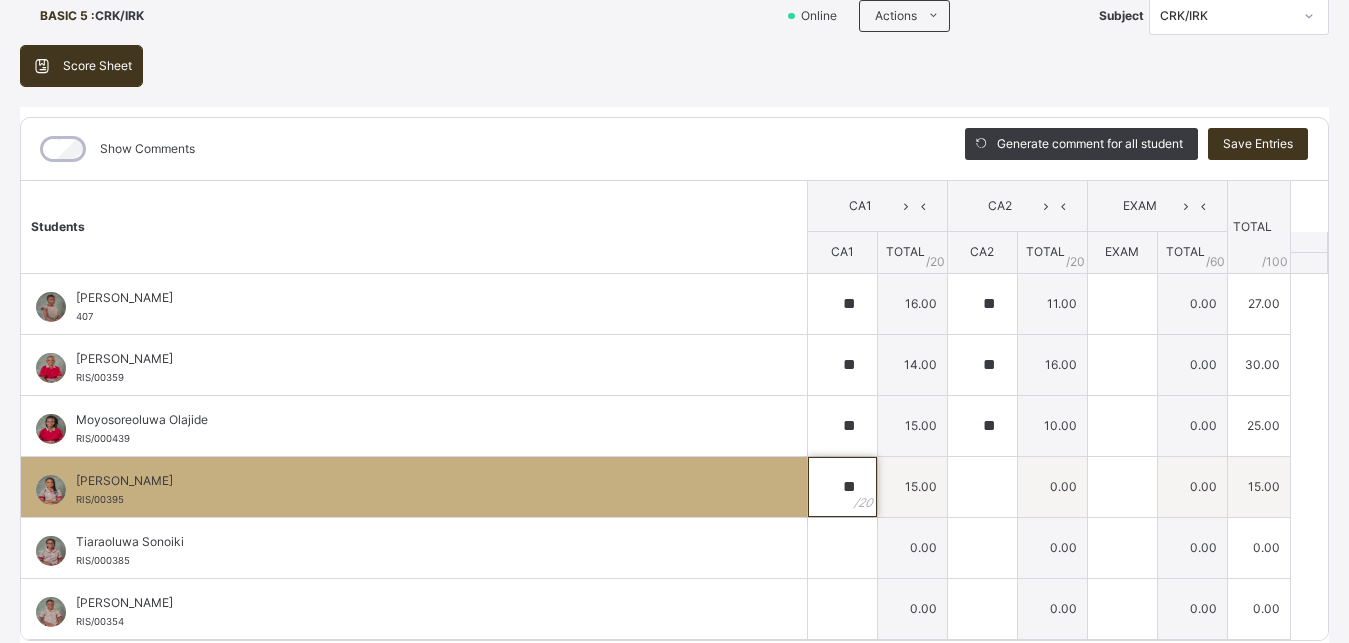 type on "**" 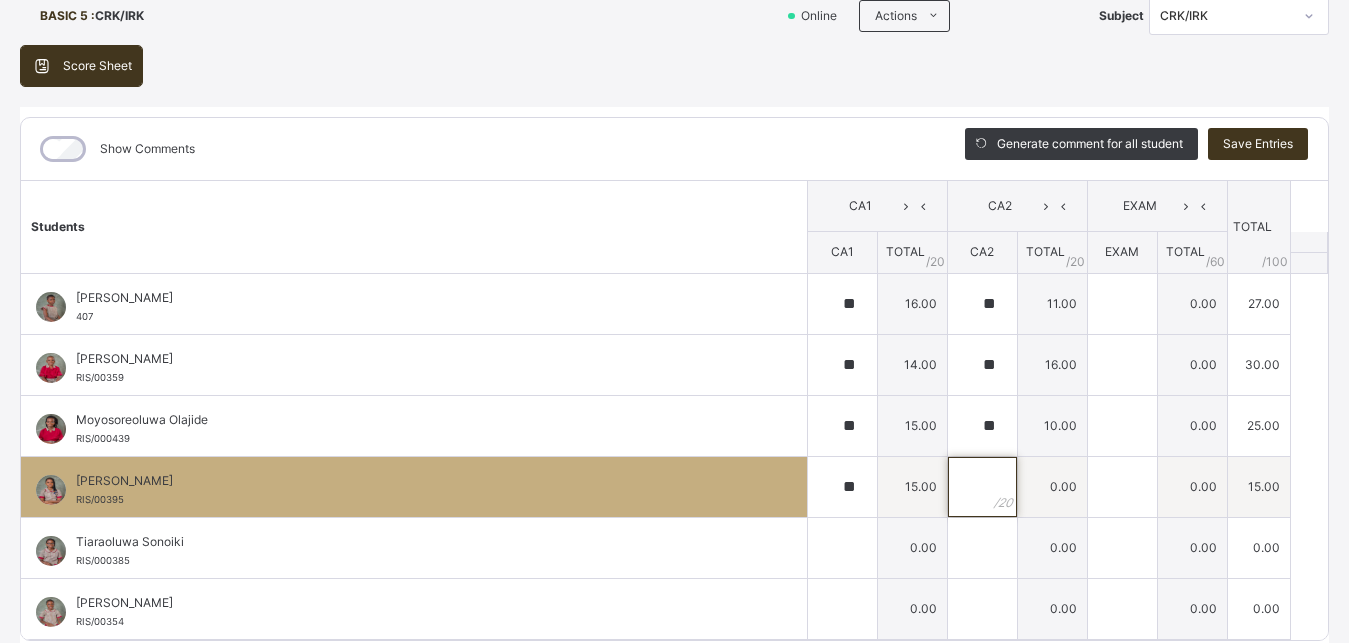 click at bounding box center (982, 487) 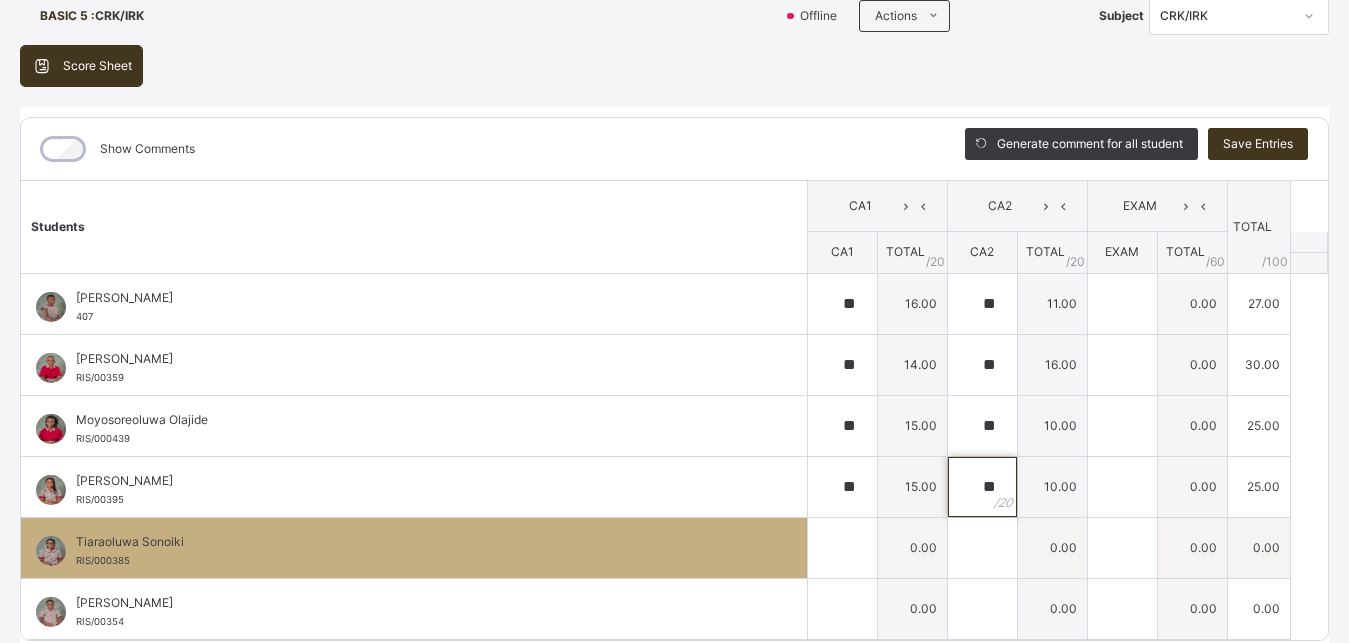type 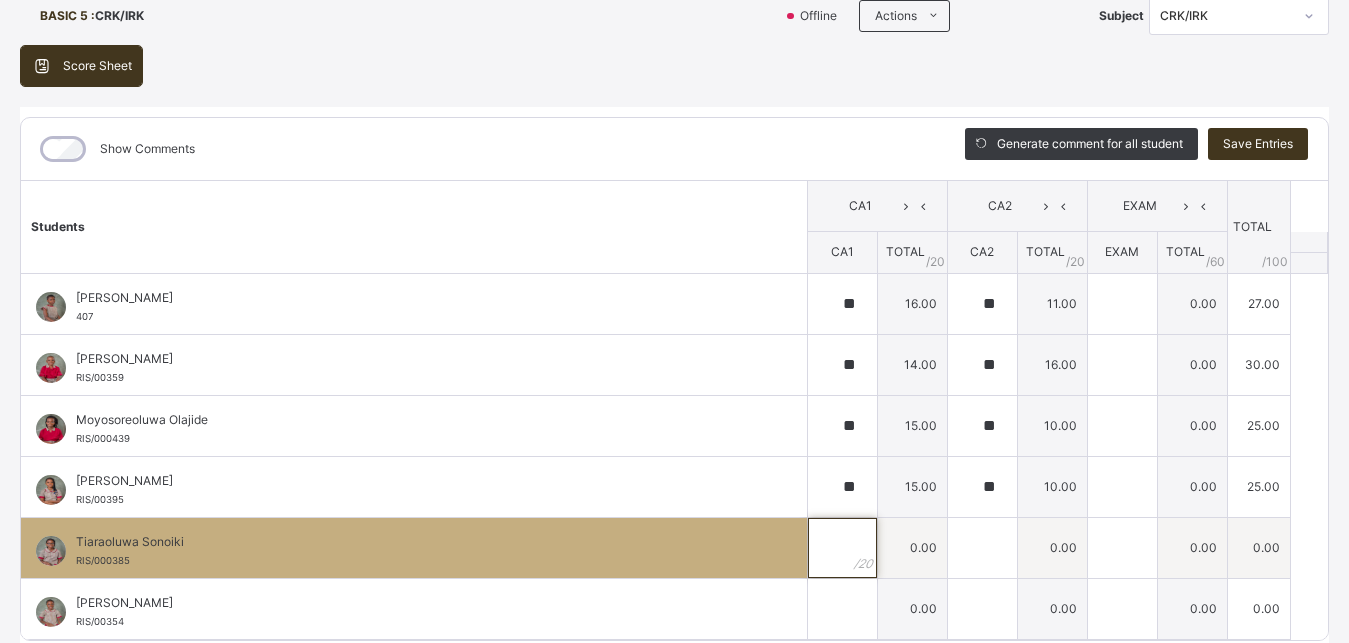 click at bounding box center [842, 548] 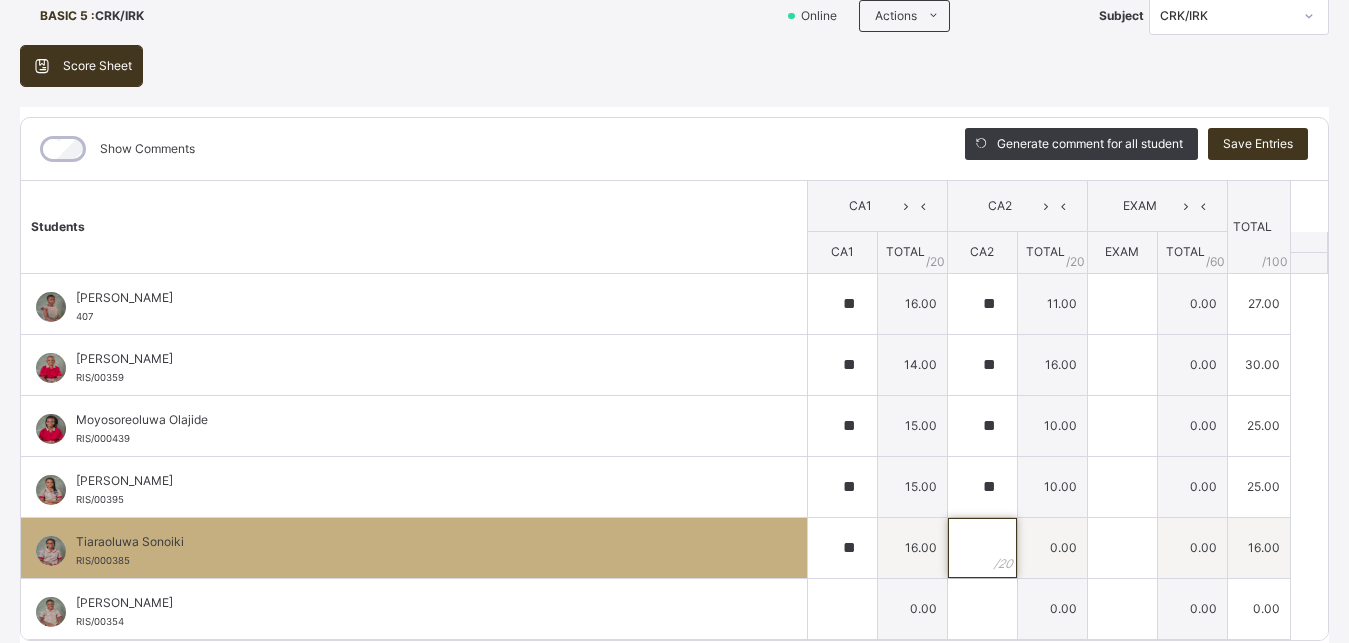 click at bounding box center [982, 548] 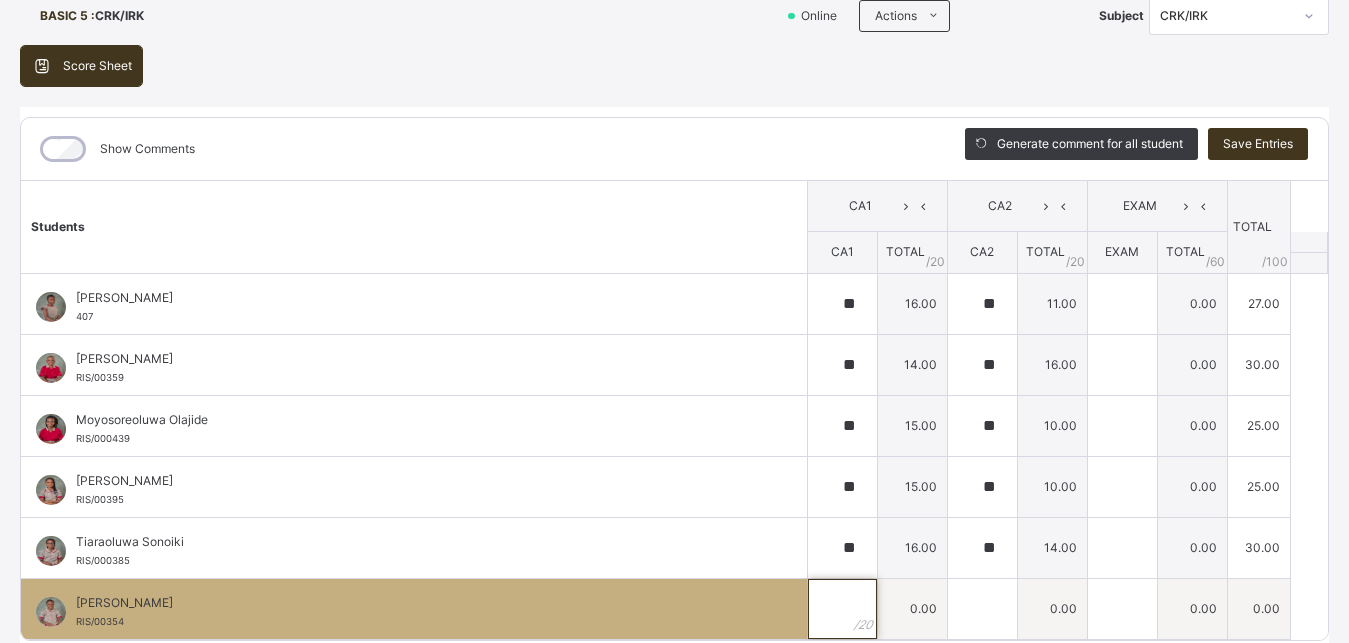 click at bounding box center (842, 609) 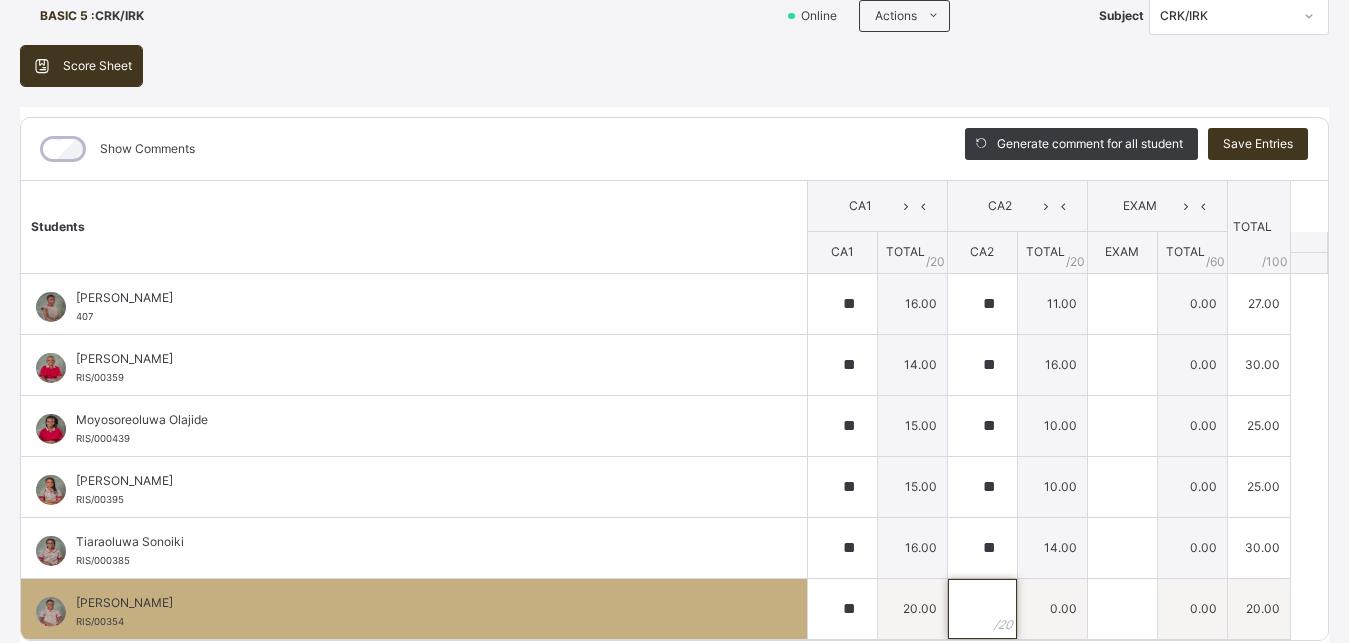 click at bounding box center [982, 609] 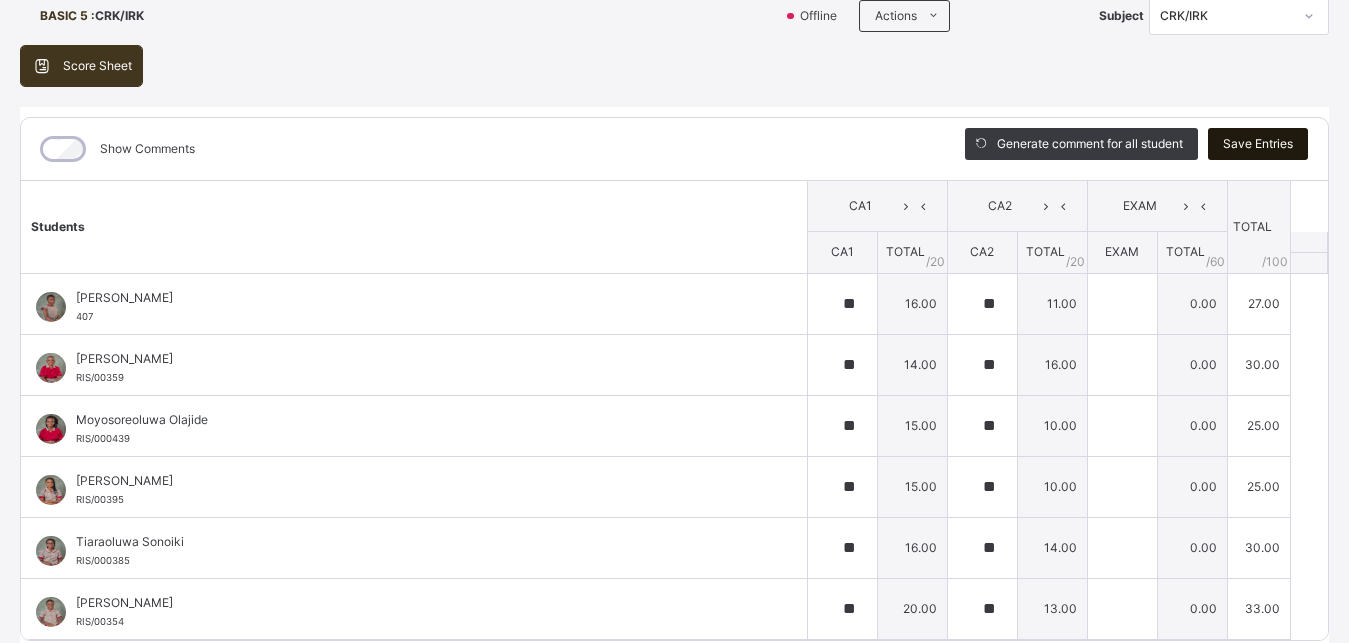 click on "Save Entries" at bounding box center [1258, 144] 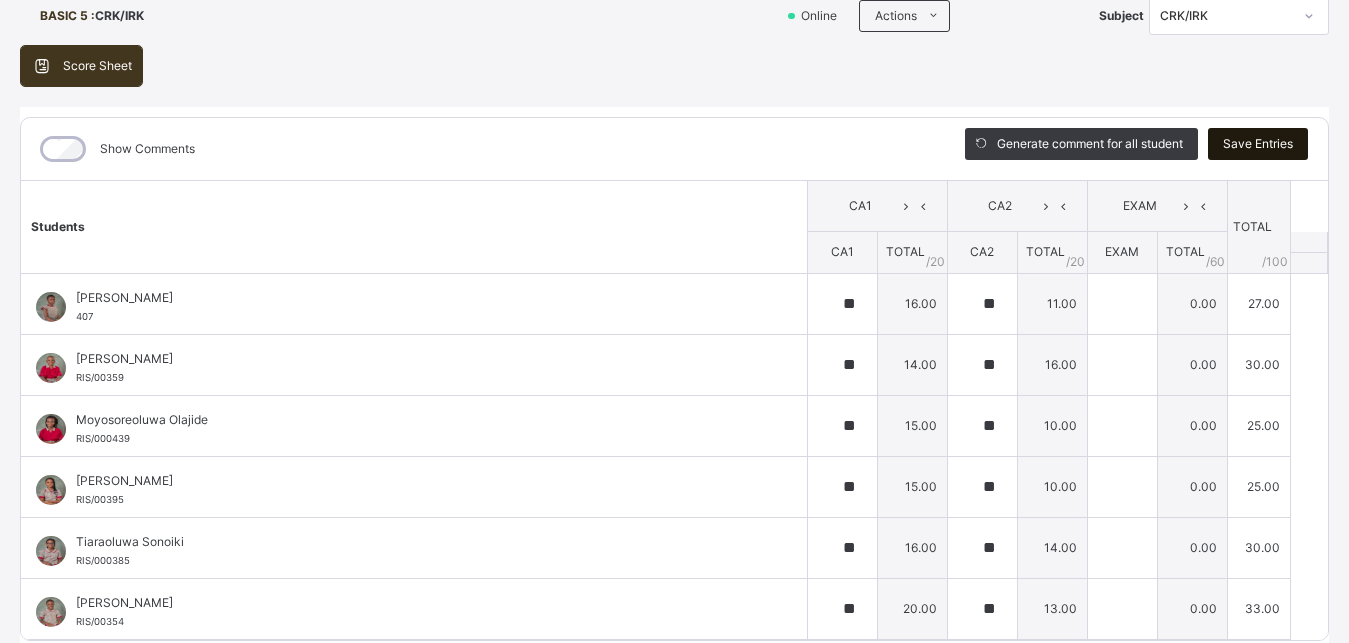 click on "Save Entries" at bounding box center (1258, 144) 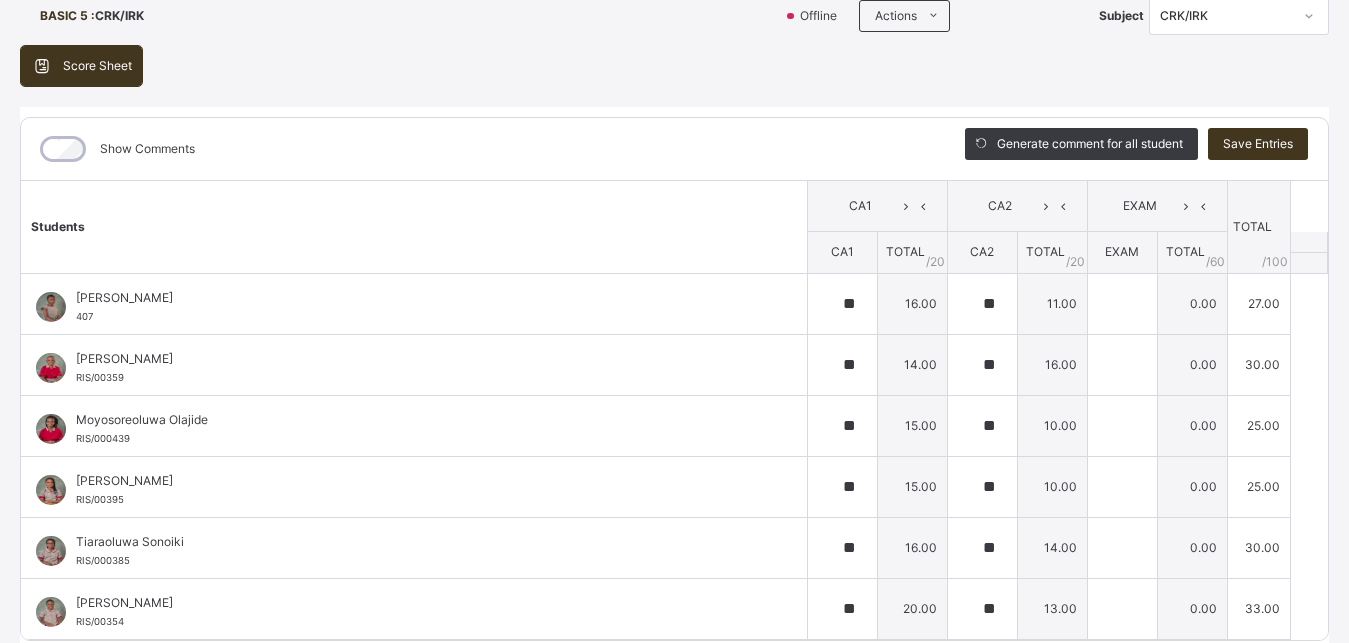 click 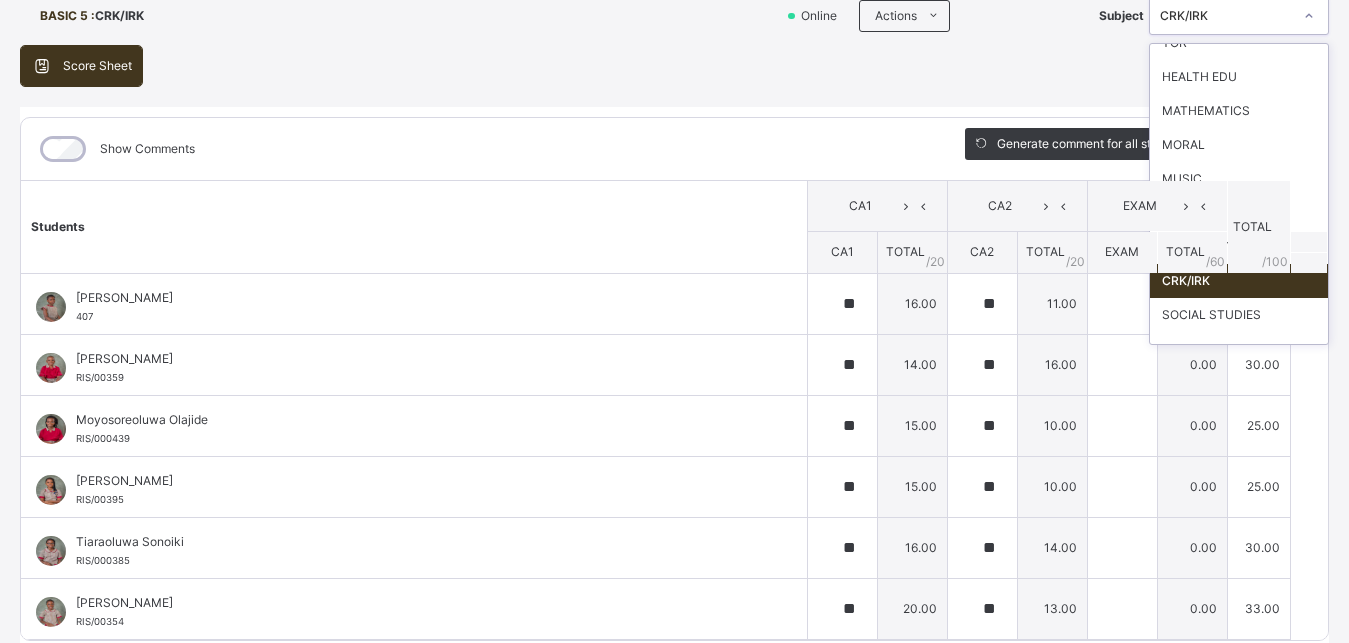 scroll, scrollTop: 224, scrollLeft: 0, axis: vertical 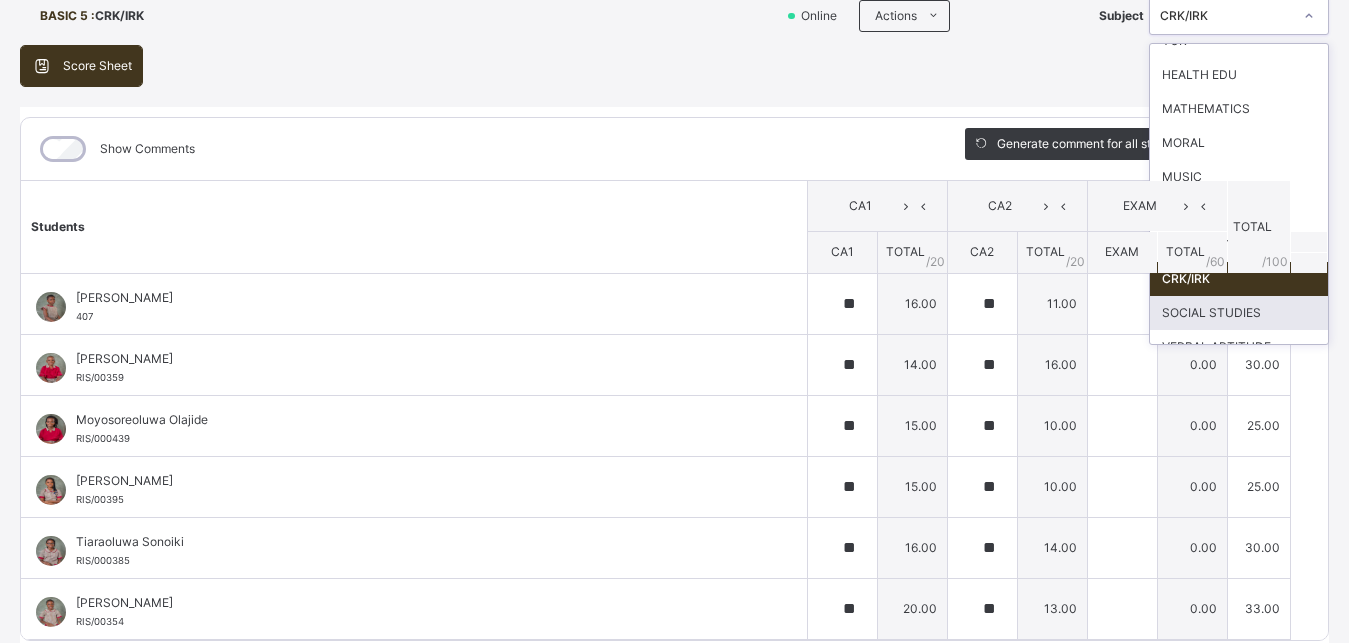 click on "SOCIAL STUDIES" at bounding box center (1239, 313) 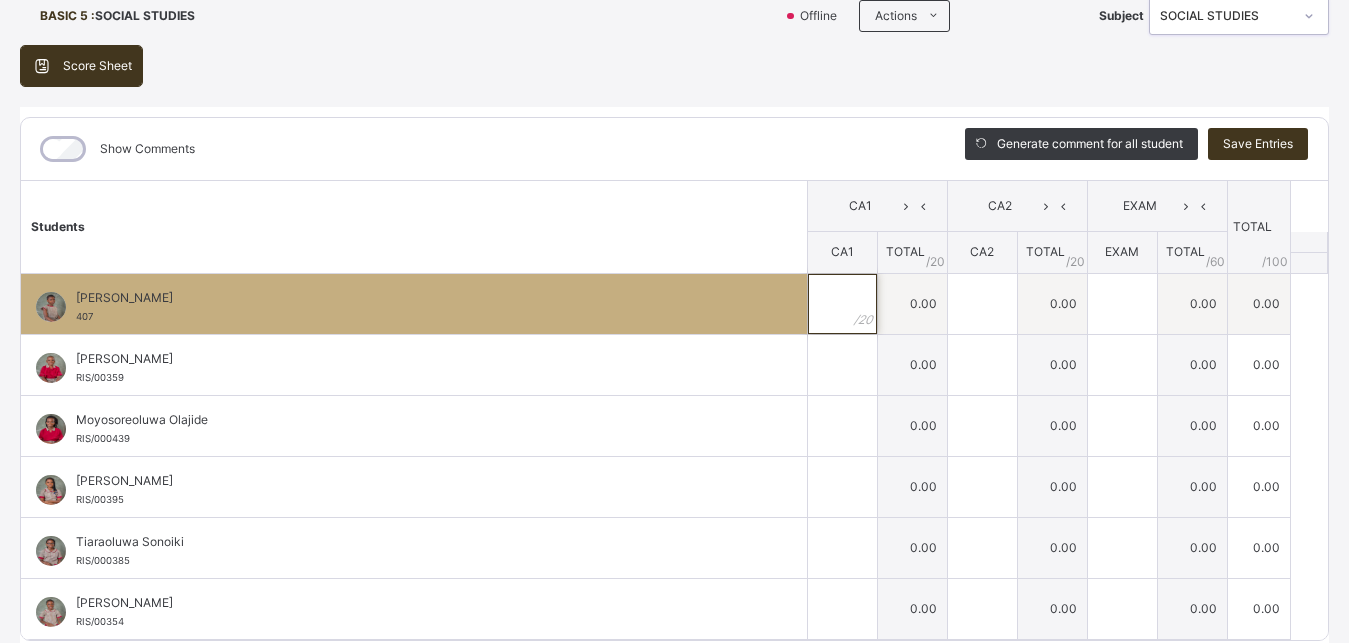 click at bounding box center (842, 304) 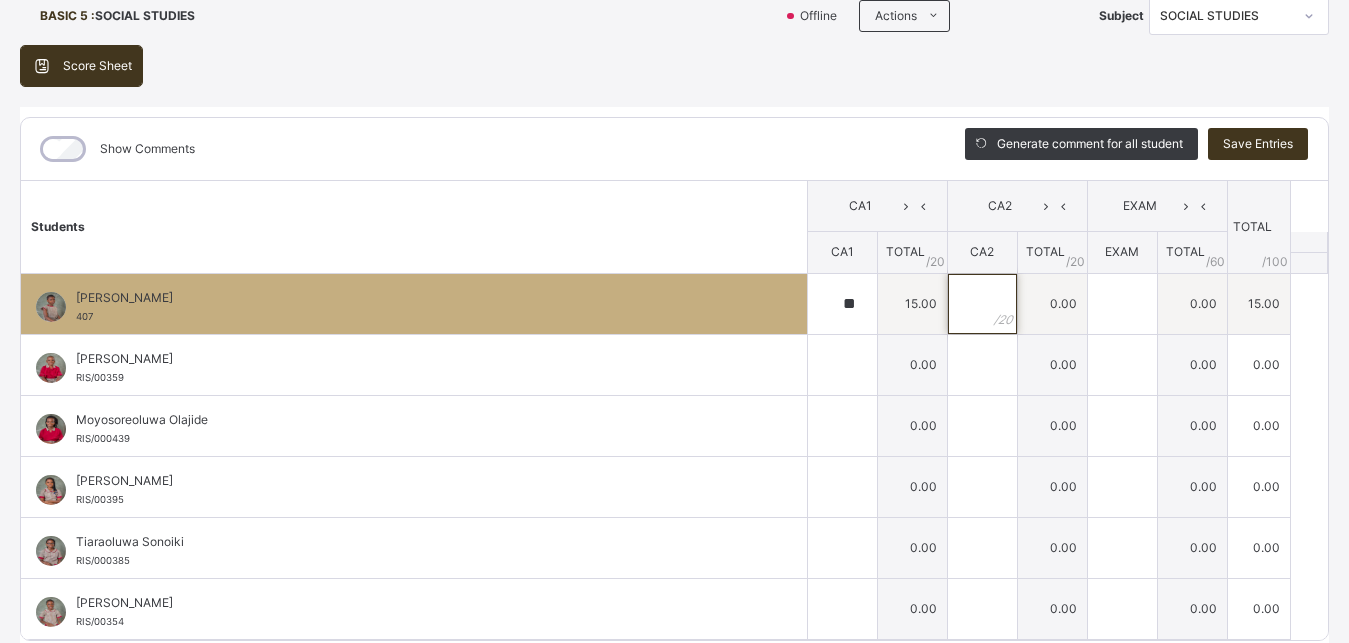 click at bounding box center (982, 304) 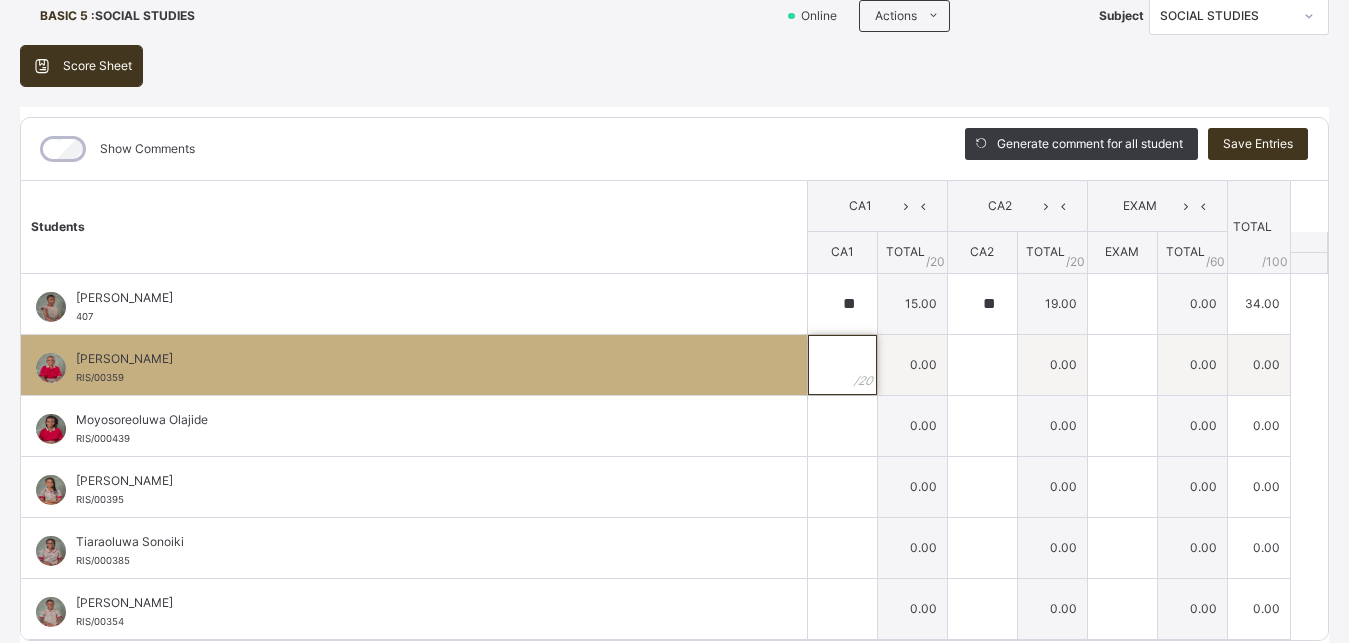 click at bounding box center (842, 365) 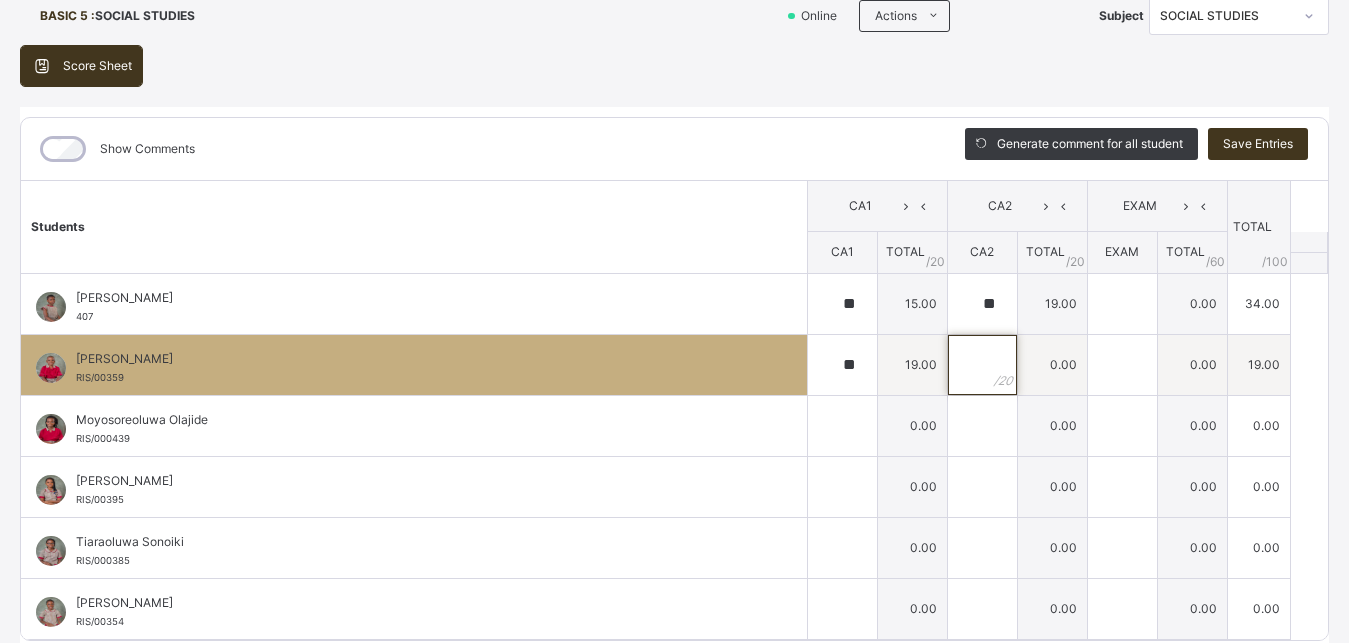 click at bounding box center (982, 365) 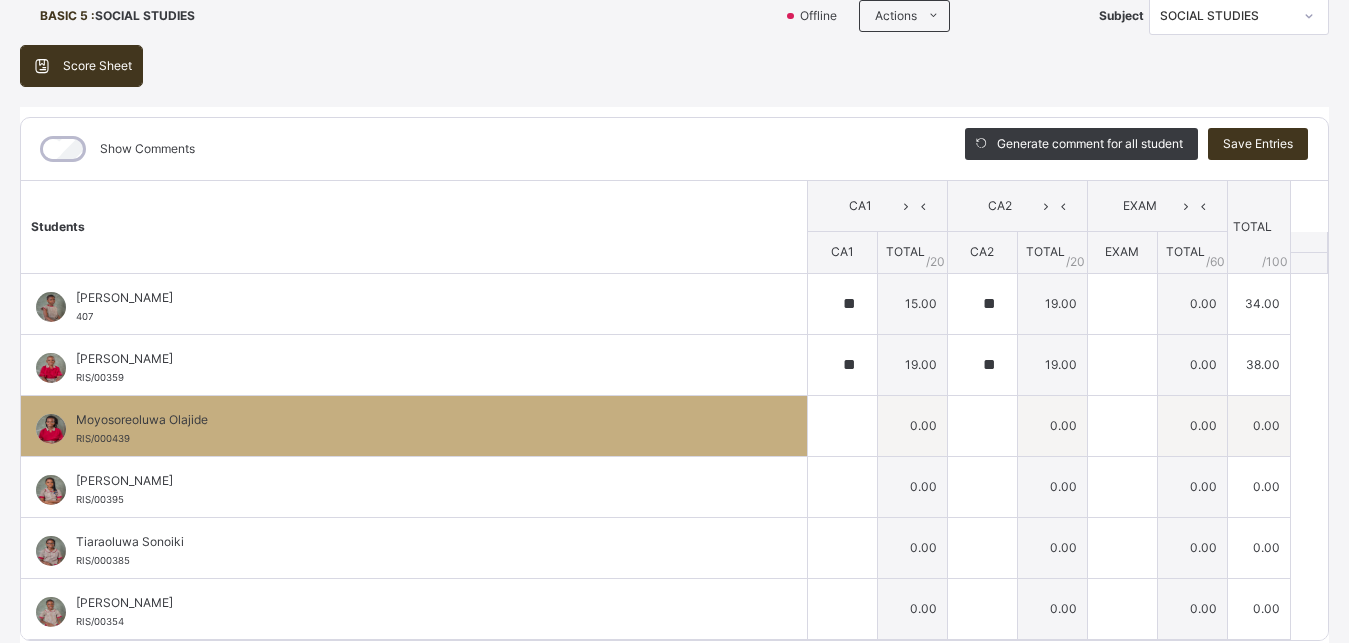 click at bounding box center [842, 425] 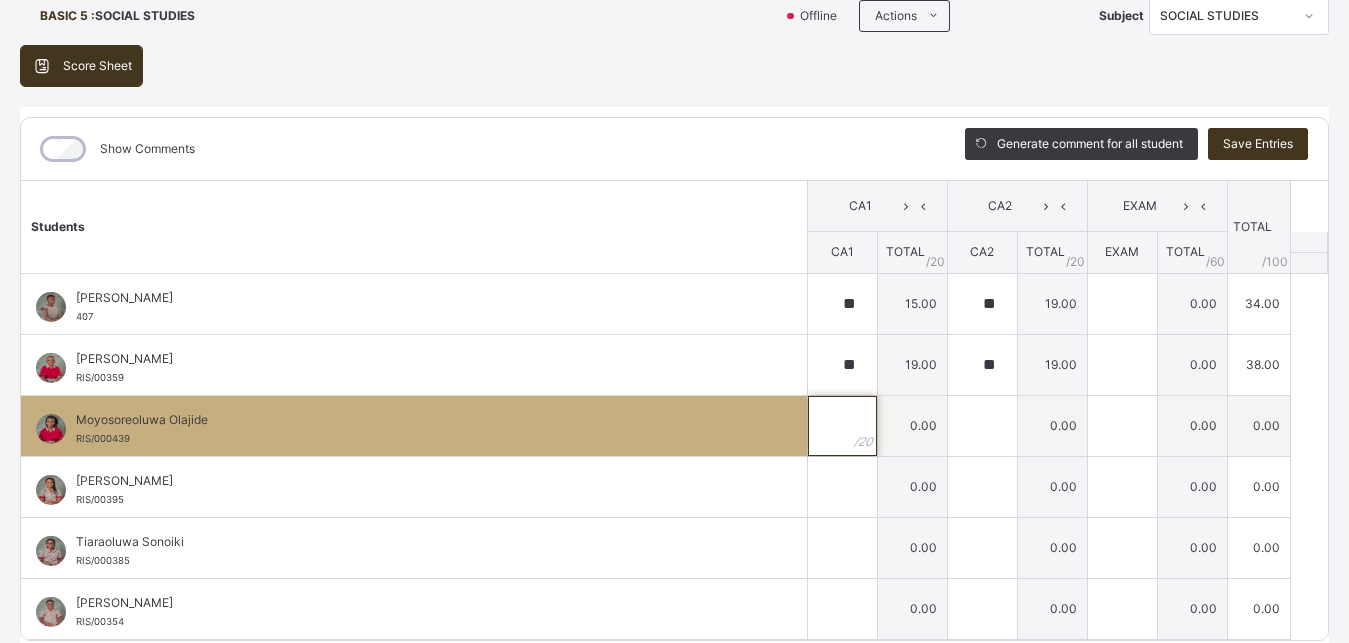click at bounding box center (842, 426) 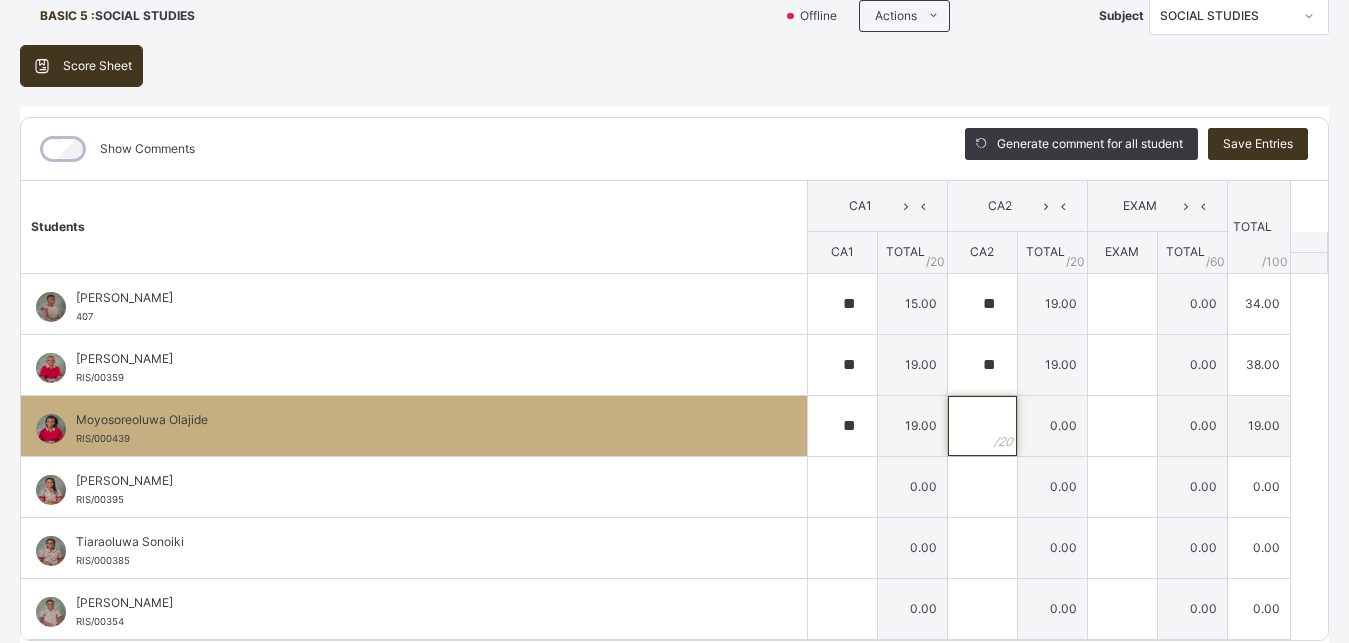 click at bounding box center (982, 426) 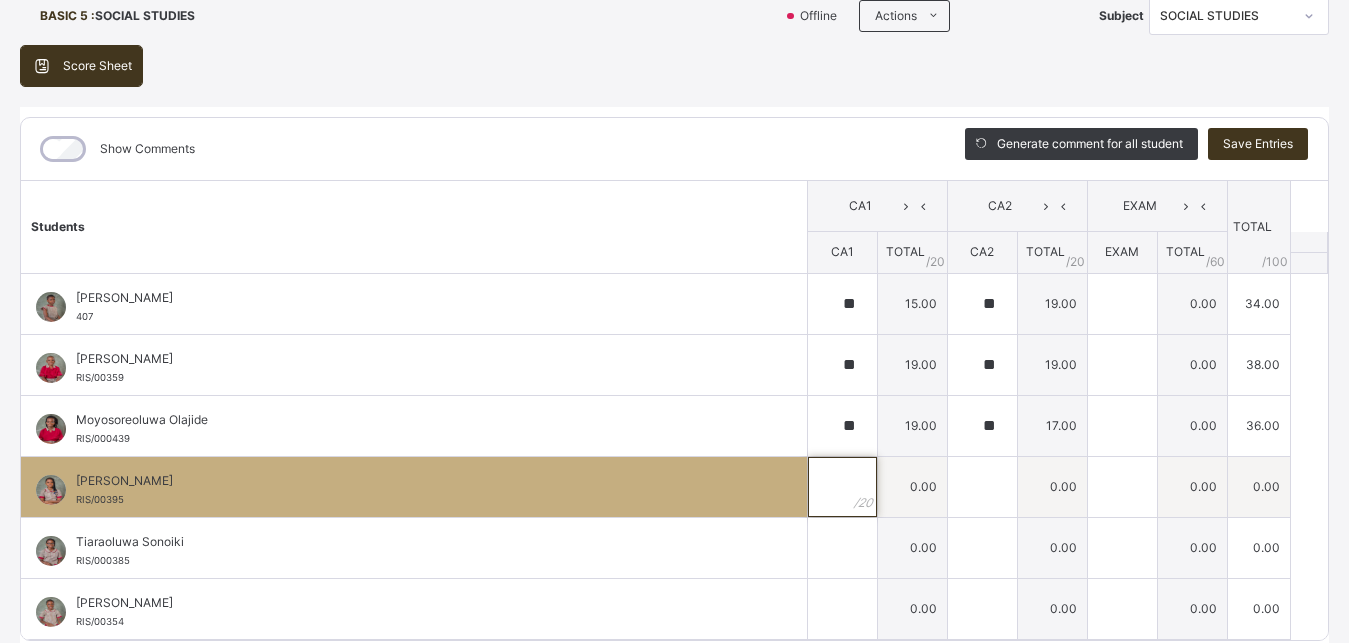 click at bounding box center [842, 487] 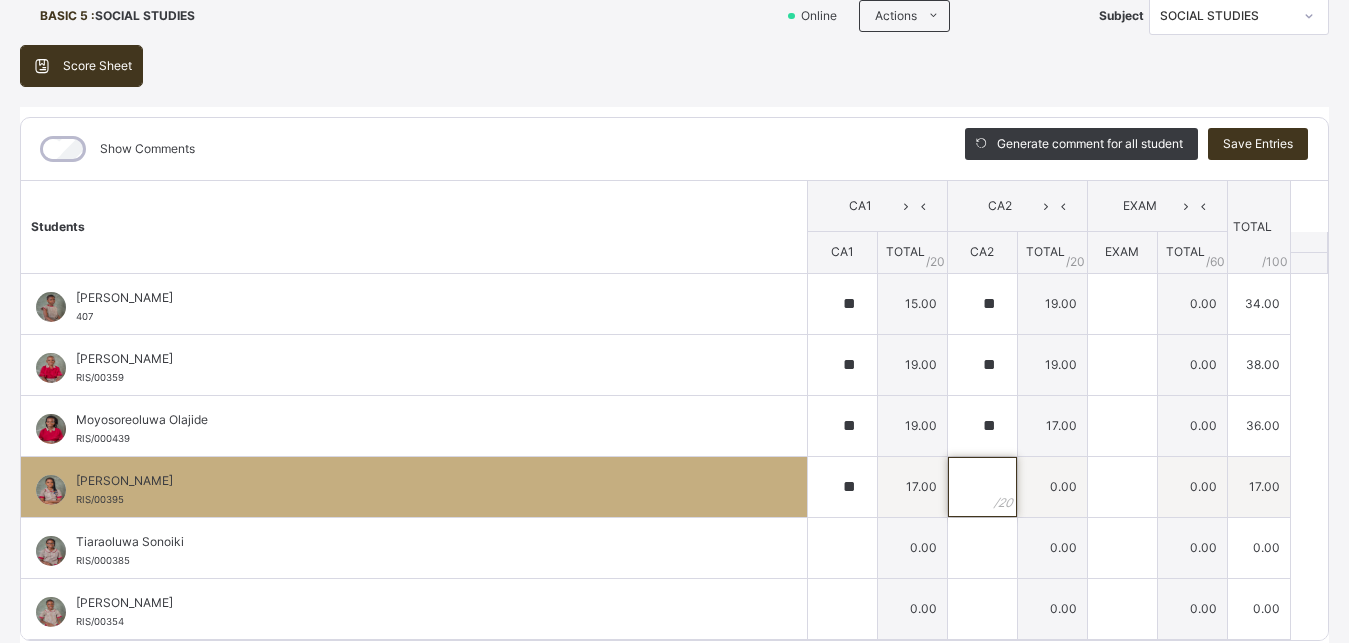 click at bounding box center (982, 487) 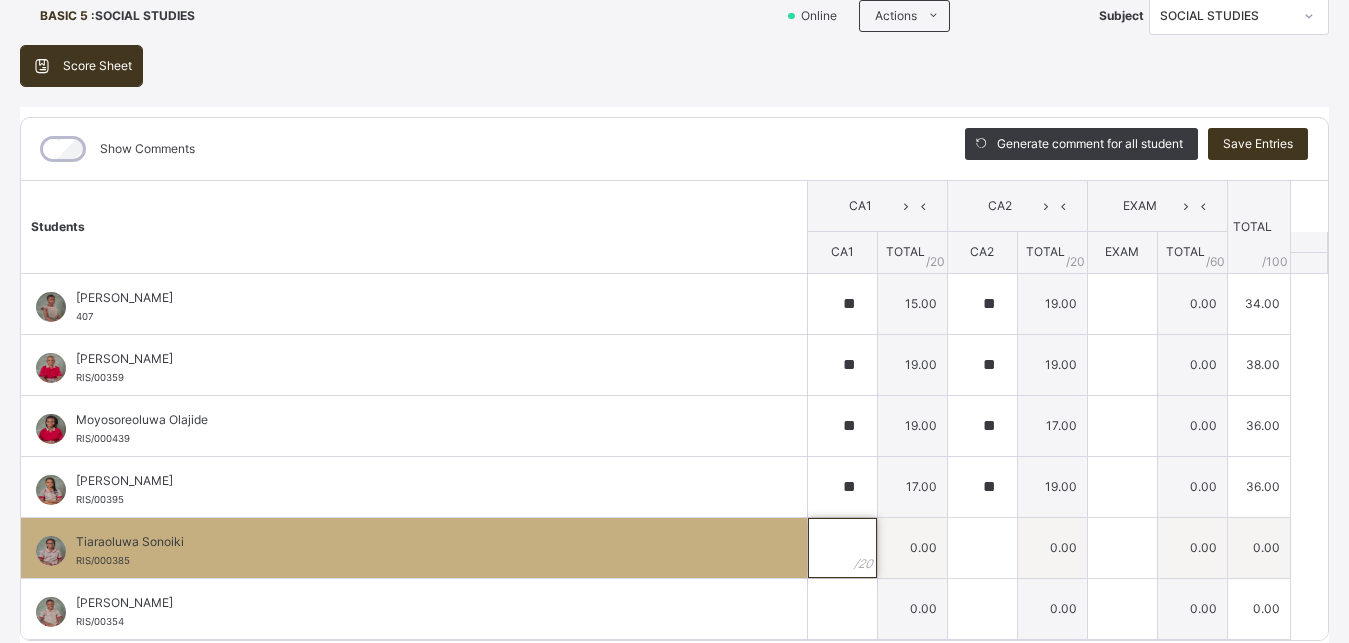 click at bounding box center [842, 548] 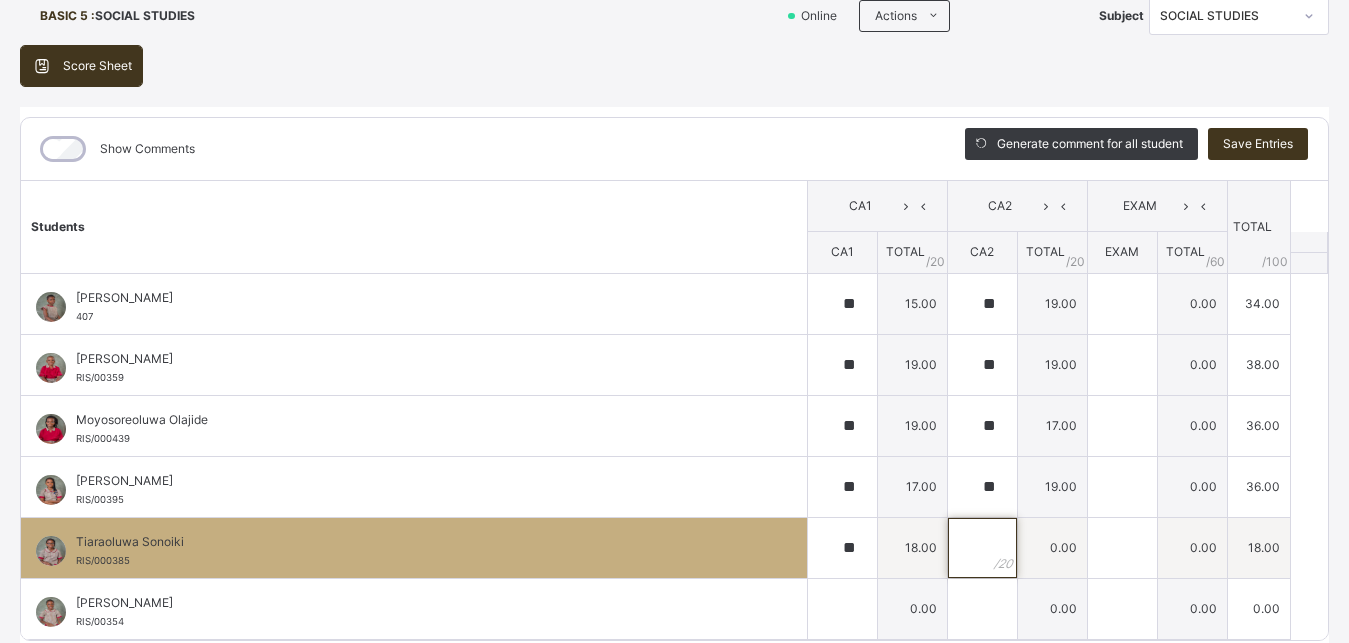 click at bounding box center (982, 548) 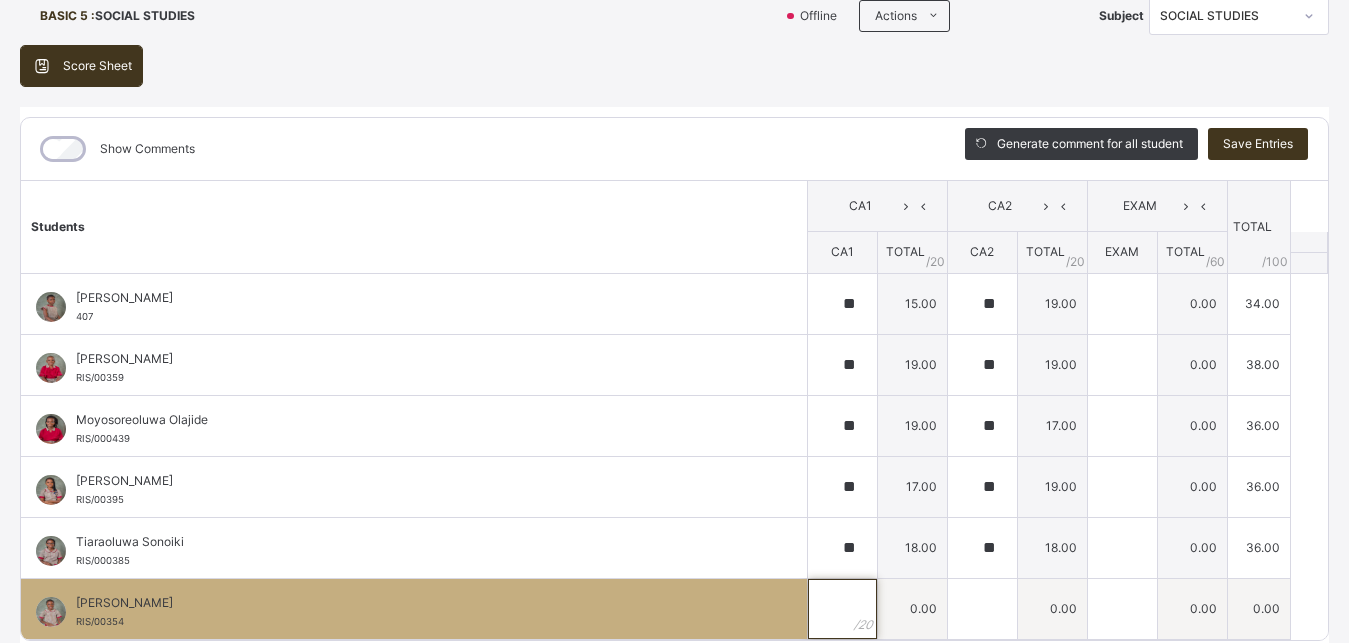 click at bounding box center (842, 609) 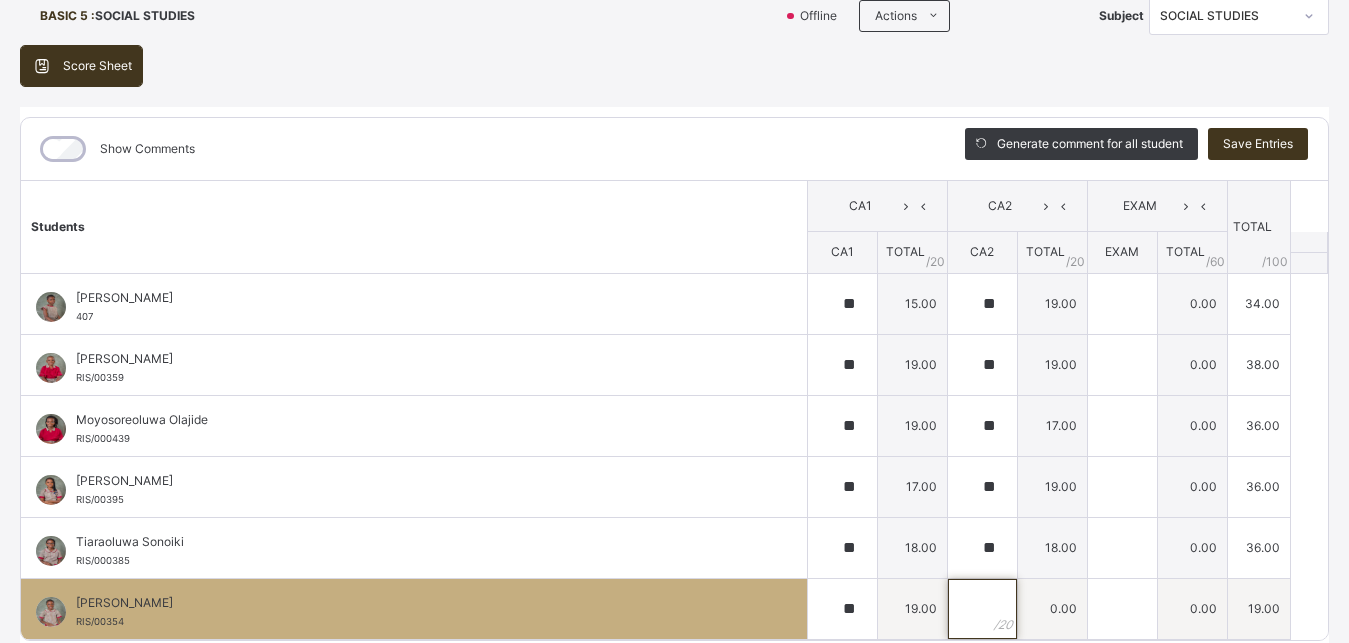 click at bounding box center [982, 609] 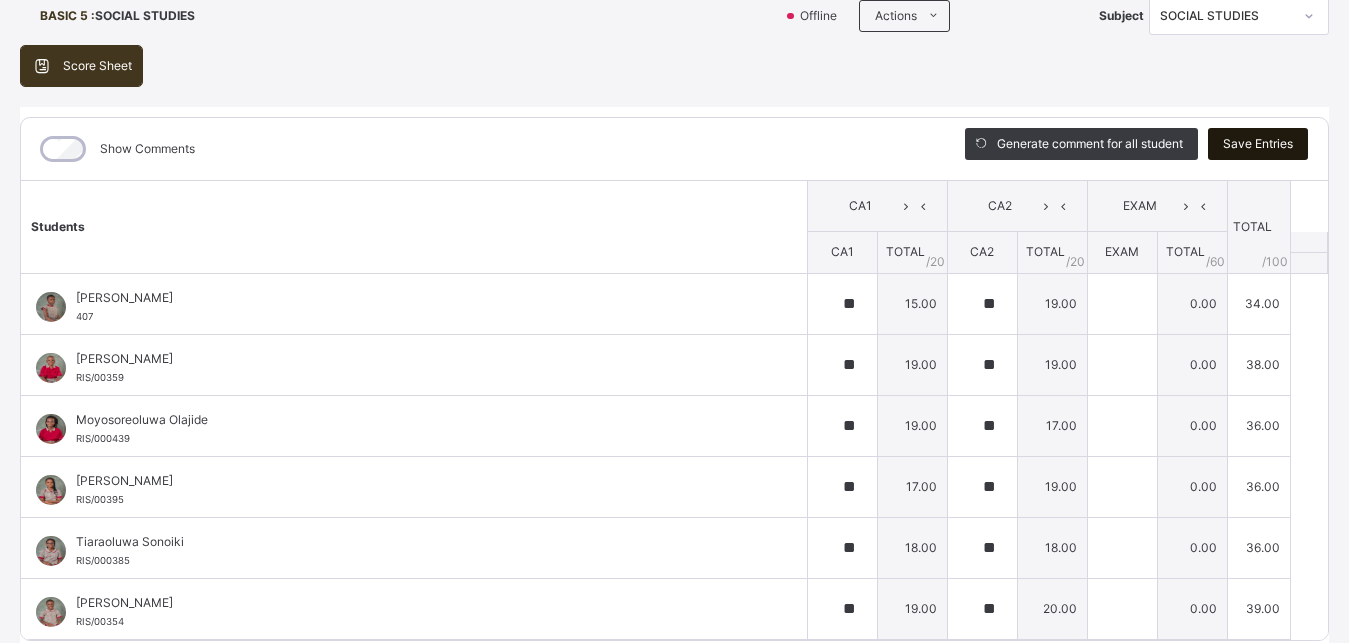 click on "Save Entries" at bounding box center [1258, 144] 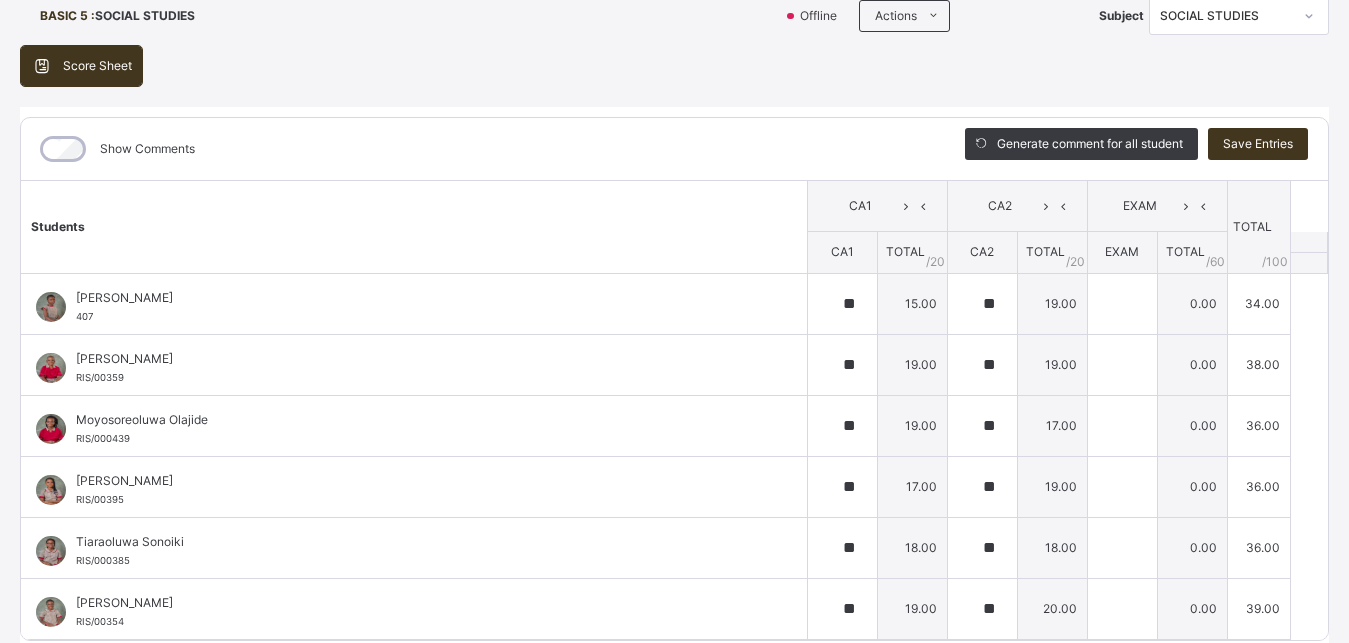 click at bounding box center [1309, 16] 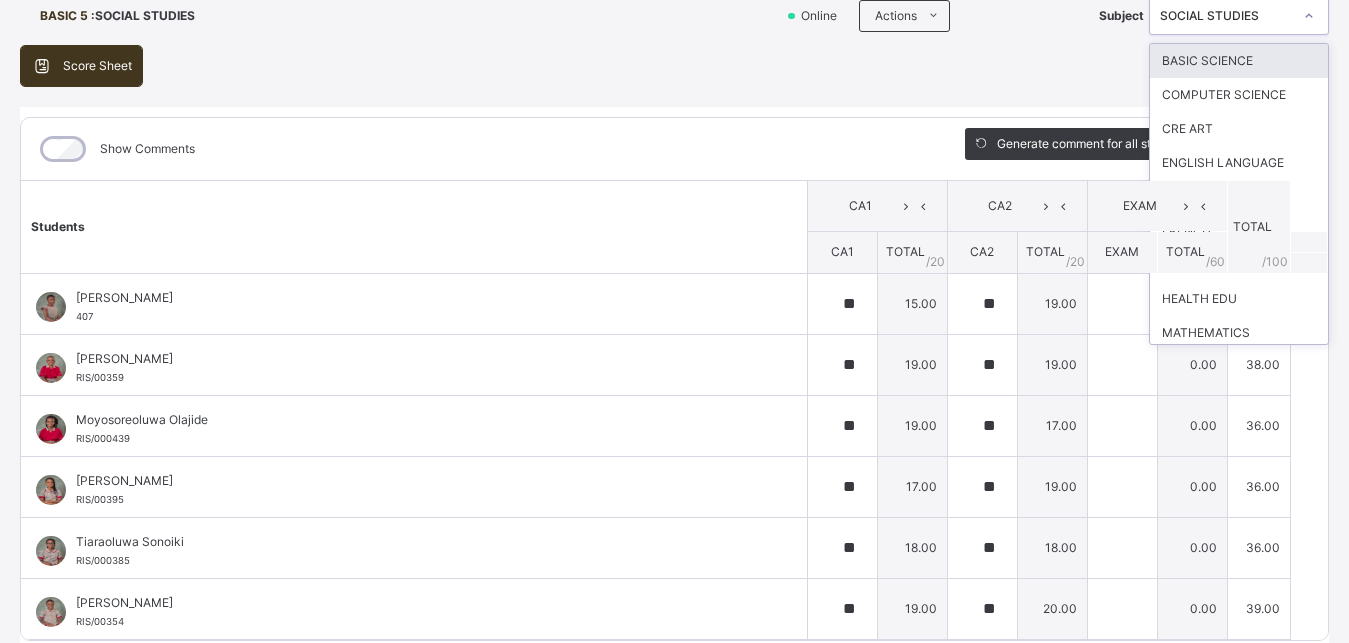 scroll, scrollTop: 2, scrollLeft: 0, axis: vertical 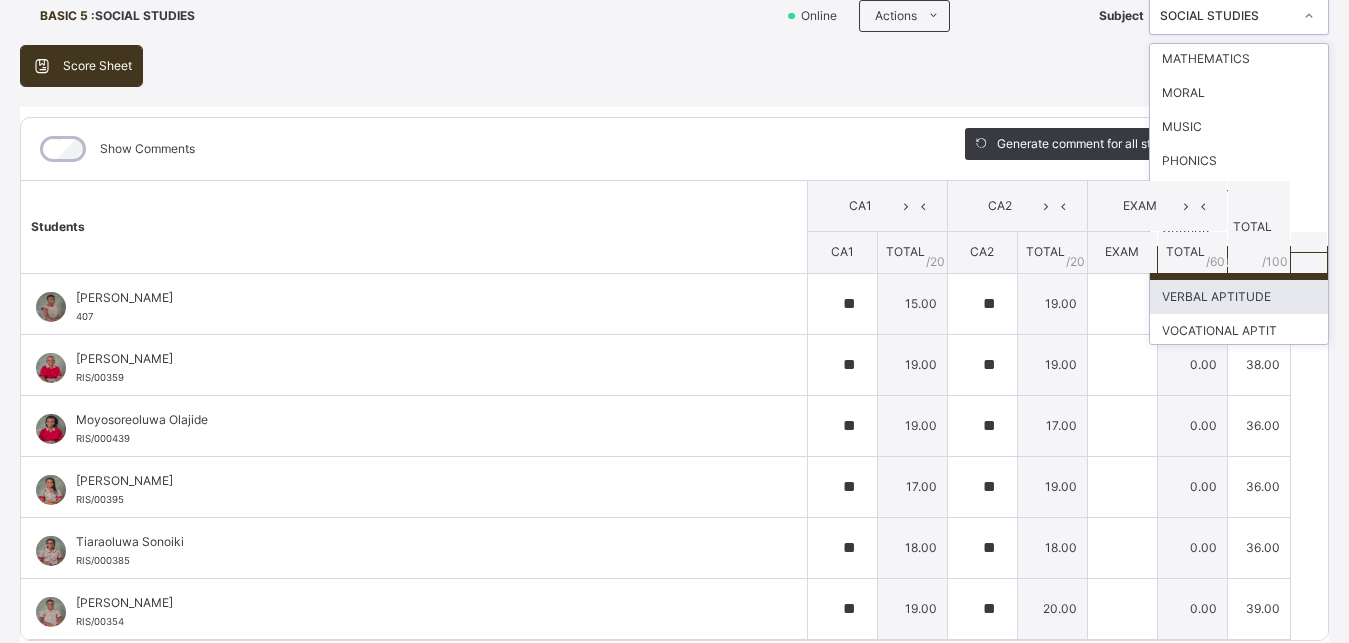 click on "VERBAL APTITUDE" at bounding box center (1239, 297) 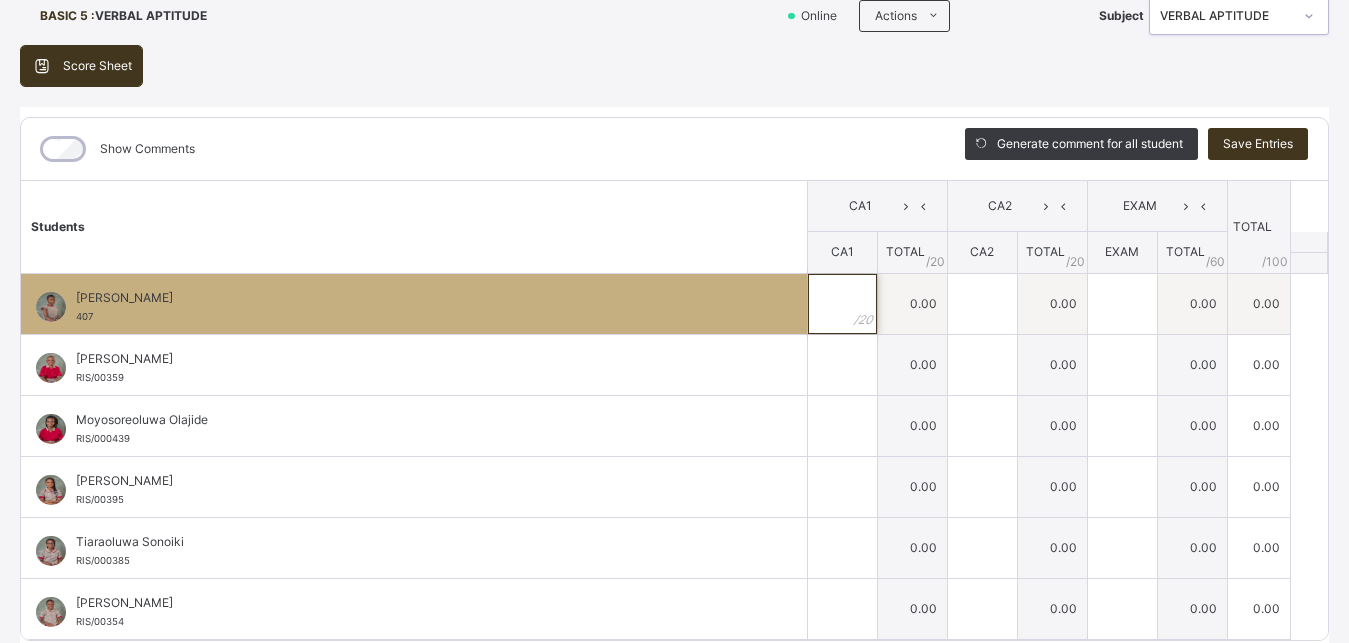 click at bounding box center (842, 304) 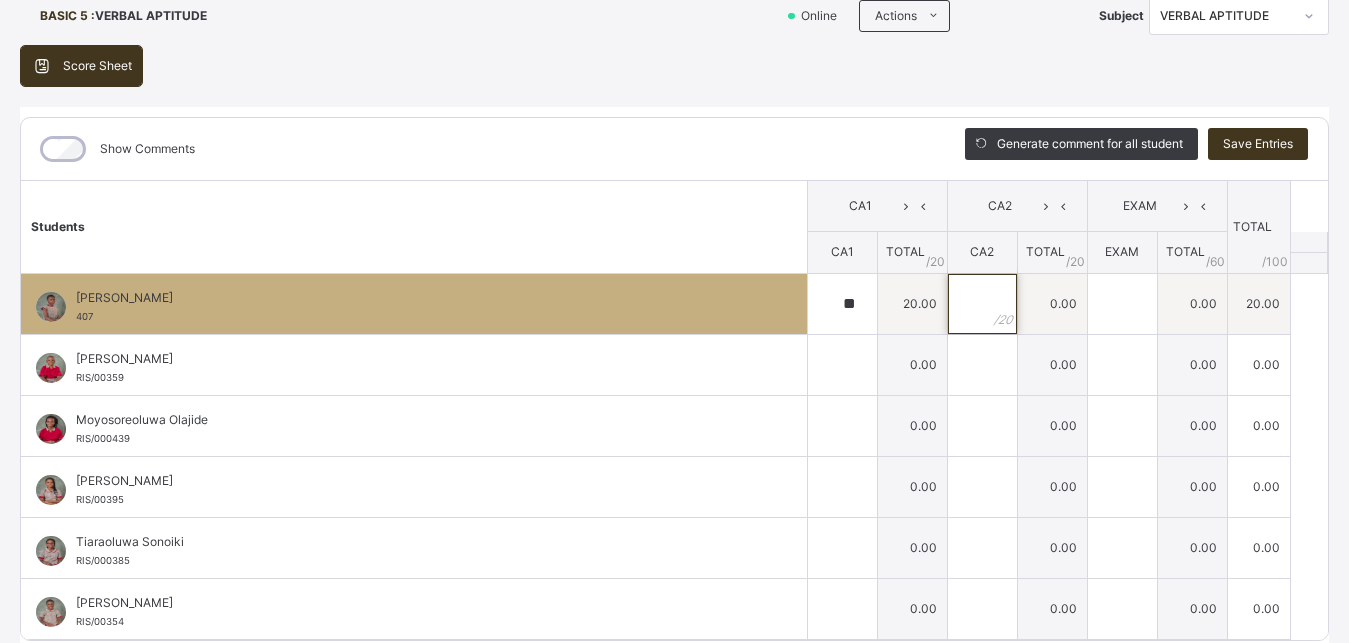 click at bounding box center (982, 304) 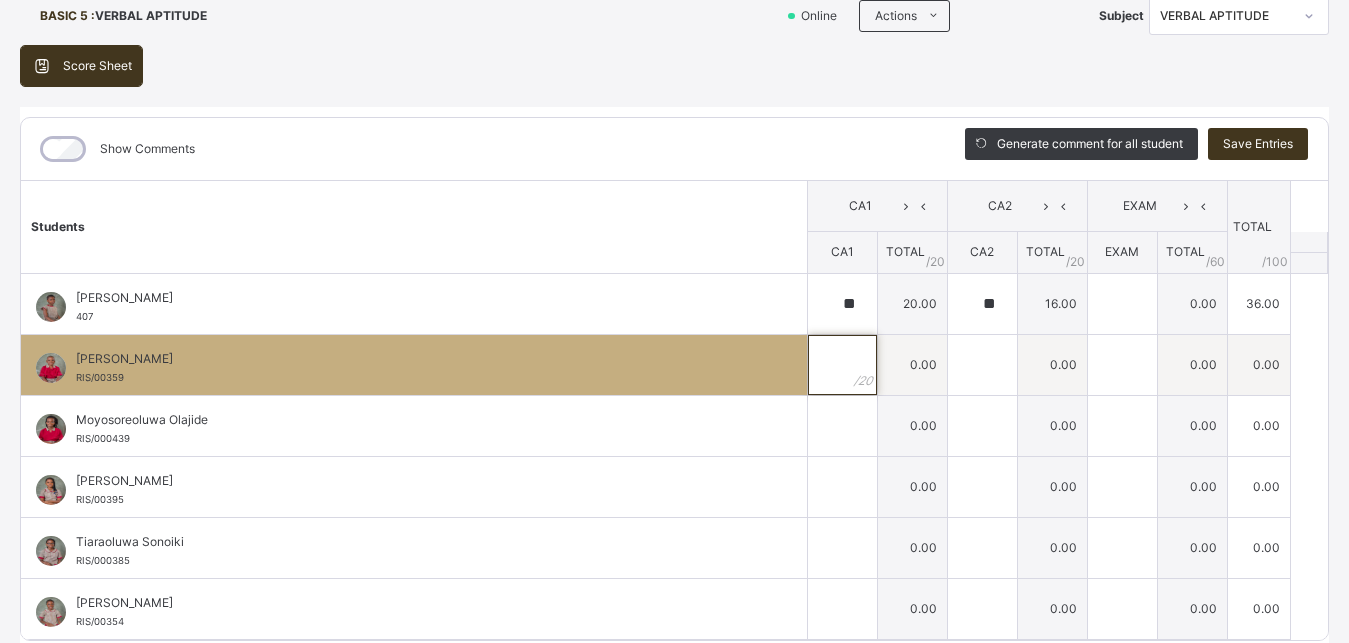 click at bounding box center (842, 365) 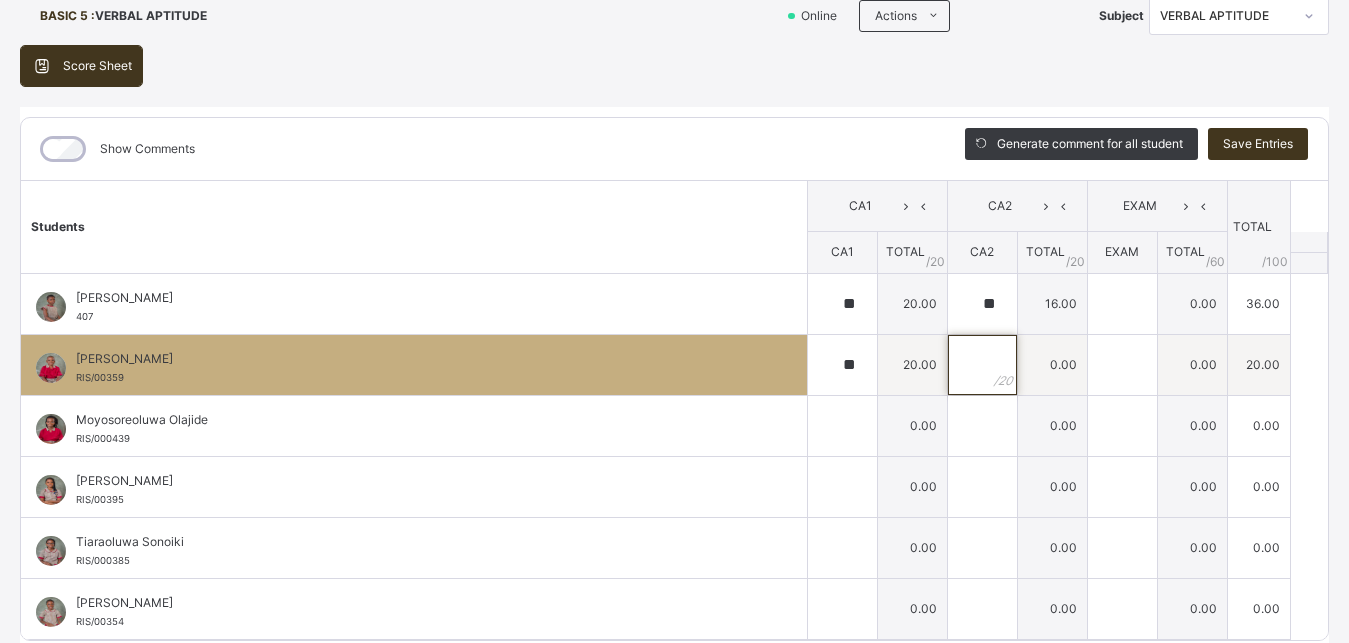click at bounding box center (982, 365) 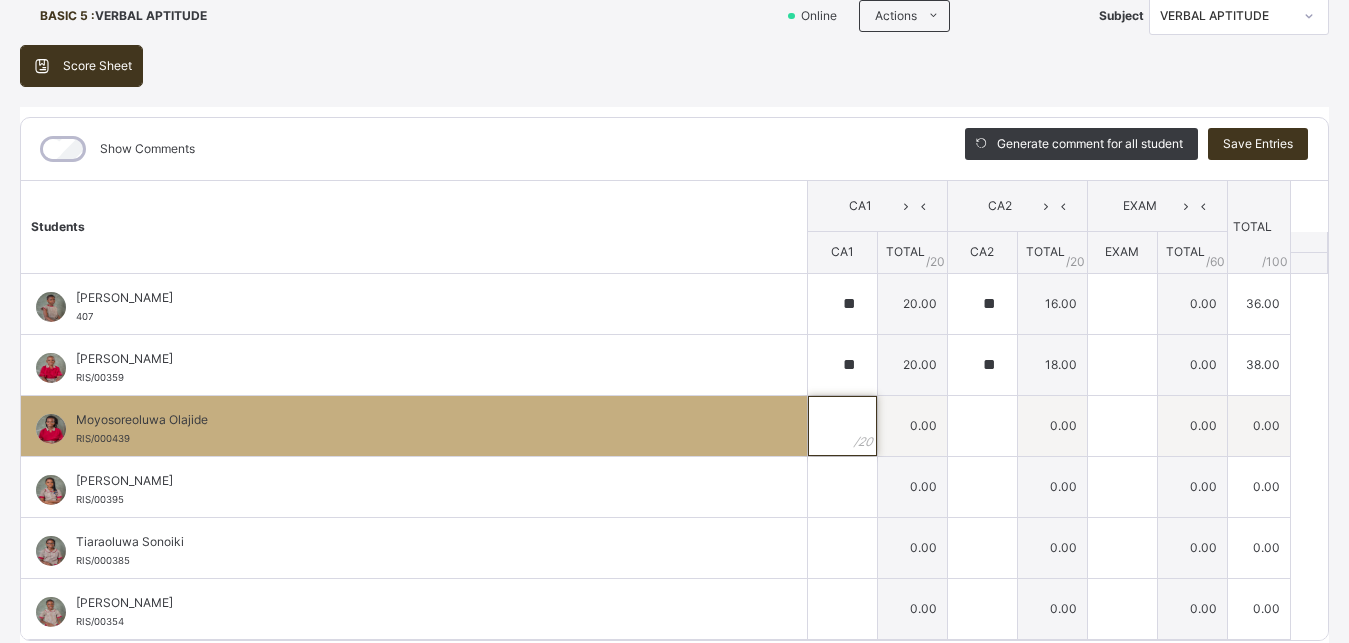 click at bounding box center (842, 426) 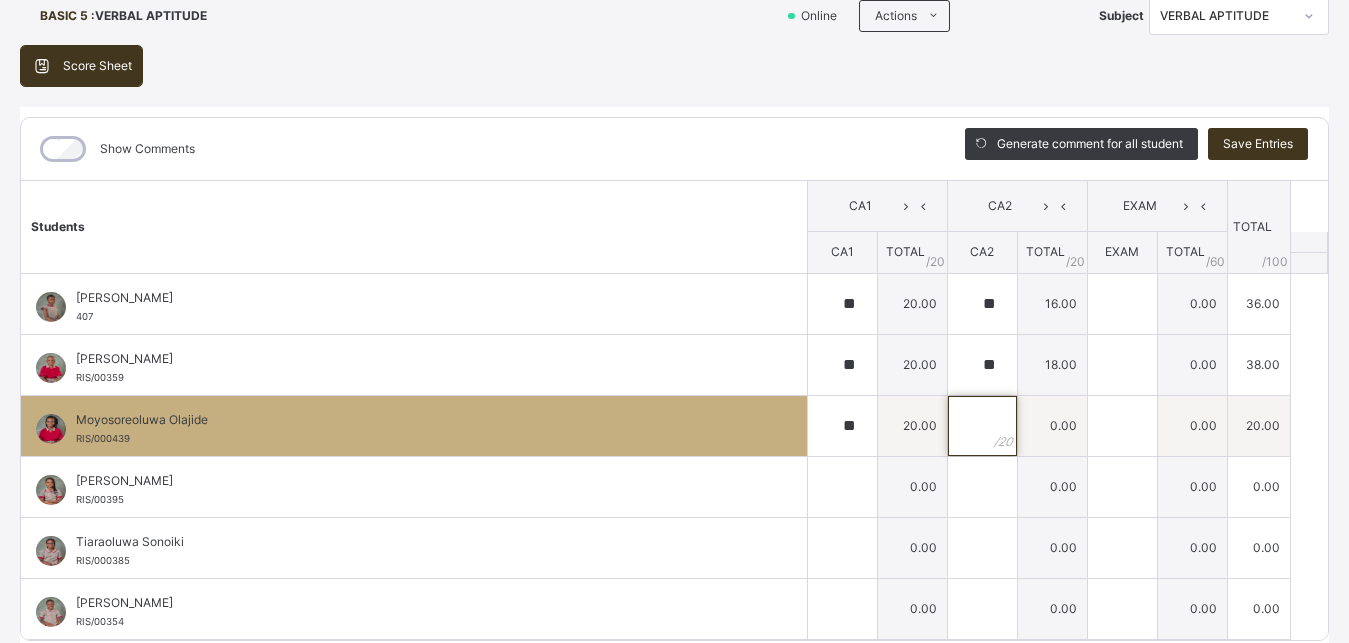 click at bounding box center [982, 426] 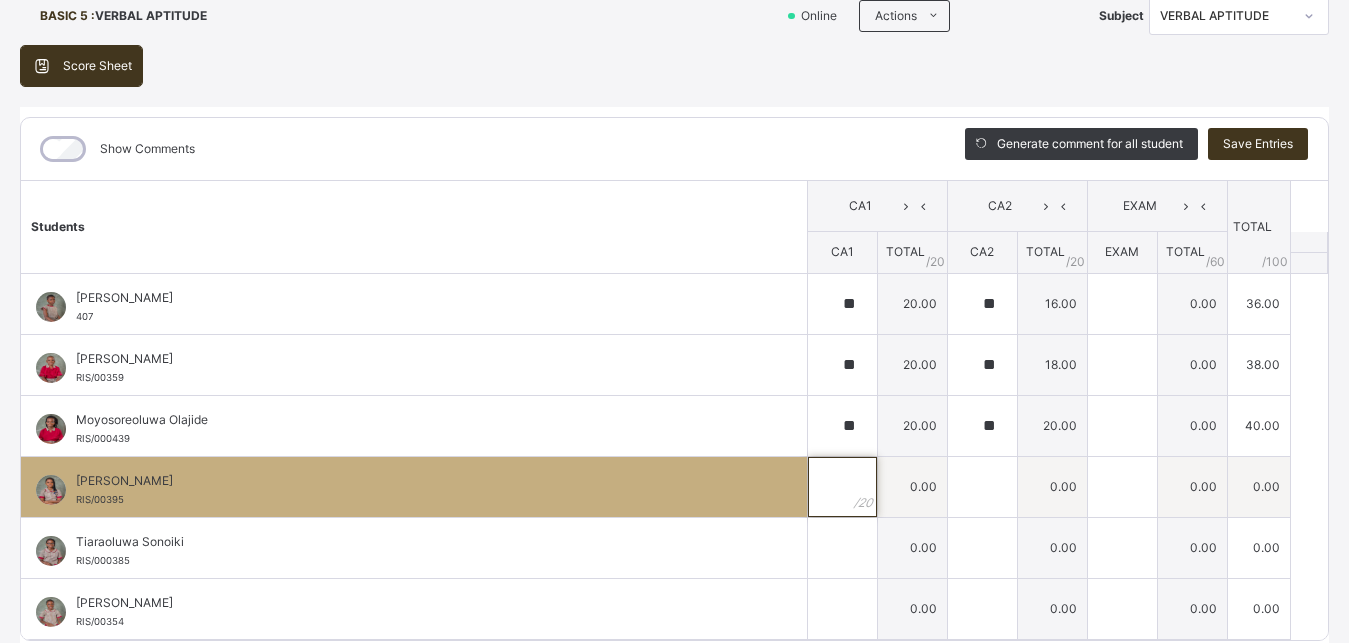 click at bounding box center (842, 487) 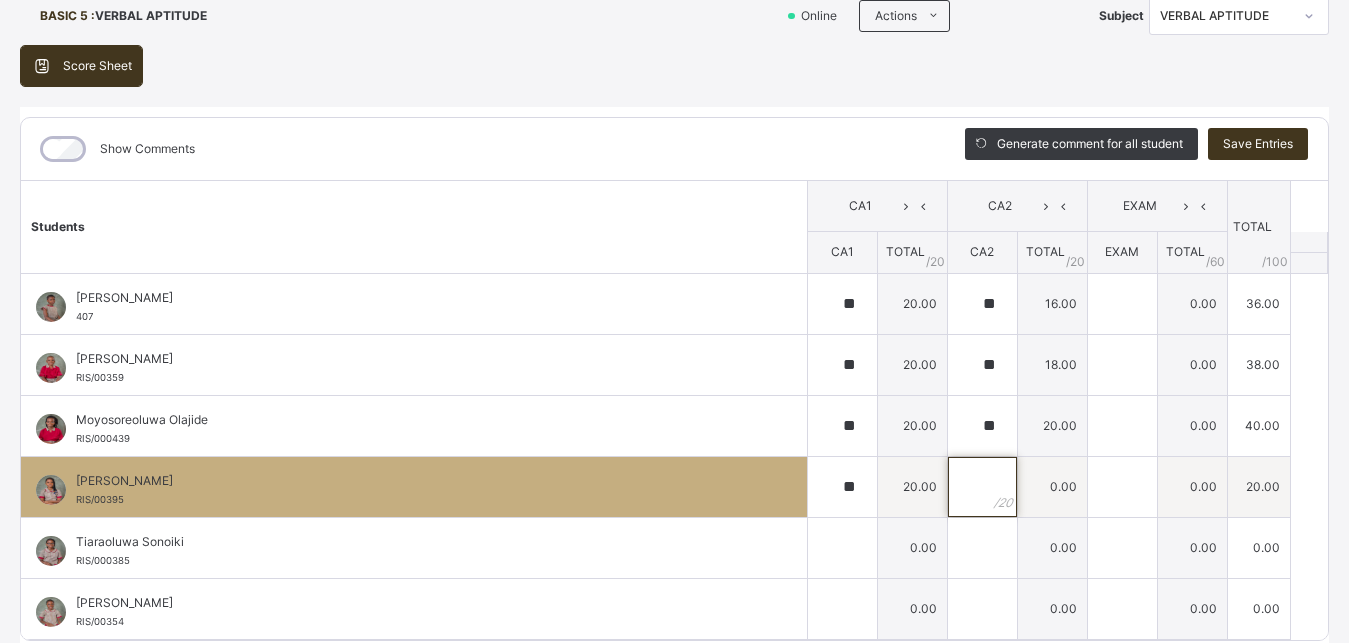 click at bounding box center (982, 487) 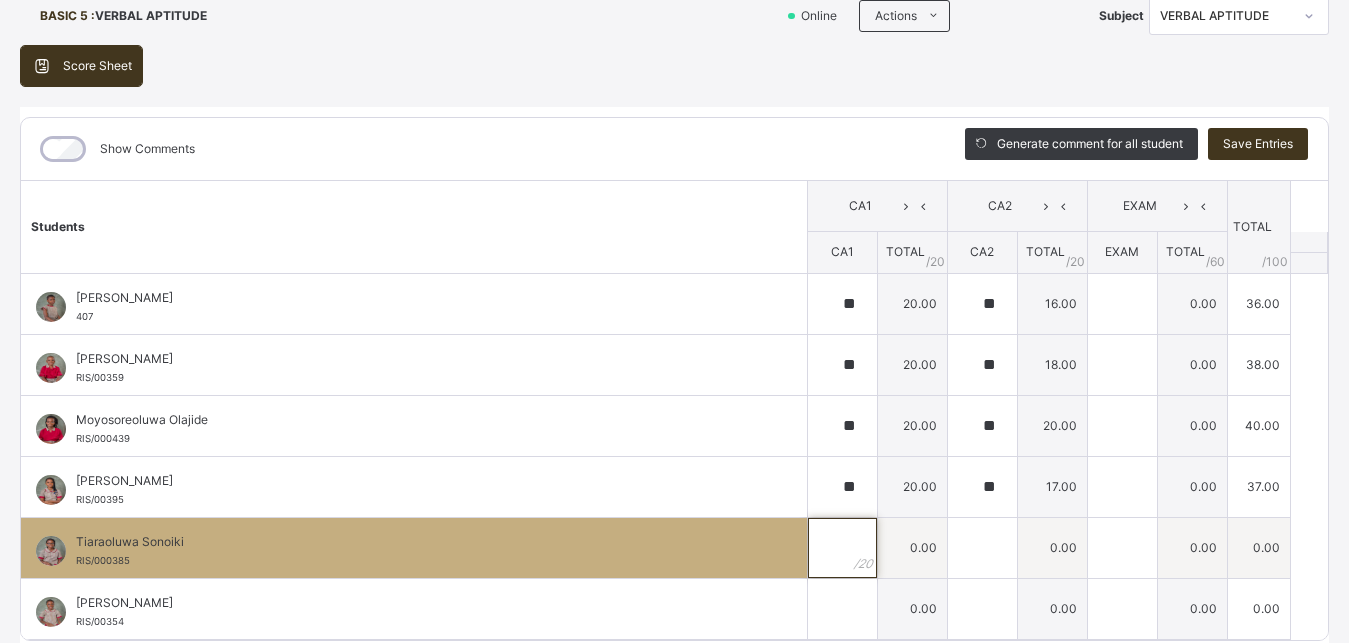 click at bounding box center [842, 548] 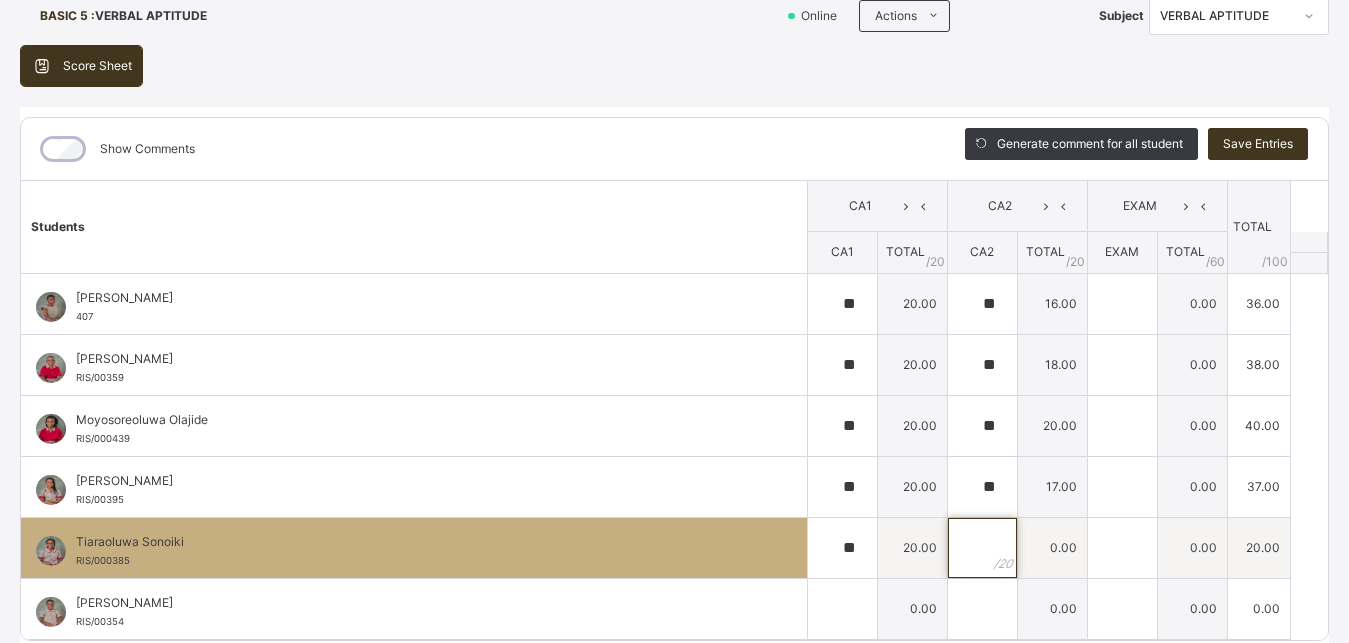 click at bounding box center [982, 548] 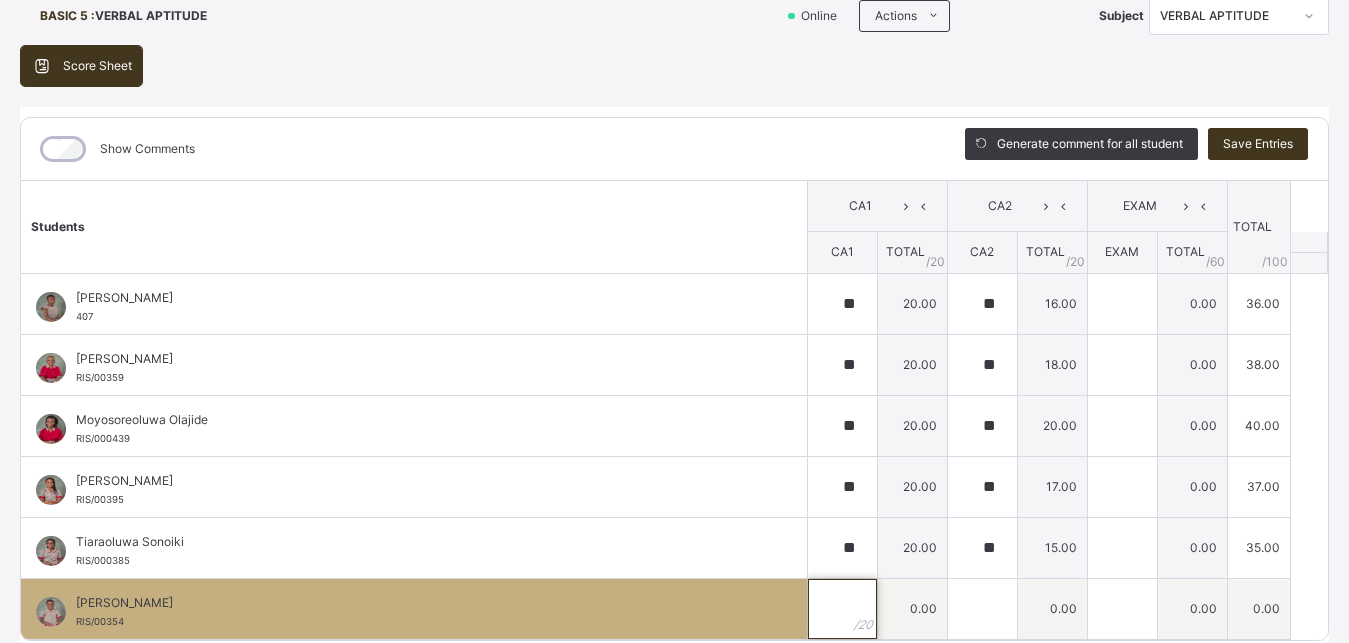 click at bounding box center [842, 609] 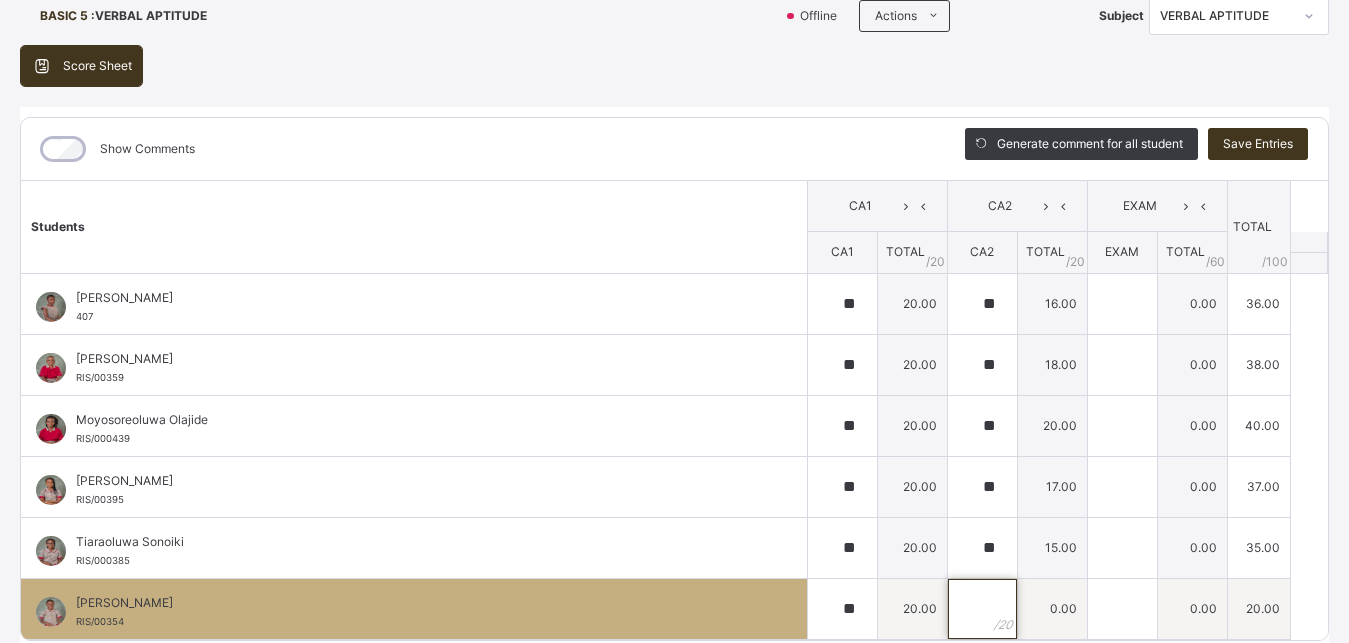 click at bounding box center [982, 609] 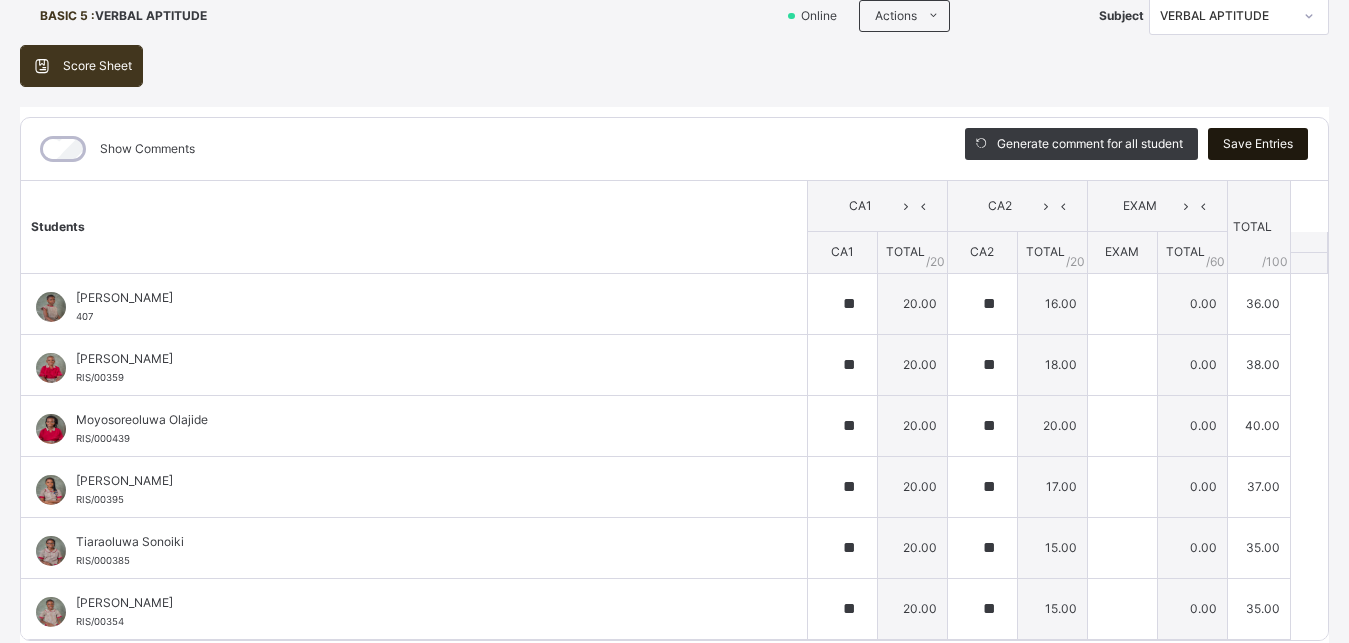 click on "Save Entries" at bounding box center (1258, 144) 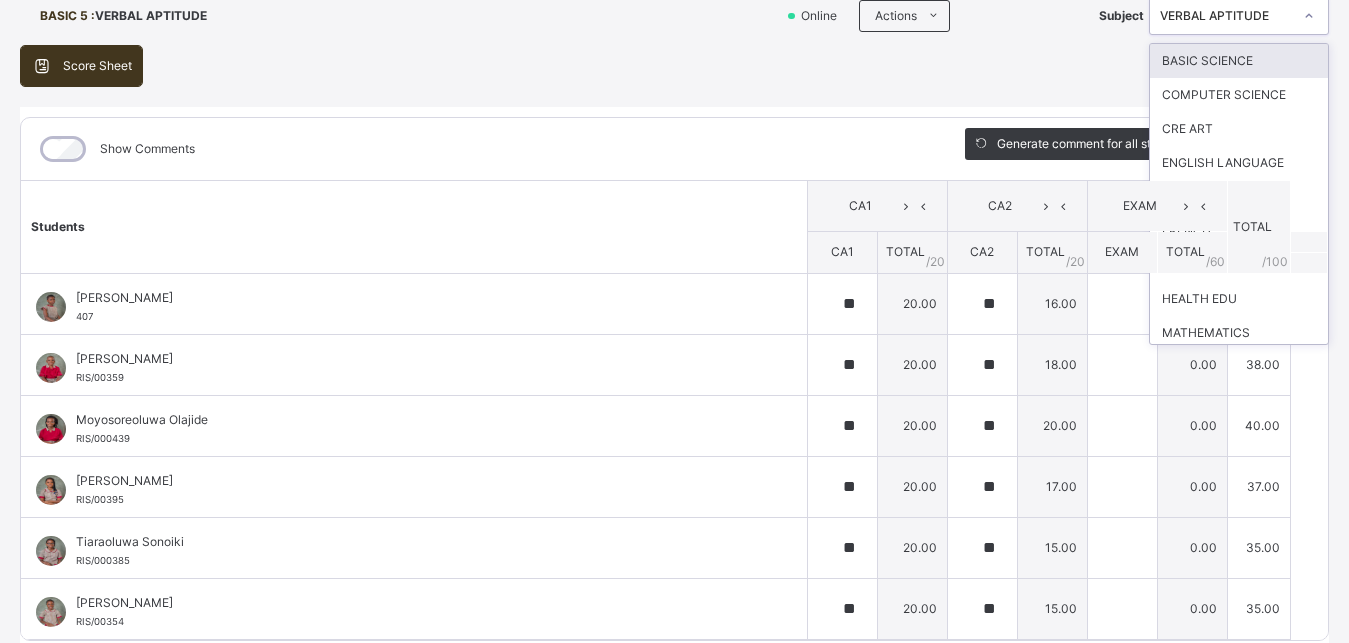 click at bounding box center [1309, 16] 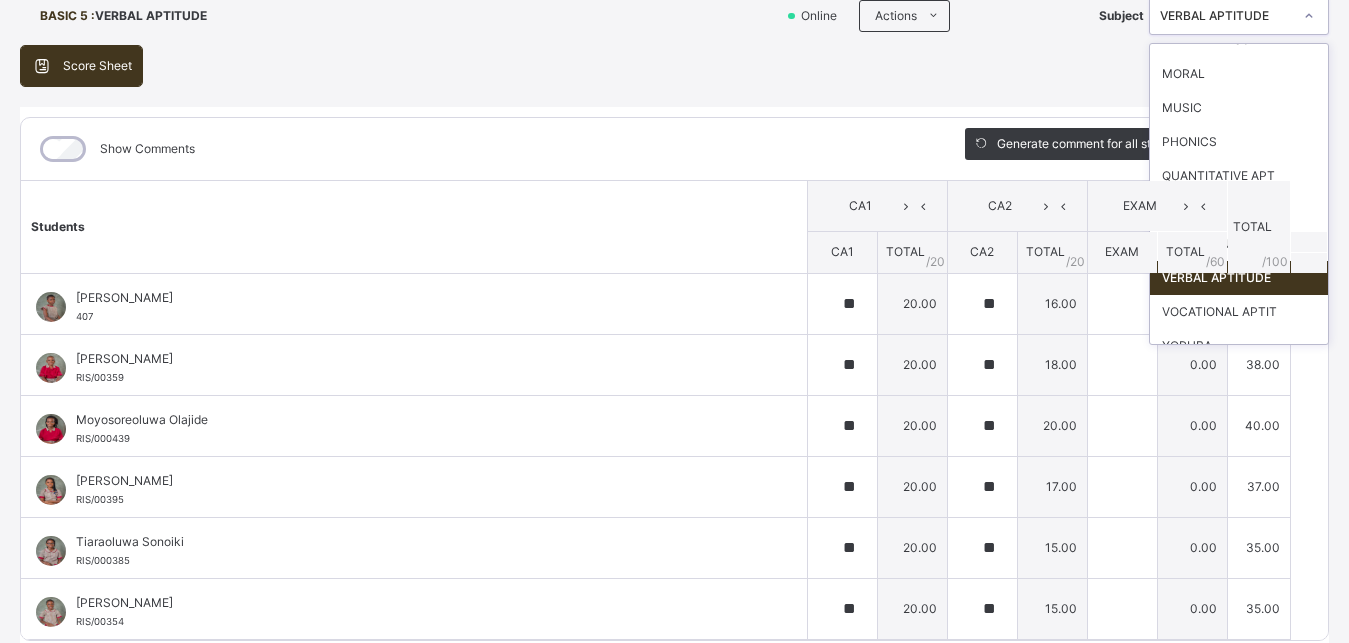scroll, scrollTop: 312, scrollLeft: 0, axis: vertical 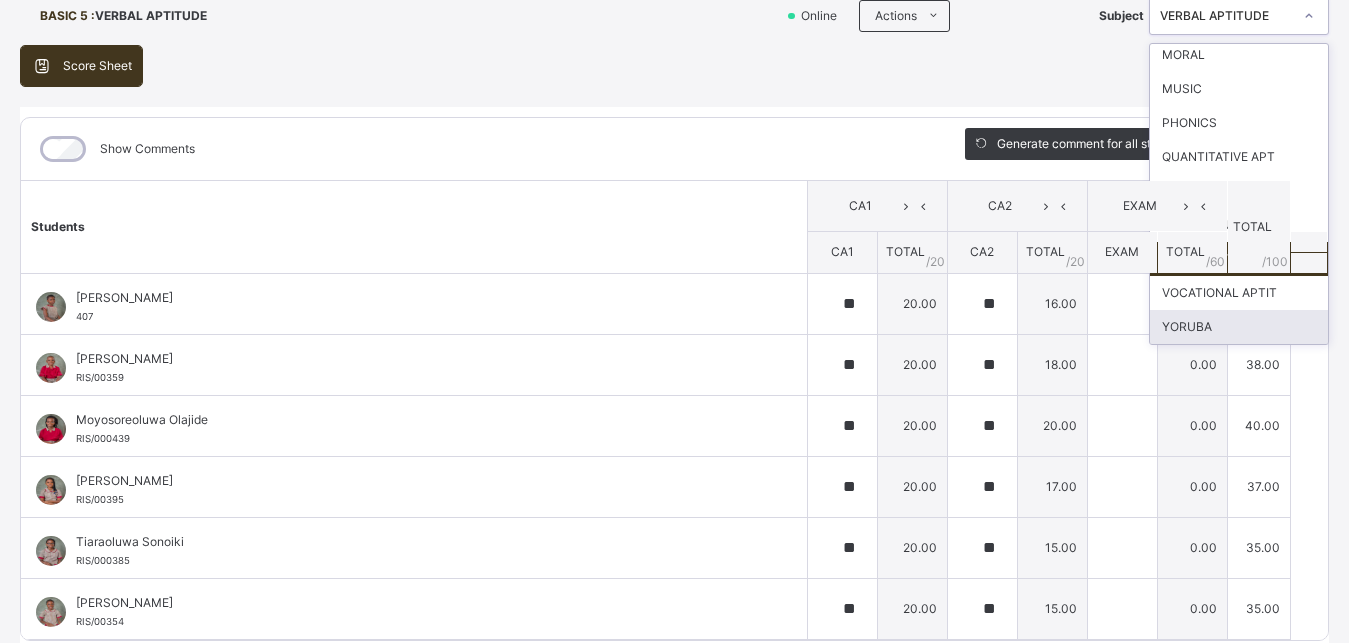 click on "YORUBA" at bounding box center [1239, 327] 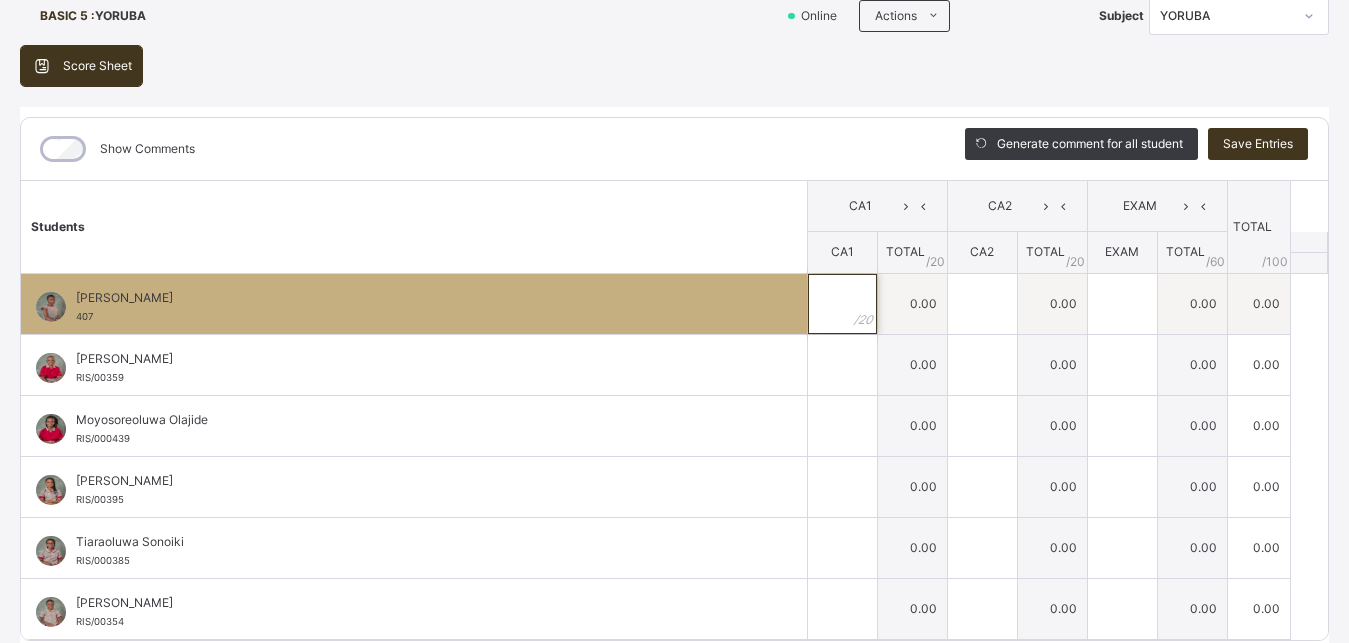 click at bounding box center (842, 304) 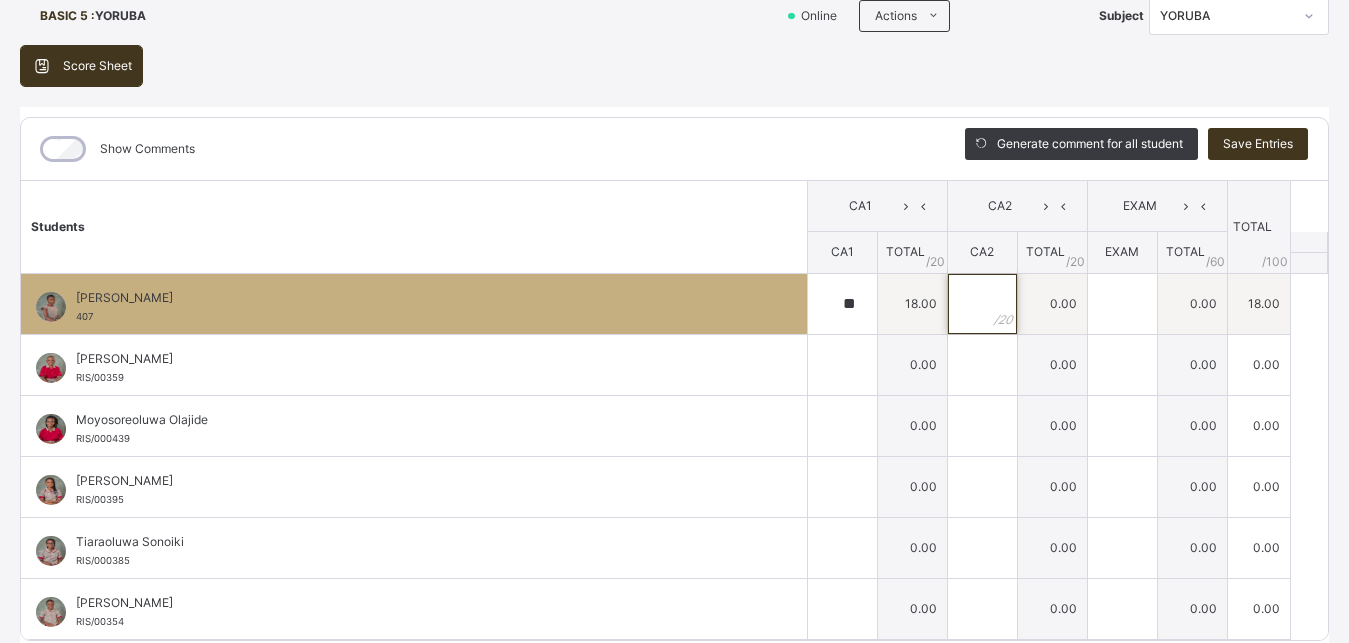 click at bounding box center (982, 304) 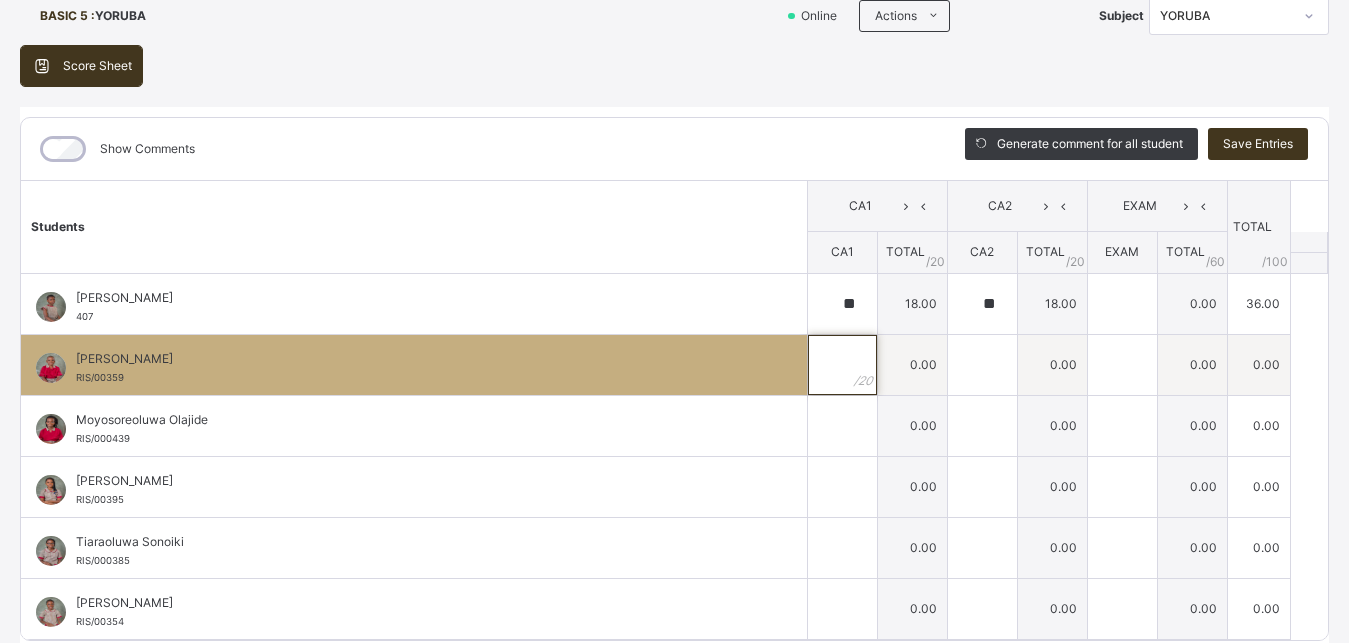 click at bounding box center [842, 365] 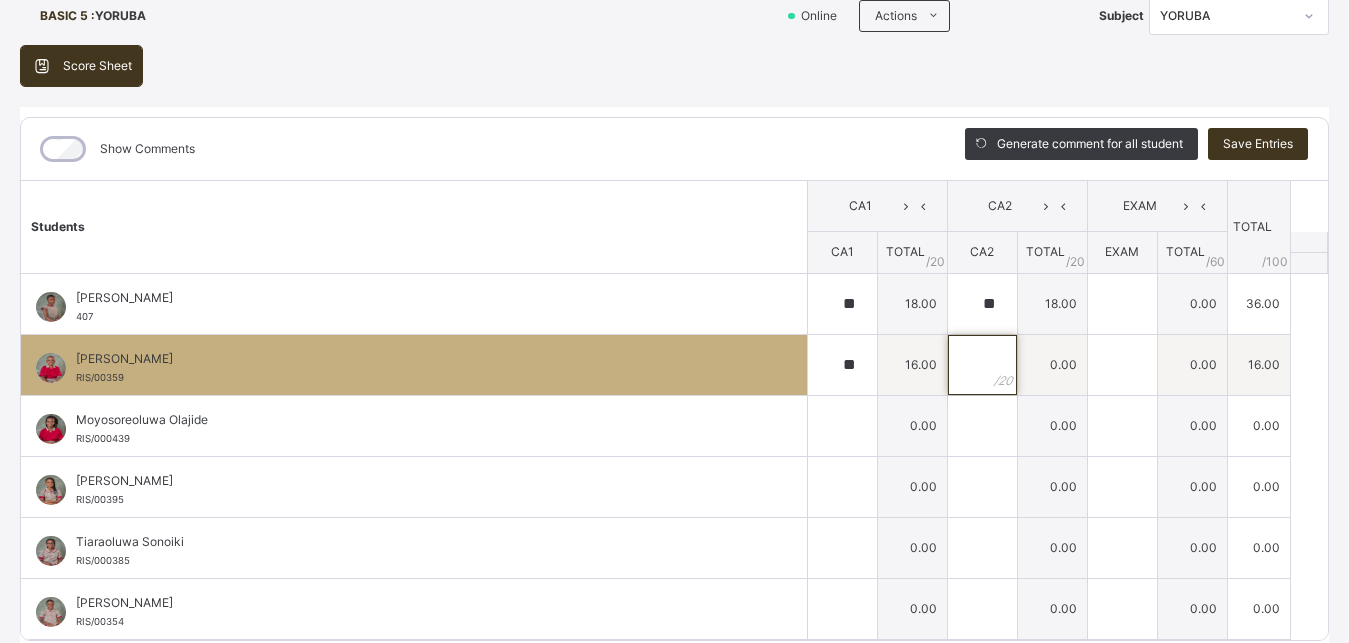 click at bounding box center [982, 365] 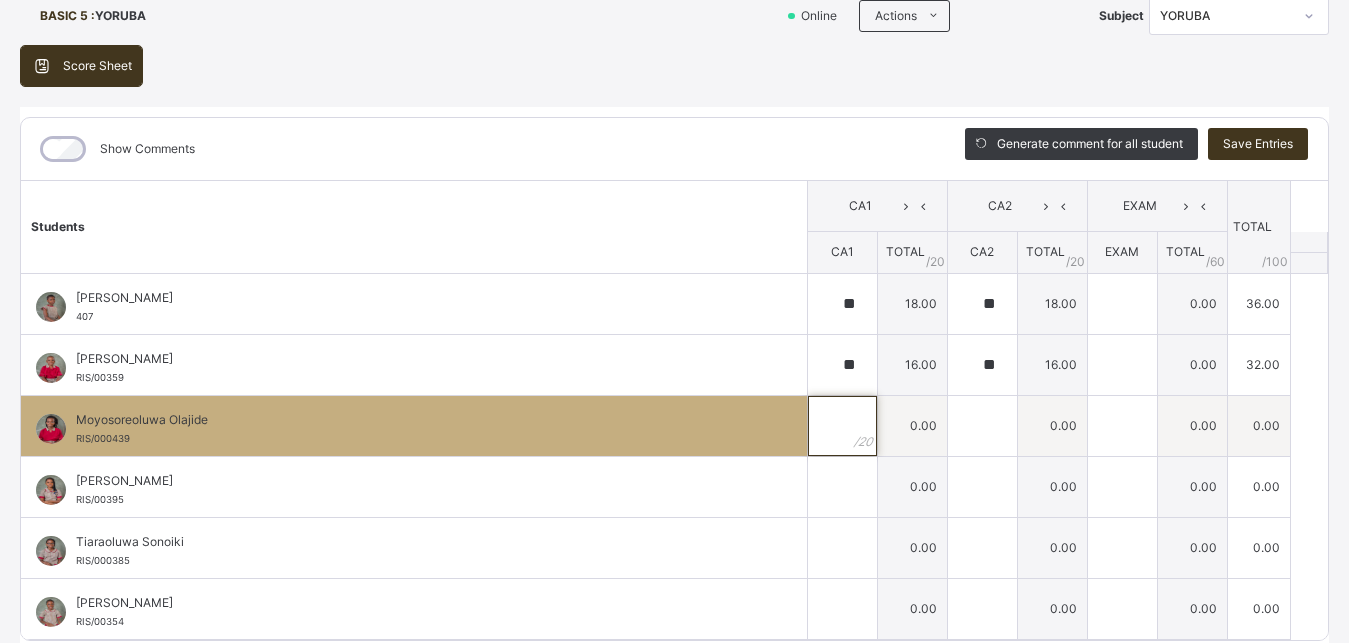 click at bounding box center (842, 426) 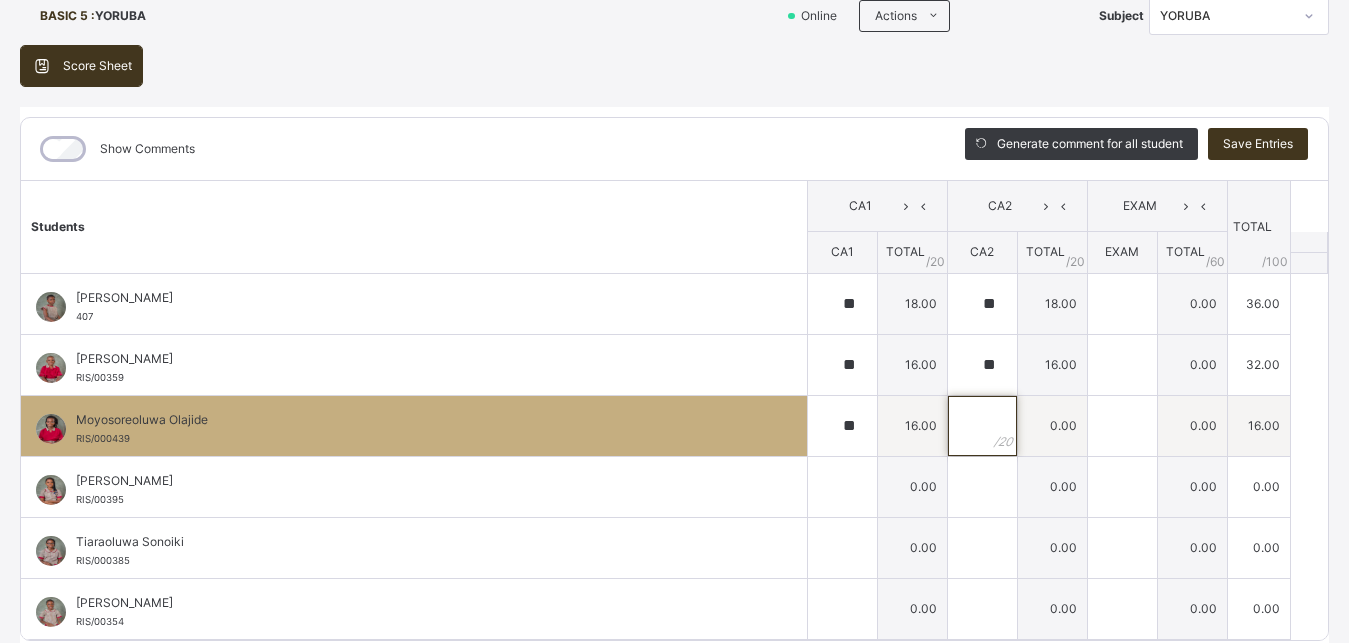click at bounding box center (982, 426) 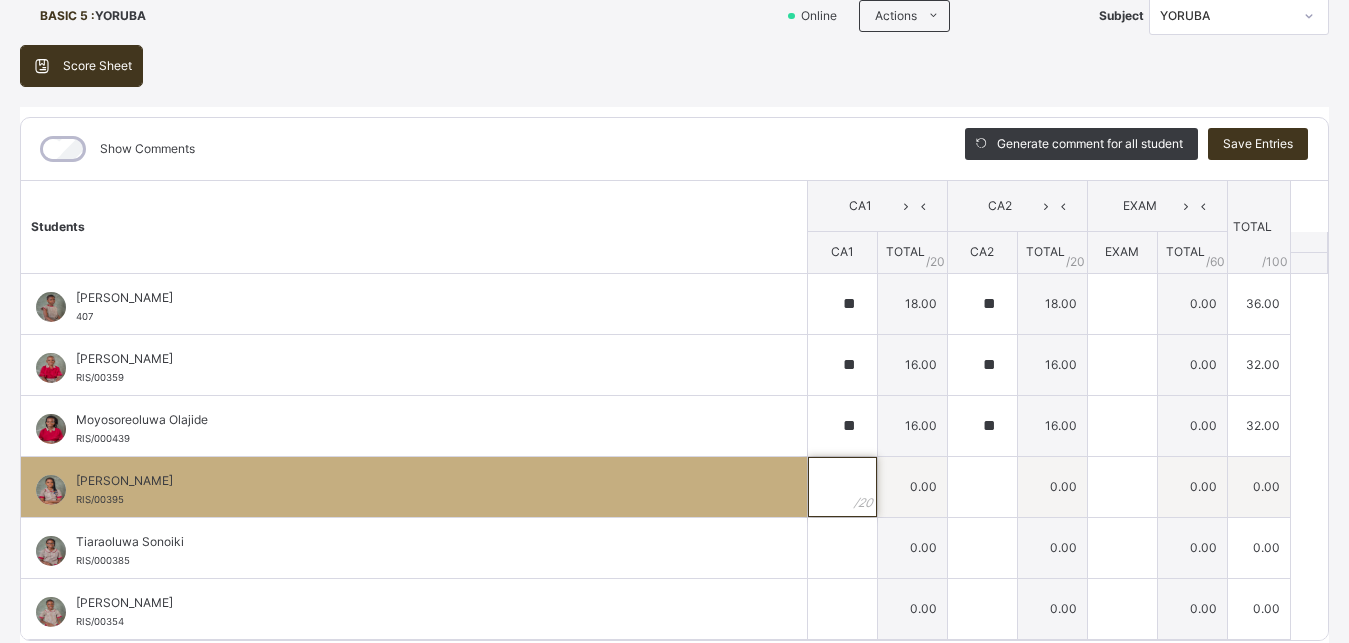 click at bounding box center (842, 487) 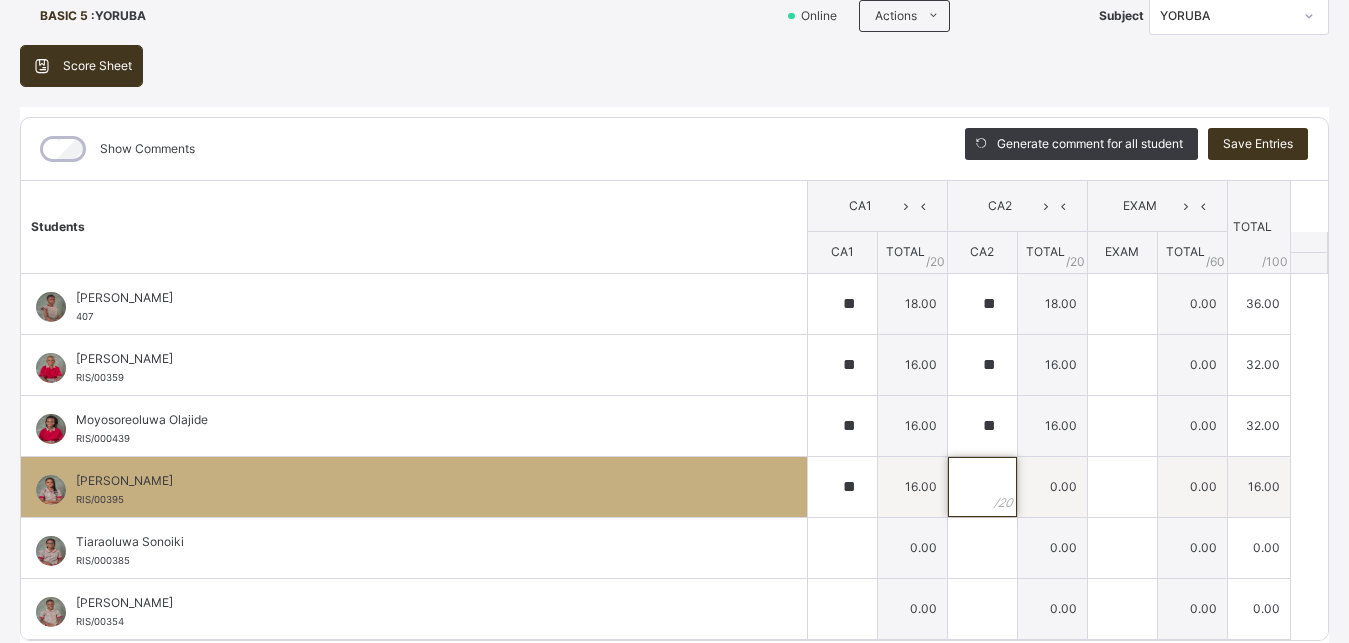 click at bounding box center [982, 487] 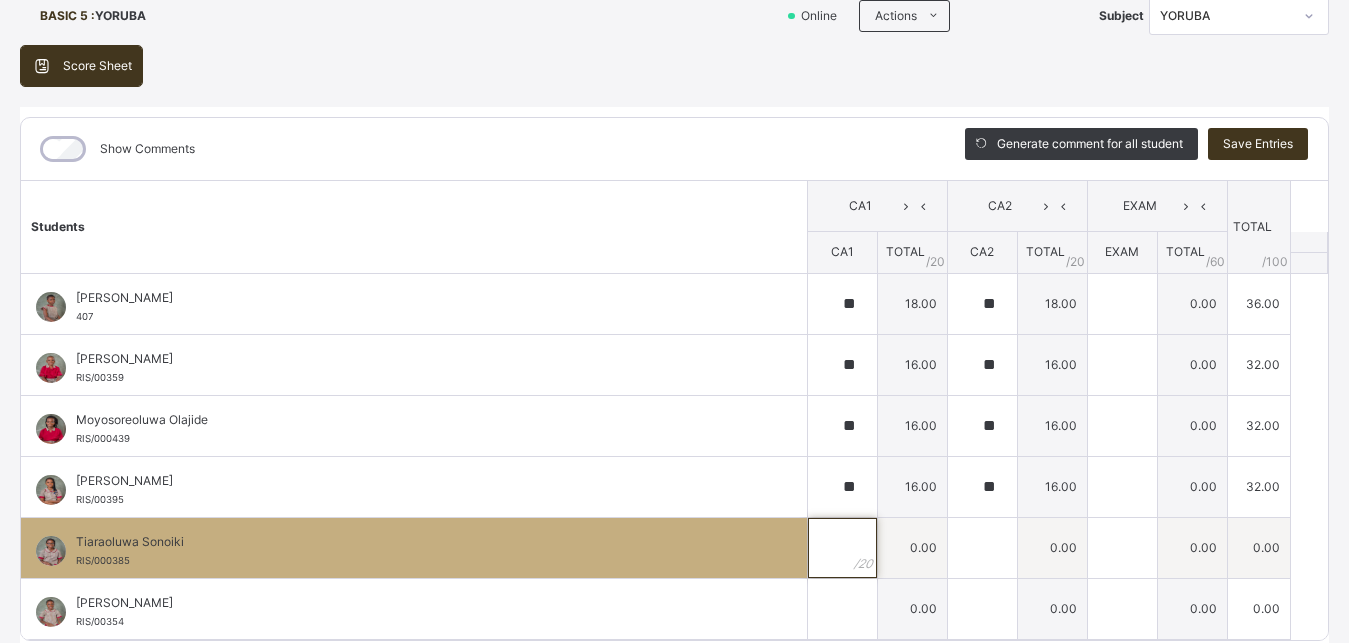 click at bounding box center (842, 548) 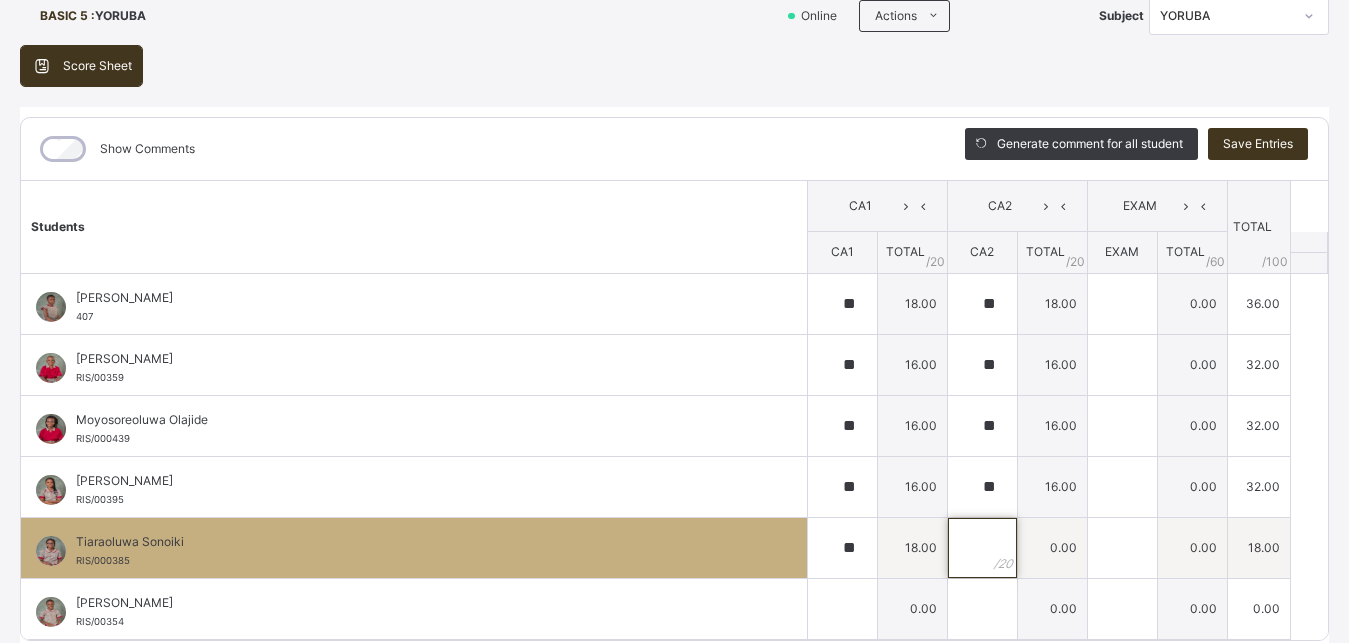 click at bounding box center [982, 548] 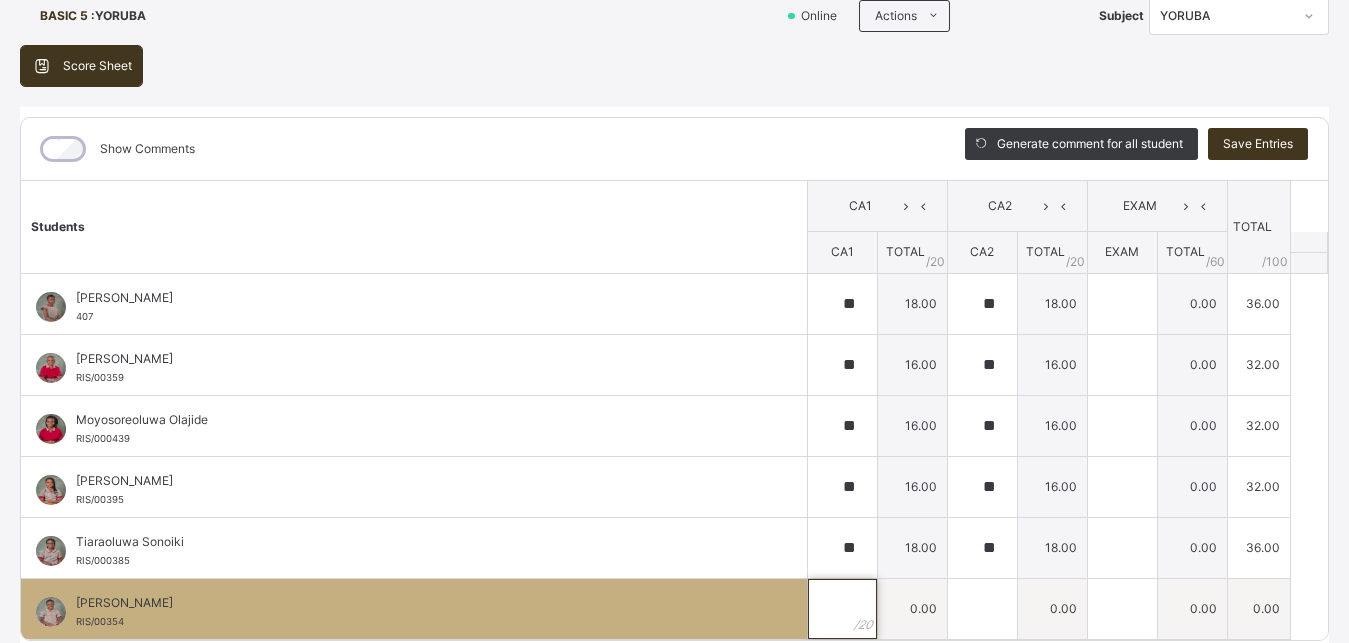 click at bounding box center [842, 609] 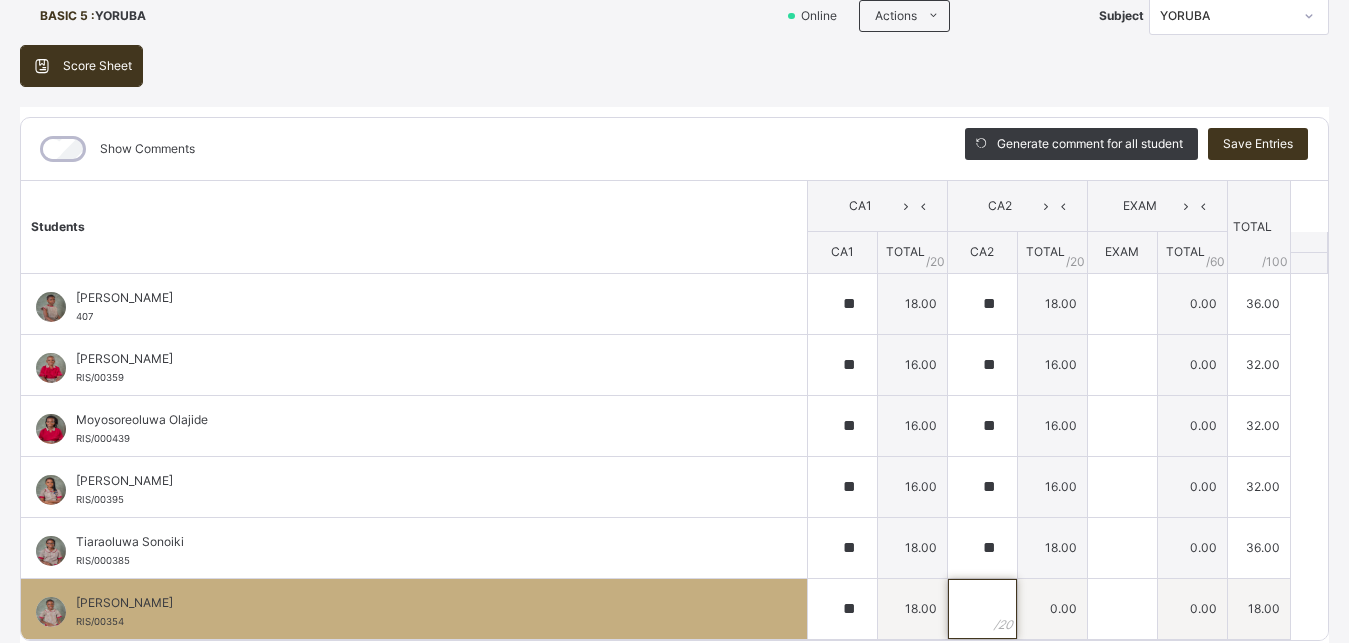 click at bounding box center (982, 609) 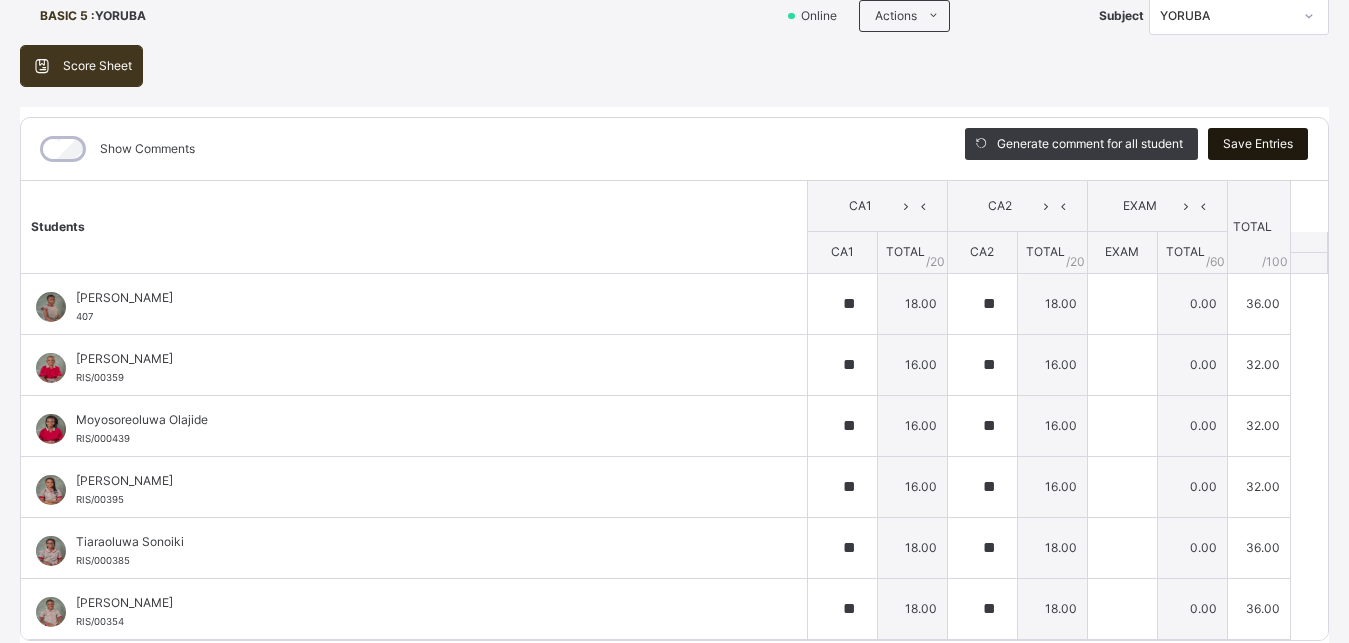 click on "Save Entries" at bounding box center [1258, 144] 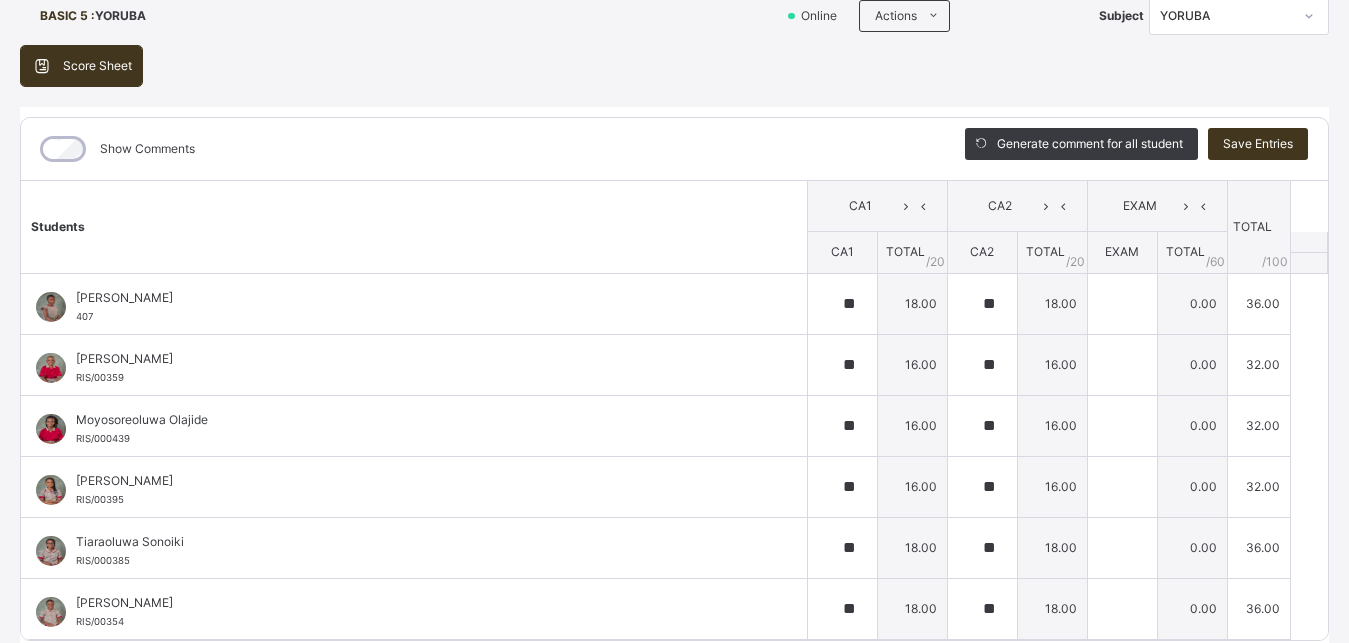 drag, startPoint x: 1330, startPoint y: 191, endPoint x: 1343, endPoint y: 119, distance: 73.1642 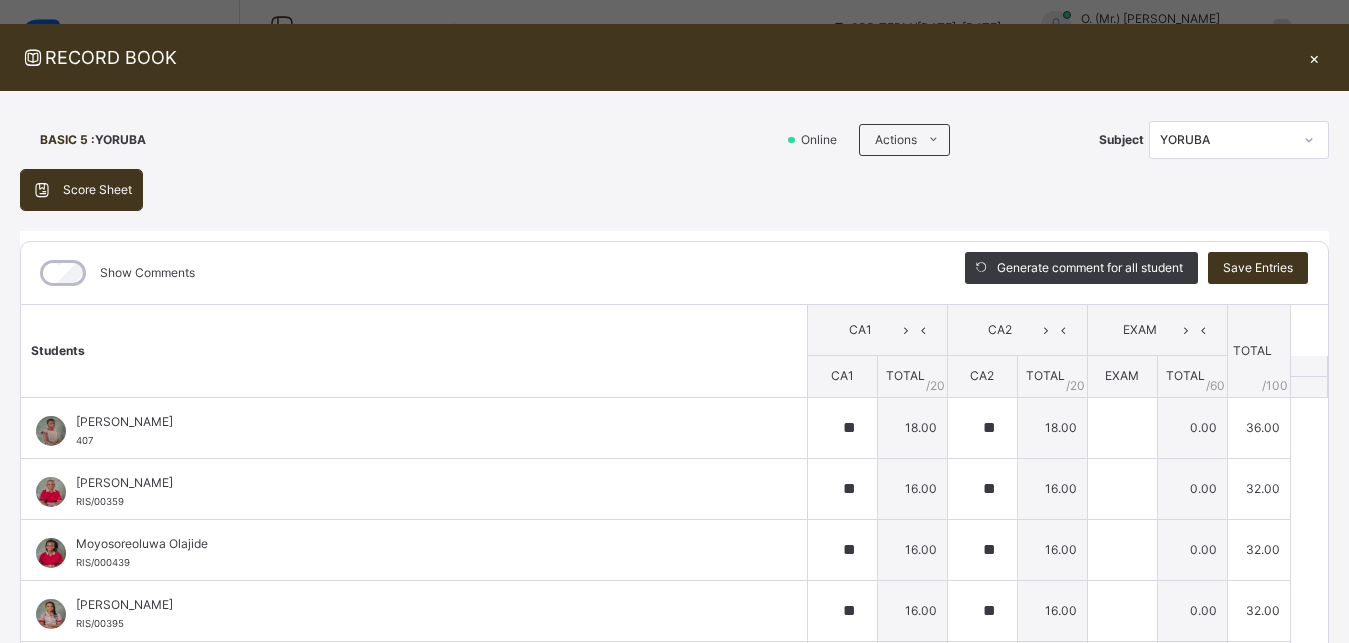 scroll, scrollTop: 3, scrollLeft: 0, axis: vertical 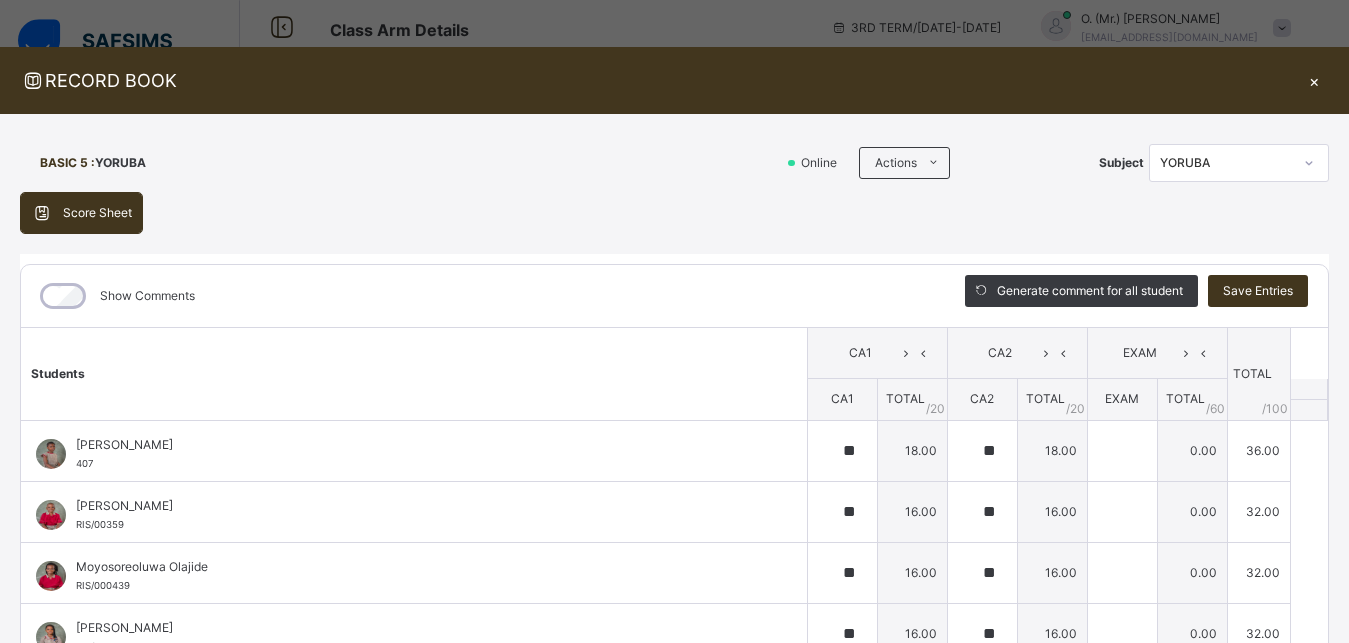 click on "×" at bounding box center (1314, 80) 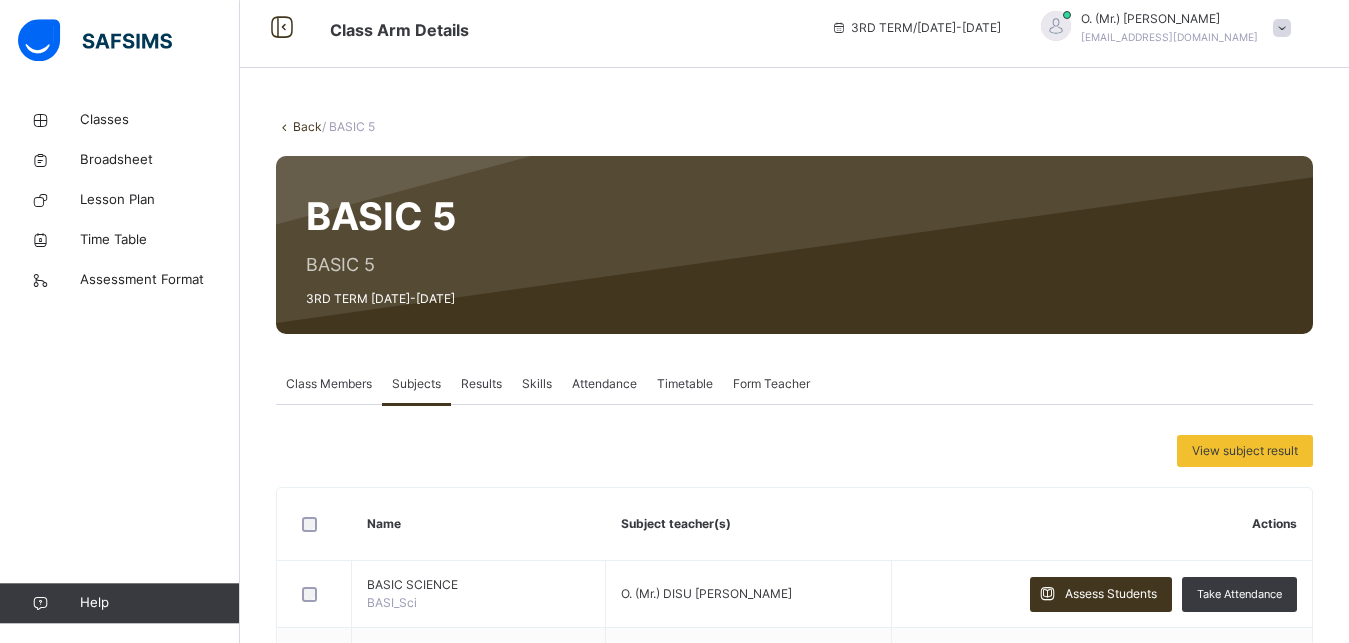 click on "Results" at bounding box center [481, 384] 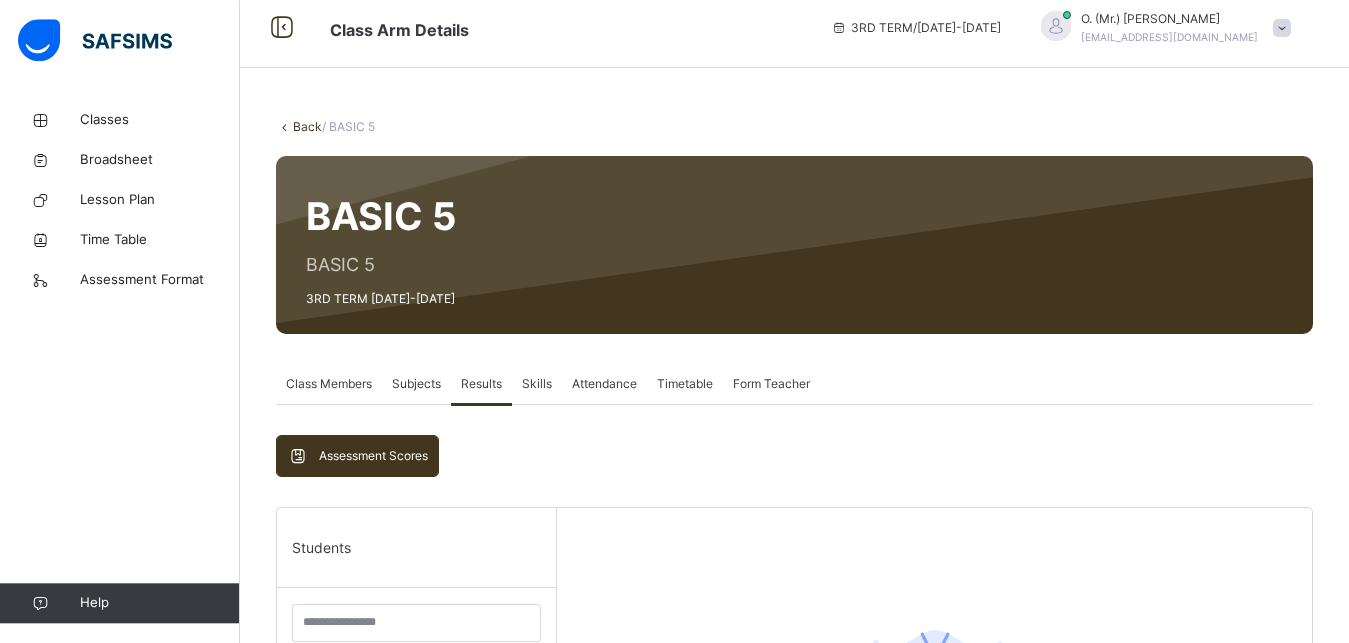 click on "Assessment Scores" at bounding box center [373, 456] 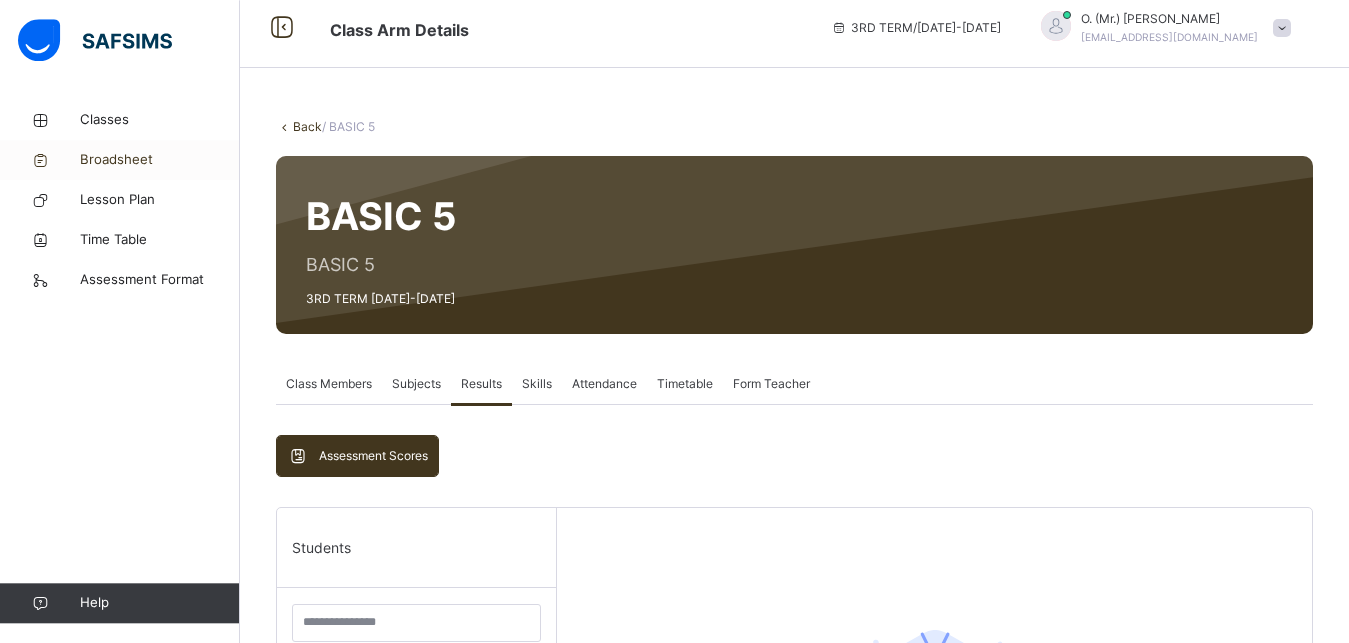 click on "Broadsheet" at bounding box center [160, 160] 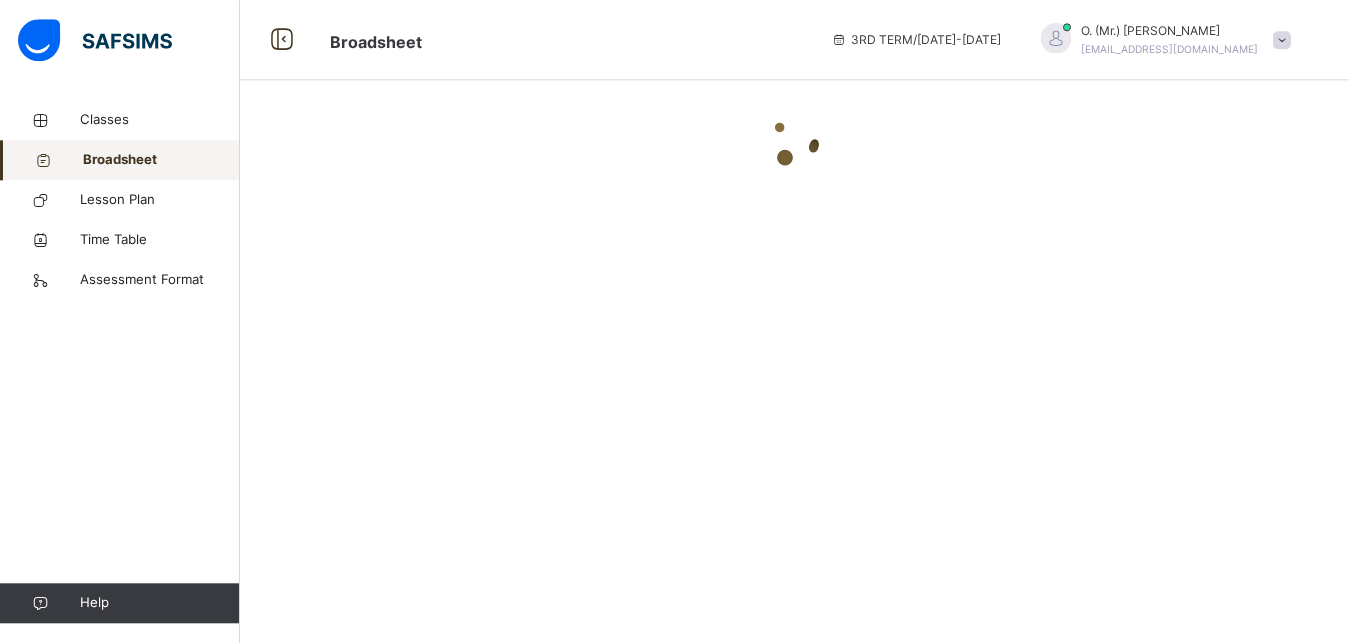 scroll, scrollTop: 0, scrollLeft: 0, axis: both 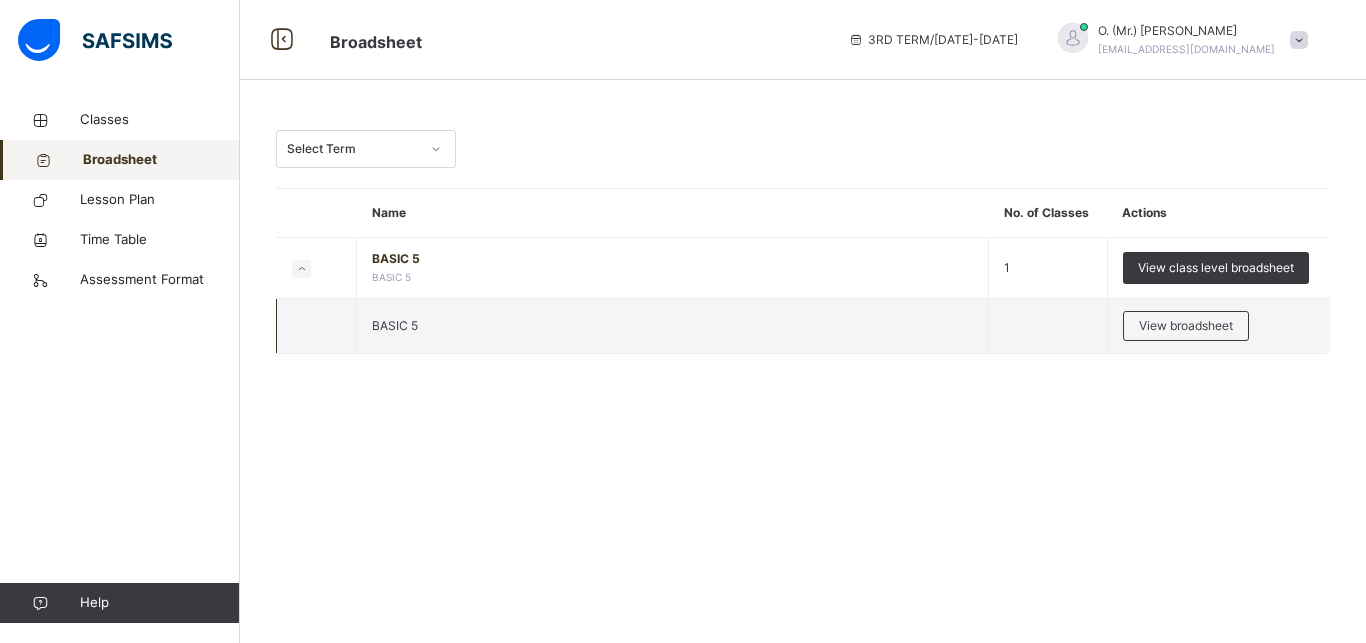 click on "BASIC 5" at bounding box center (673, 326) 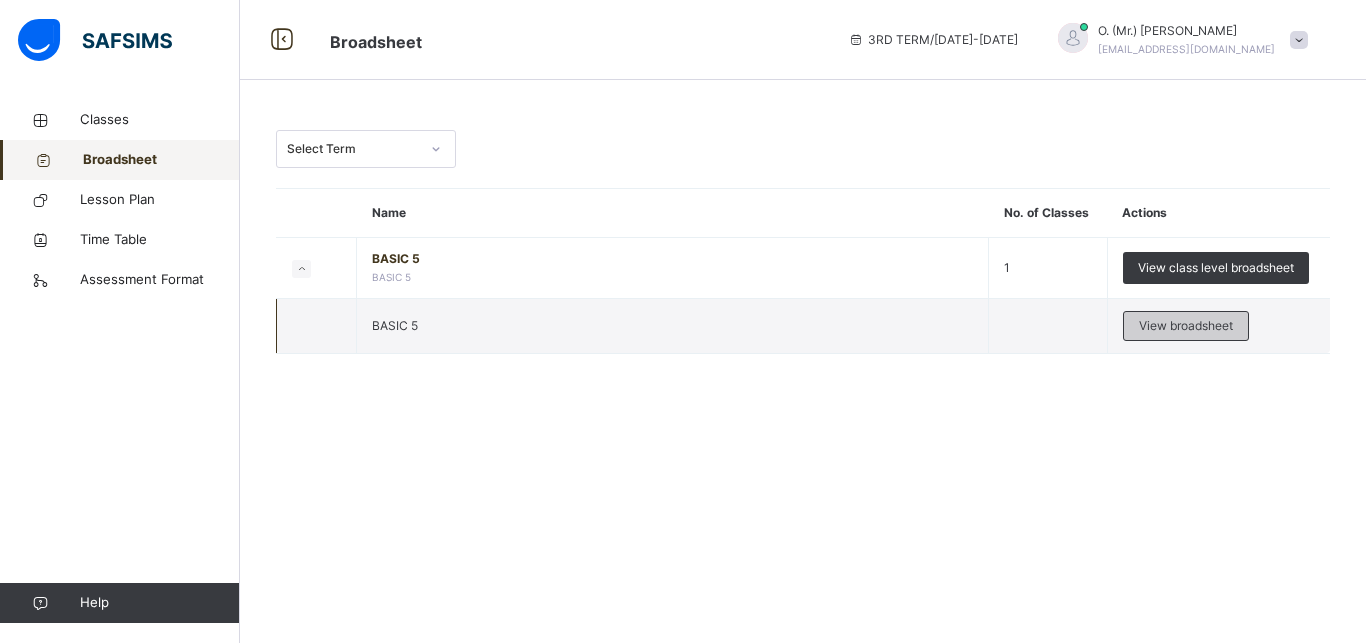 click on "View broadsheet" at bounding box center [1186, 326] 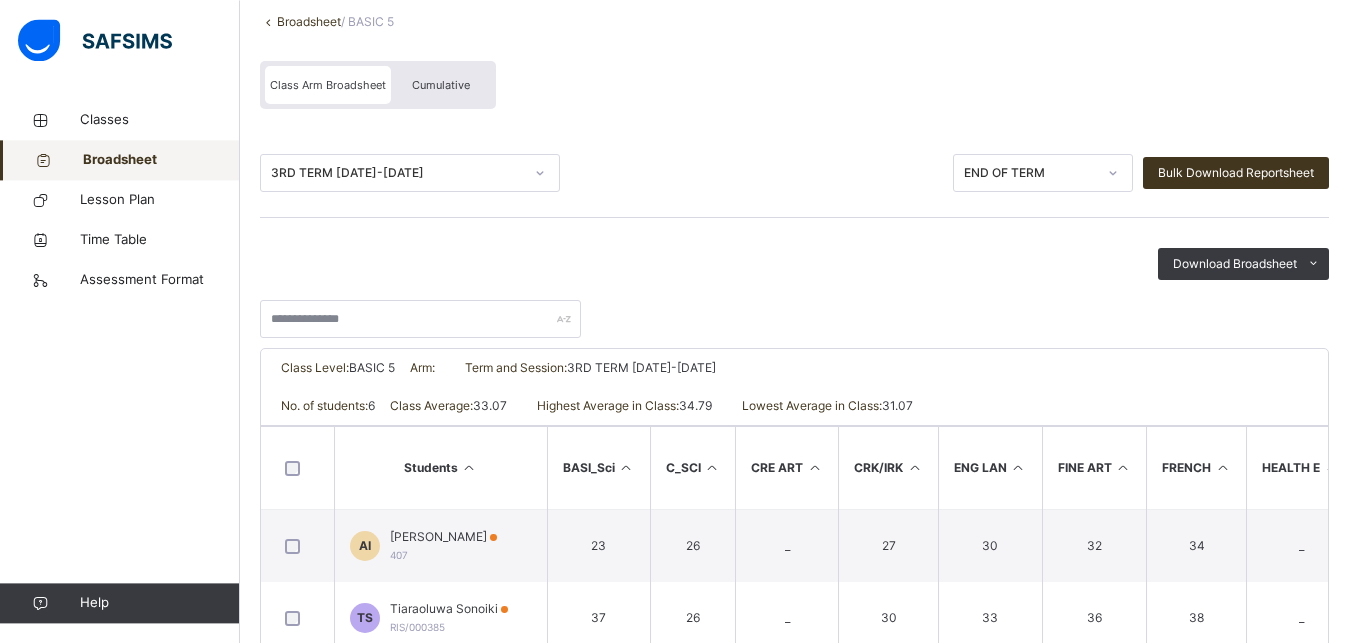 scroll, scrollTop: 128, scrollLeft: 0, axis: vertical 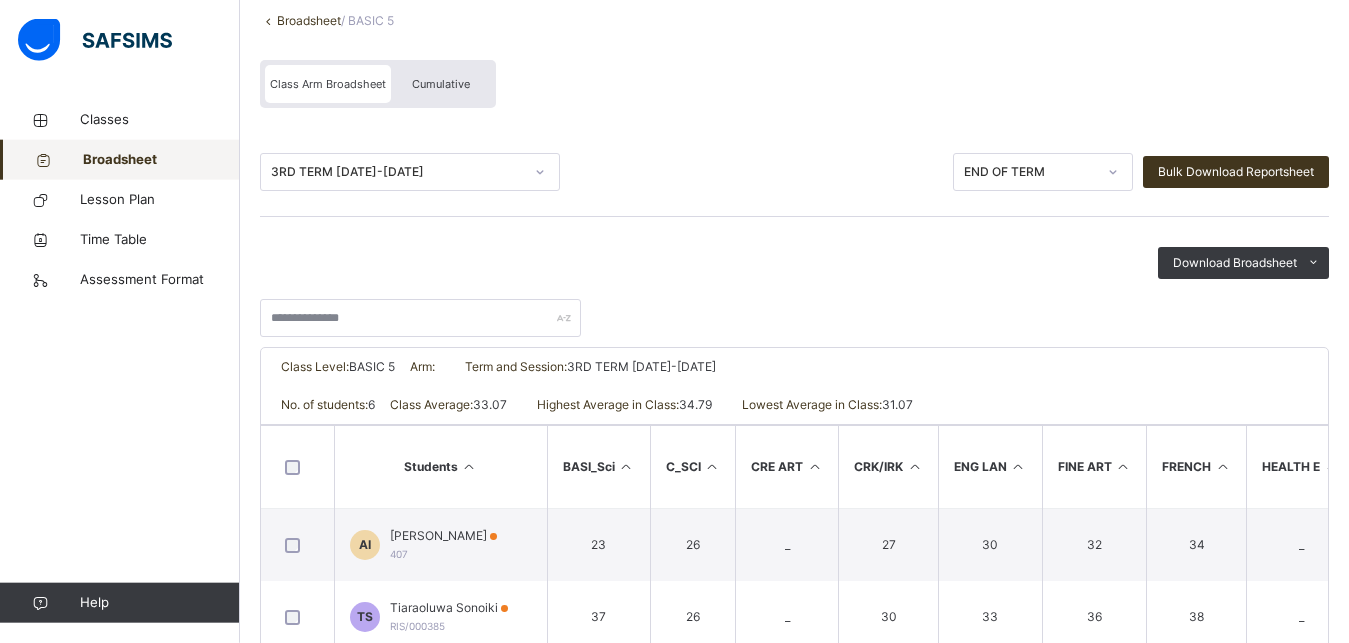 click on "No. of students:  6  Class Average:  33.07  Highest Average in Class:  34.79  Lowest Average in Class:  31.07" at bounding box center [794, 405] 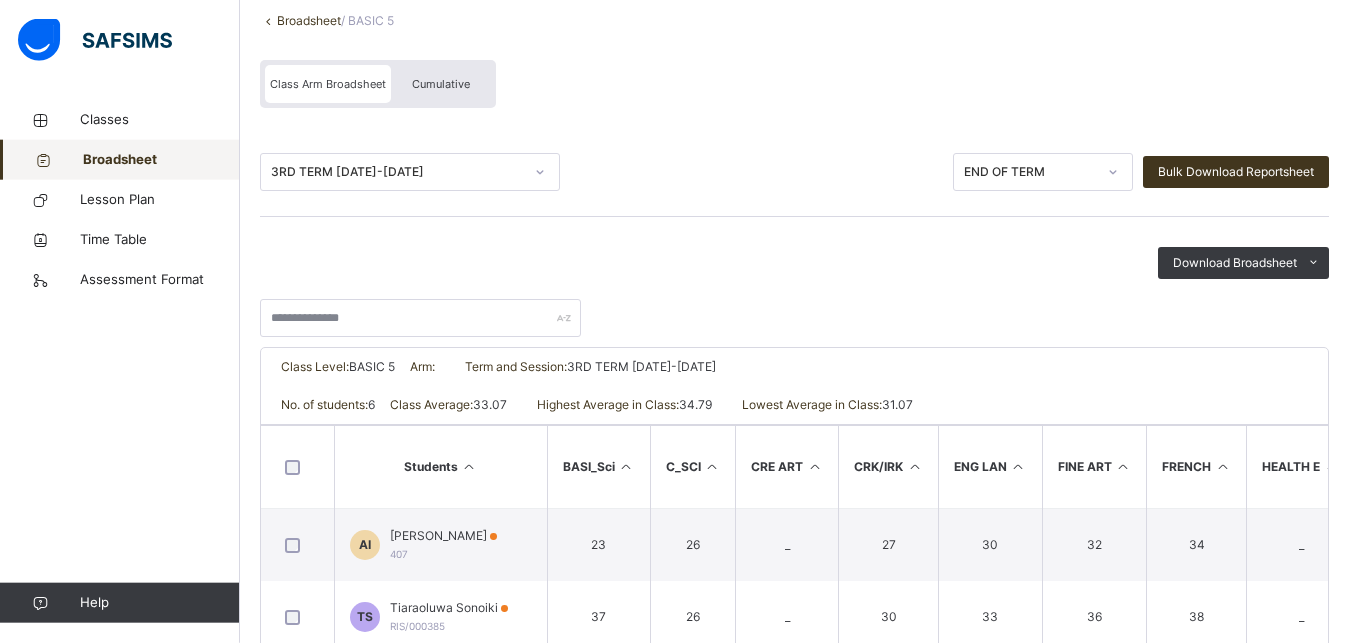 click on "No. of students:  6  Class Average:  33.07  Highest Average in Class:  34.79  Lowest Average in Class:  31.07" at bounding box center [794, 405] 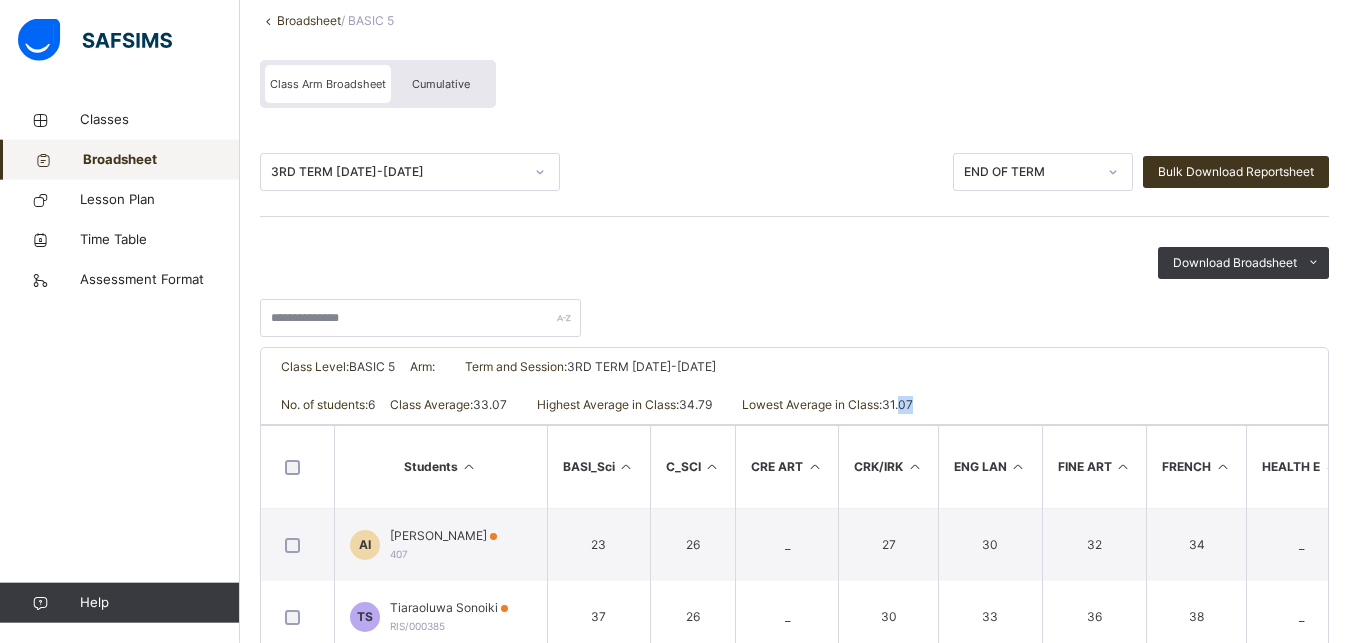 click on "No. of students:  6  Class Average:  33.07  Highest Average in Class:  34.79  Lowest Average in Class:  31.07" at bounding box center (794, 405) 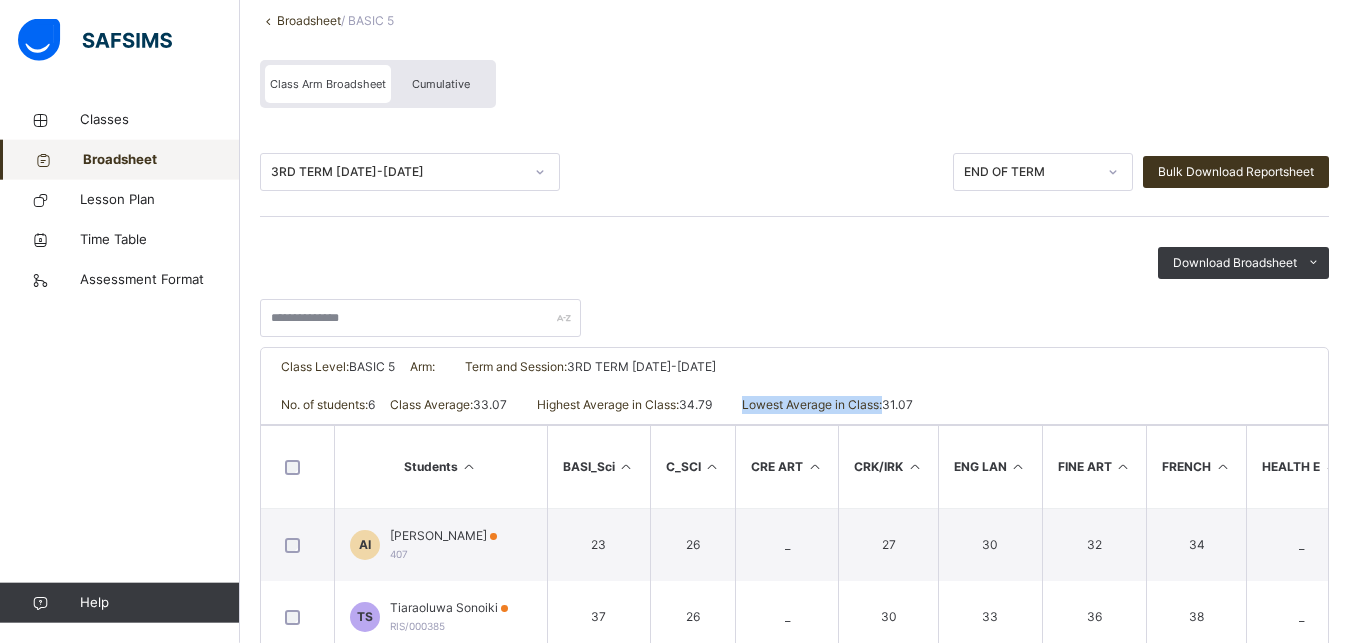 click on "No. of students:  6  Class Average:  33.07  Highest Average in Class:  34.79  Lowest Average in Class:  31.07" at bounding box center [794, 405] 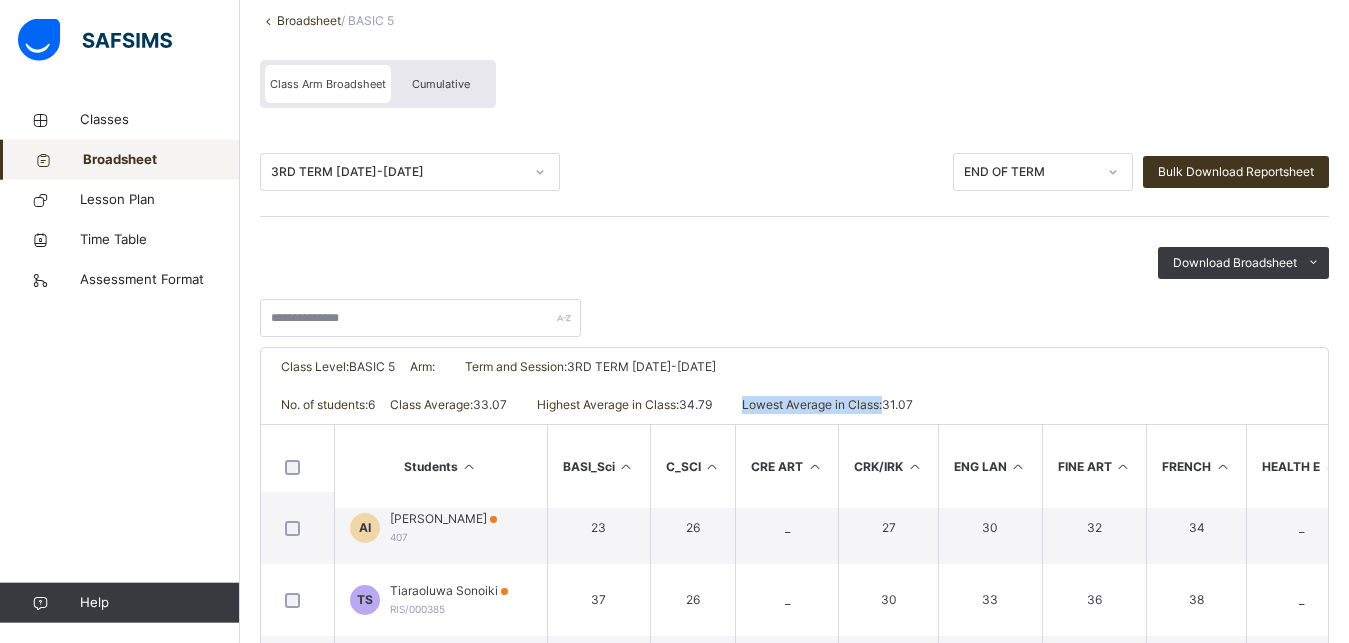 scroll, scrollTop: 34, scrollLeft: 0, axis: vertical 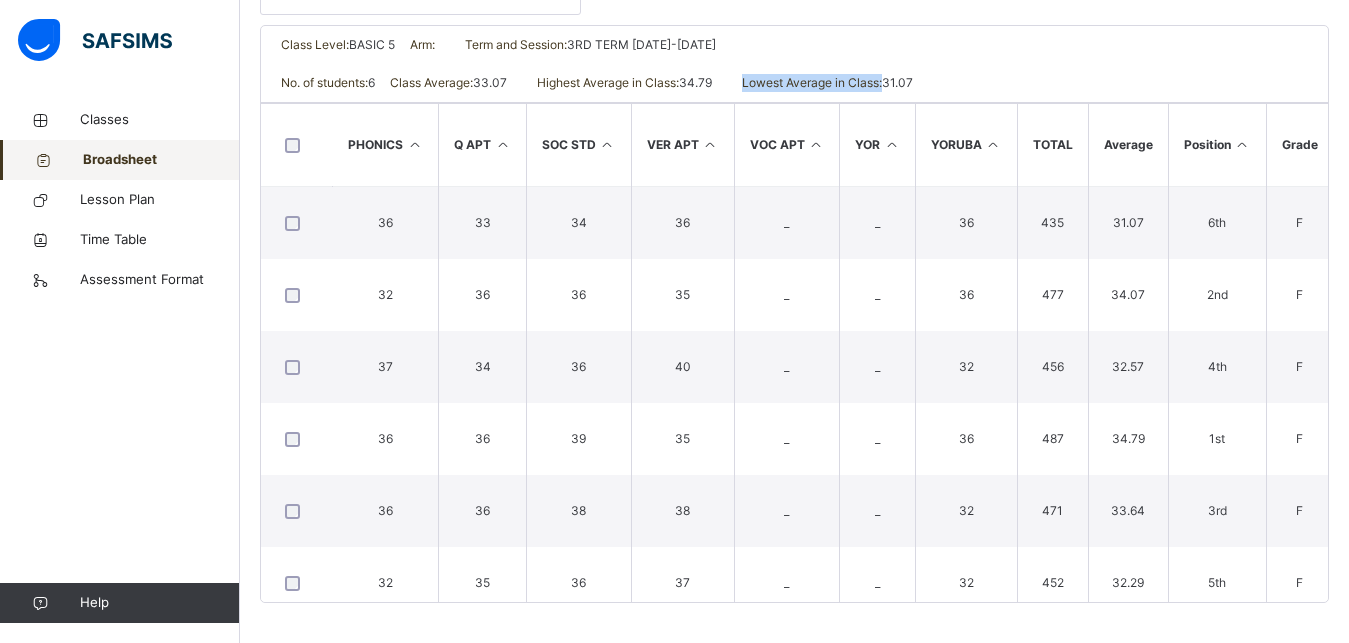 click at bounding box center (1242, 144) 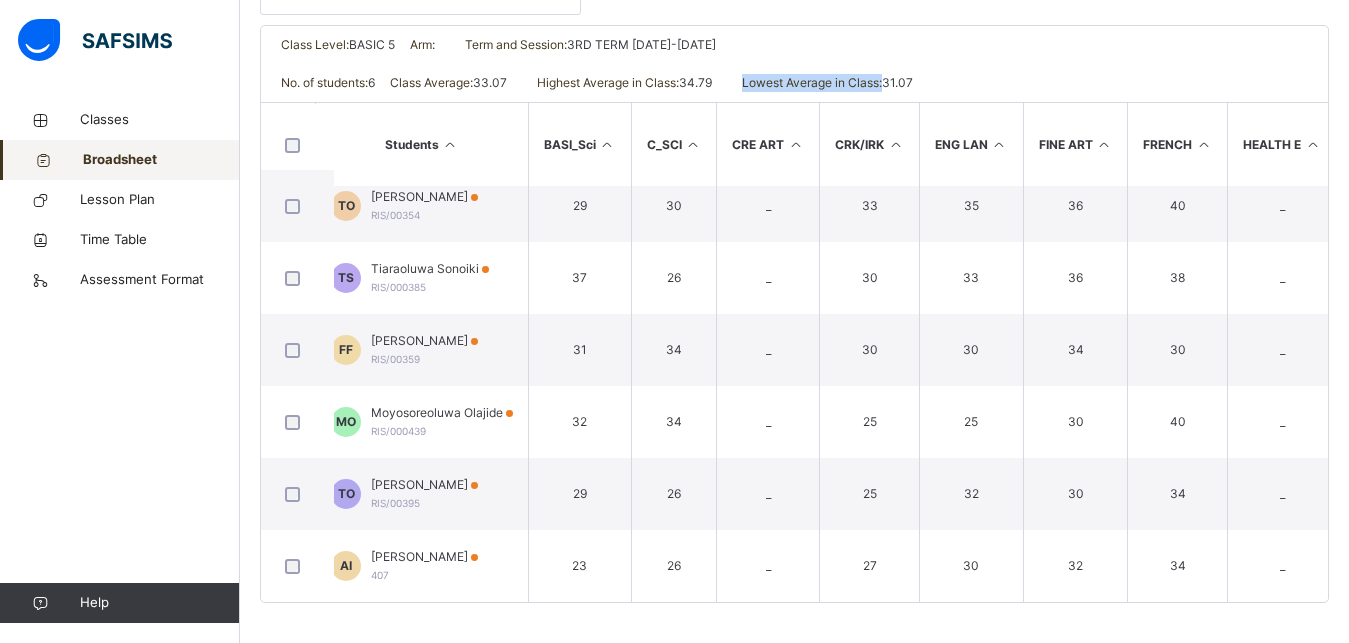 scroll, scrollTop: 23, scrollLeft: 0, axis: vertical 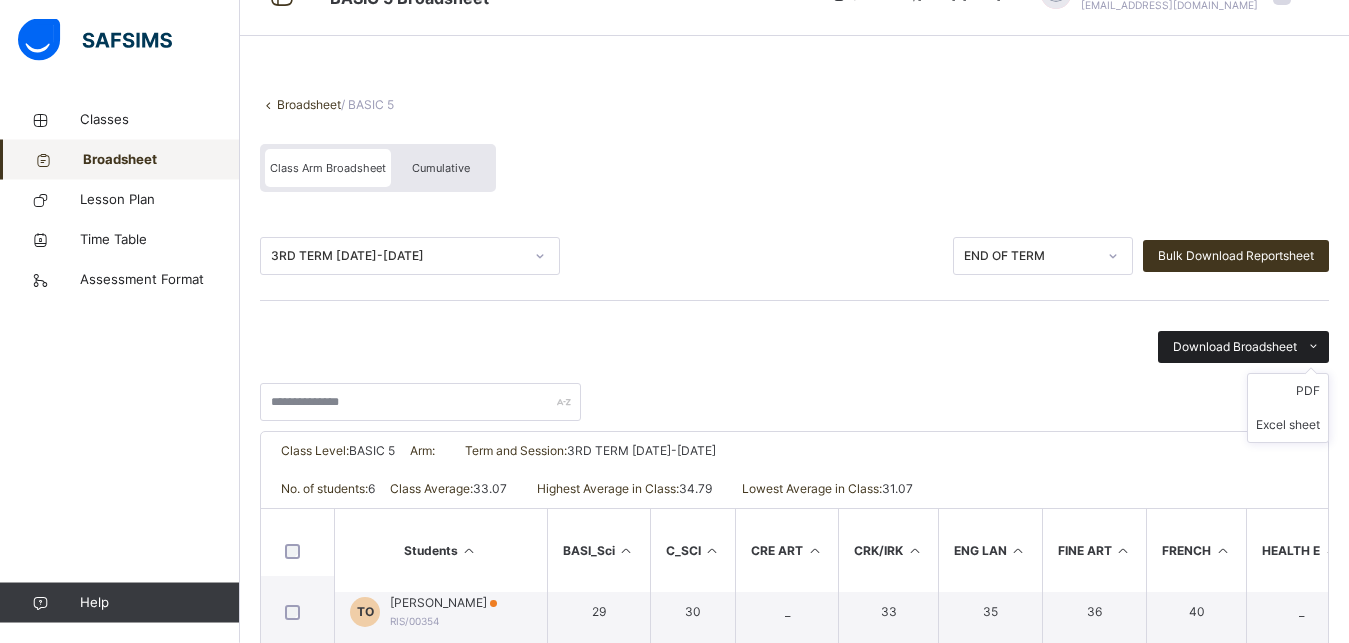 click on "Download Broadsheet" at bounding box center (1235, 347) 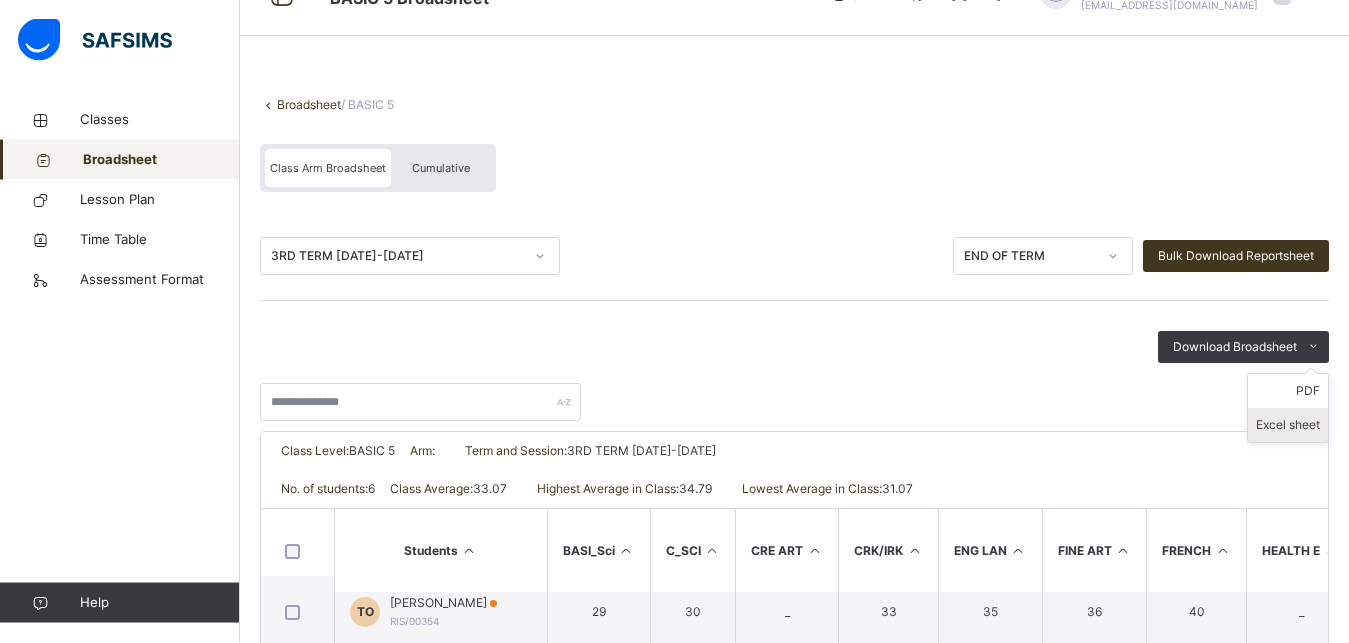 click on "Excel sheet" at bounding box center (1288, 425) 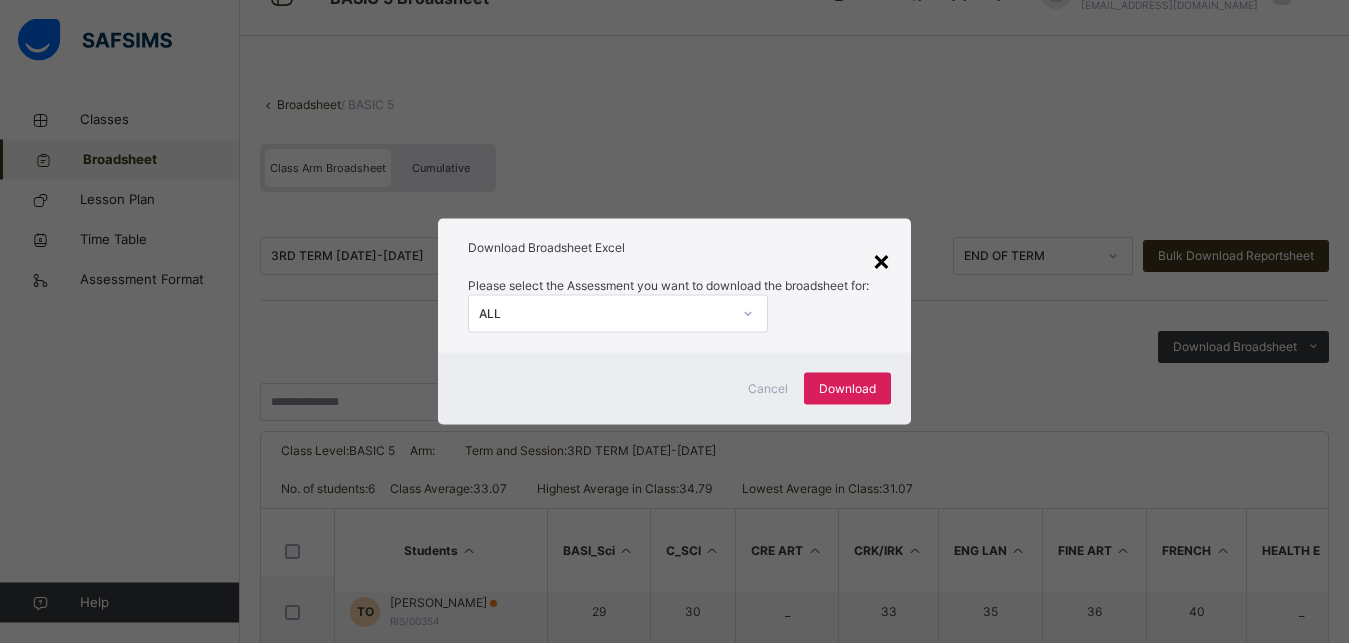 click on "×" at bounding box center [881, 260] 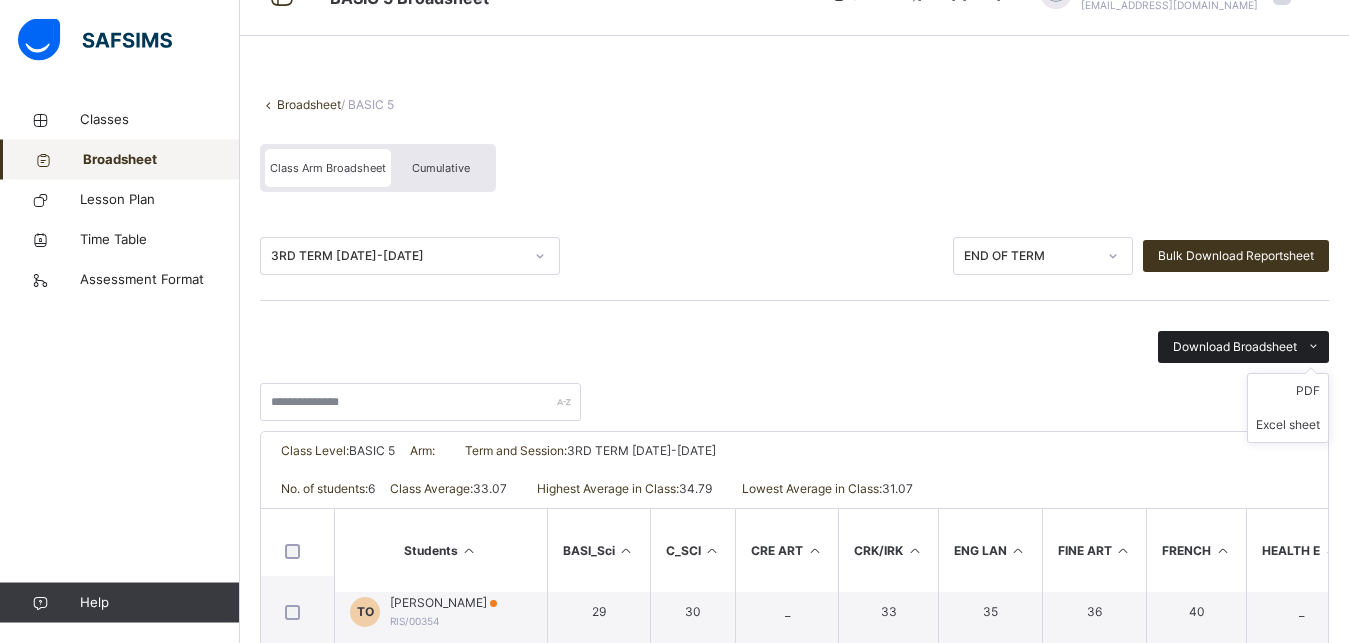 click on "Download Broadsheet" at bounding box center [1235, 347] 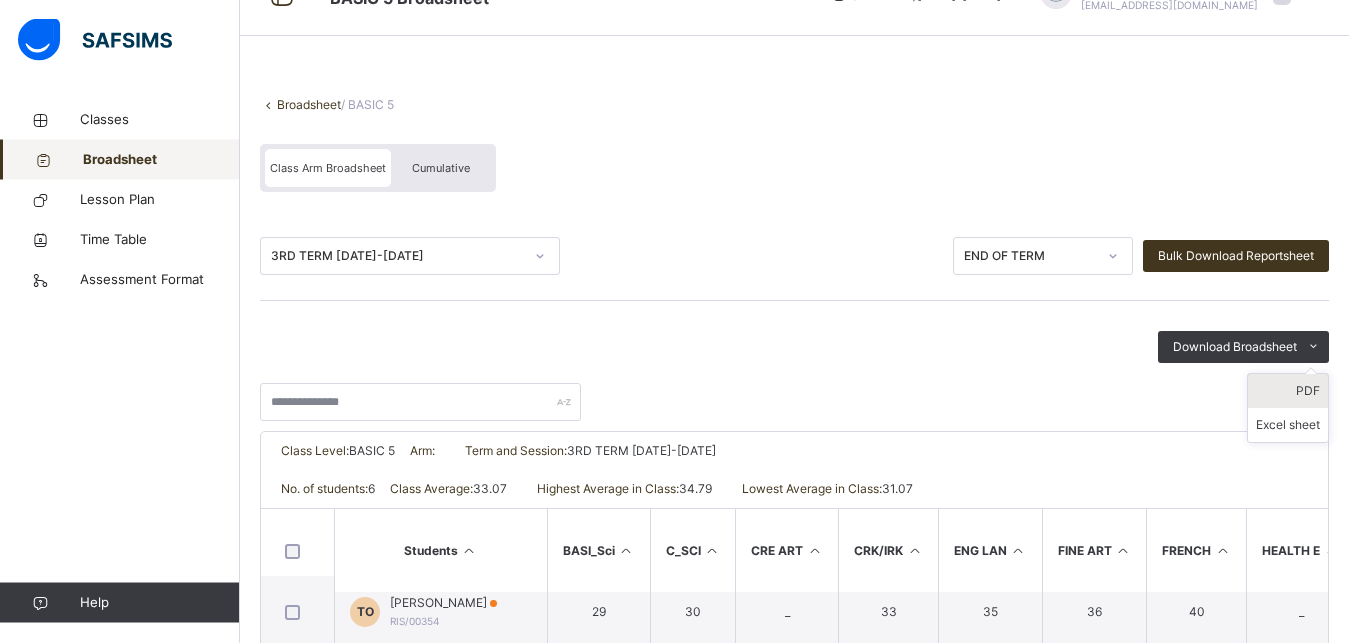 click on "PDF" at bounding box center (1288, 391) 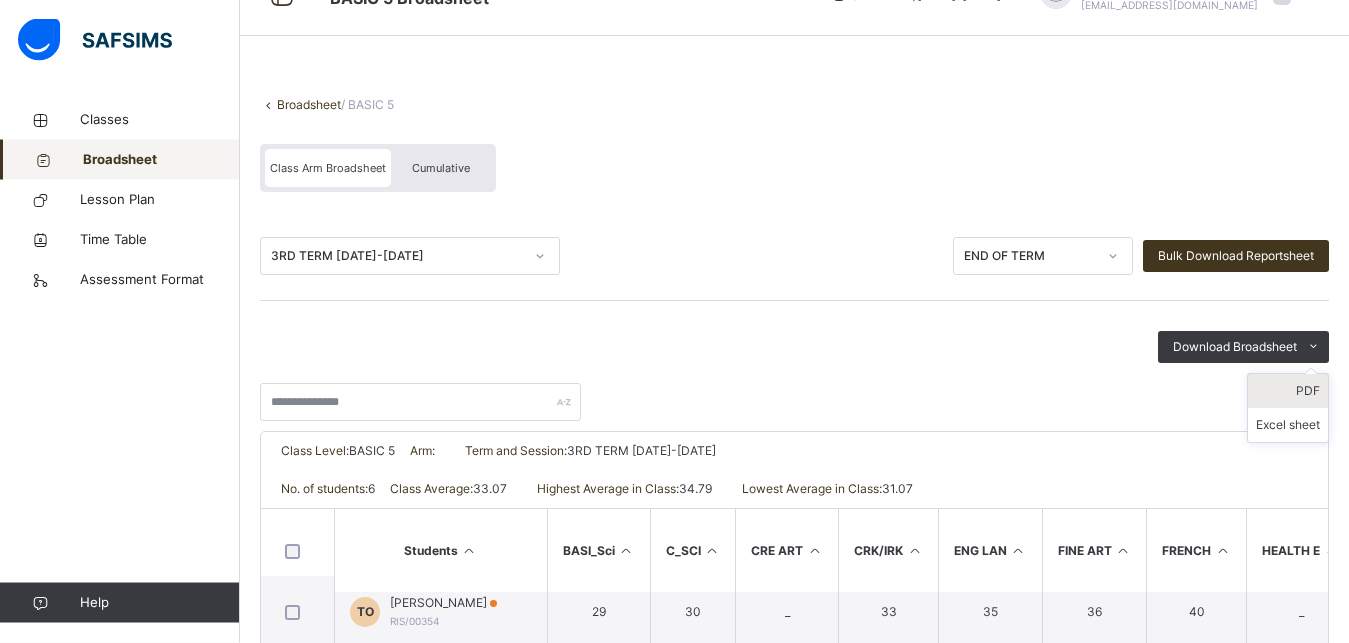 scroll, scrollTop: 0, scrollLeft: 0, axis: both 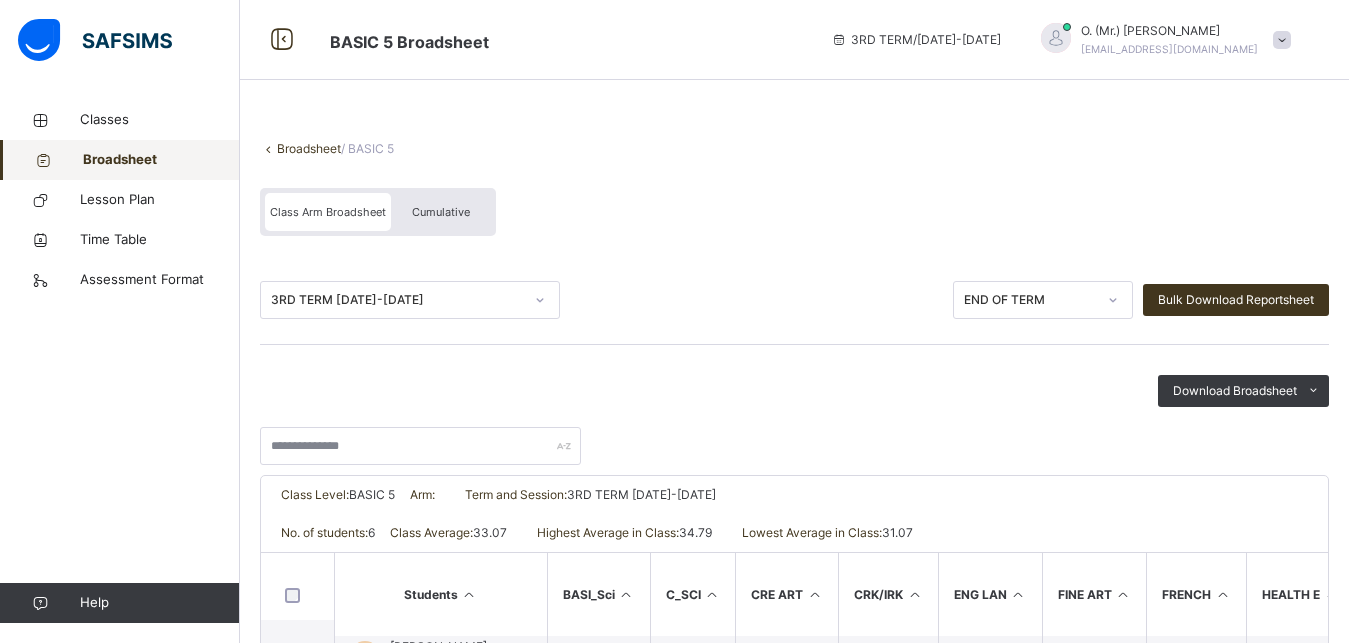click at bounding box center (1282, 40) 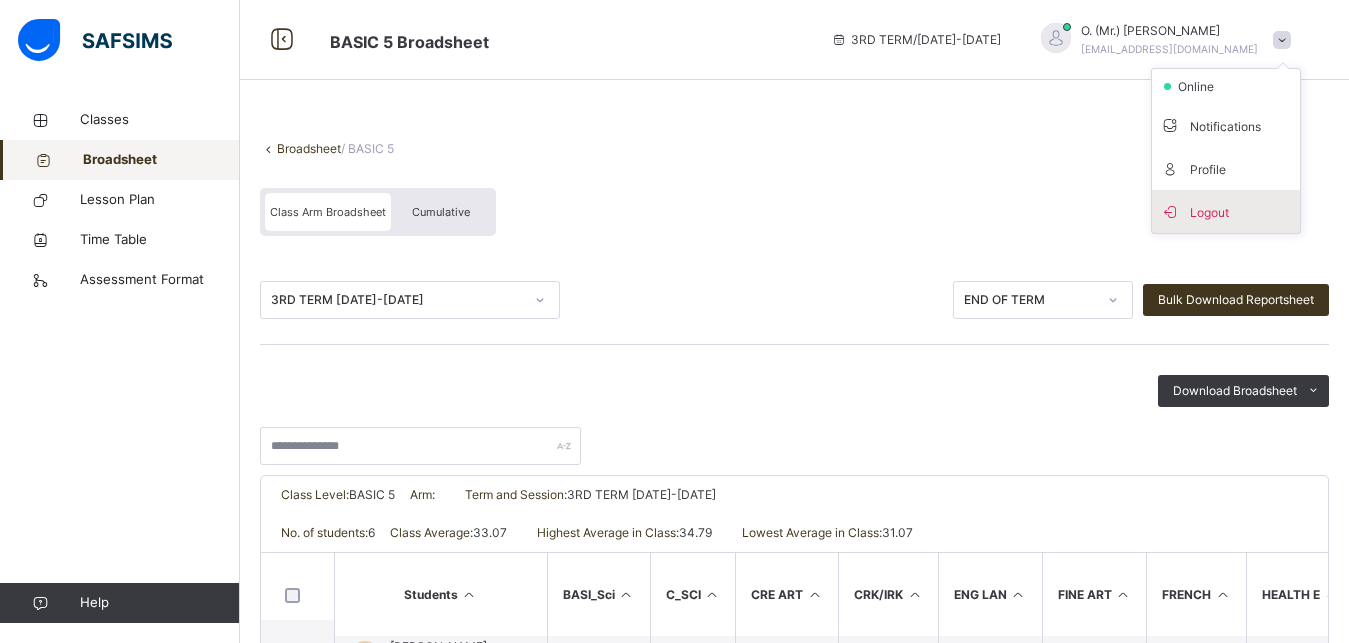 click on "Logout" at bounding box center (1226, 211) 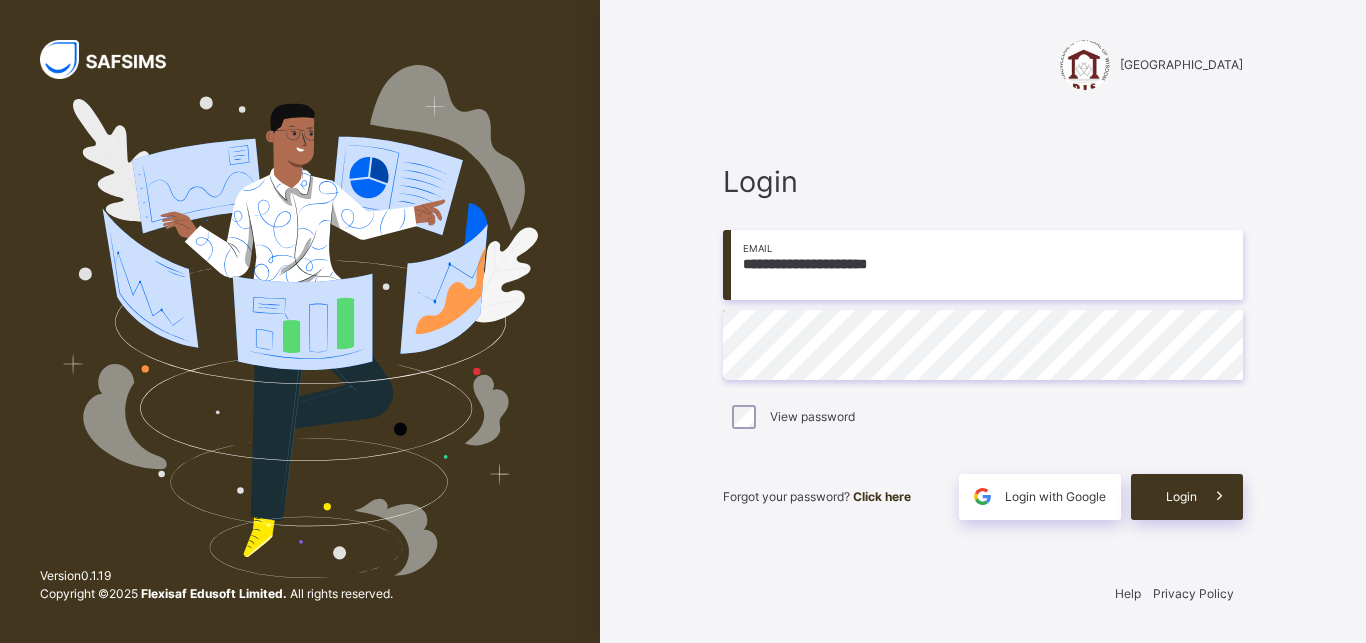 click on "**********" at bounding box center [983, 340] 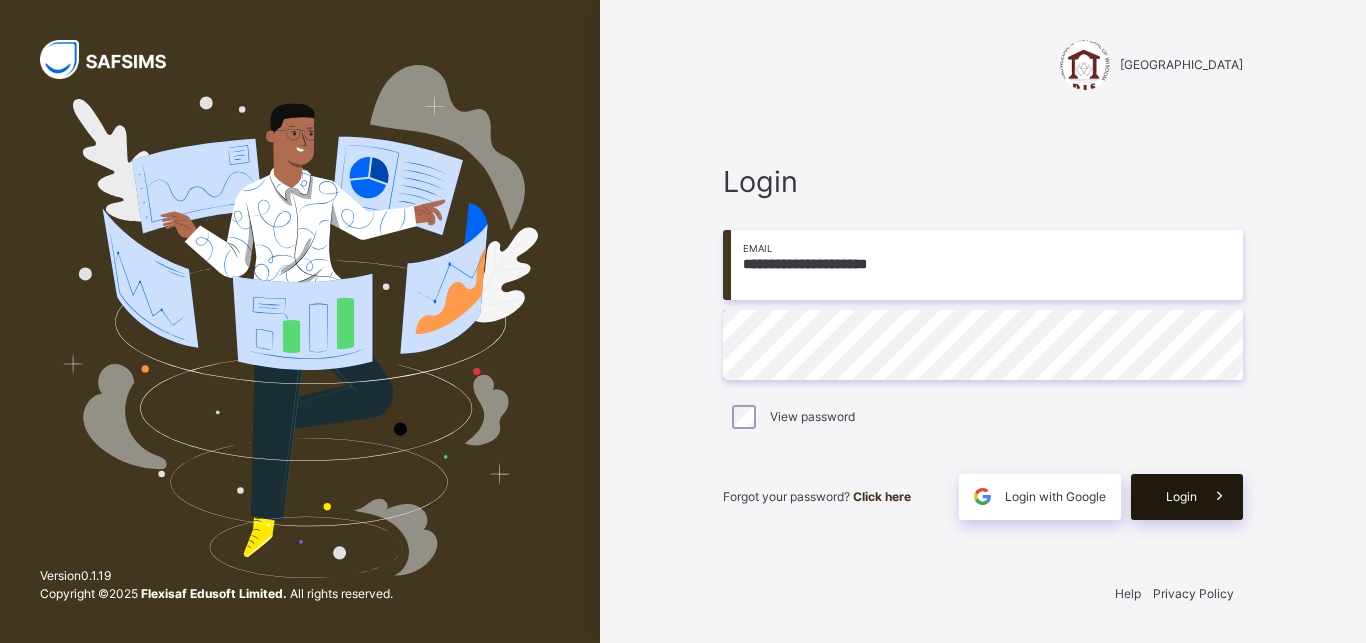 click at bounding box center (1220, 497) 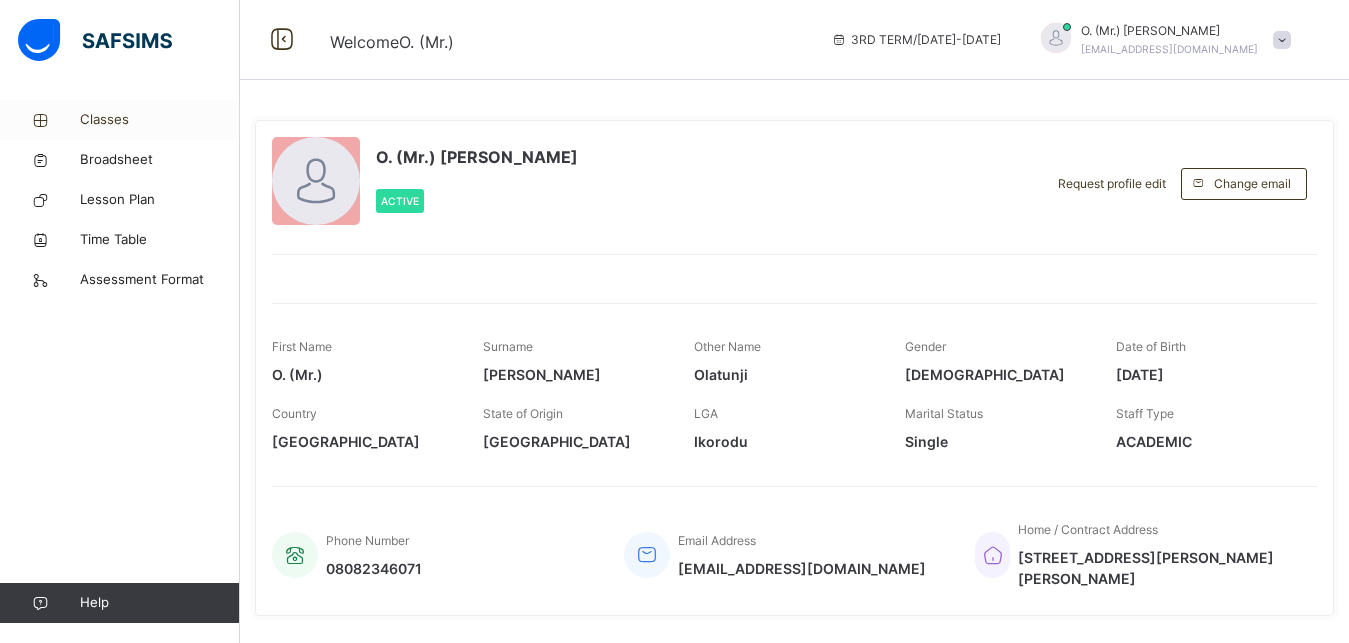 click on "Classes" at bounding box center [160, 120] 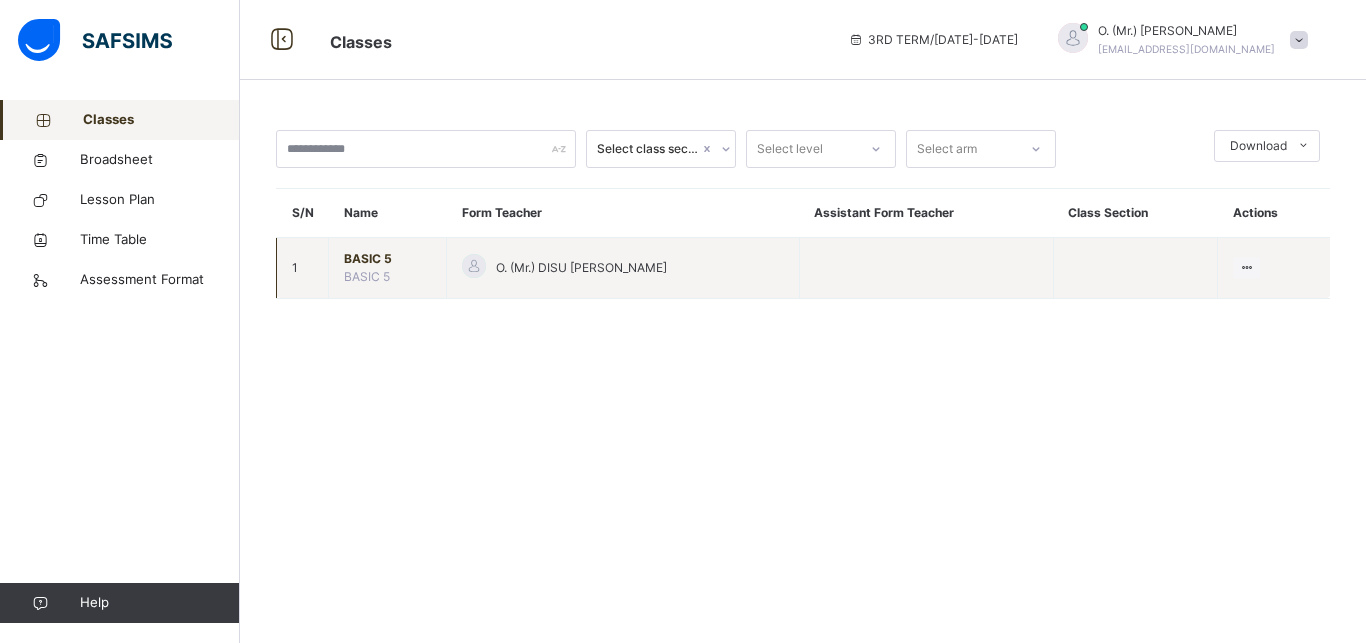 click on "BASIC 5" at bounding box center [387, 259] 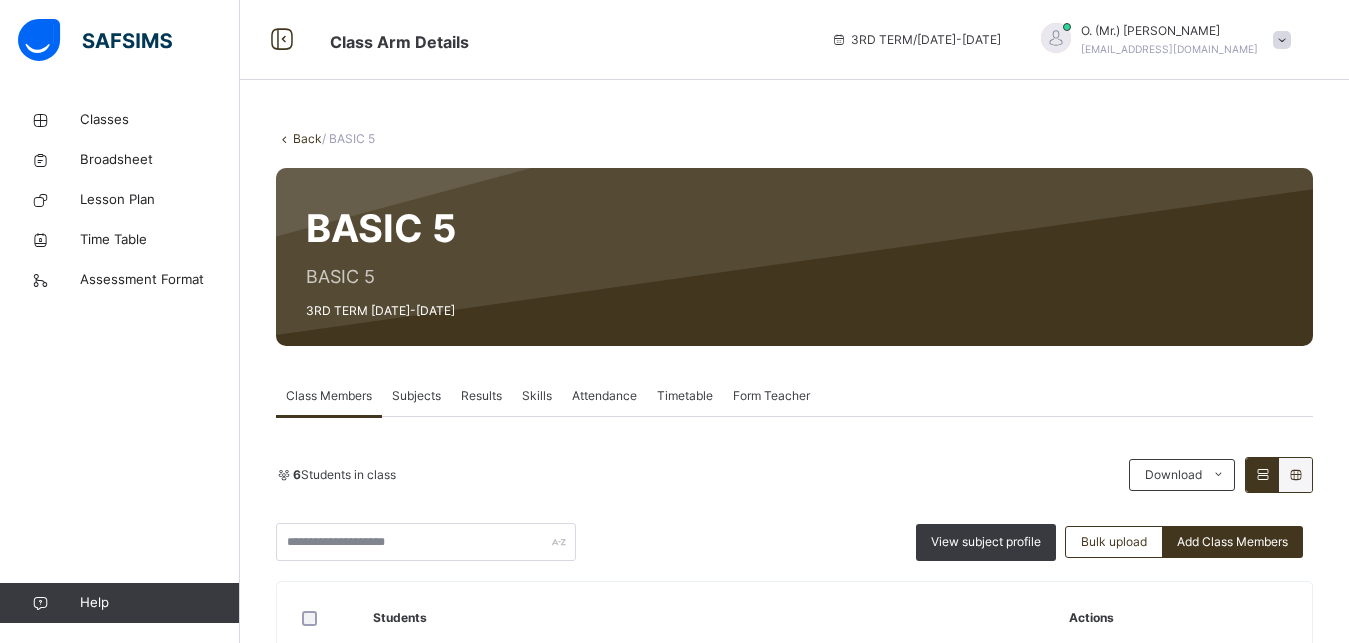 click on "Attendance" at bounding box center [604, 396] 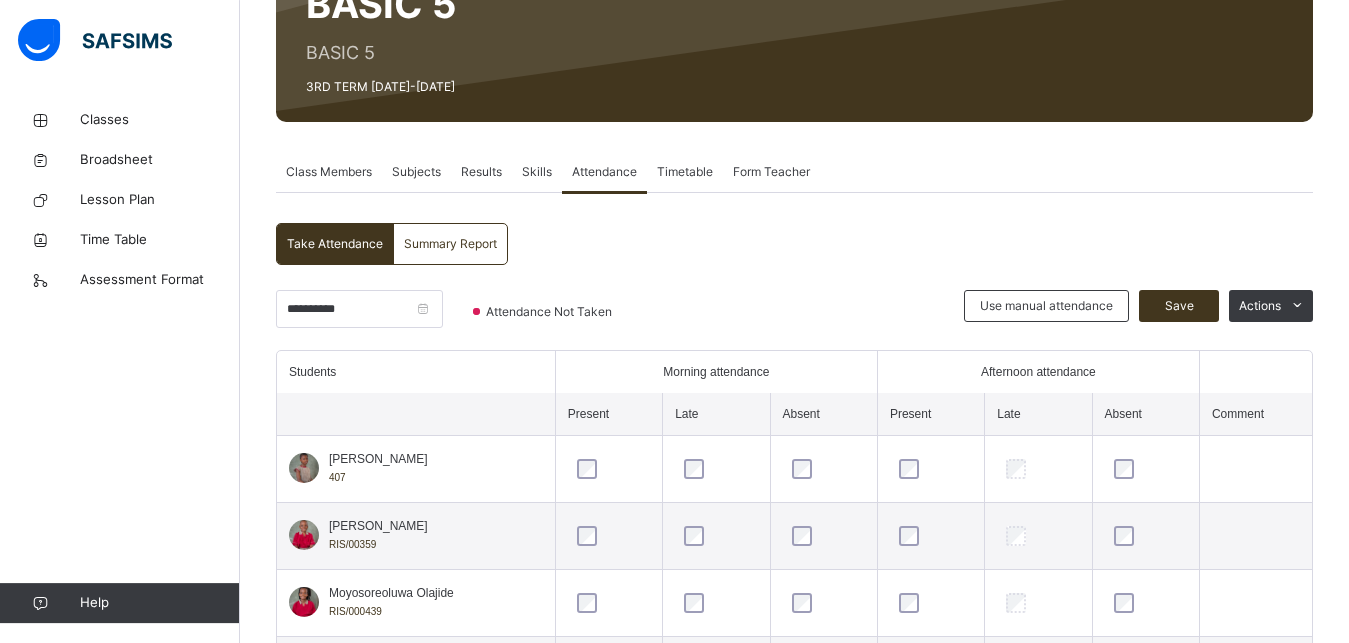 scroll, scrollTop: 226, scrollLeft: 0, axis: vertical 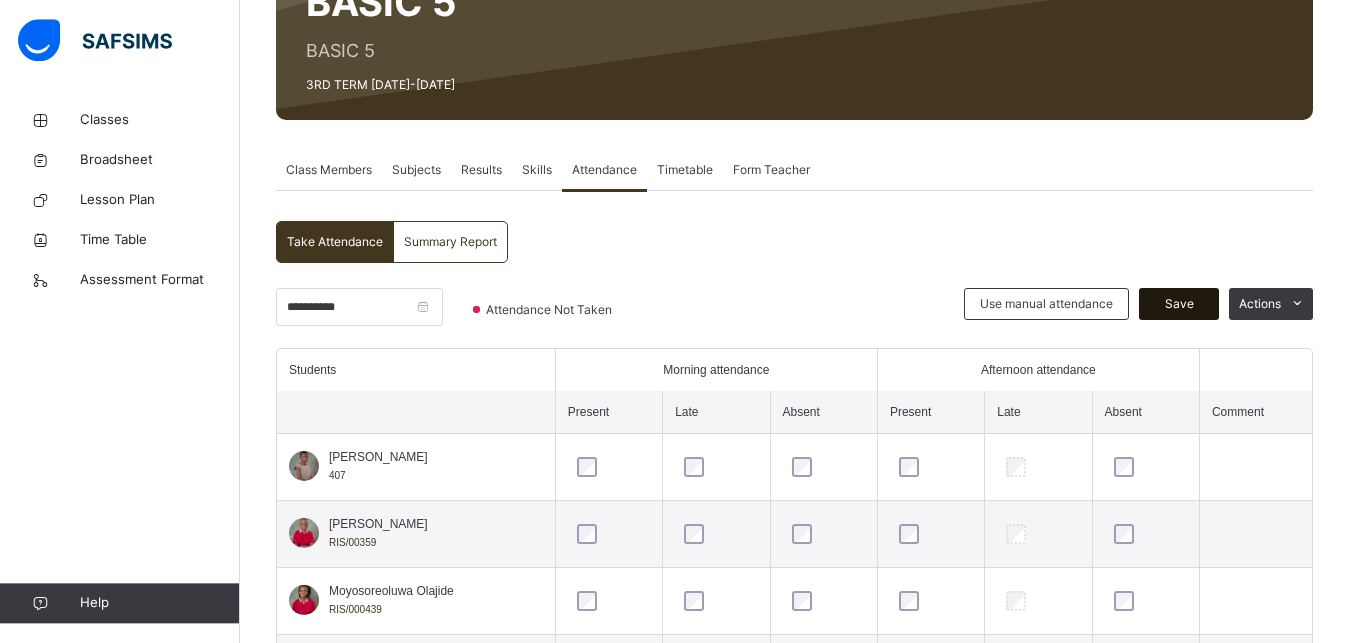 click on "Save" at bounding box center (1179, 304) 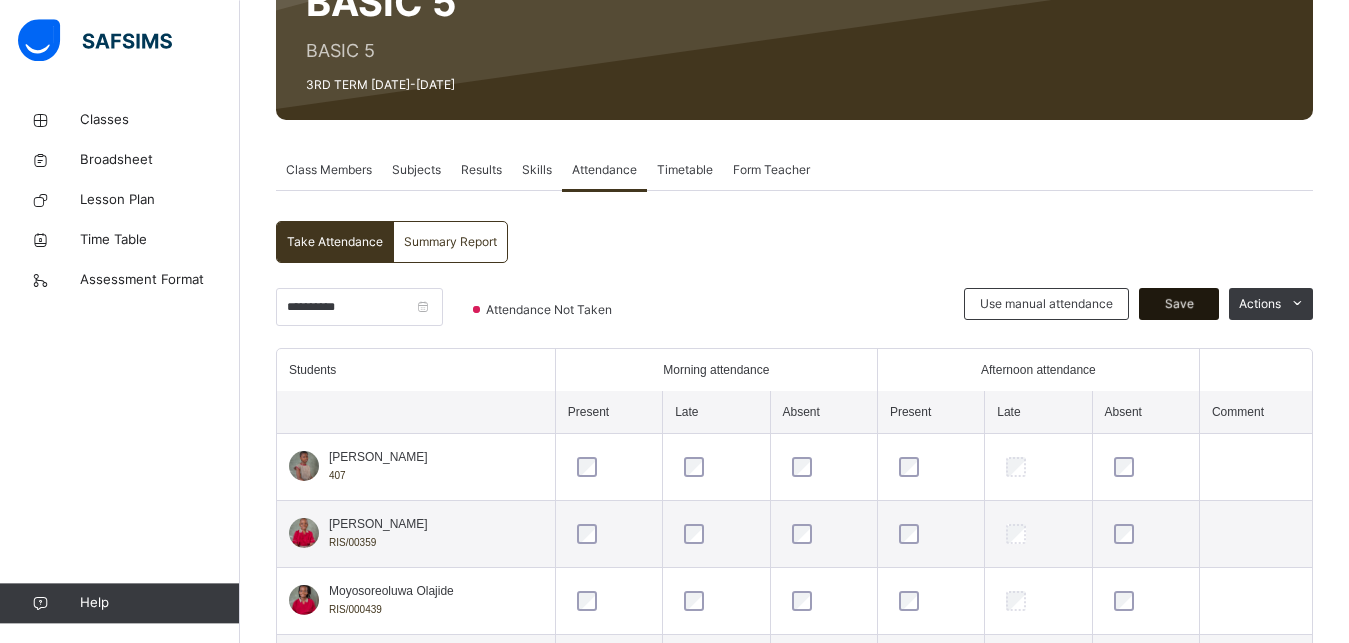 scroll, scrollTop: 206, scrollLeft: 0, axis: vertical 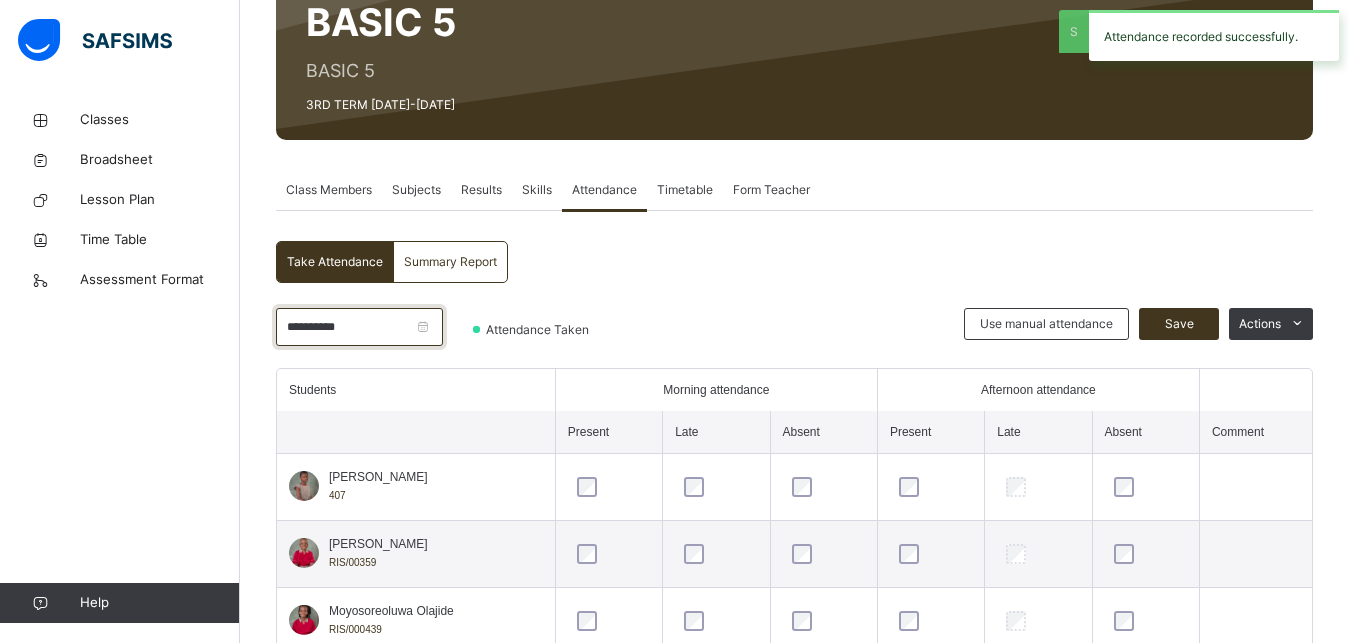 click on "**********" at bounding box center (359, 327) 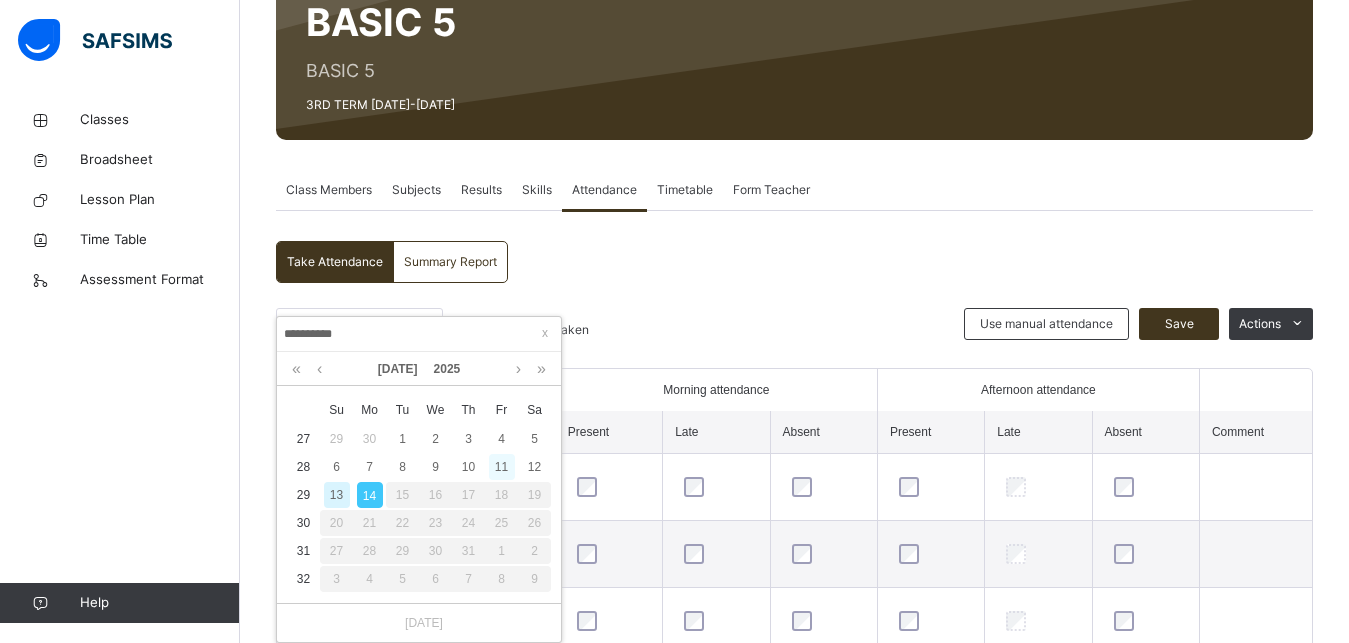 click on "11" at bounding box center [502, 467] 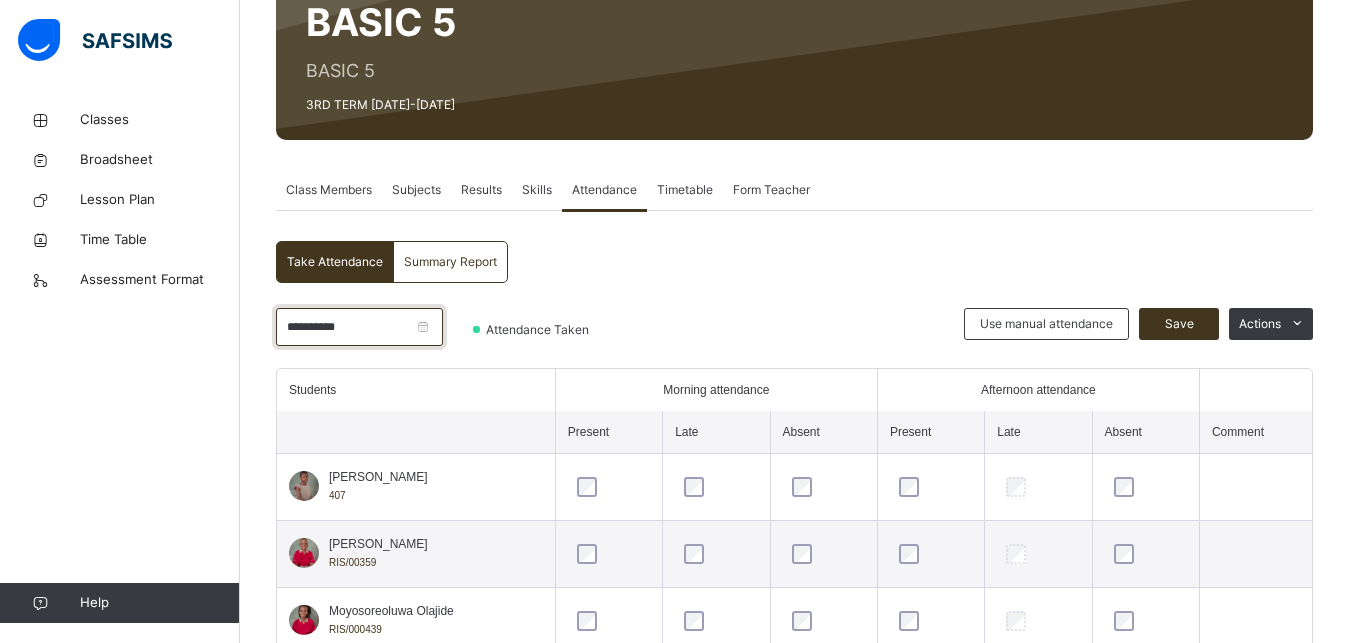 click on "**********" at bounding box center [359, 327] 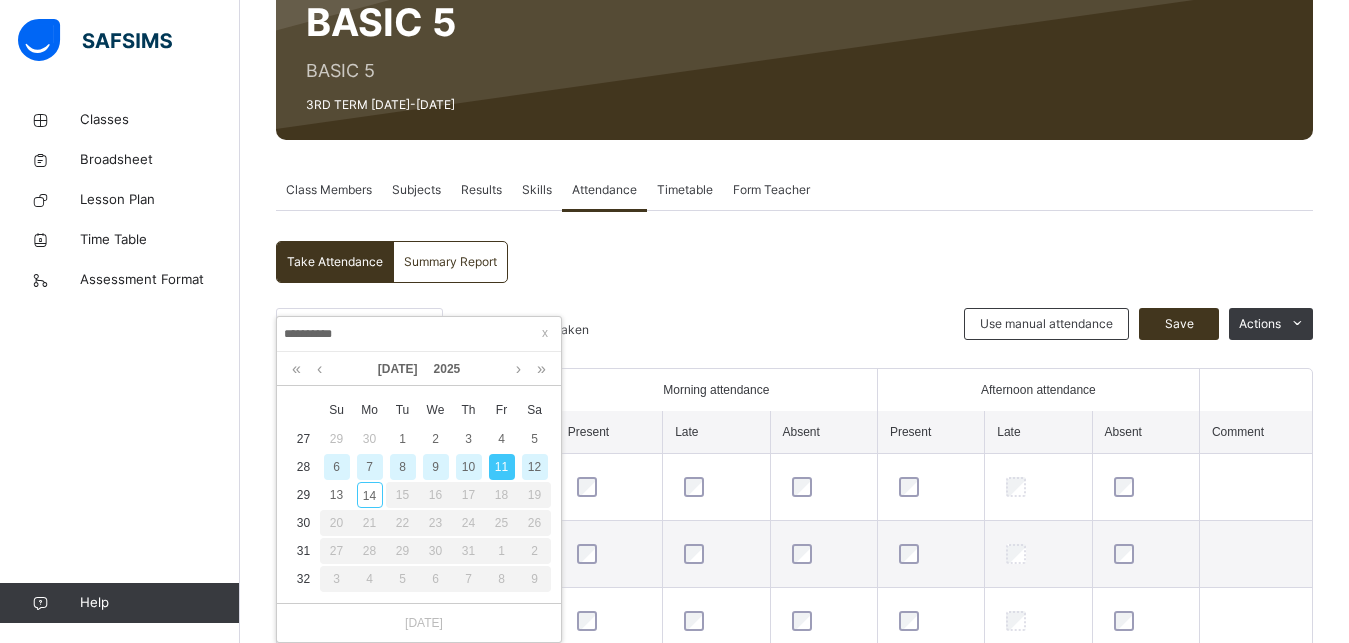 click on "10" at bounding box center (469, 467) 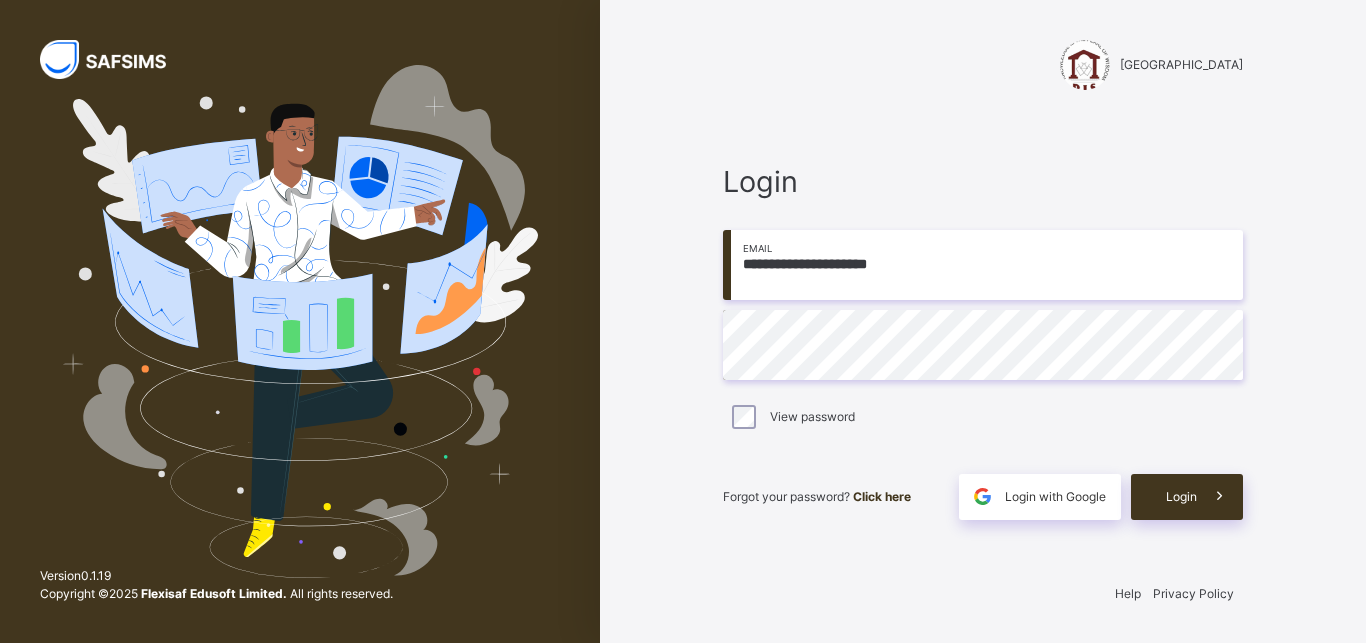 scroll, scrollTop: 0, scrollLeft: 0, axis: both 